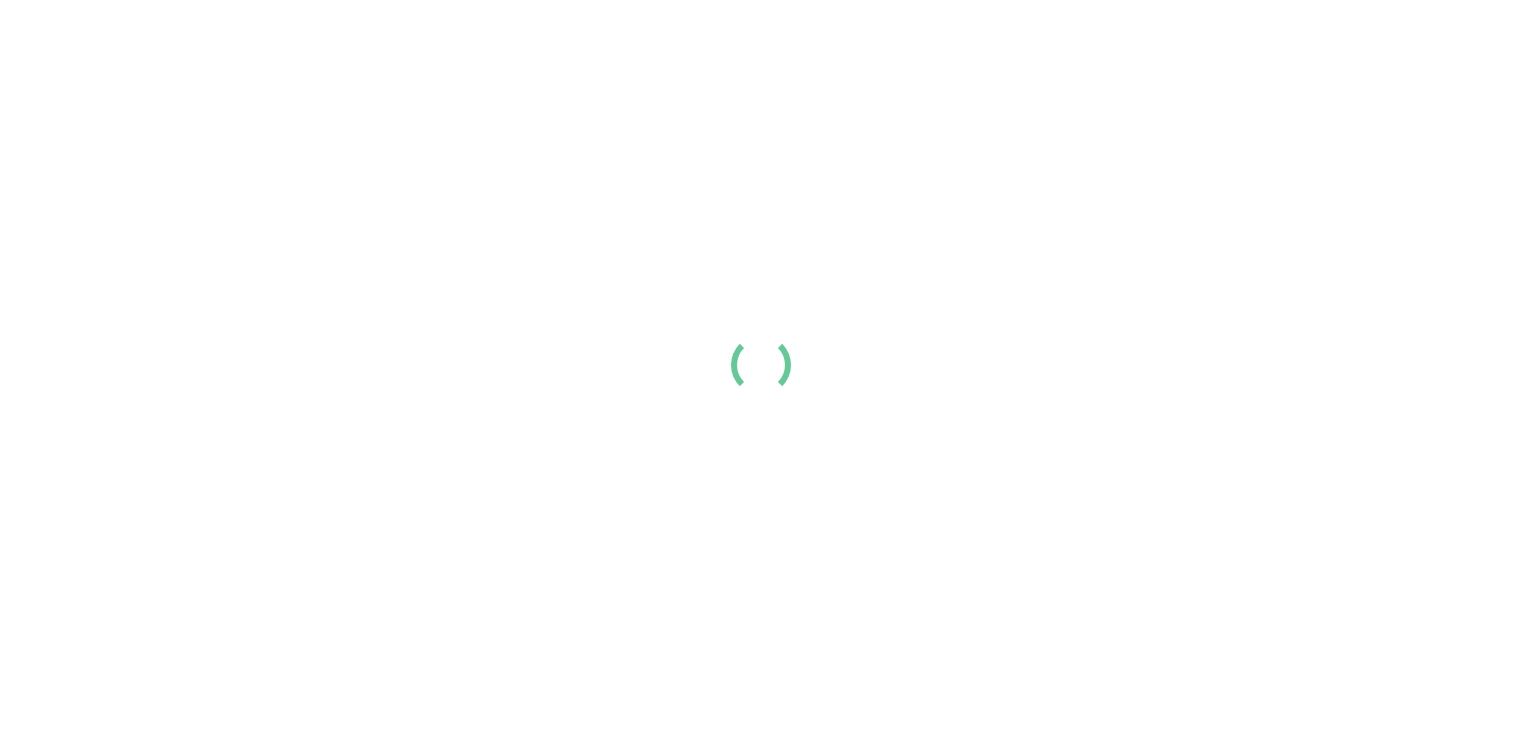 scroll, scrollTop: 0, scrollLeft: 0, axis: both 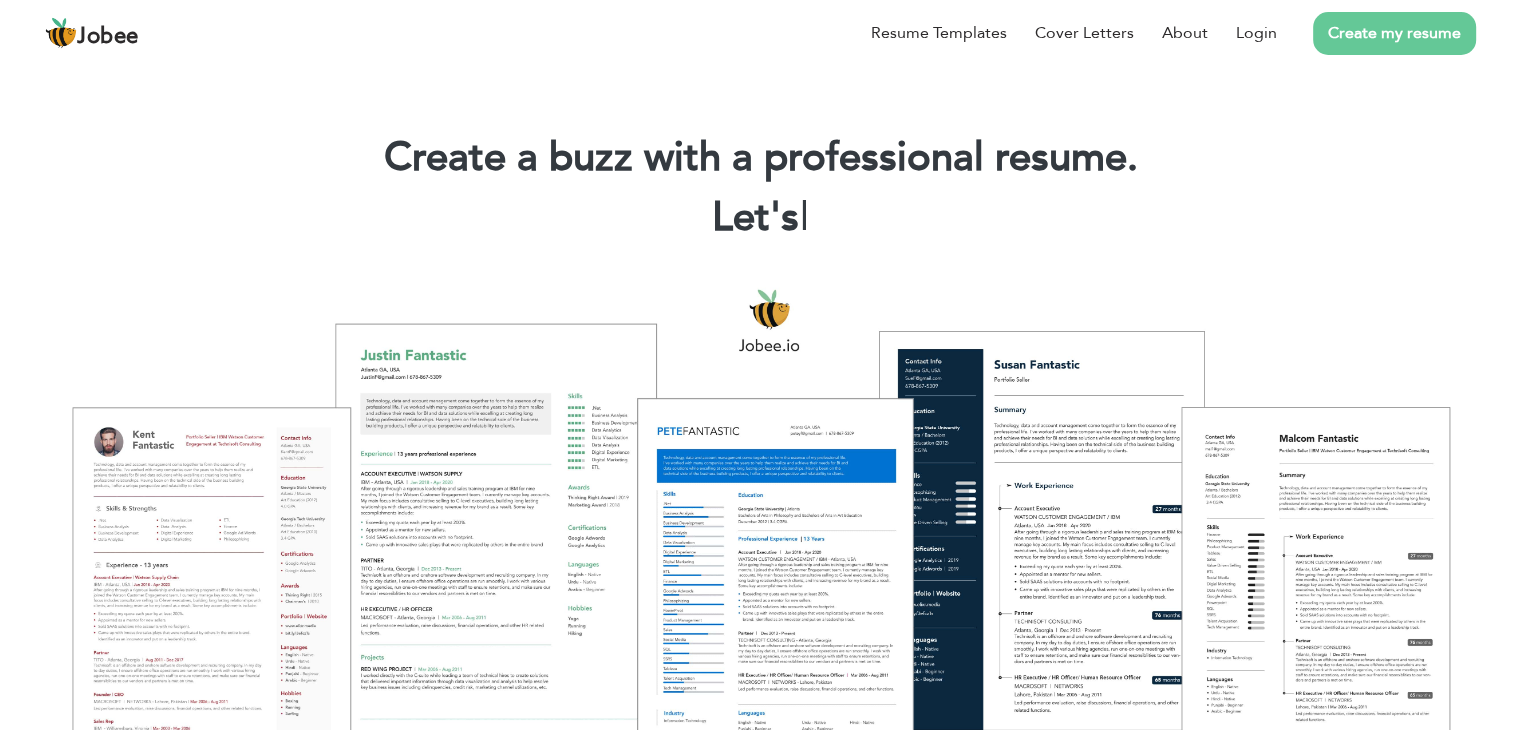 click on "Create my resume" at bounding box center [1394, 33] 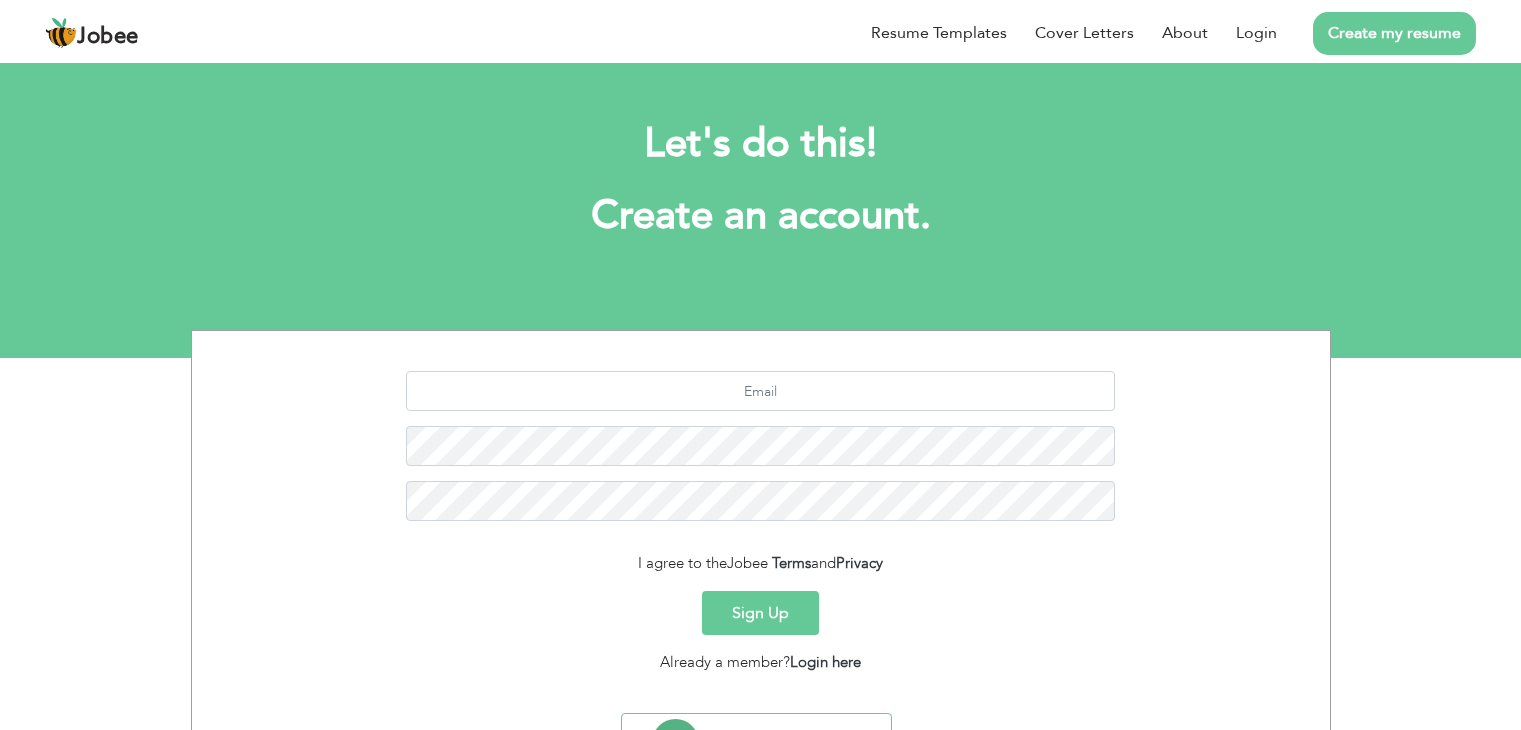 scroll, scrollTop: 0, scrollLeft: 0, axis: both 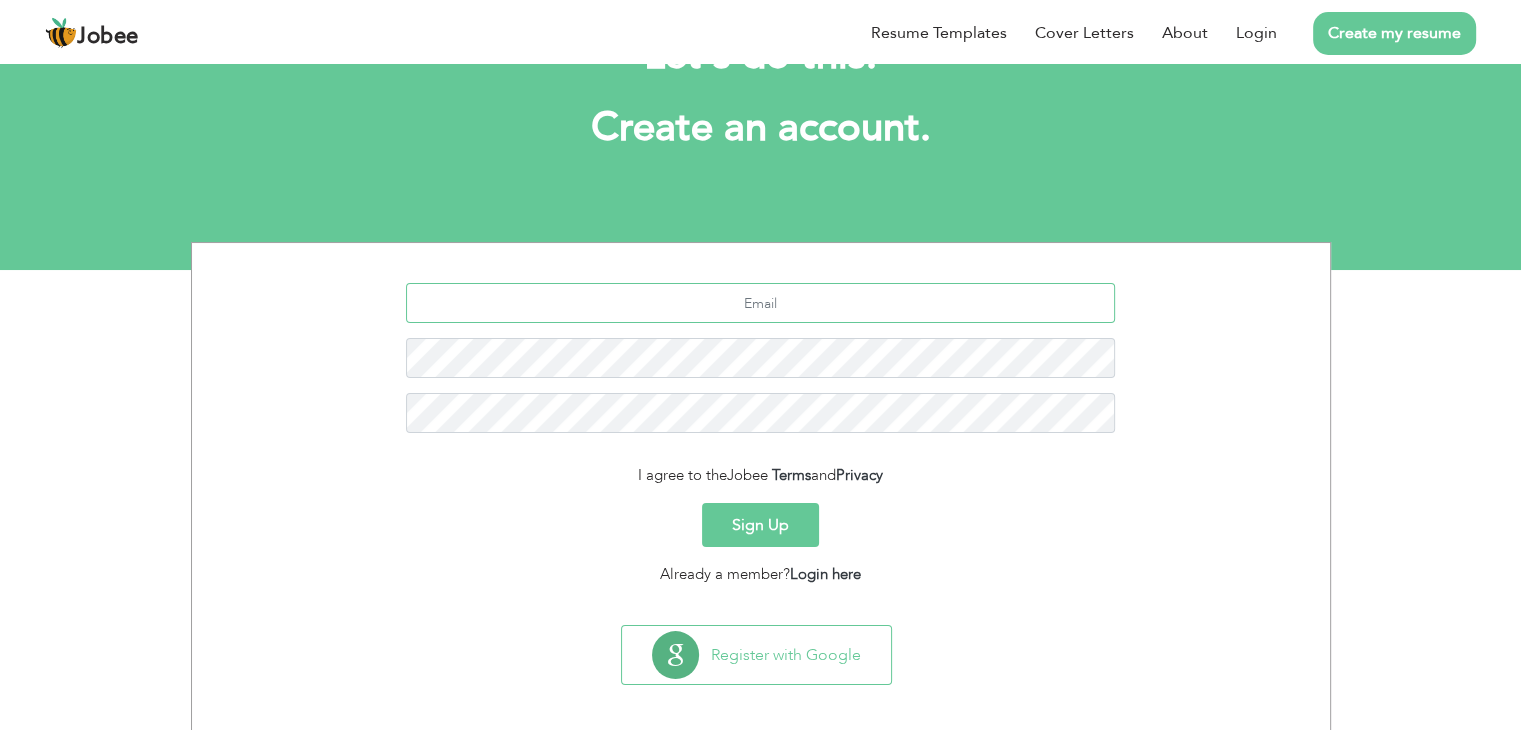 click at bounding box center [760, 303] 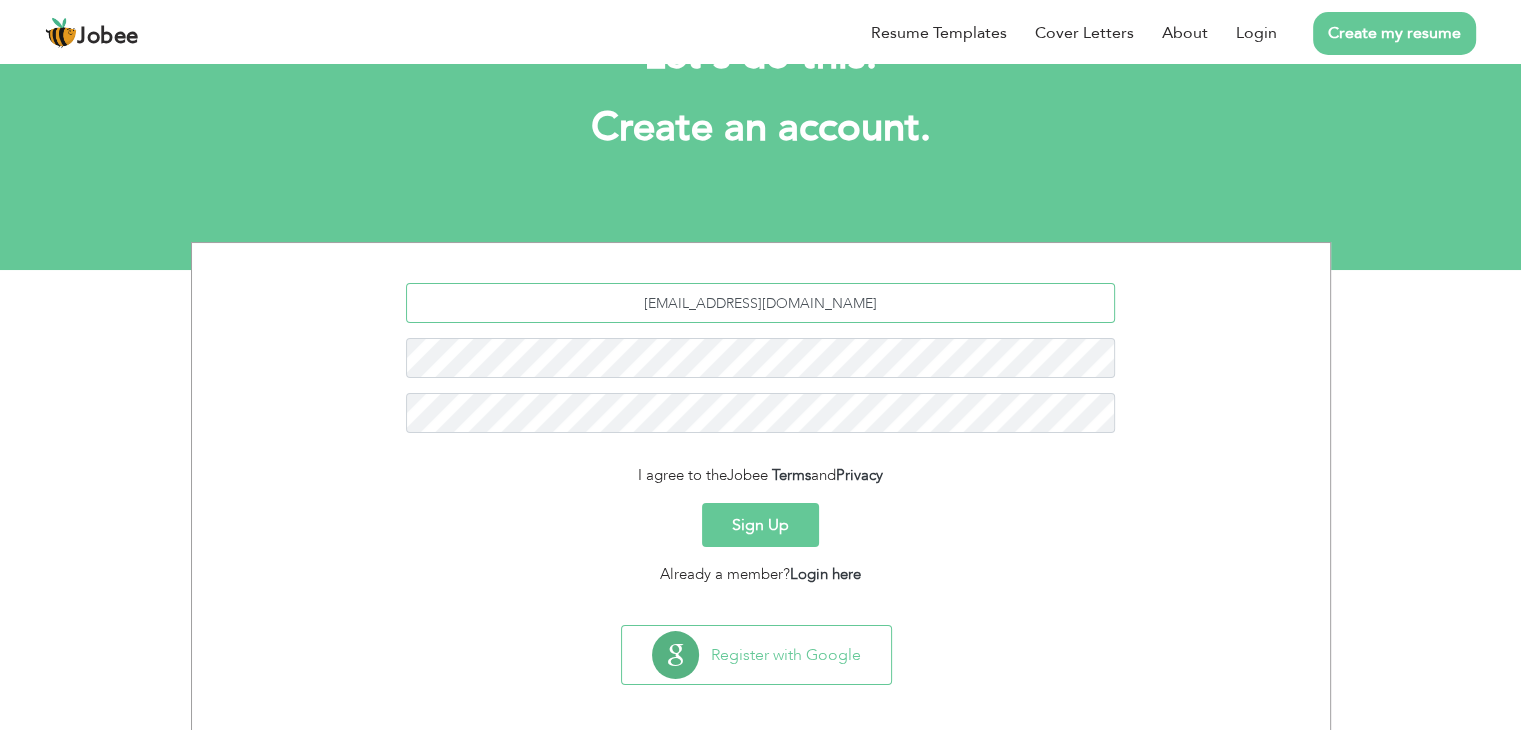 type on "[EMAIL_ADDRESS][DOMAIN_NAME]" 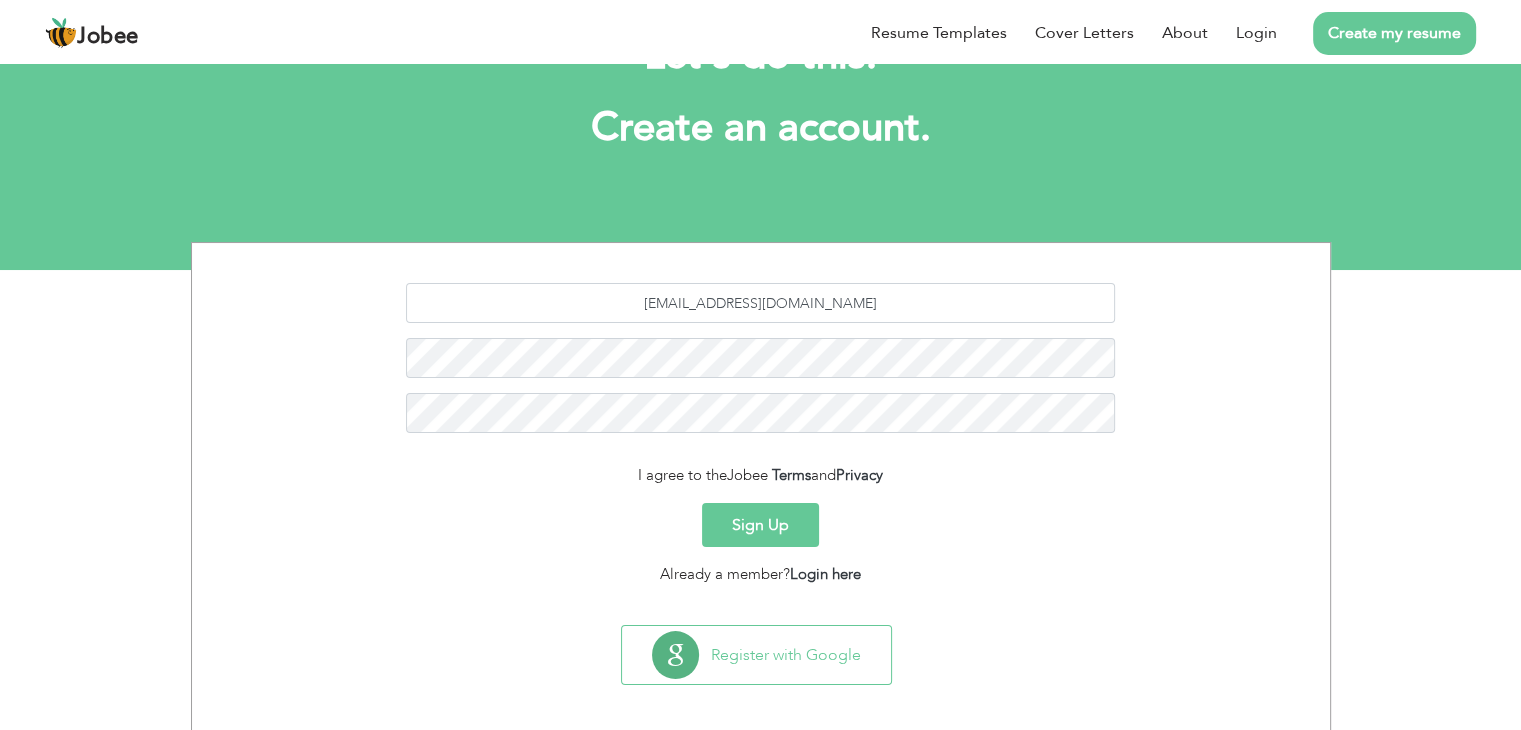 click on "Sign Up" at bounding box center (760, 525) 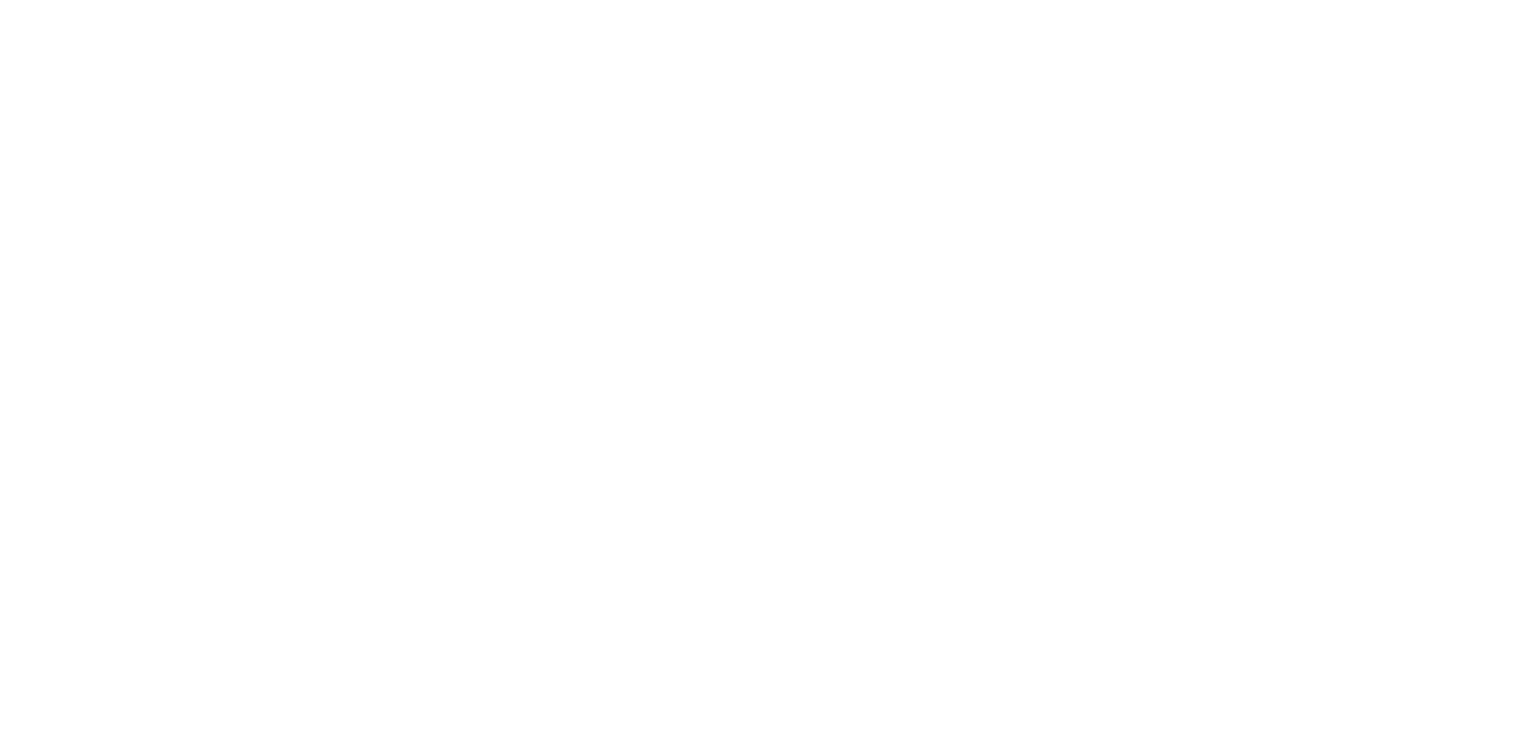scroll, scrollTop: 0, scrollLeft: 0, axis: both 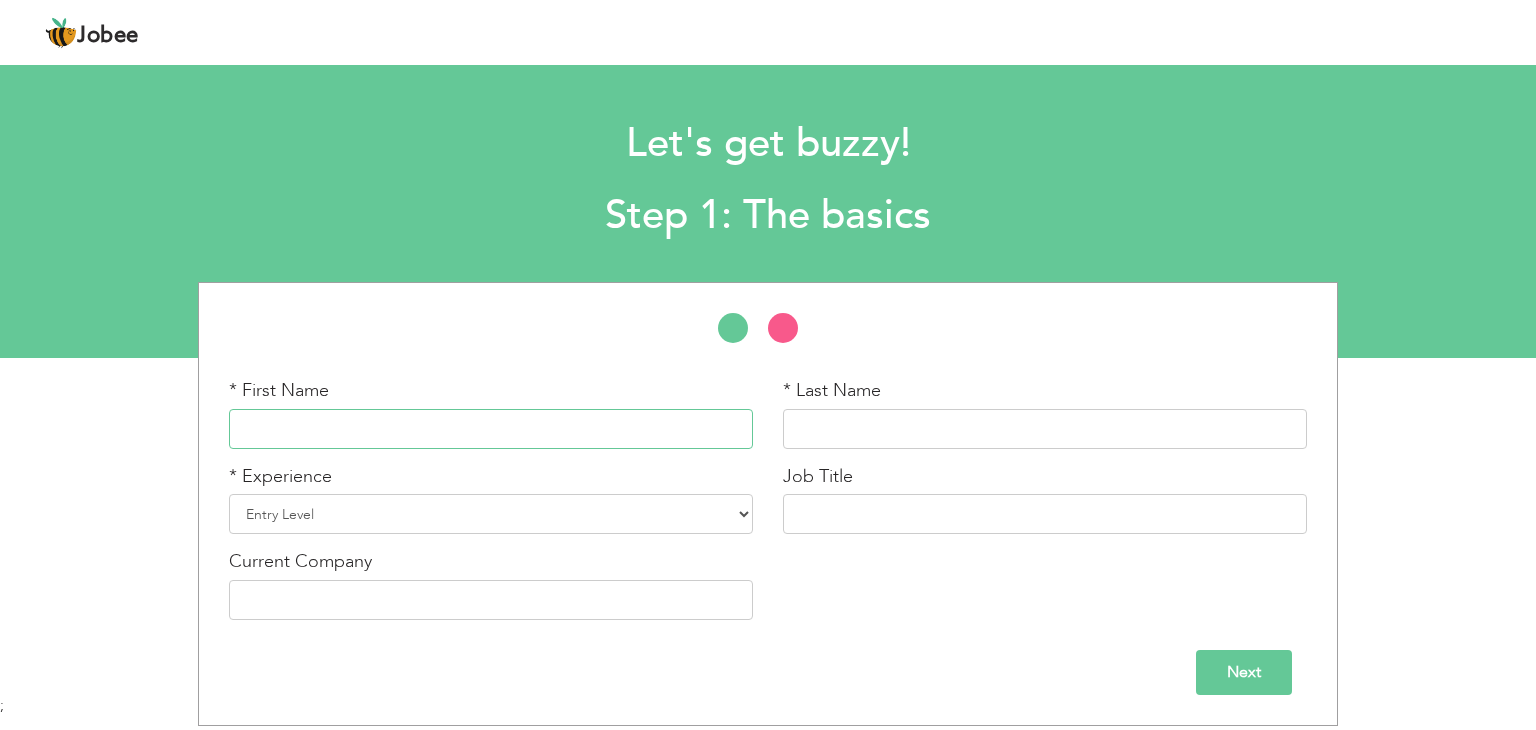 click at bounding box center [491, 429] 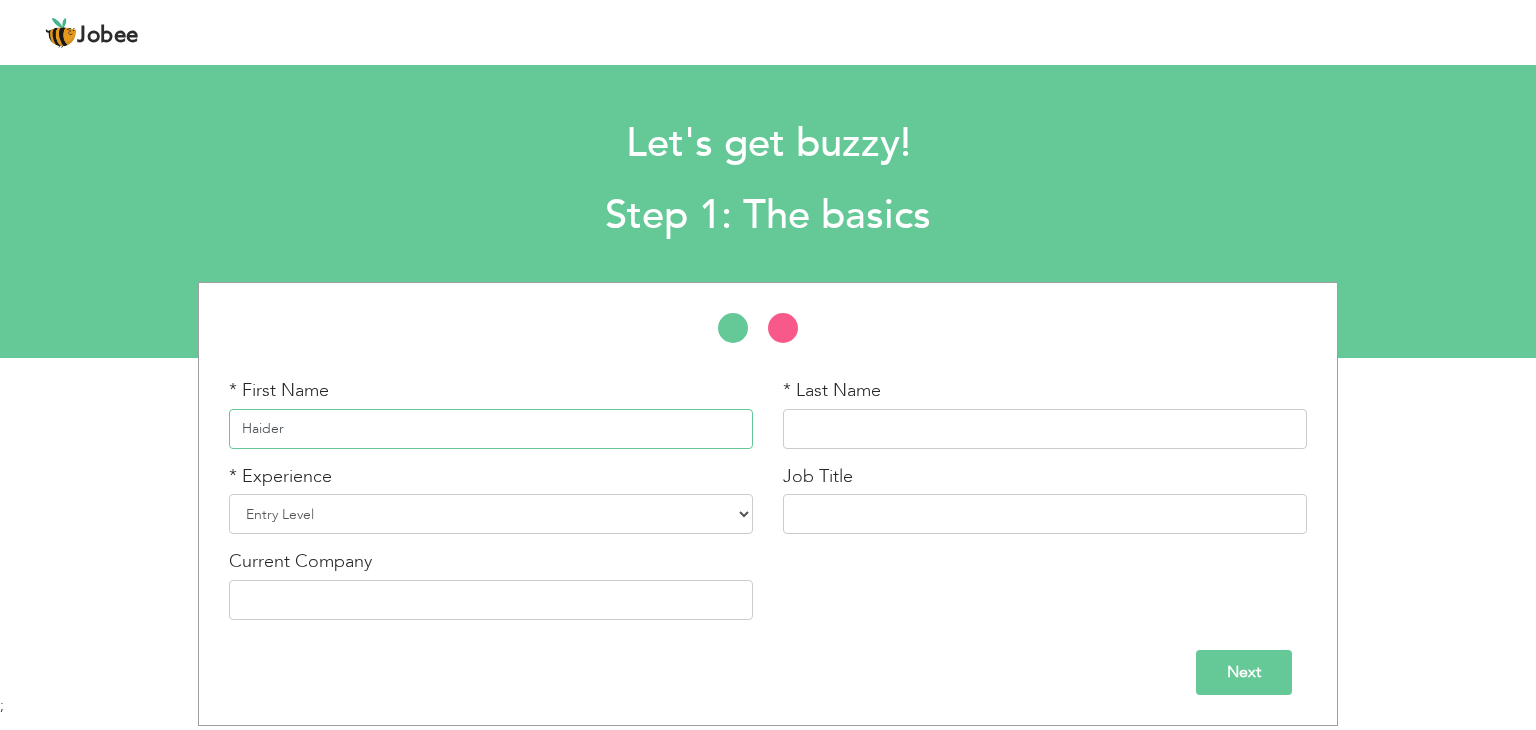 type on "Haider" 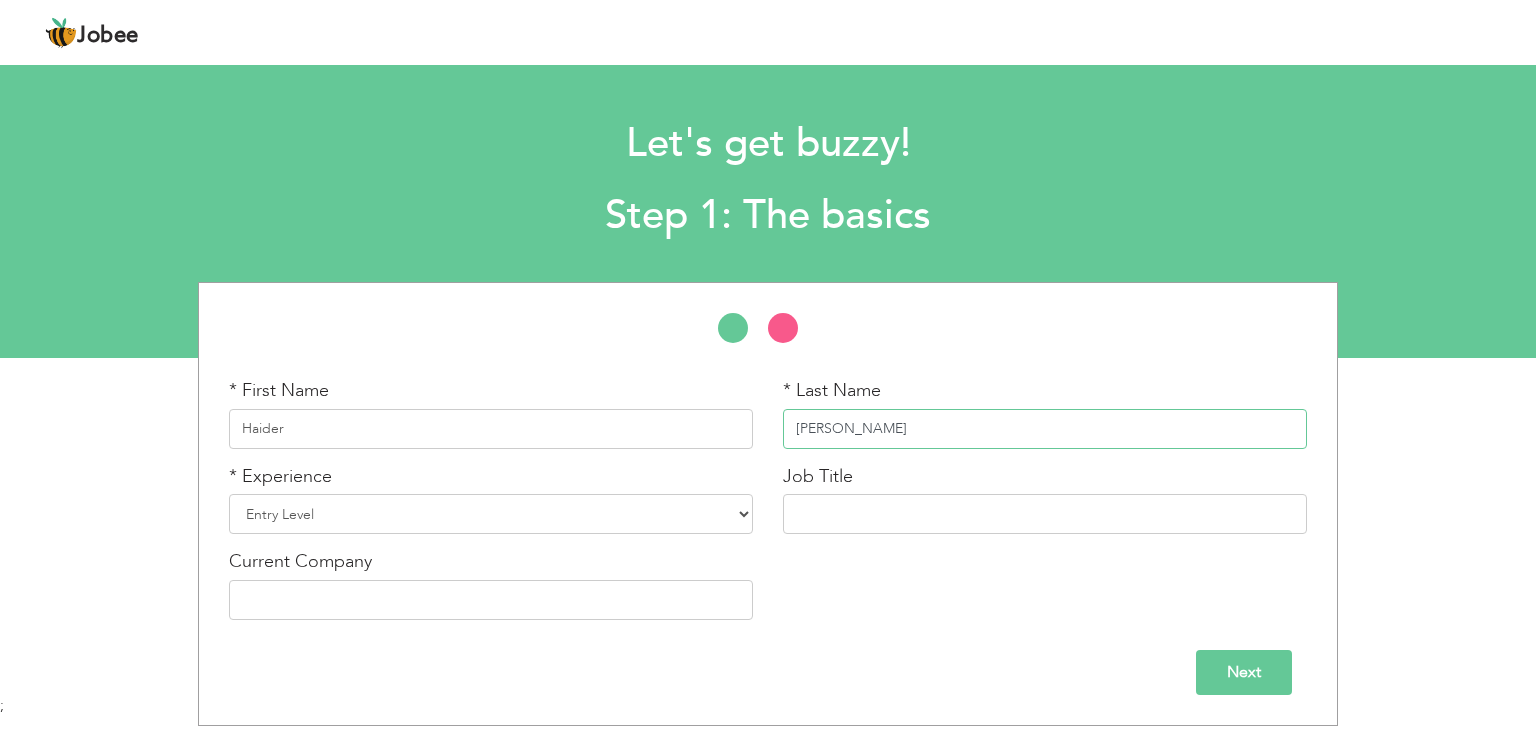 type on "[PERSON_NAME]" 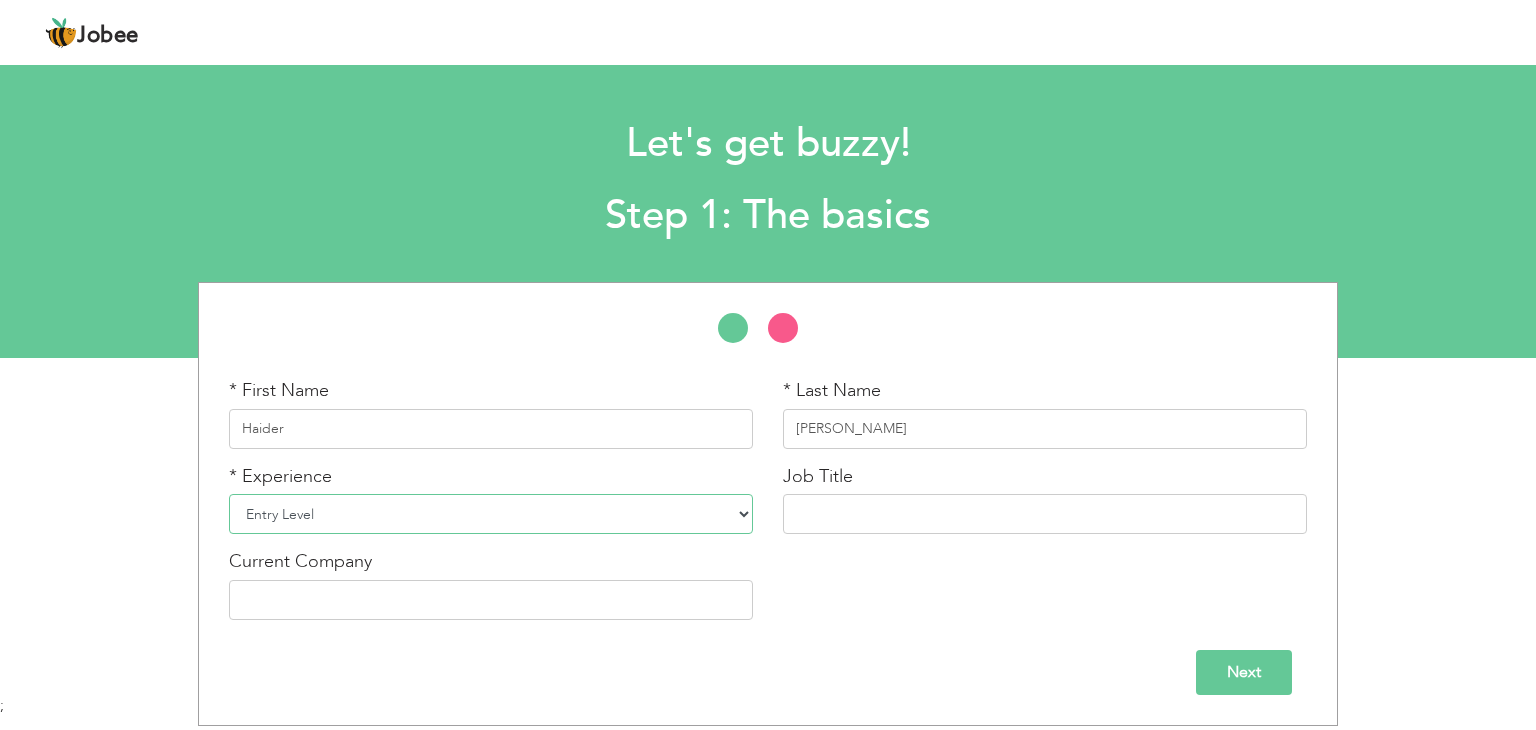 click on "Entry Level
Less than 1 Year
1 Year
2 Years
3 Years
4 Years
5 Years
6 Years
7 Years
8 Years
9 Years
10 Years
11 Years
12 Years
13 Years
14 Years
15 Years
16 Years
17 Years
18 Years
19 Years
20 Years
21 Years
22 Years
23 Years
24 Years
25 Years
26 Years
27 Years
28 Years
29 Years
30 Years
31 Years
32 Years
33 Years
34 Years
35 Years
More than 35 Years" at bounding box center (491, 514) 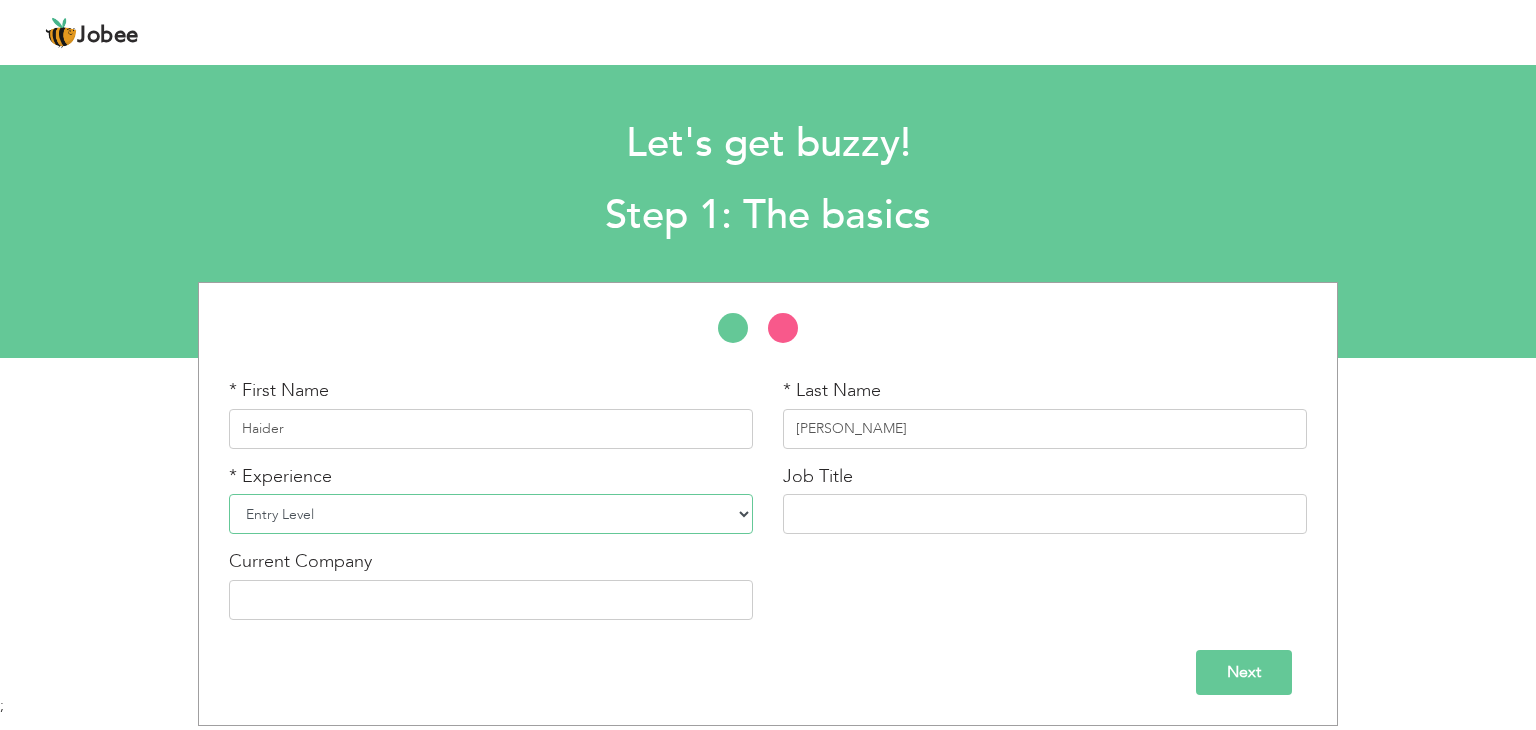 select on "17" 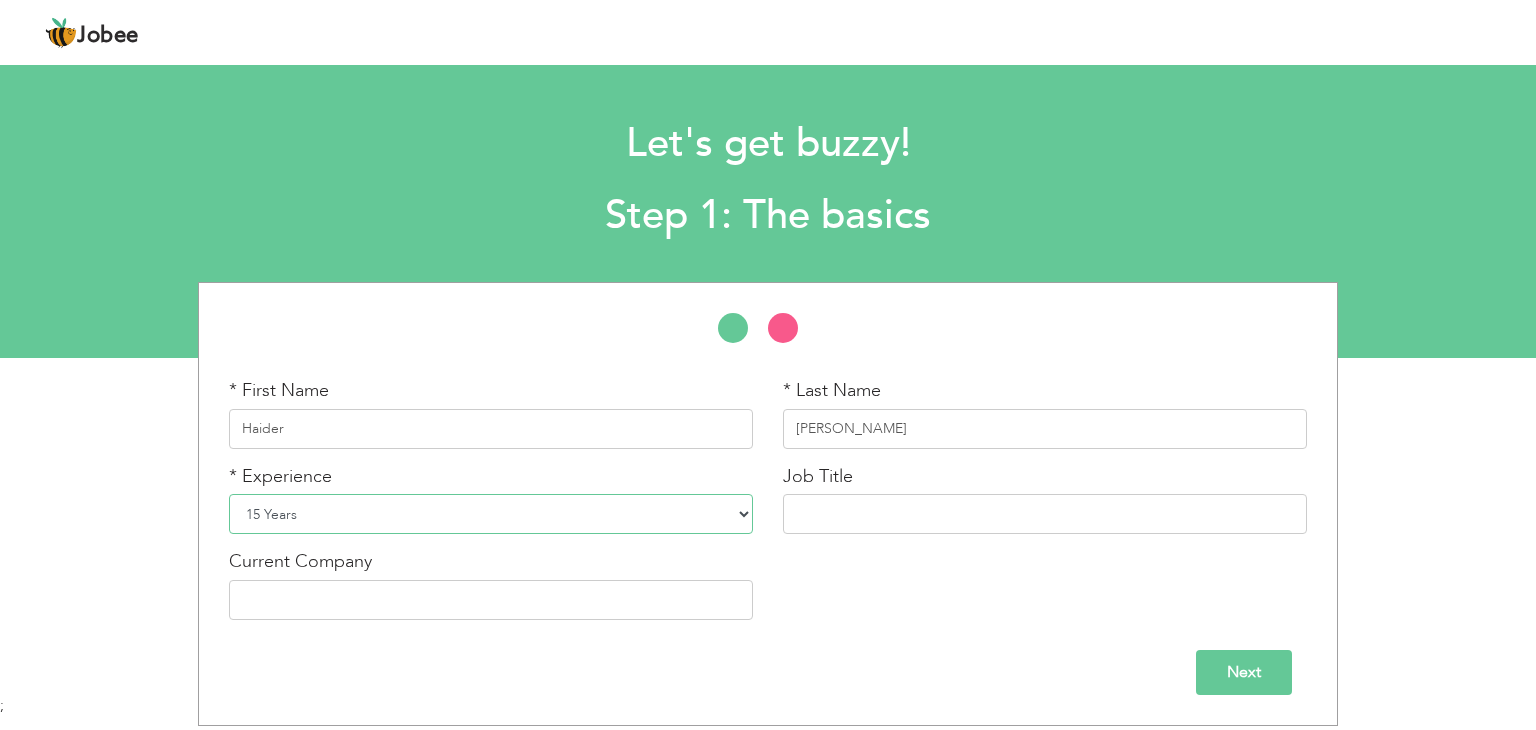 click on "Entry Level
Less than 1 Year
1 Year
2 Years
3 Years
4 Years
5 Years
6 Years
7 Years
8 Years
9 Years
10 Years
11 Years
12 Years
13 Years
14 Years
15 Years
16 Years
17 Years
18 Years
19 Years
20 Years
21 Years
22 Years
23 Years
24 Years
25 Years
26 Years
27 Years
28 Years
29 Years
30 Years
31 Years
32 Years
33 Years
34 Years
35 Years
More than 35 Years" at bounding box center (491, 514) 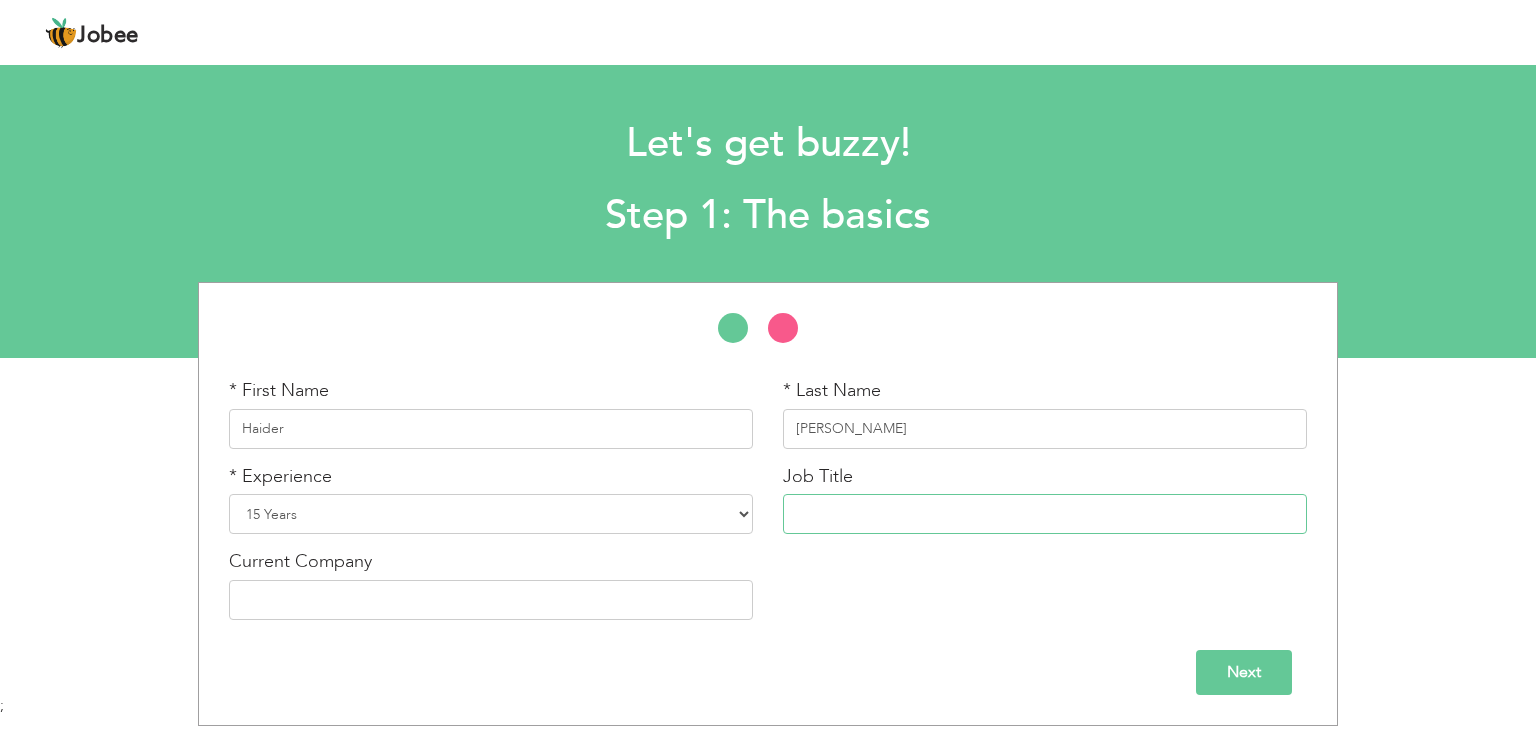 click at bounding box center (1045, 514) 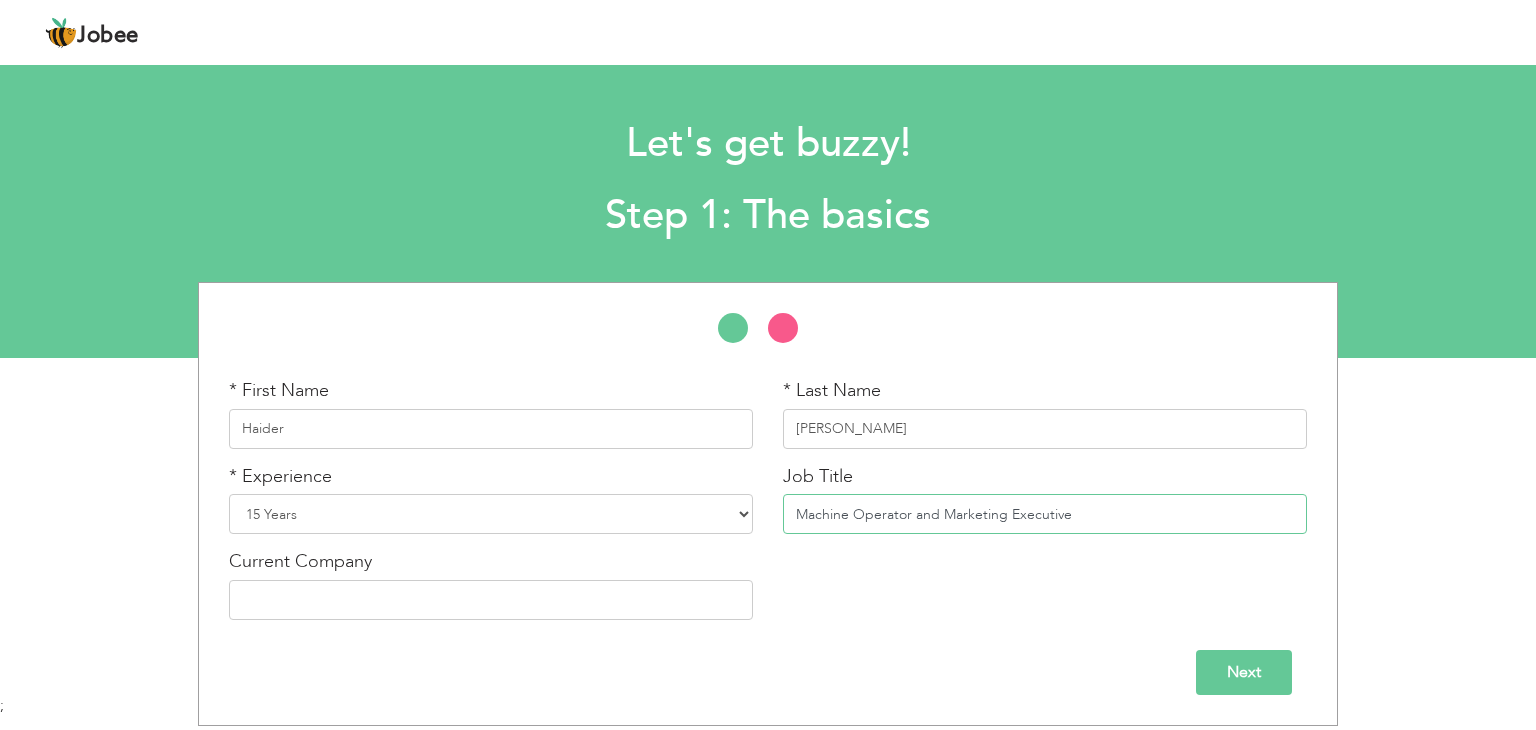 type on "Machine Operator and Marketing Executive" 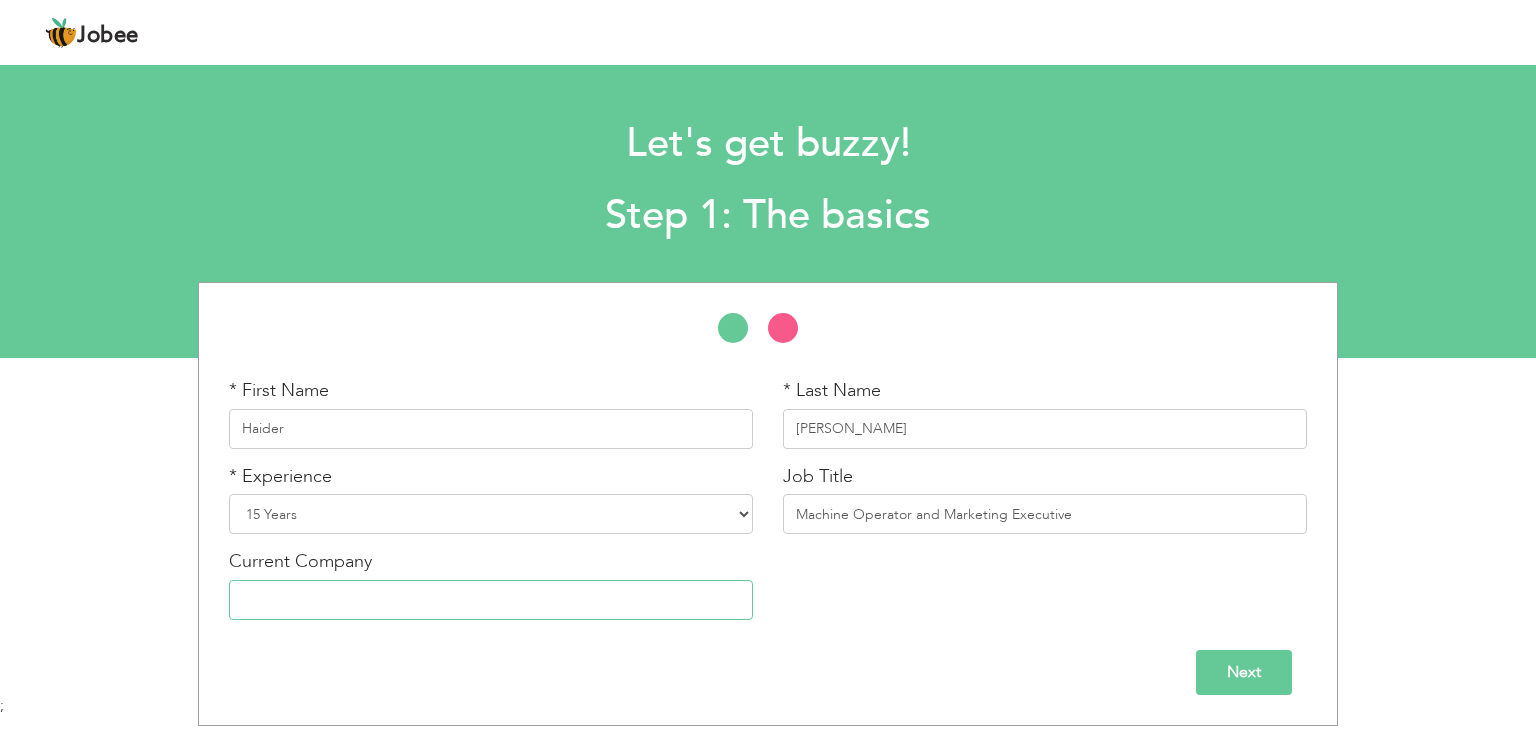 click at bounding box center [491, 600] 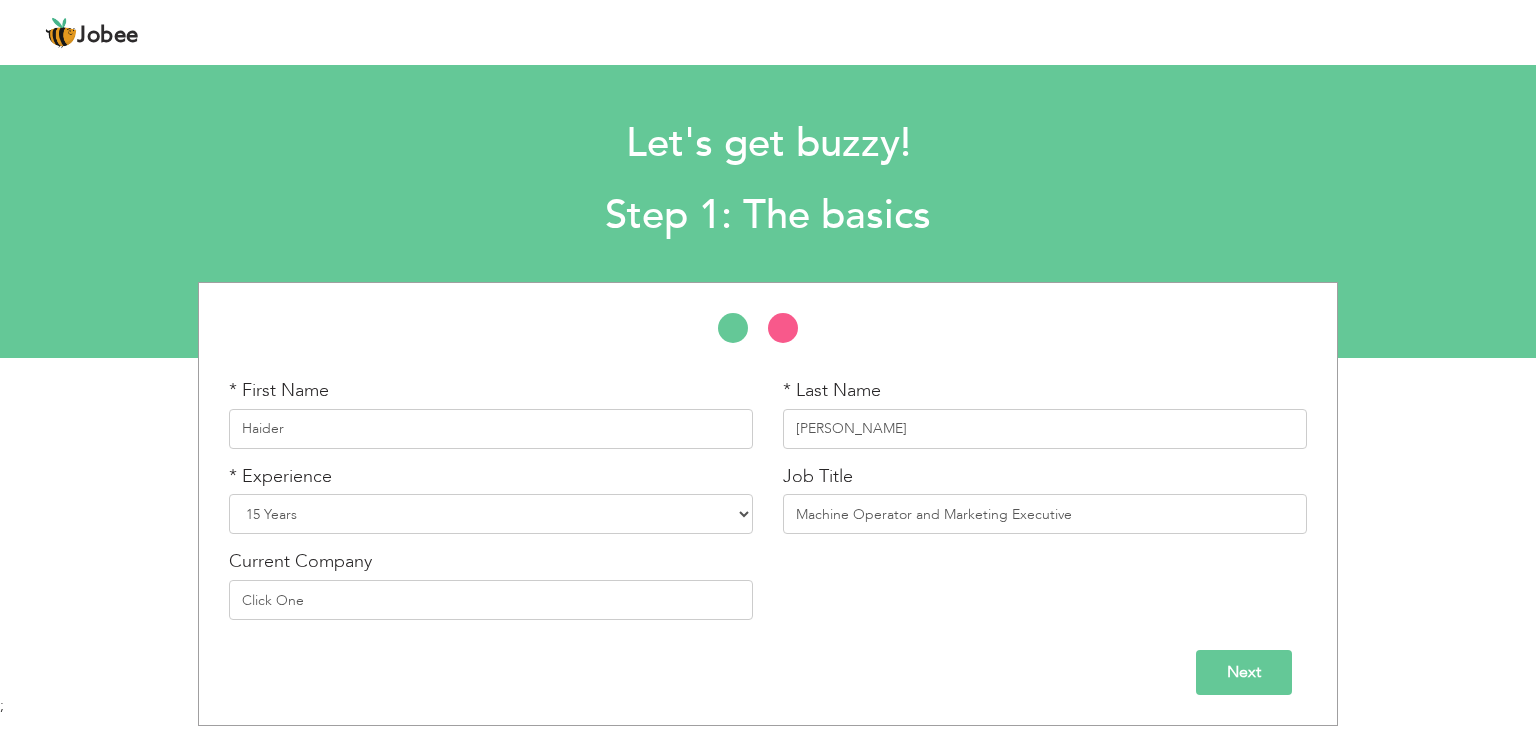click at bounding box center (793, 333) 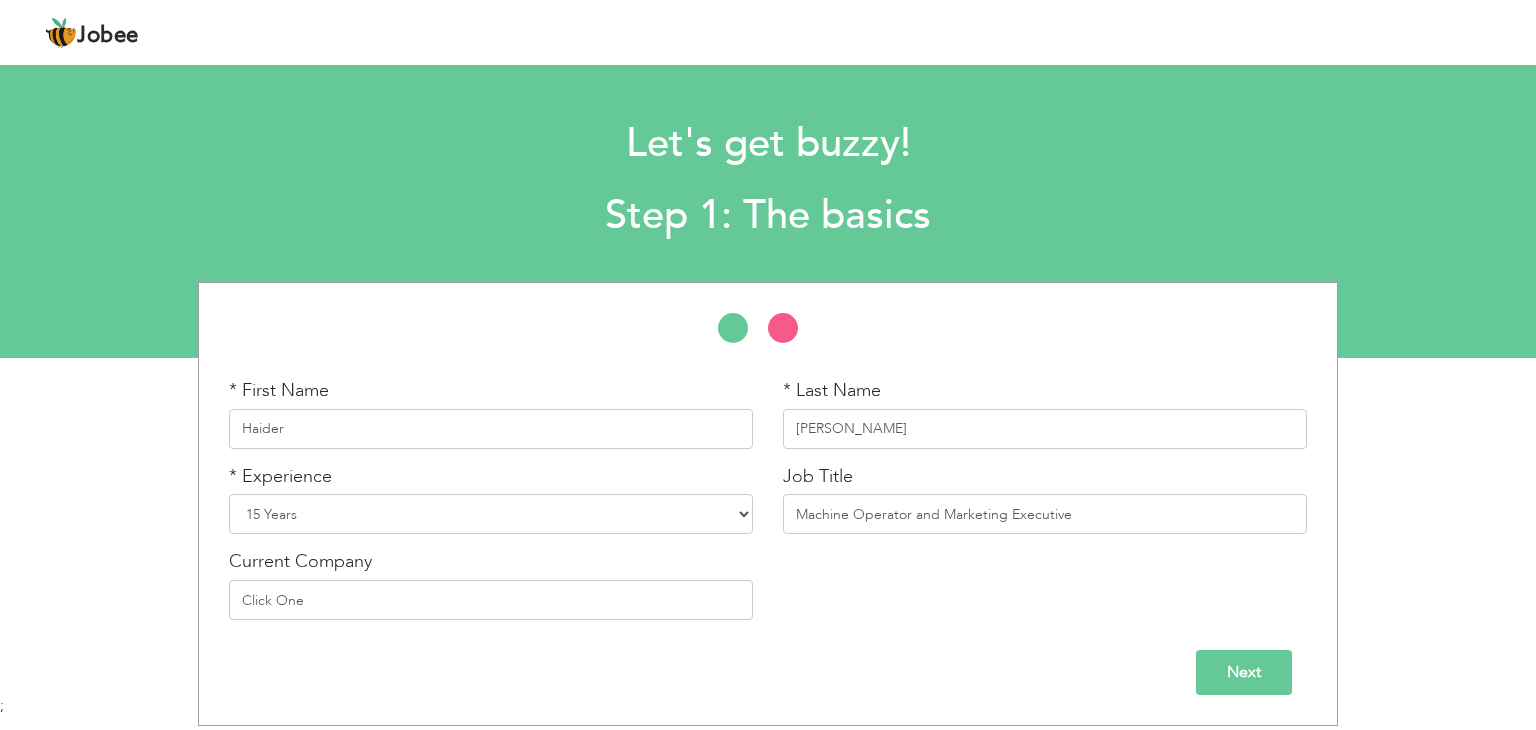 click at bounding box center (743, 333) 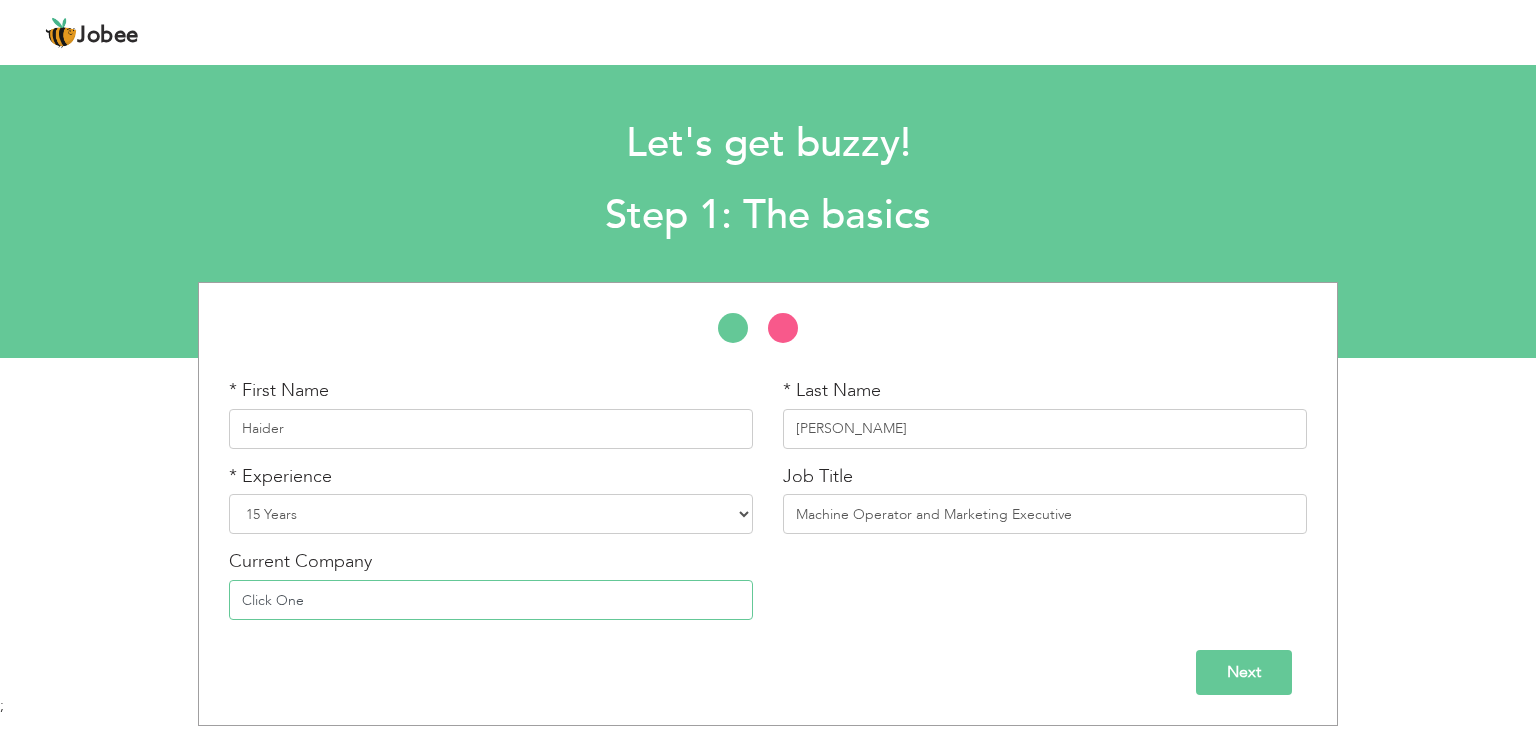 click on "Click One" at bounding box center [491, 600] 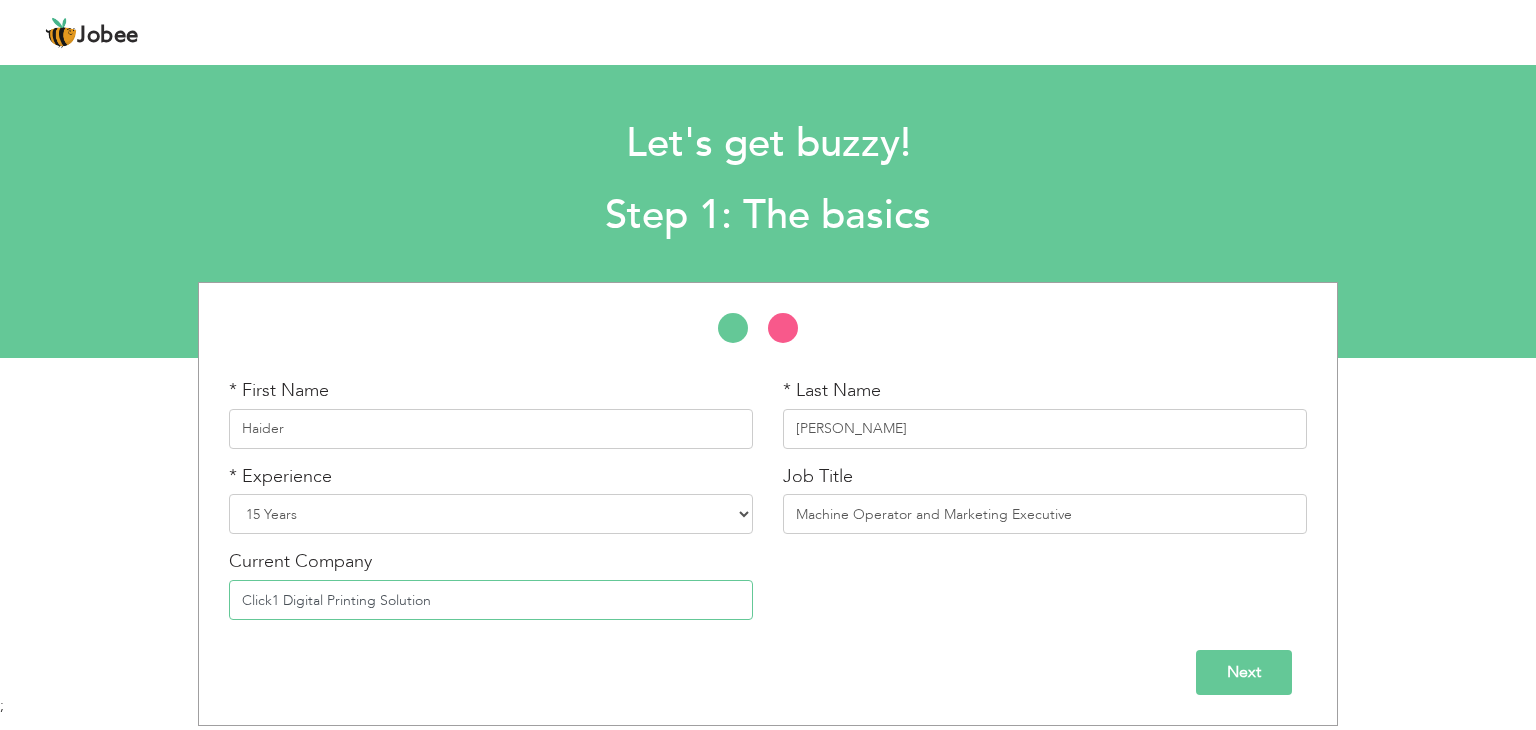type on "Click1 Digital Printing Solution" 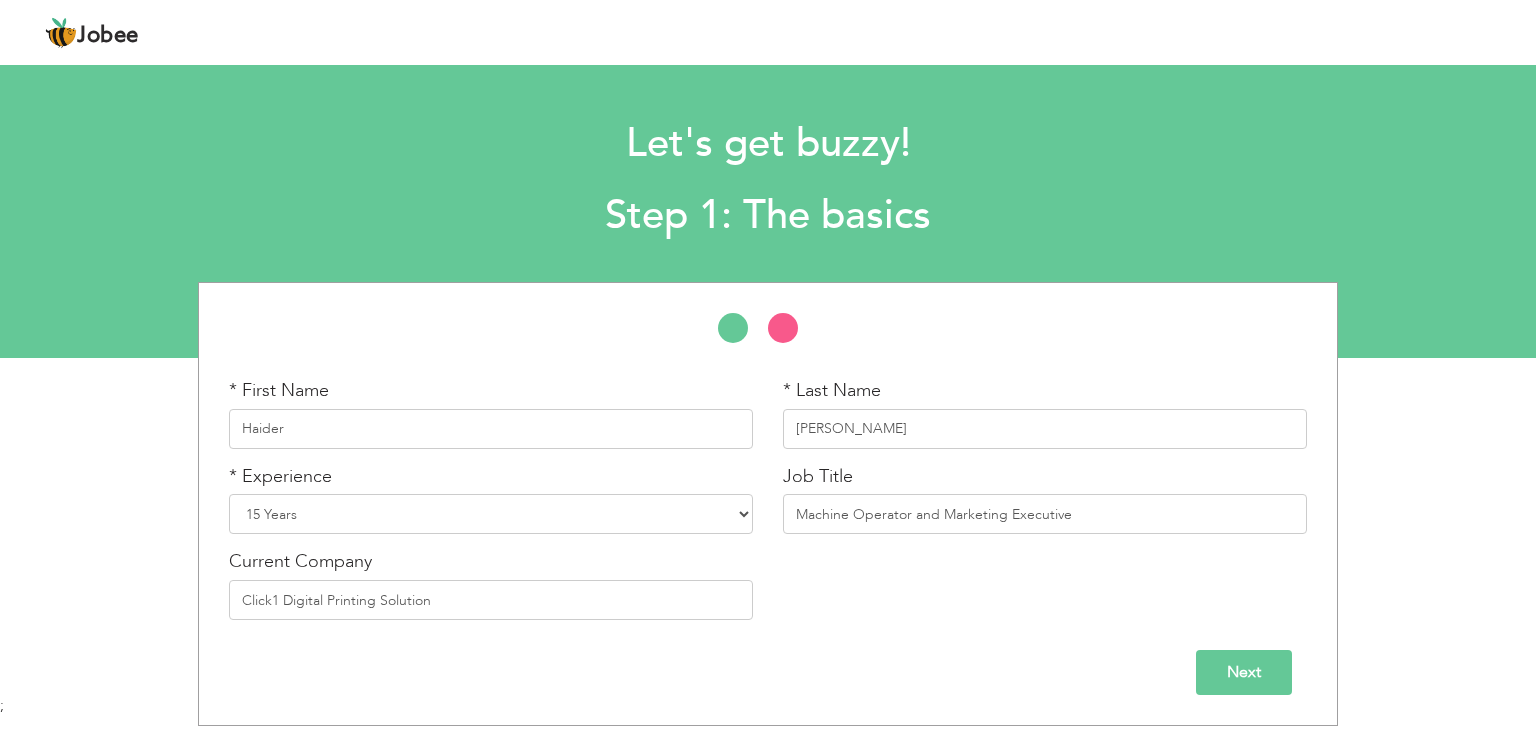 click on "Next" at bounding box center (1244, 672) 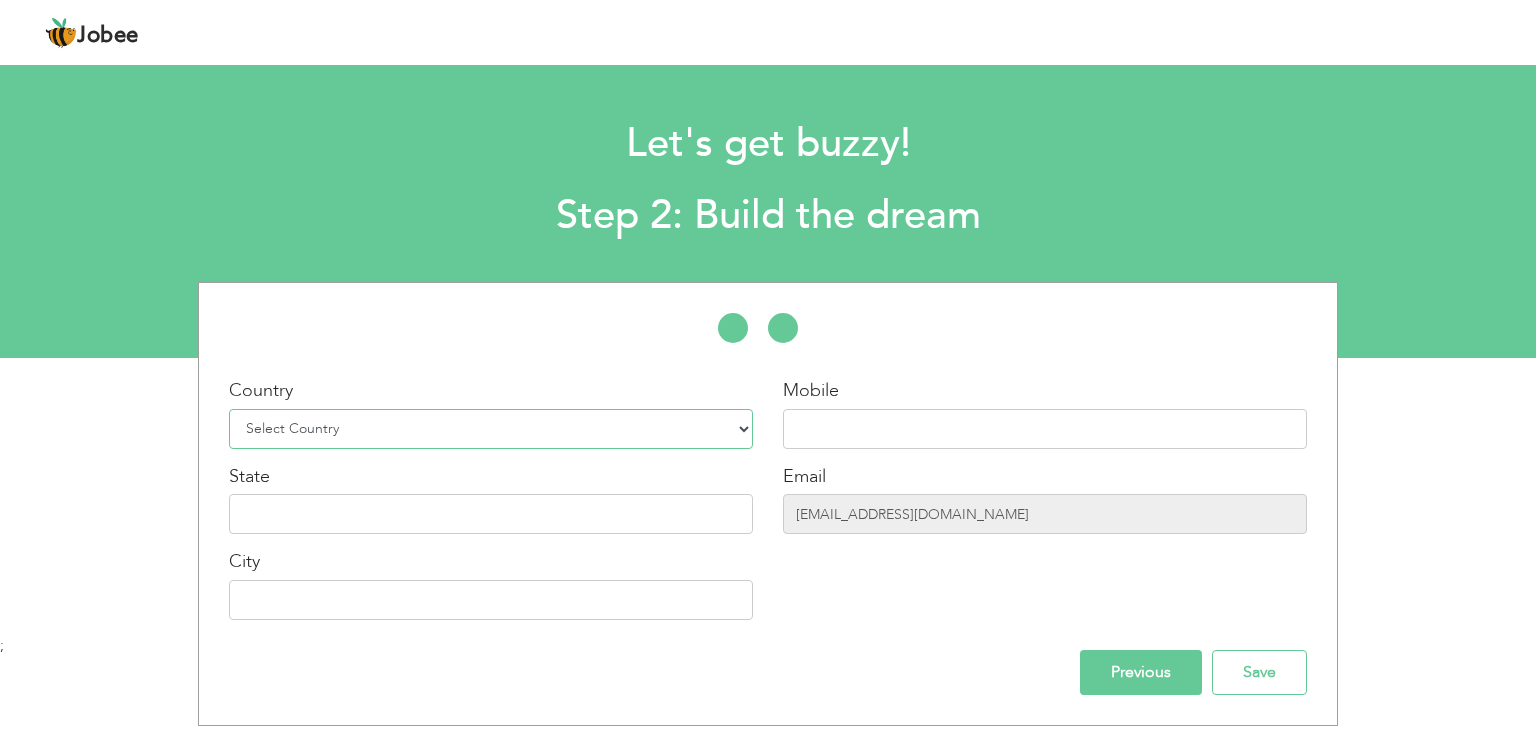 click on "Select Country
Afghanistan
Albania
Algeria
American Samoa
Andorra
Angola
Anguilla
Antarctica
Antigua and Barbuda
Argentina
Armenia
Aruba
Australia
Austria
Azerbaijan
Bahamas
Bahrain
Bangladesh
Barbados
Belarus
Belgium
Belize
Benin
Bermuda
Bhutan
Bolivia
Bosnia-Herzegovina
Botswana
Bouvet Island
Brazil
British Indian Ocean Territory
Brunei Darussalam
Bulgaria
Burkina Faso
Burundi
Cambodia
Cameroon
Canada
Cape Verde
Cayman Islands
Central African Republic
Chad
Chile
China
Christmas Island
Cocos (Keeling) Islands
Colombia
Comoros
Congo
Congo, Dem. Republic
Cook Islands
Costa Rica
Croatia
Cuba
Cyprus
Czech Rep
Denmark
Djibouti
Dominica
Dominican Republic
Ecuador
Egypt
El Salvador
Equatorial Guinea
Eritrea
Estonia
Ethiopia
European Union
Falkland Islands (Malvinas)
Faroe Islands
Fiji
Finland
France
French Guiana
French Southern Territories
Gabon
Gambia
Georgia" at bounding box center (491, 429) 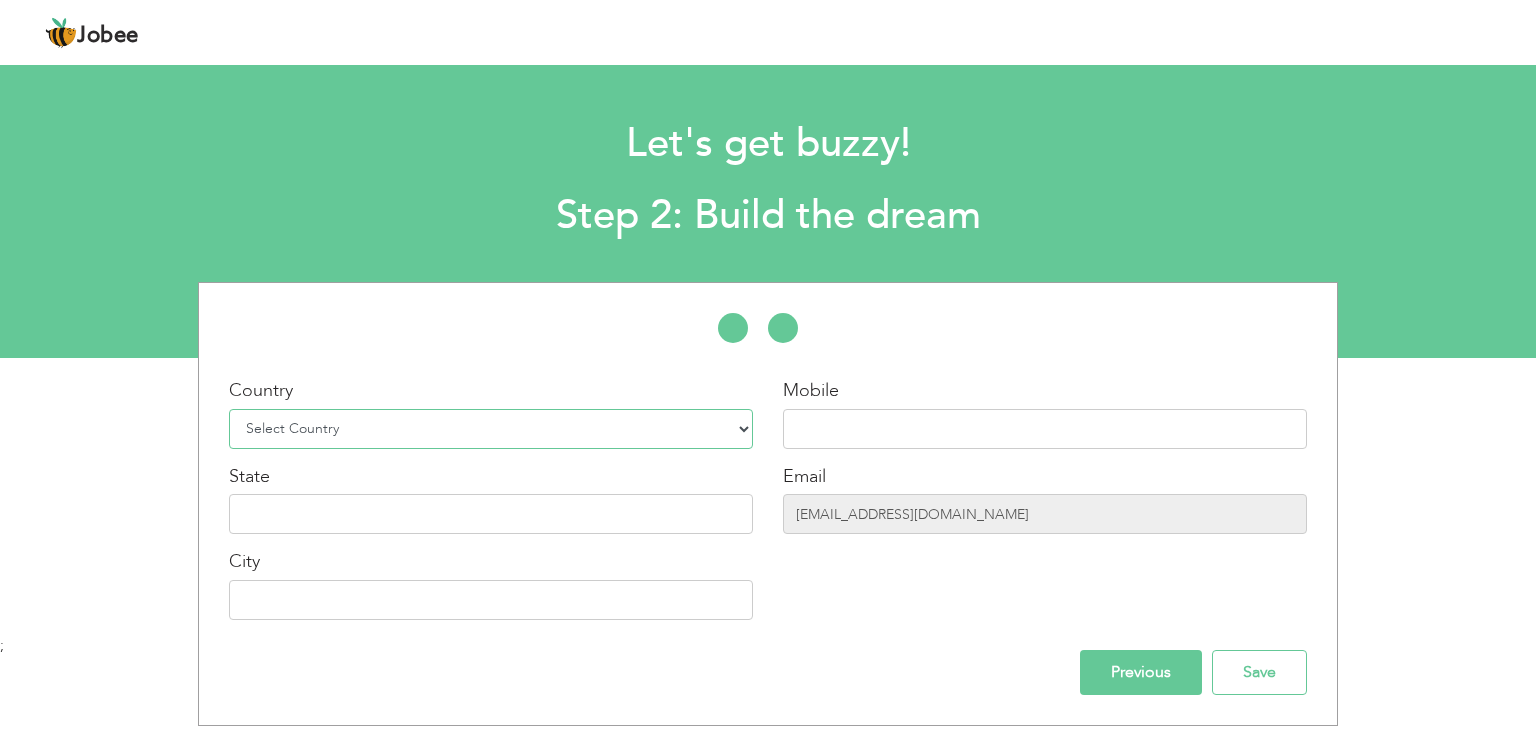 select on "166" 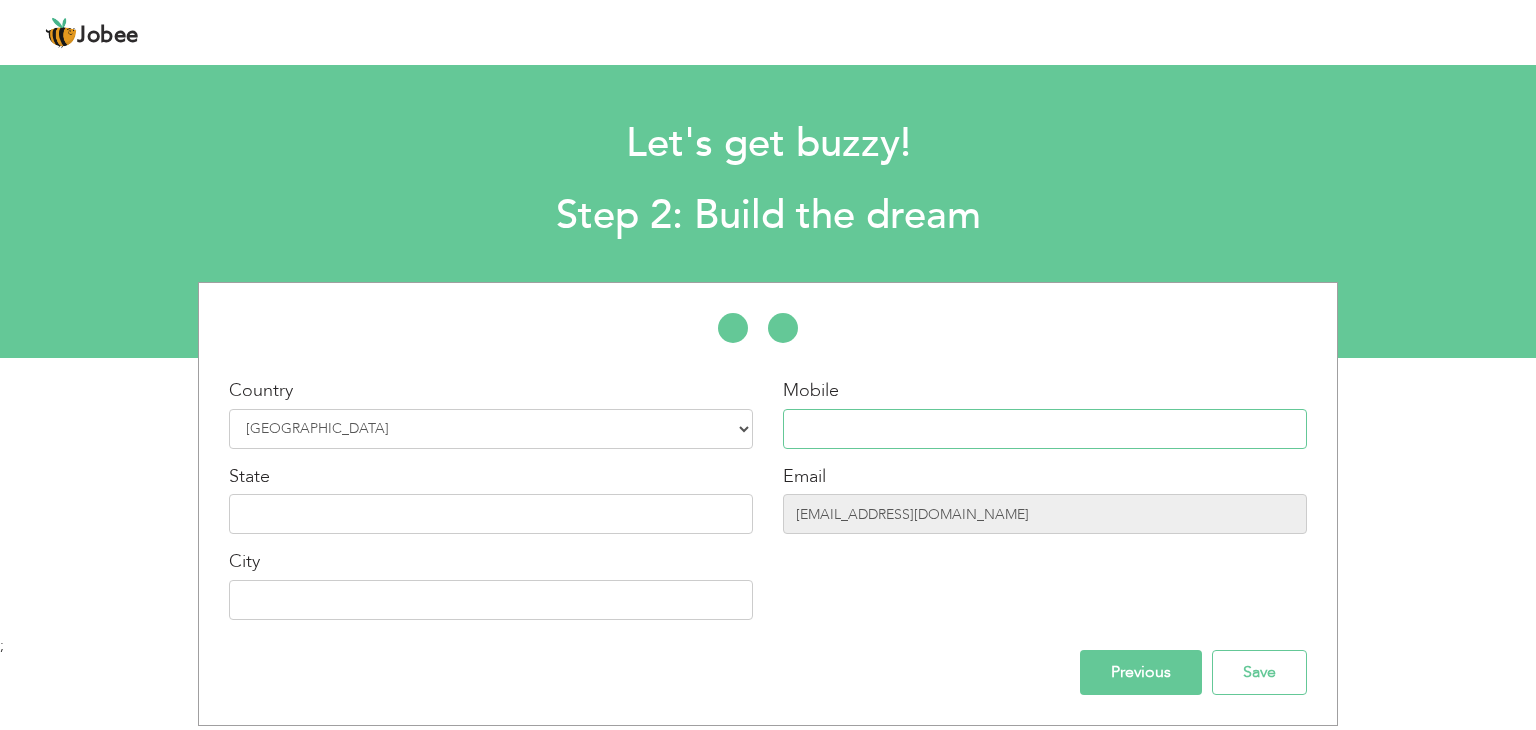 click at bounding box center [1045, 429] 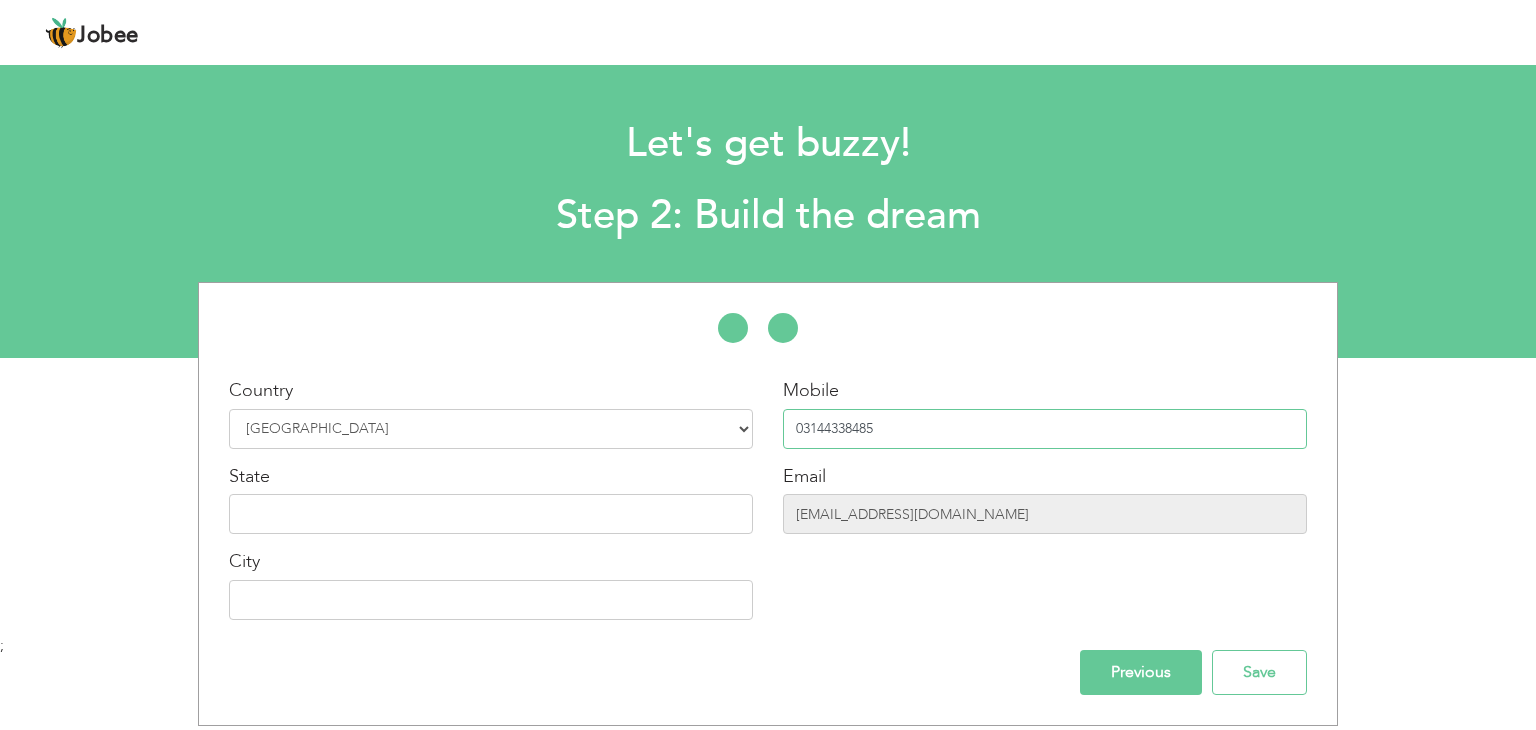 type on "03144338485" 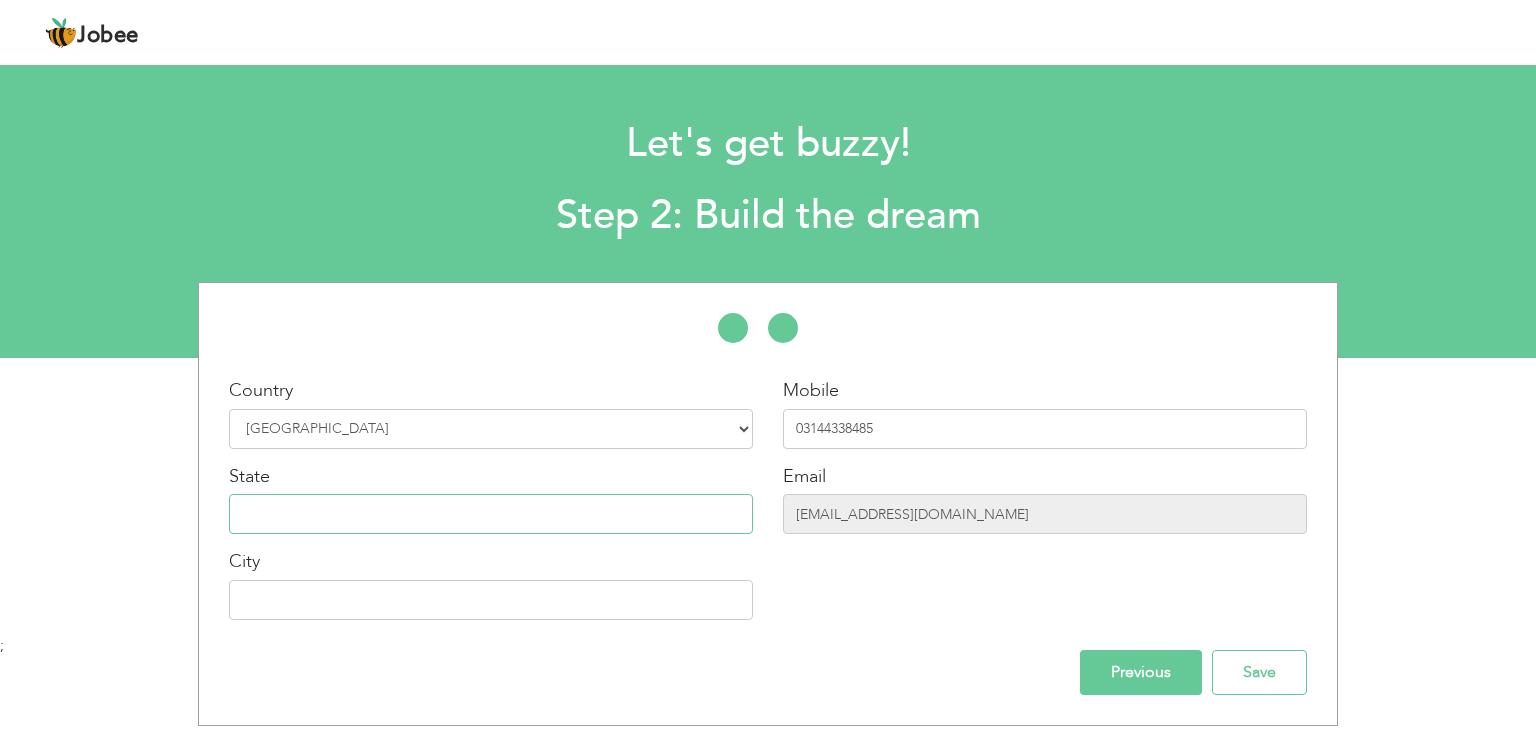 click at bounding box center [491, 514] 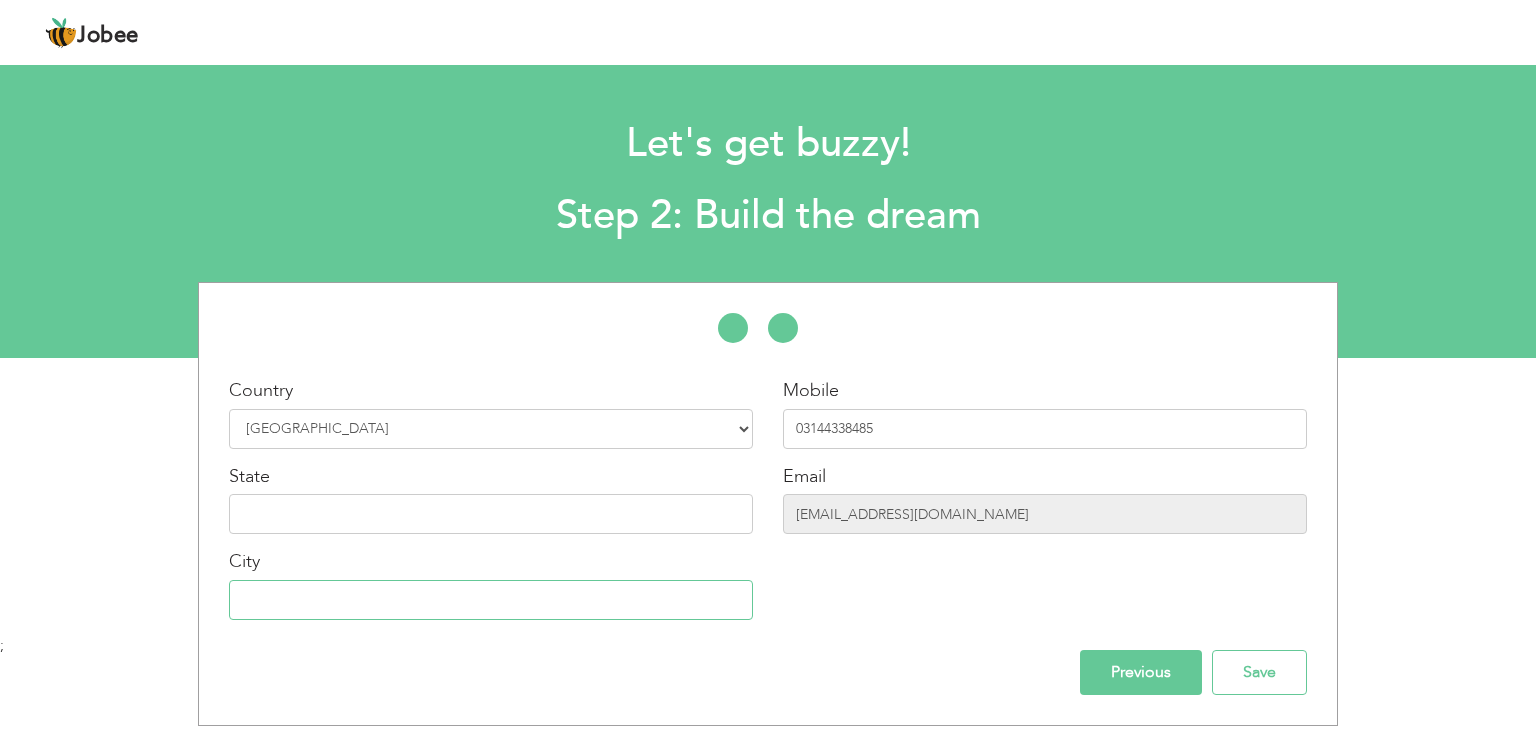 click at bounding box center (491, 600) 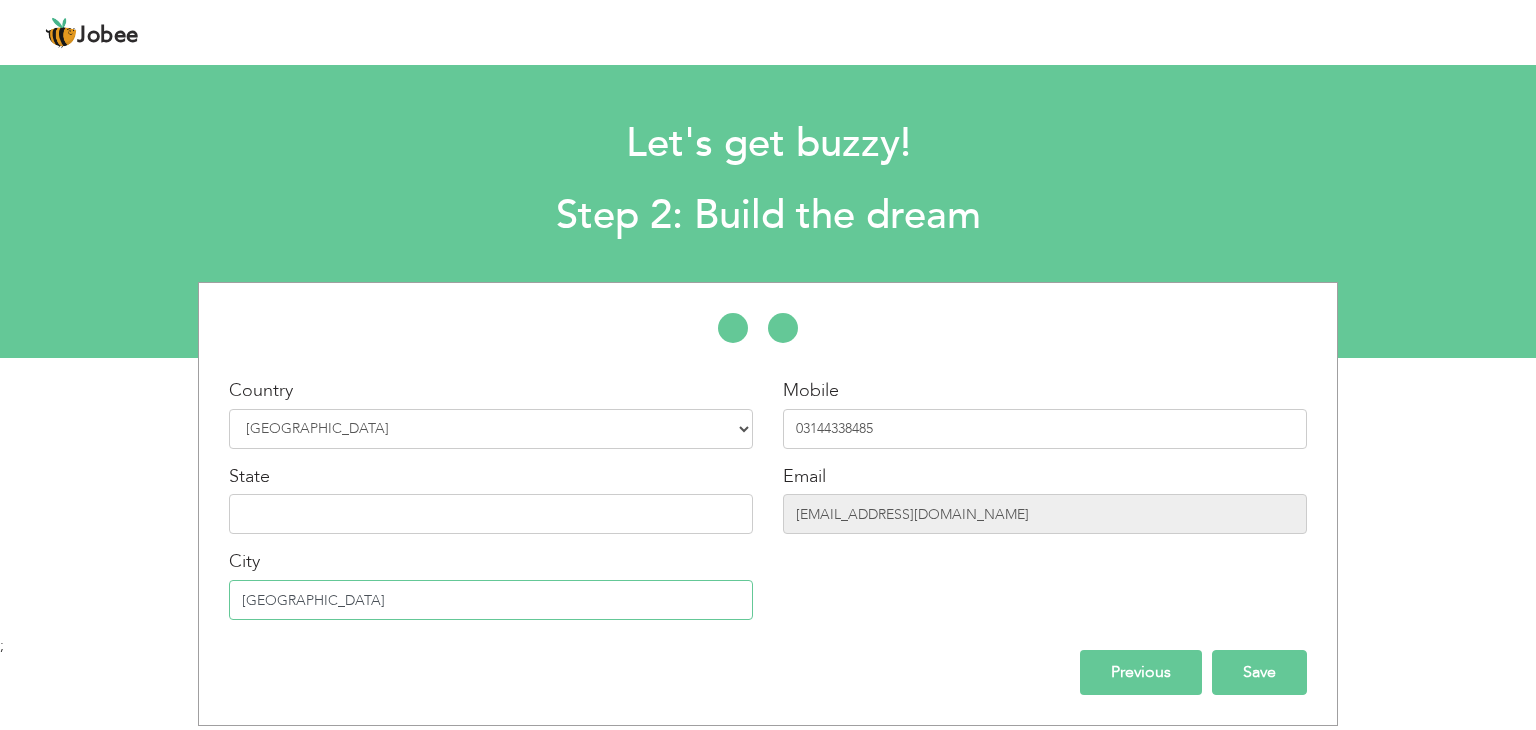 type on "[GEOGRAPHIC_DATA]" 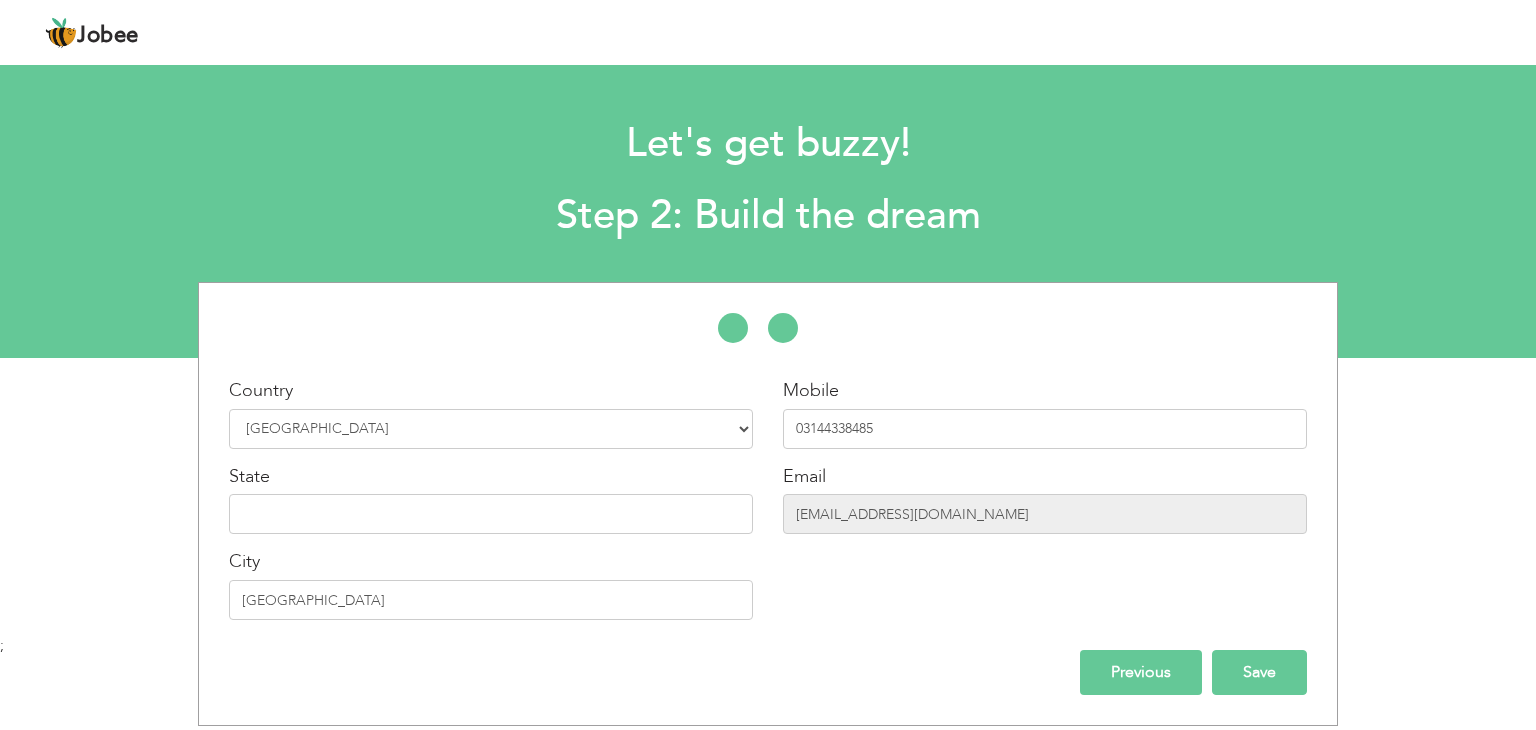 click on "Save" at bounding box center (1259, 672) 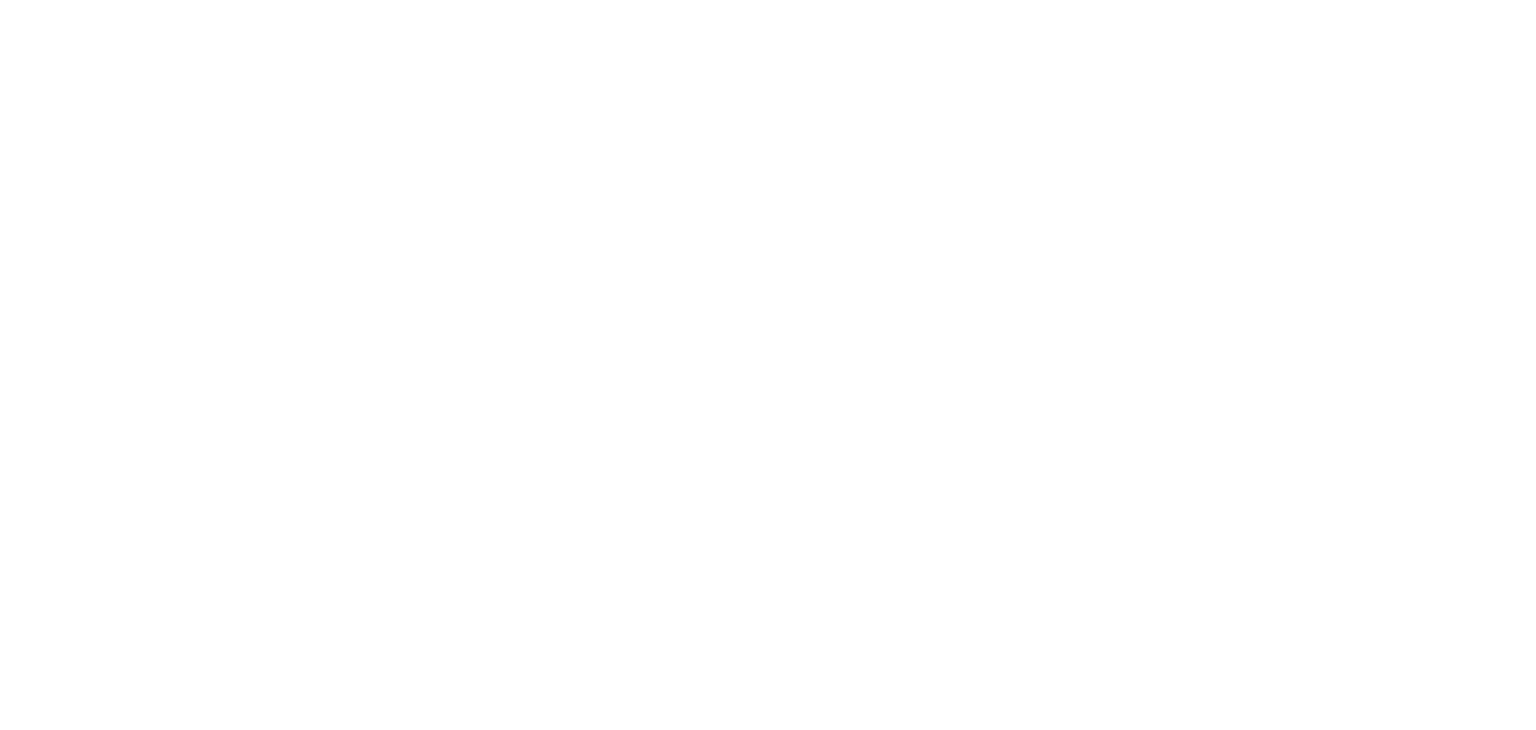 scroll, scrollTop: 0, scrollLeft: 0, axis: both 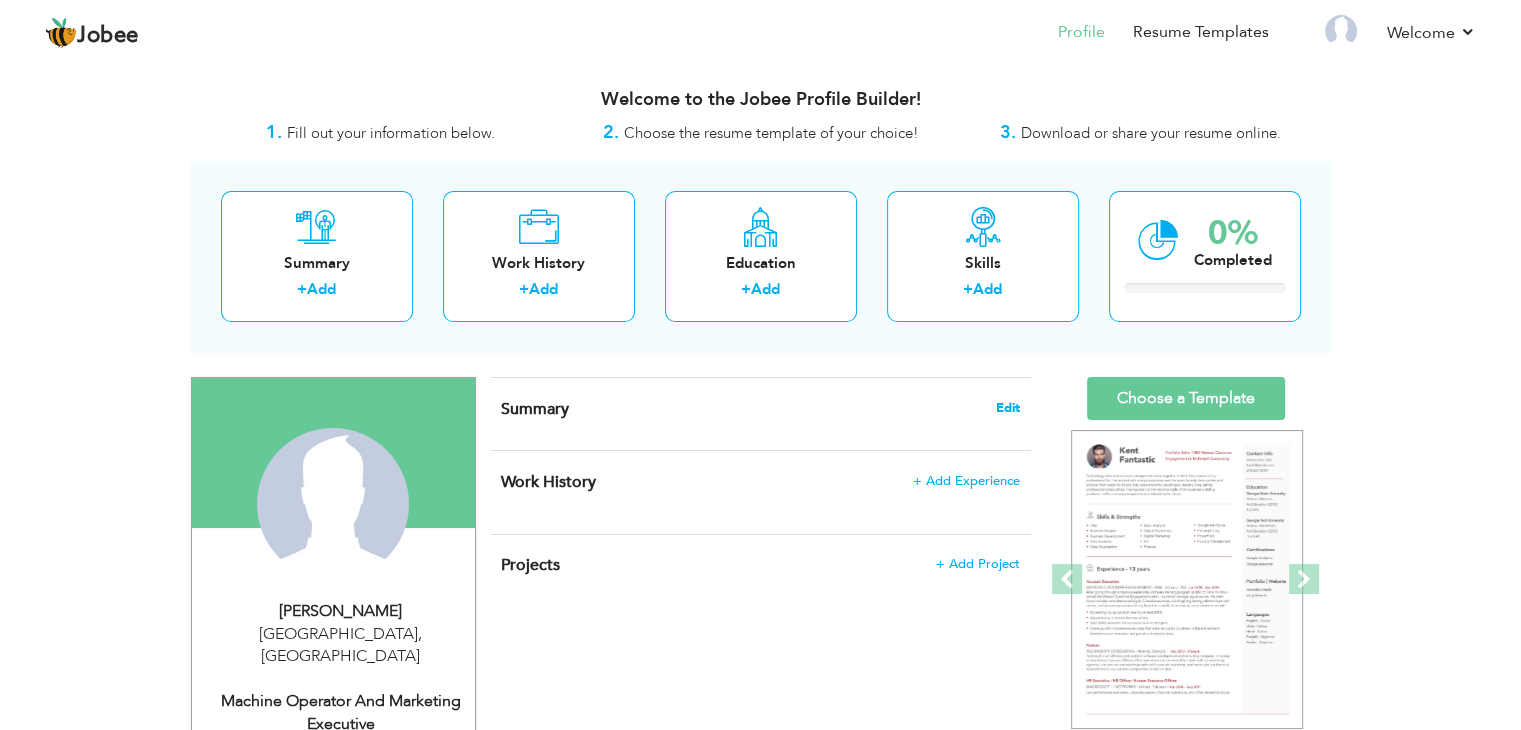click on "Edit" at bounding box center (1008, 408) 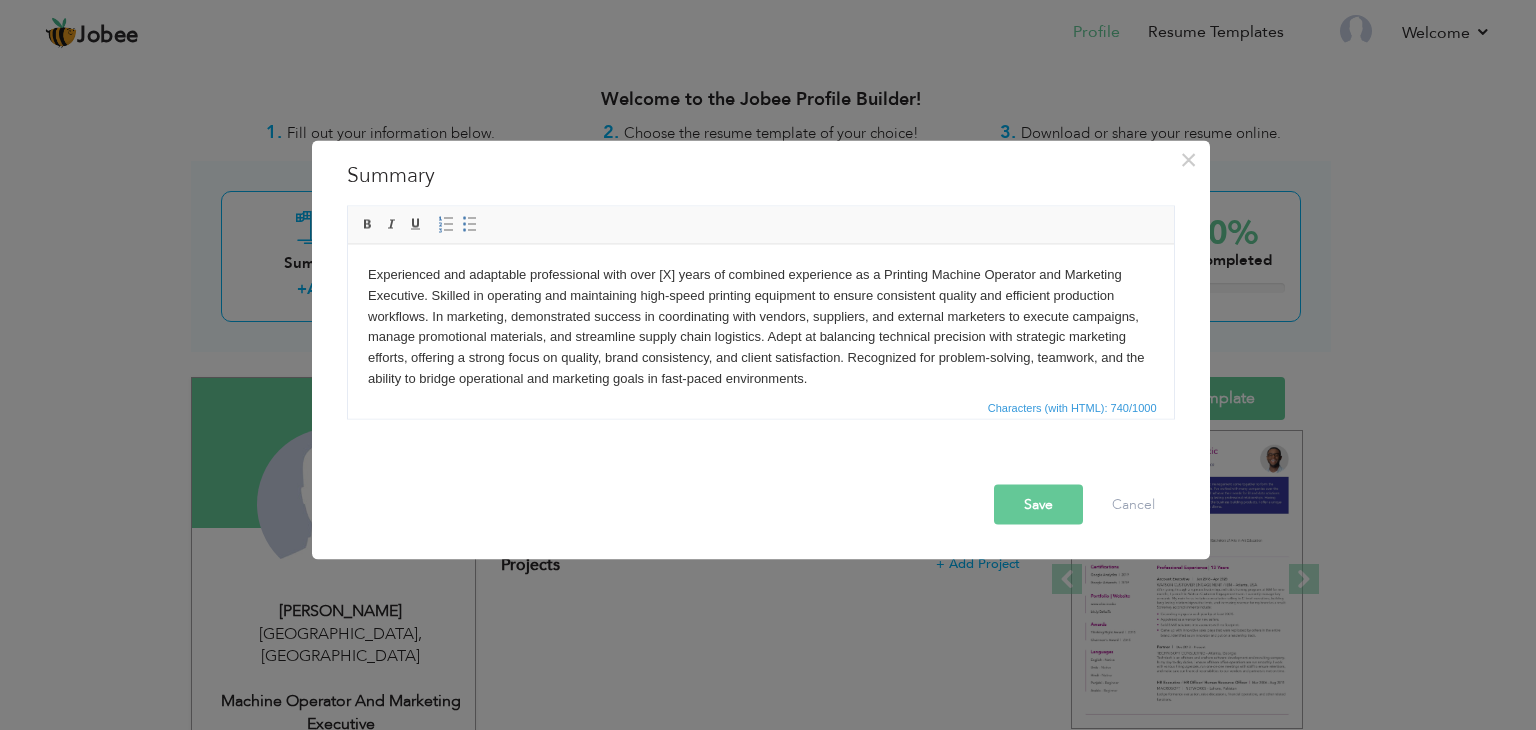 click on "Save" at bounding box center [1038, 505] 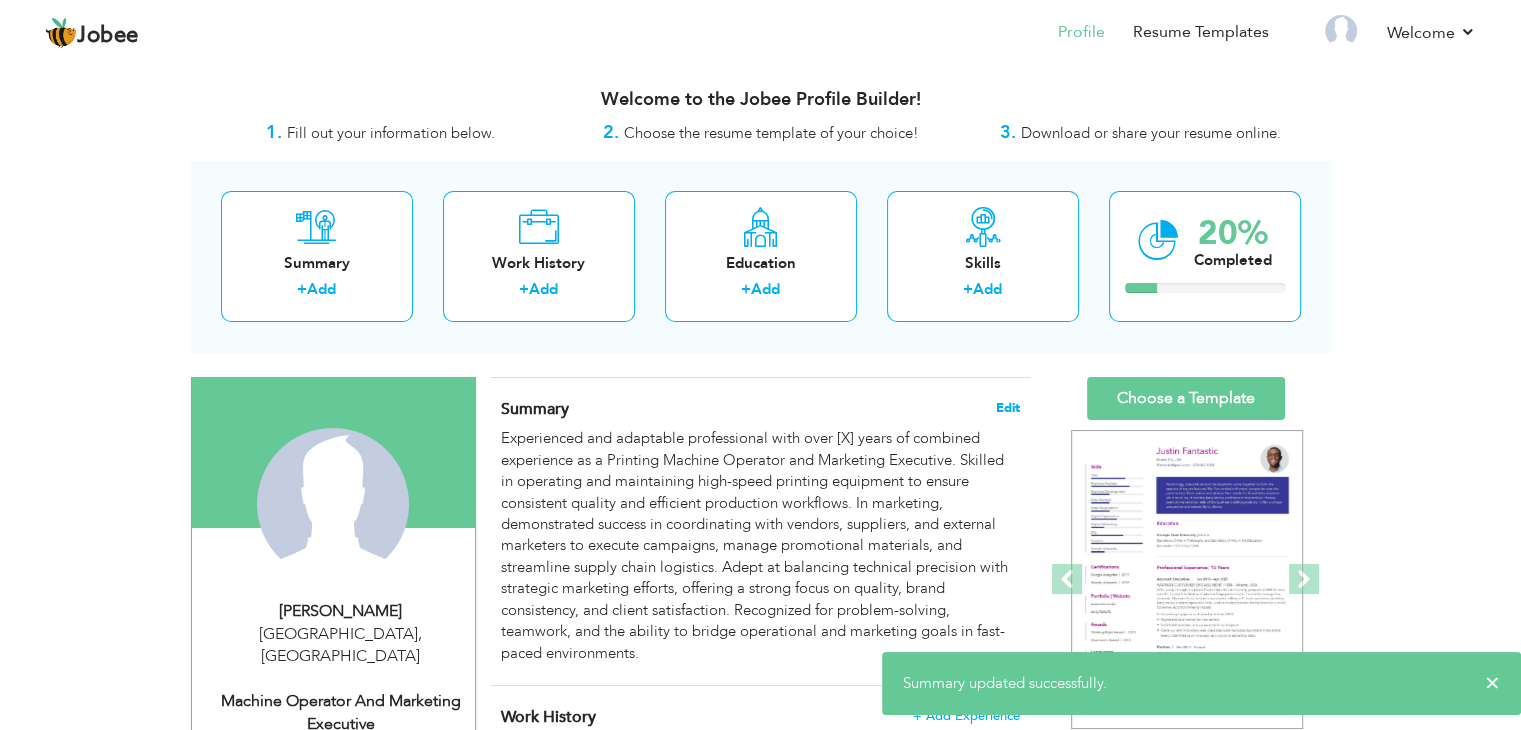 click on "Edit" at bounding box center (1008, 408) 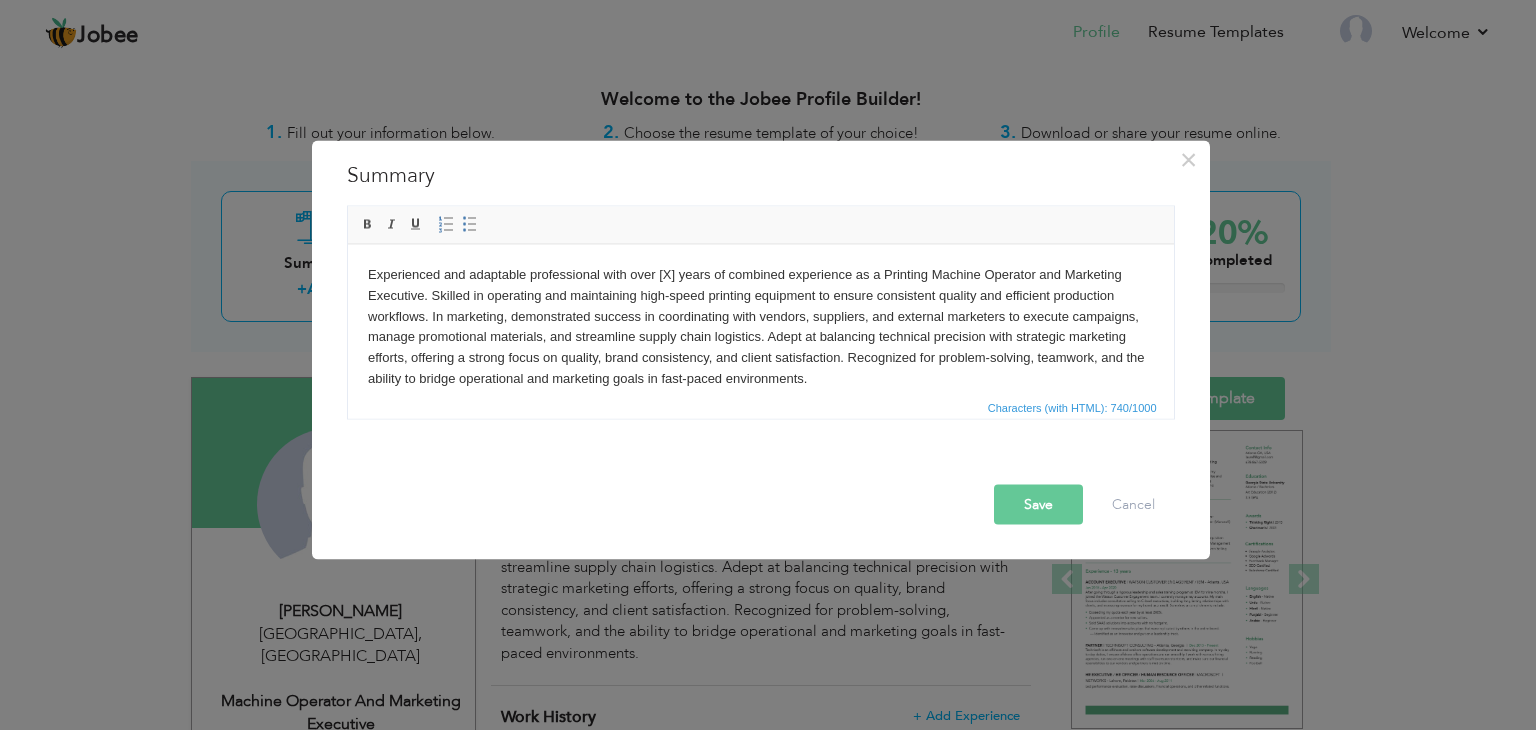 click on "Experienced and adaptable professional with over [X] years of combined experience as a Printing Machine Operator and Marketing Executive. Skilled in operating and maintaining high-speed printing equipment to ensure consistent quality and efficient production workflows. In marketing, demonstrated success in coordinating with vendors, suppliers, and external marketers to execute campaigns, manage promotional materials, and streamline supply chain logistics. Adept at balancing technical precision with strategic marketing efforts, offering a strong focus on quality, brand consistency, and client satisfaction. Recognized for problem-solving, teamwork, and the ability to bridge operational and marketing goals in fast-paced environments." at bounding box center [760, 326] 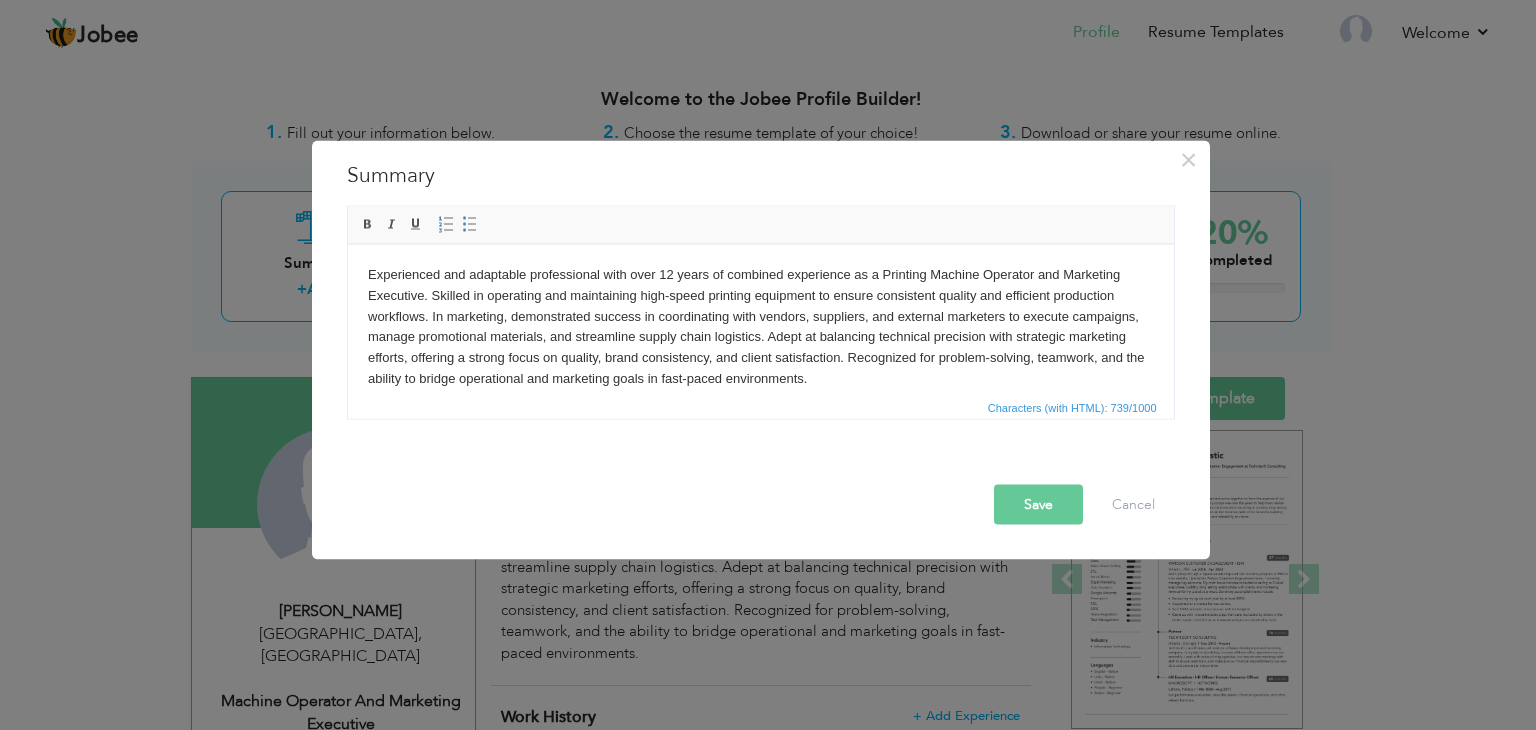 click on "Save" at bounding box center [1038, 505] 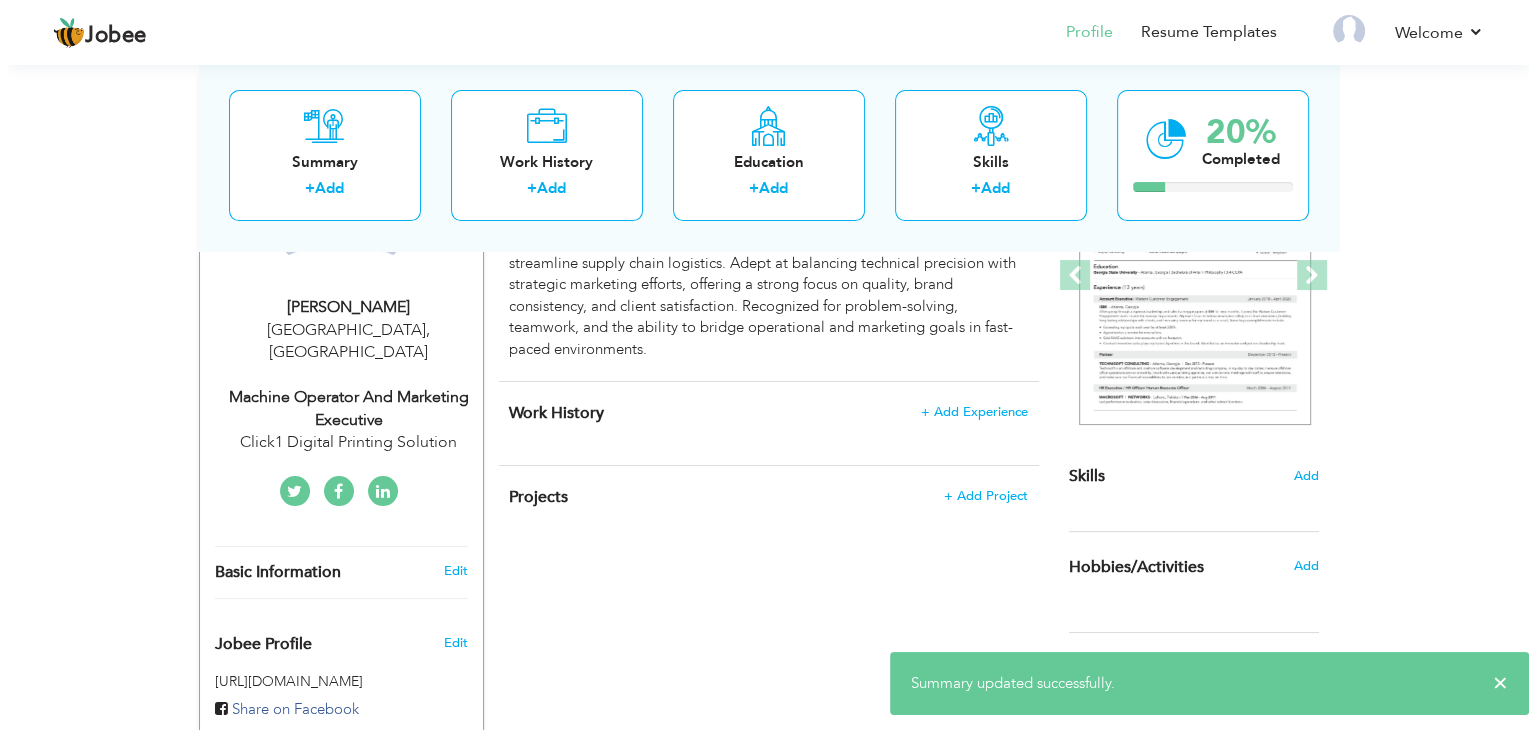scroll, scrollTop: 308, scrollLeft: 0, axis: vertical 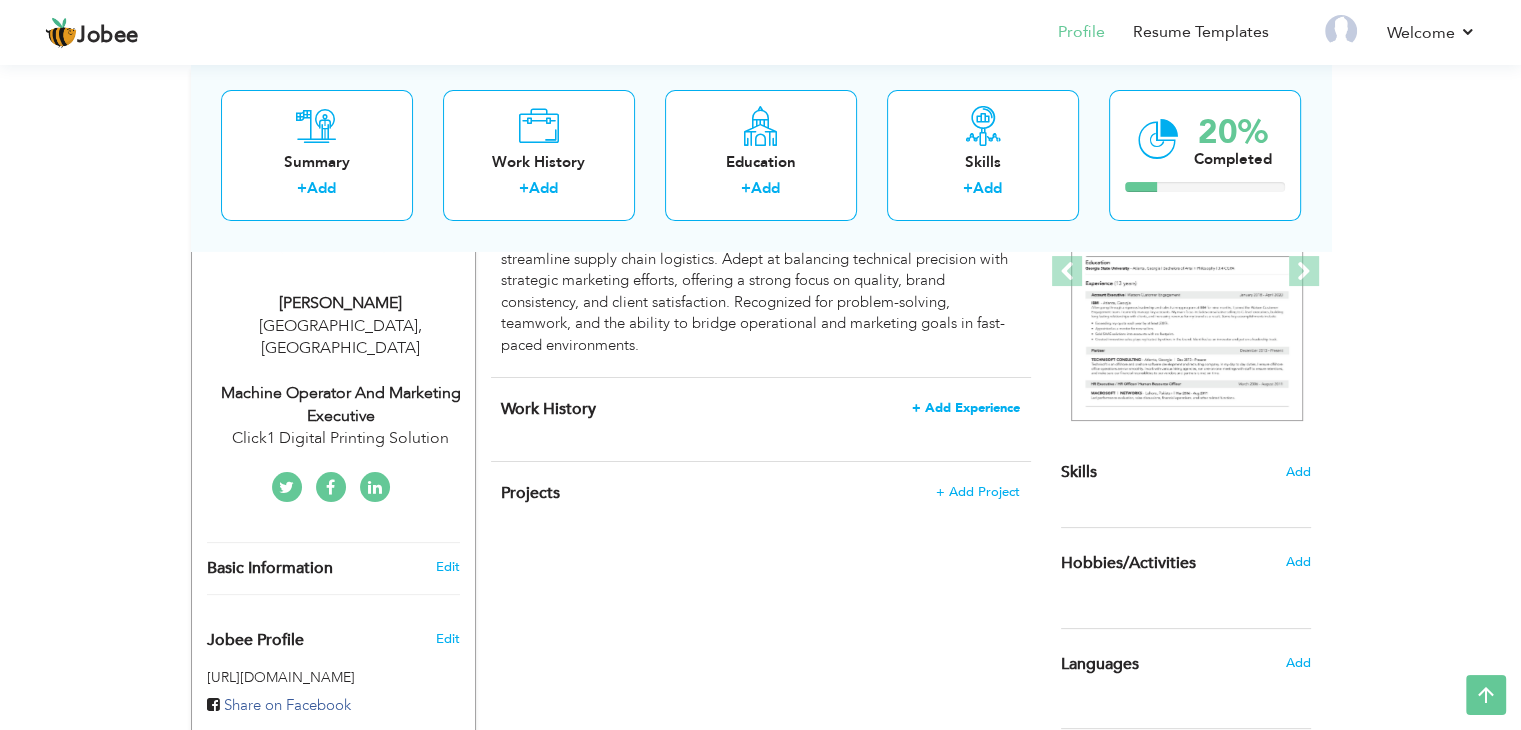 click on "+ Add Experience" at bounding box center (966, 408) 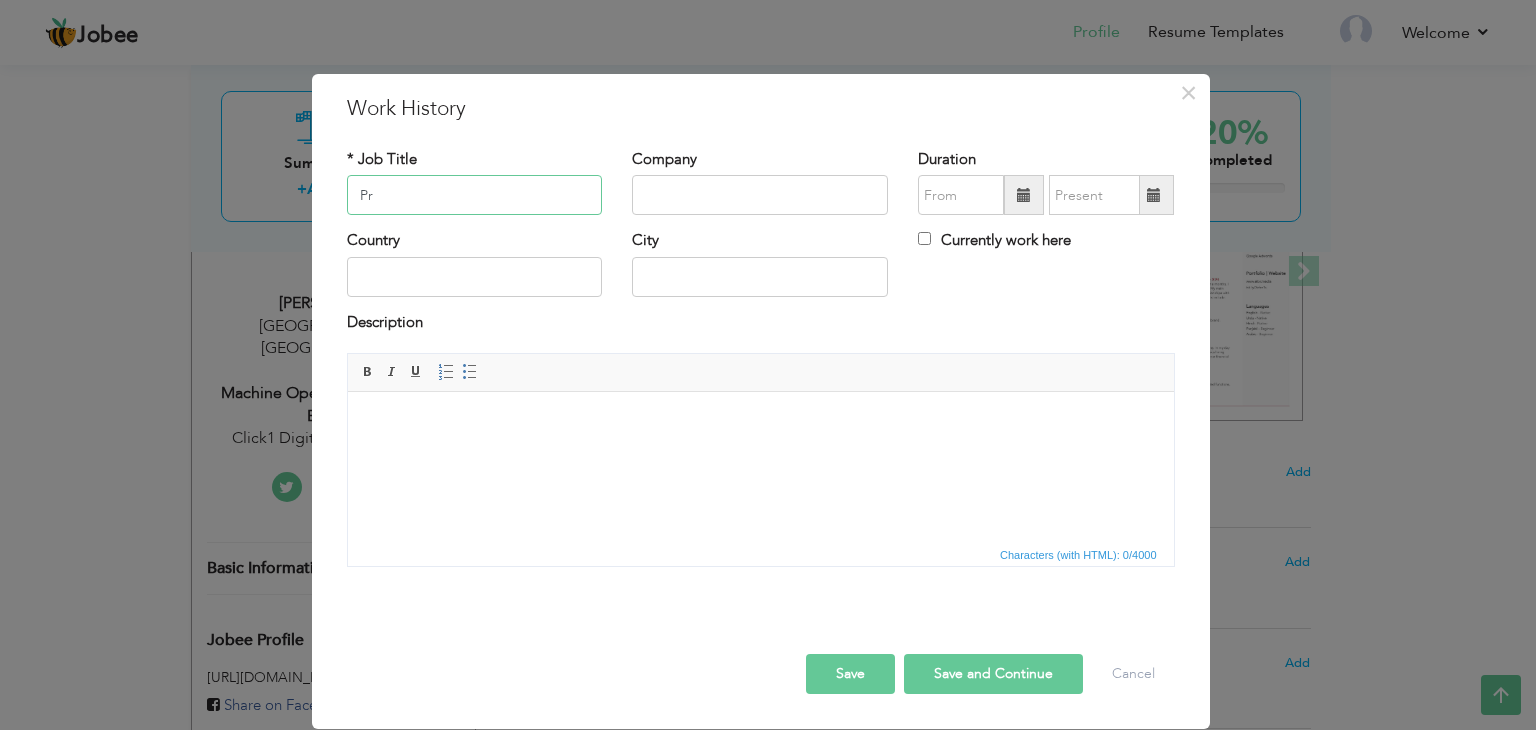 type on "P" 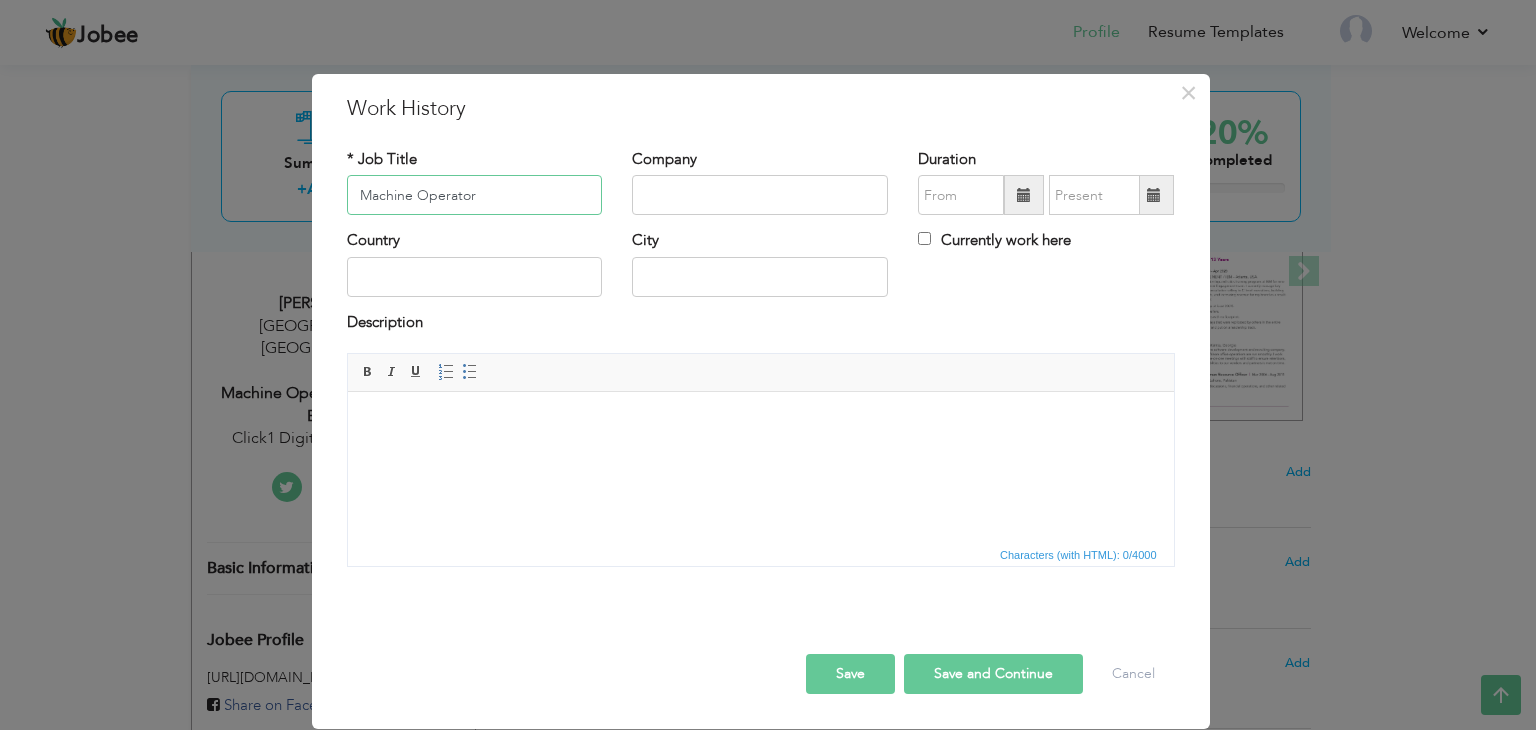 type on "Machine Operator" 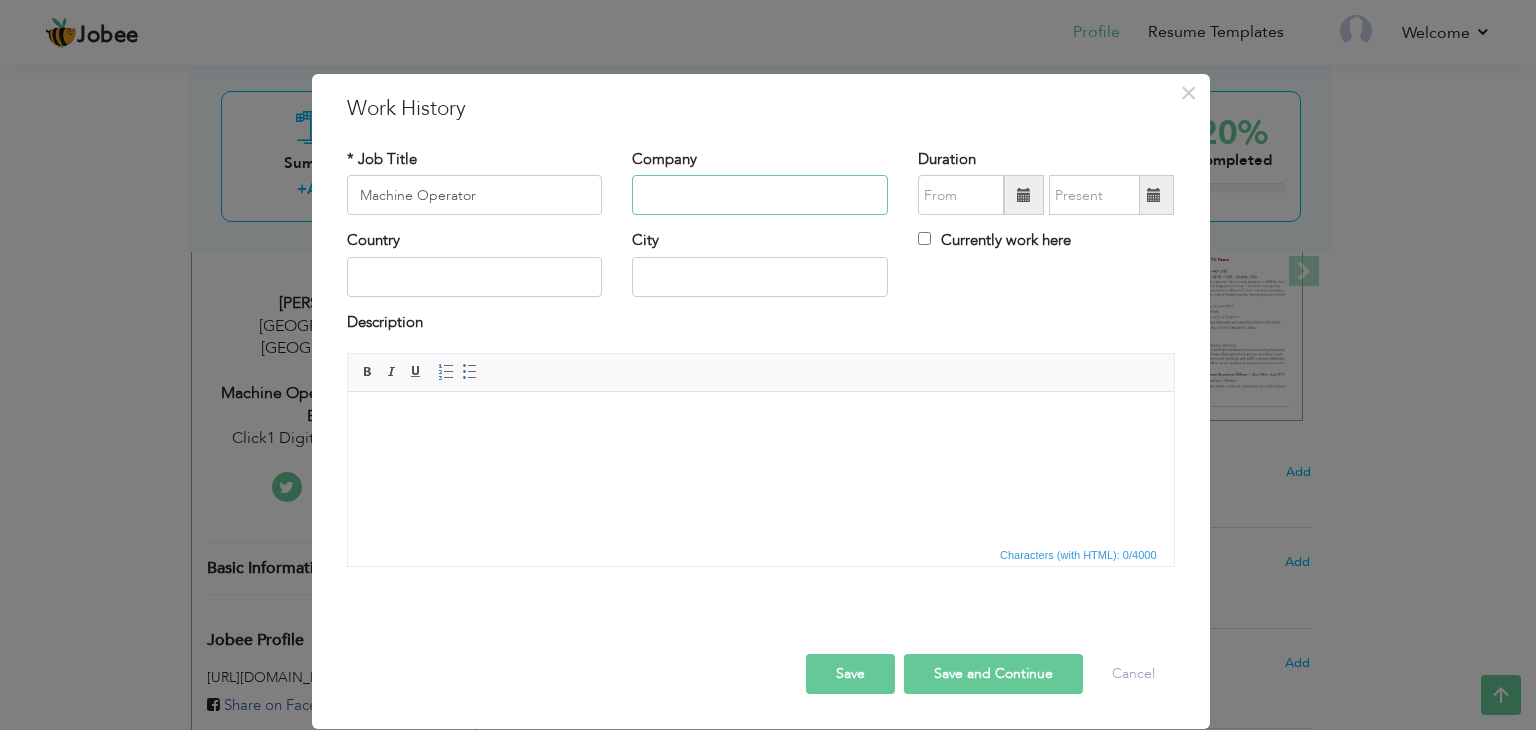 click at bounding box center [760, 195] 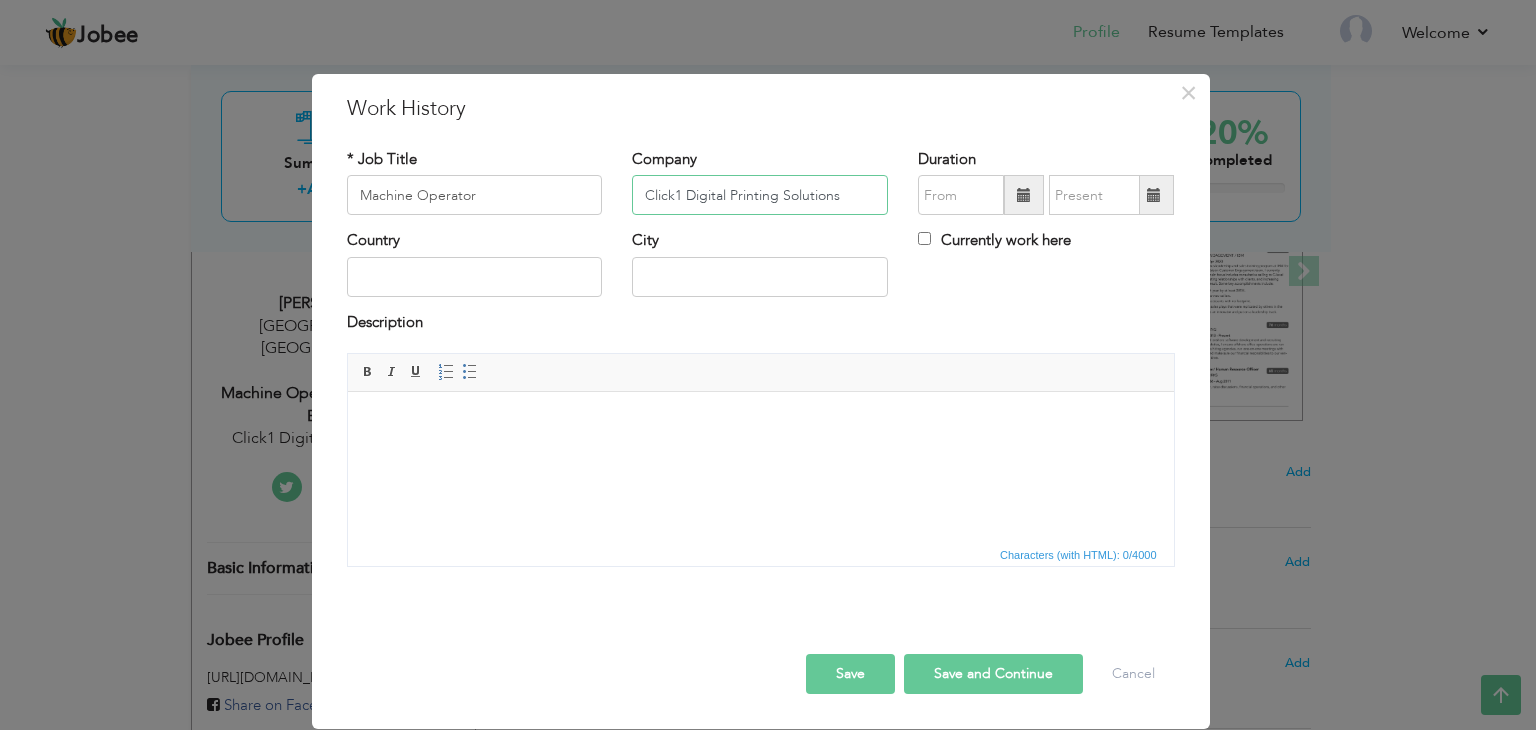 type on "Click1 Digital Printing Solutions" 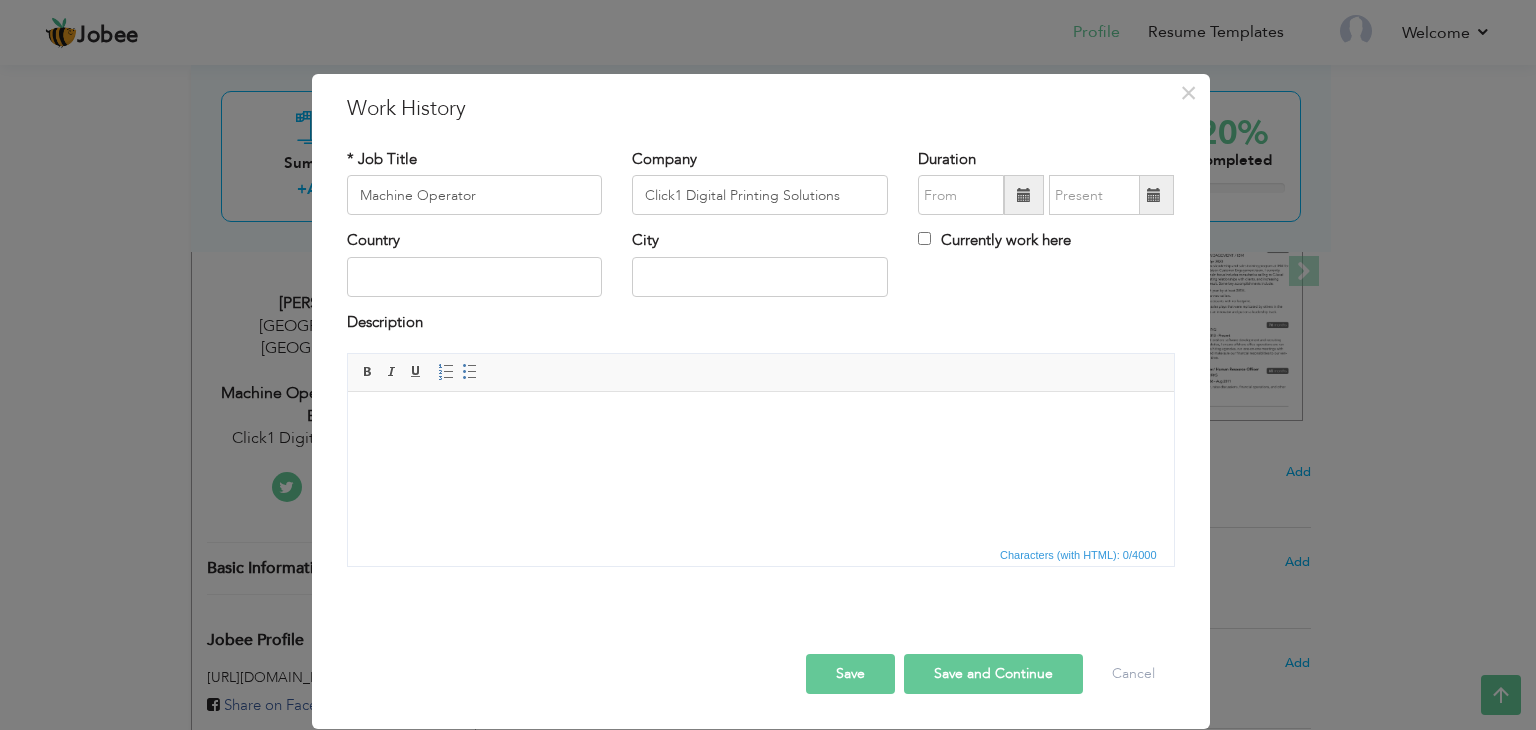 click at bounding box center (1024, 195) 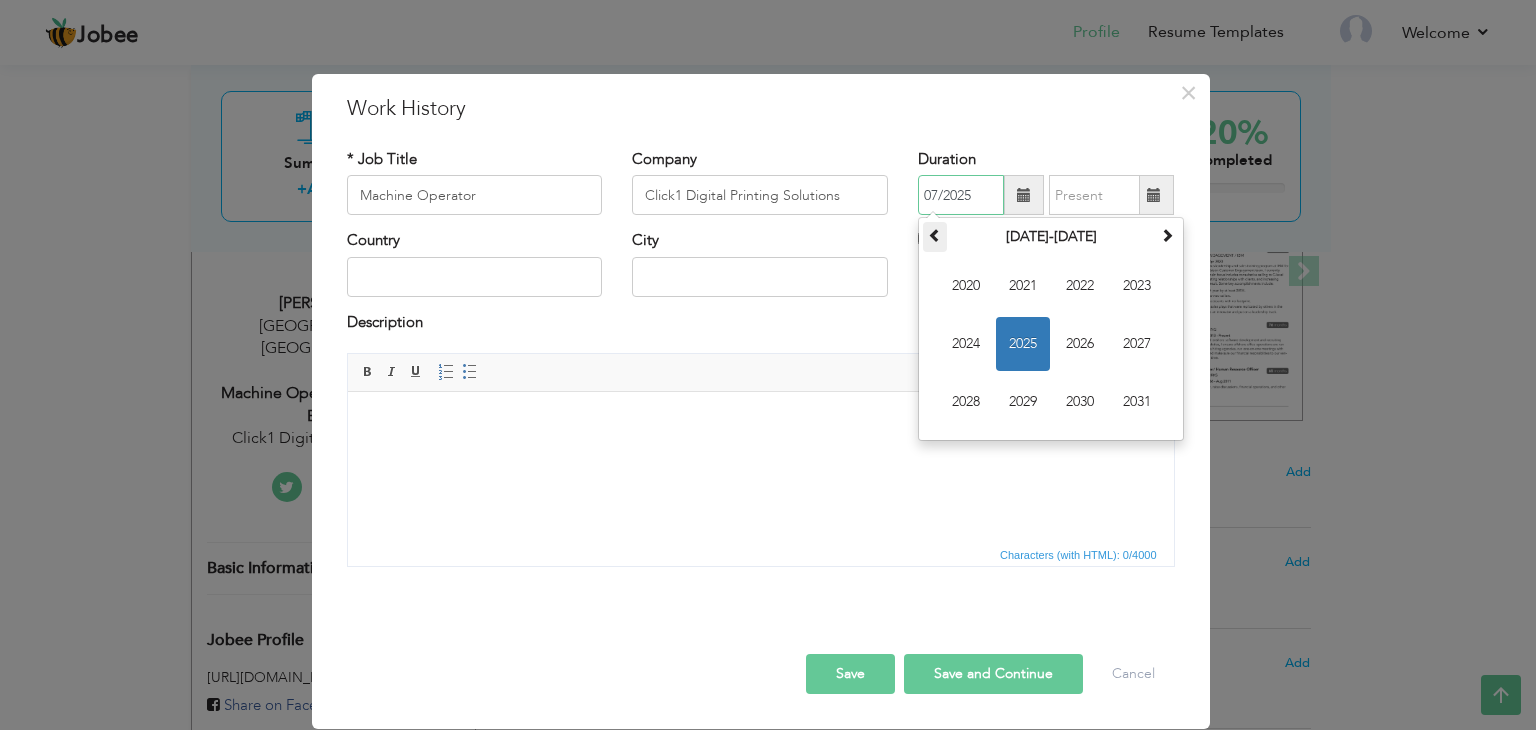 click at bounding box center [935, 237] 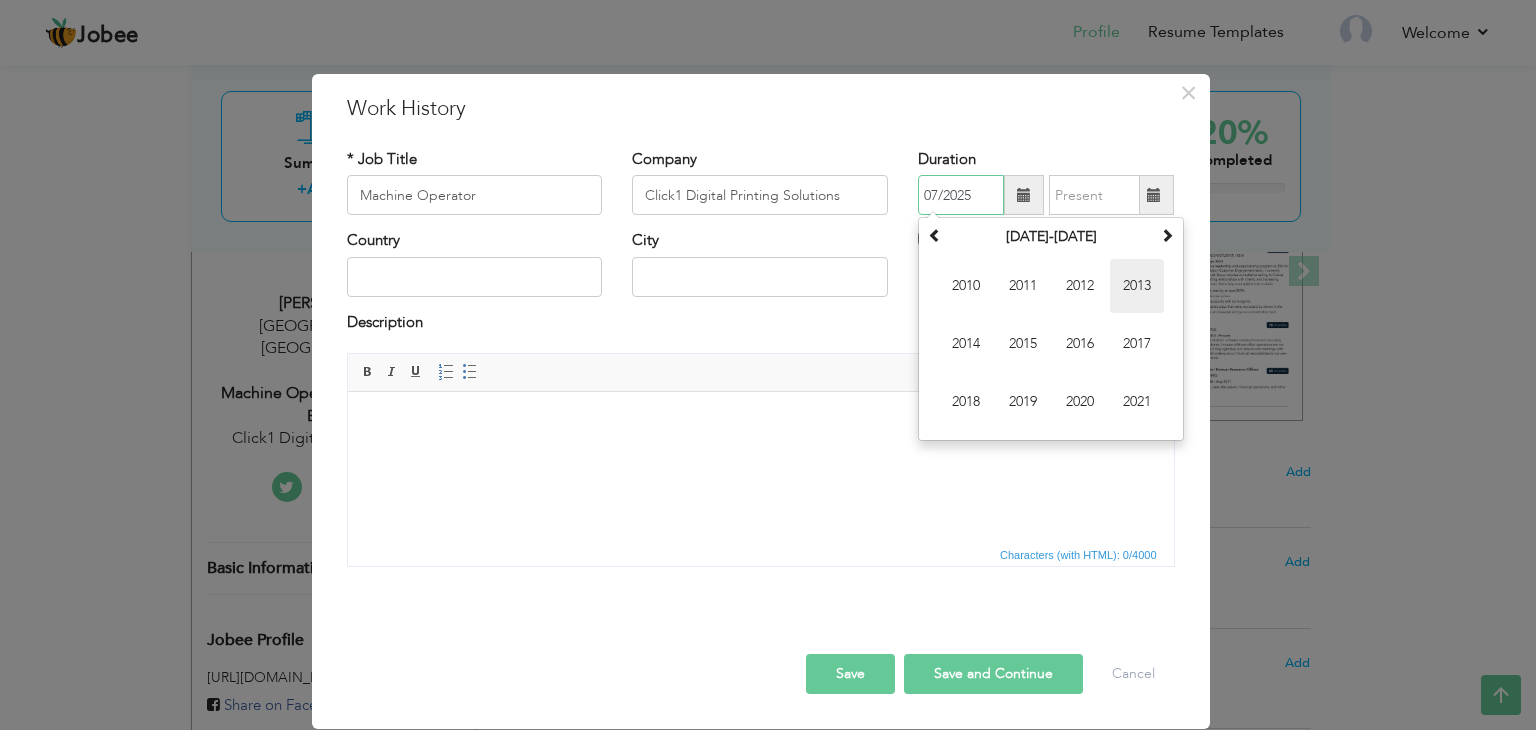 click on "2013" at bounding box center (1137, 286) 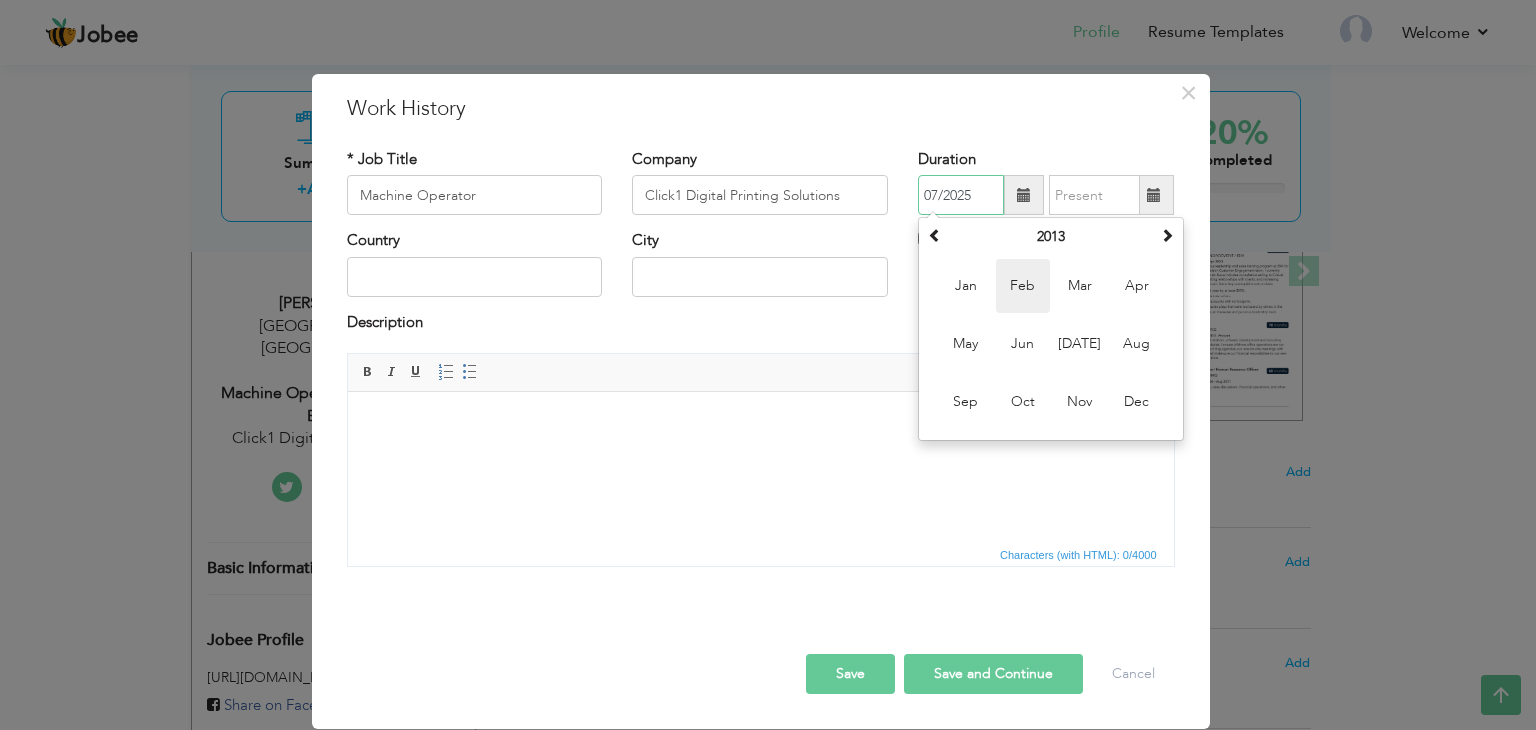 click on "Feb" at bounding box center [1023, 286] 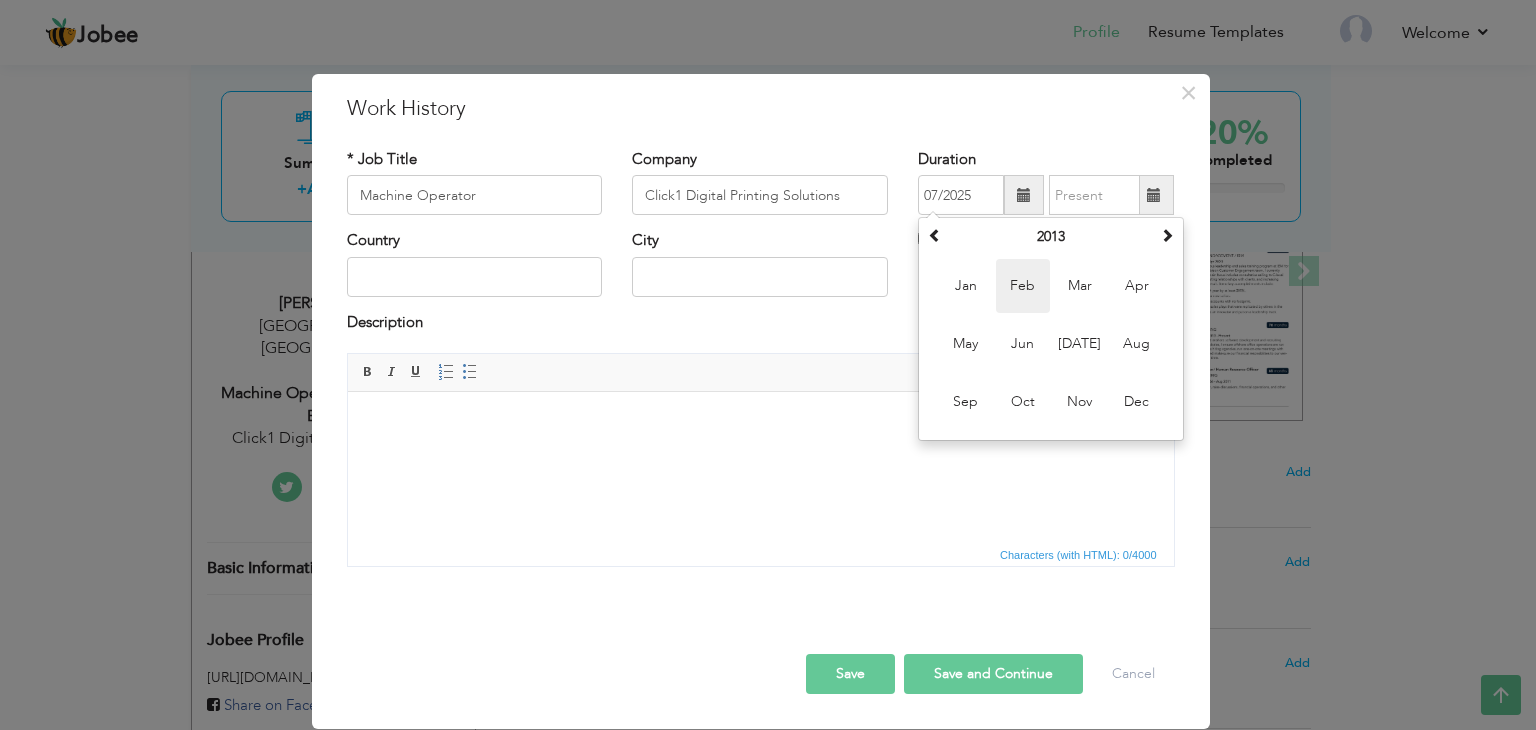 type on "02/2013" 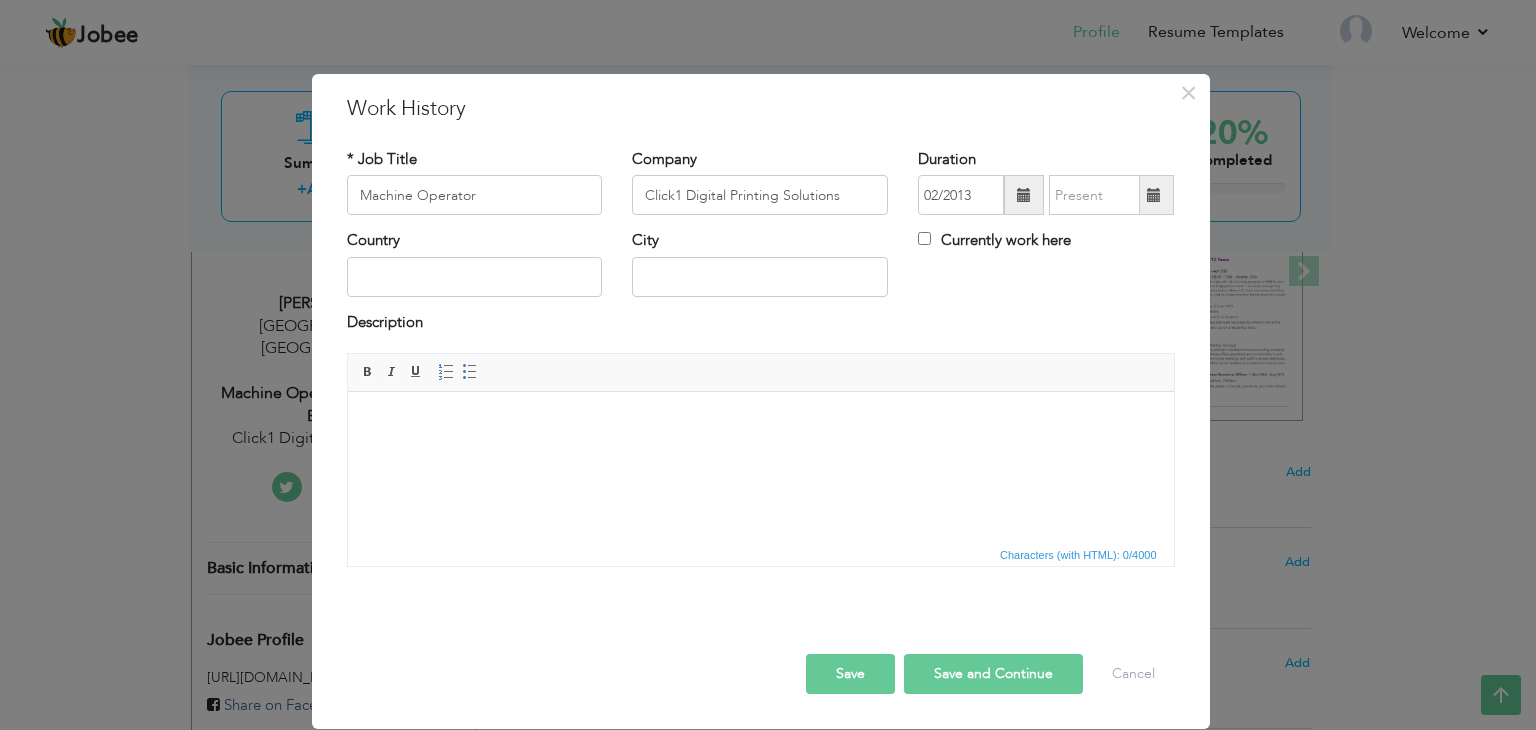 click at bounding box center (1154, 195) 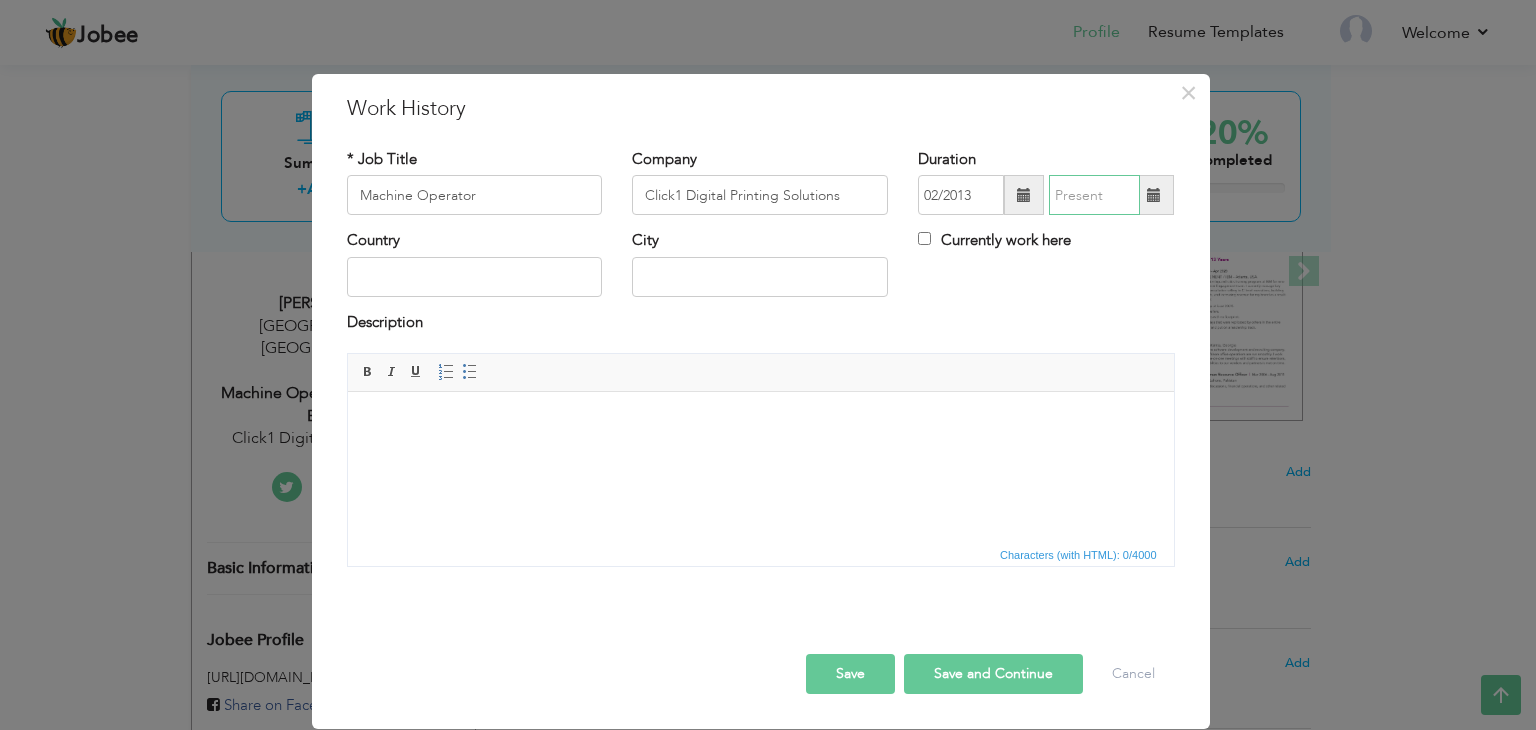 type on "07/2025" 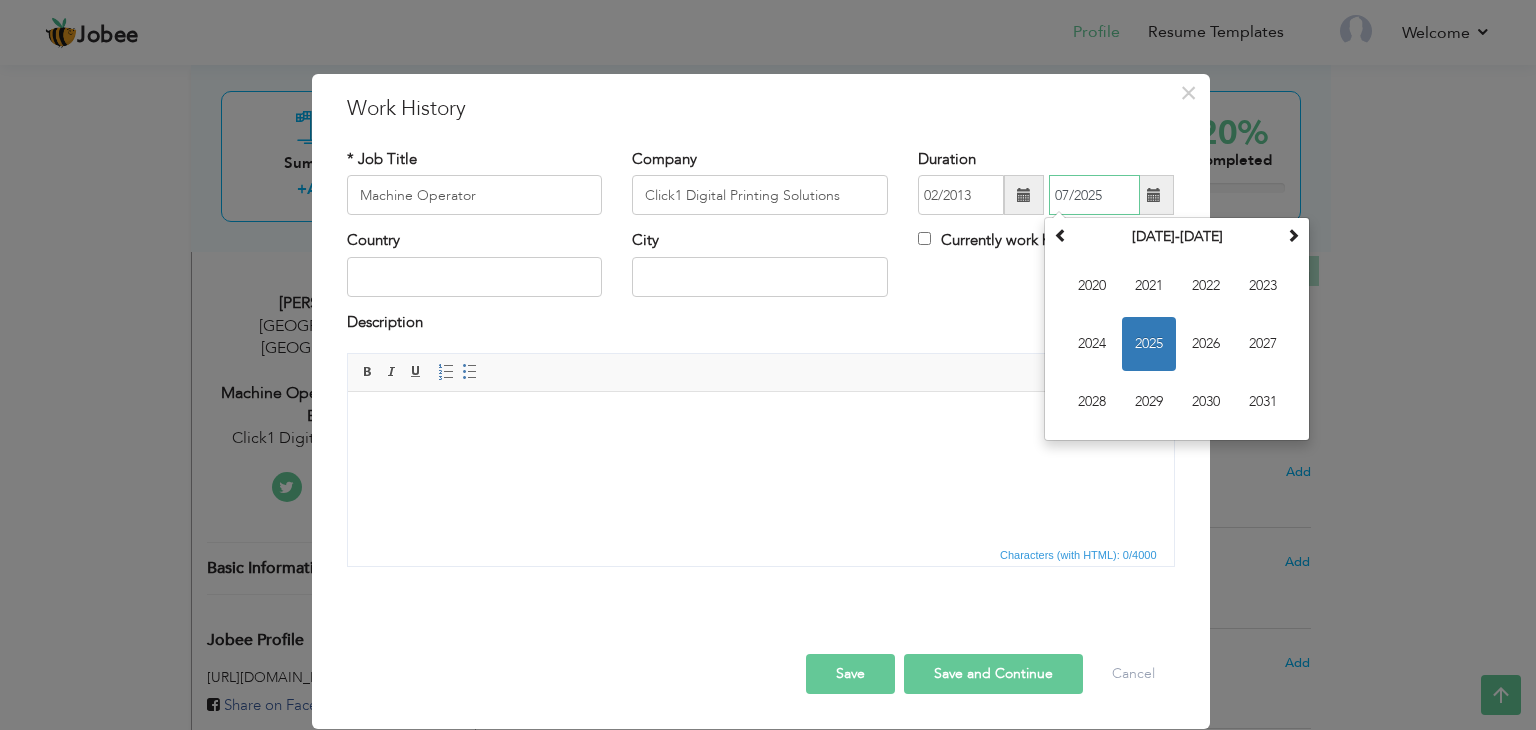 click on "2025" at bounding box center [1149, 344] 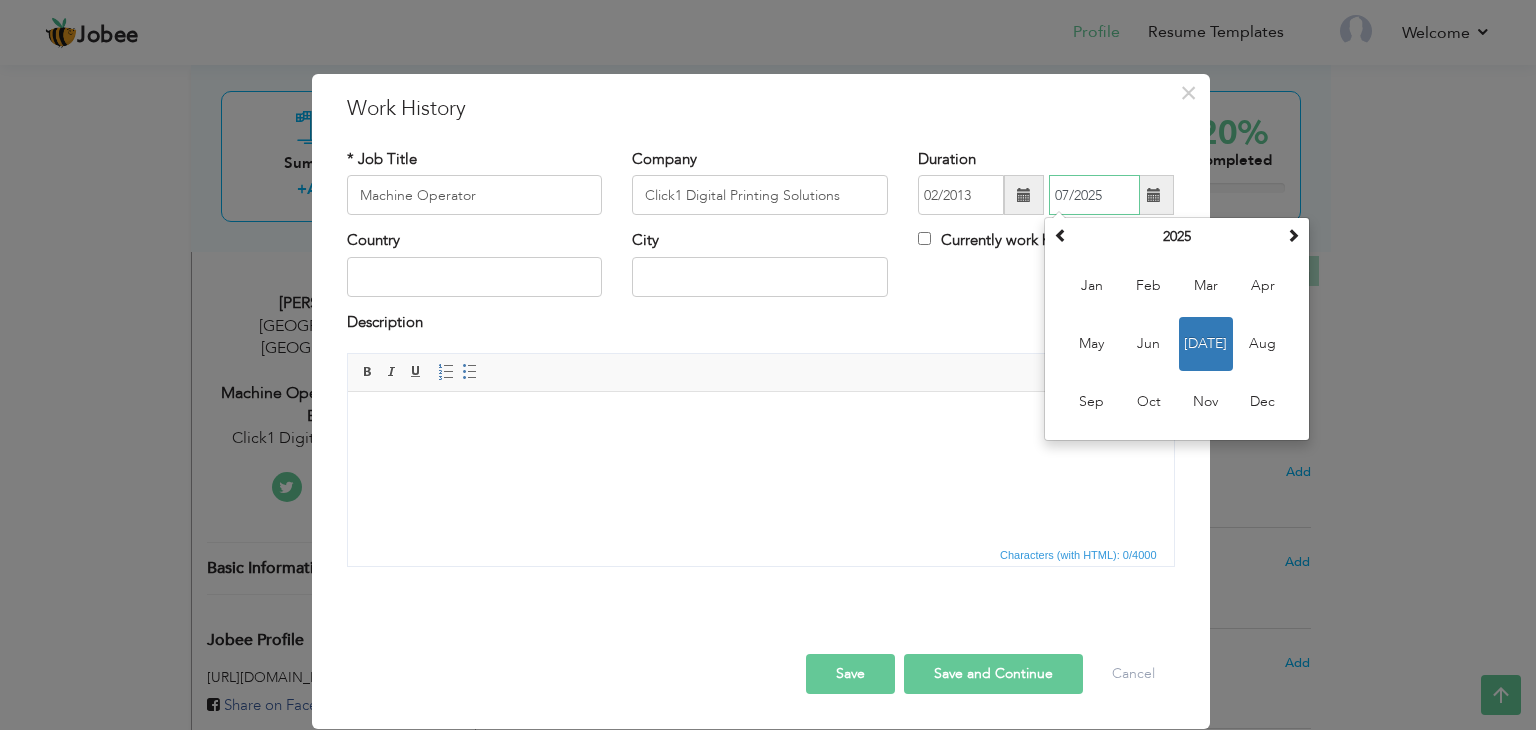click on "Jul" at bounding box center (1206, 344) 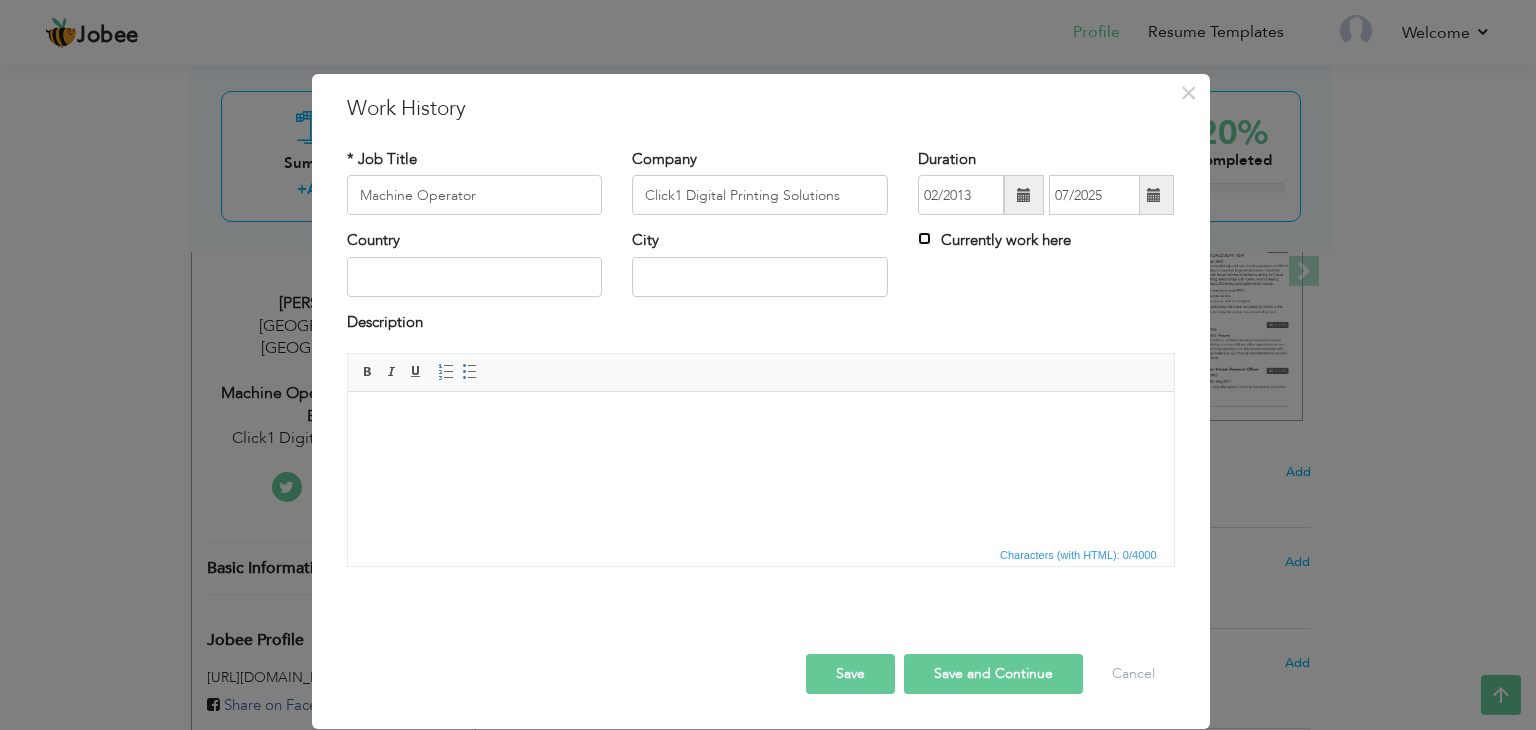 click on "Currently work here" at bounding box center [924, 238] 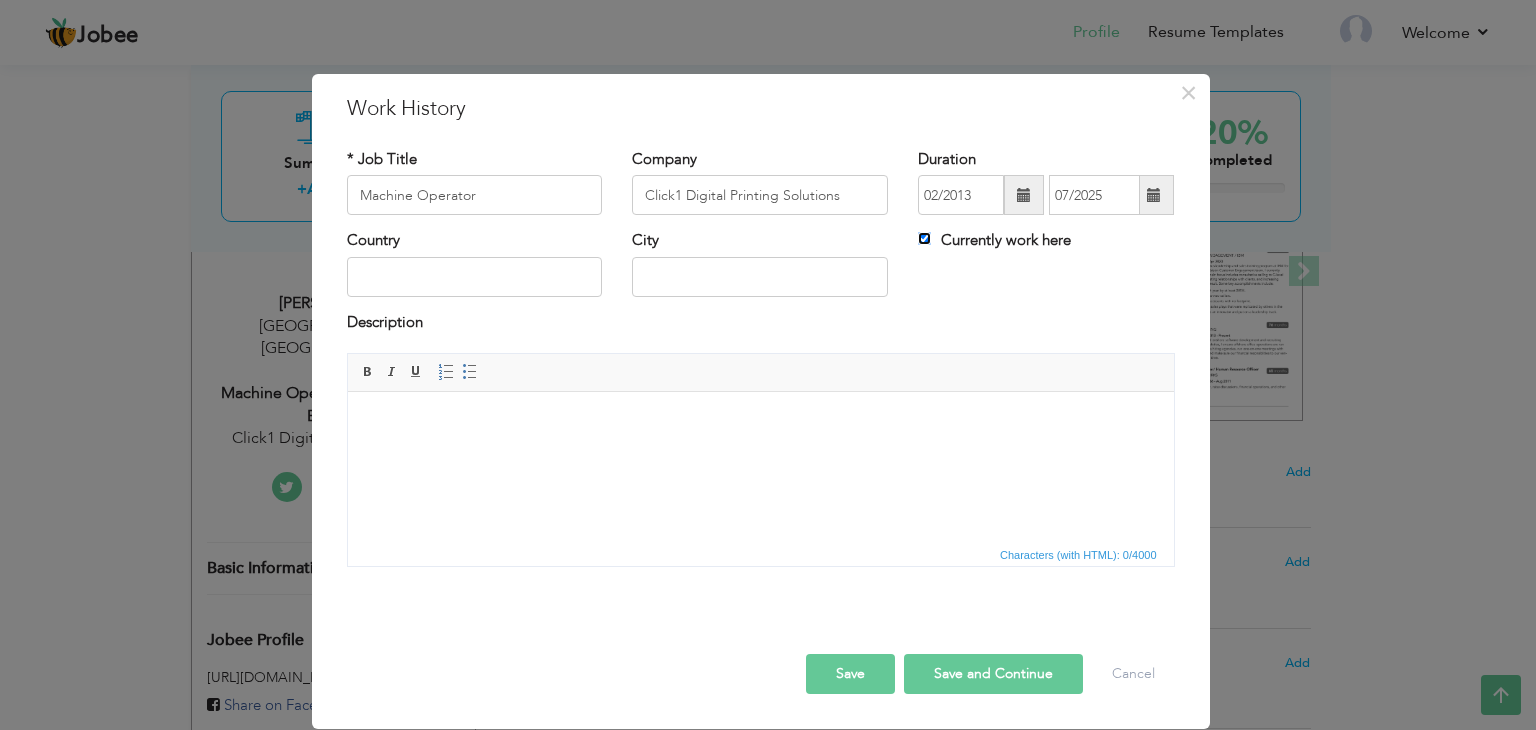 type 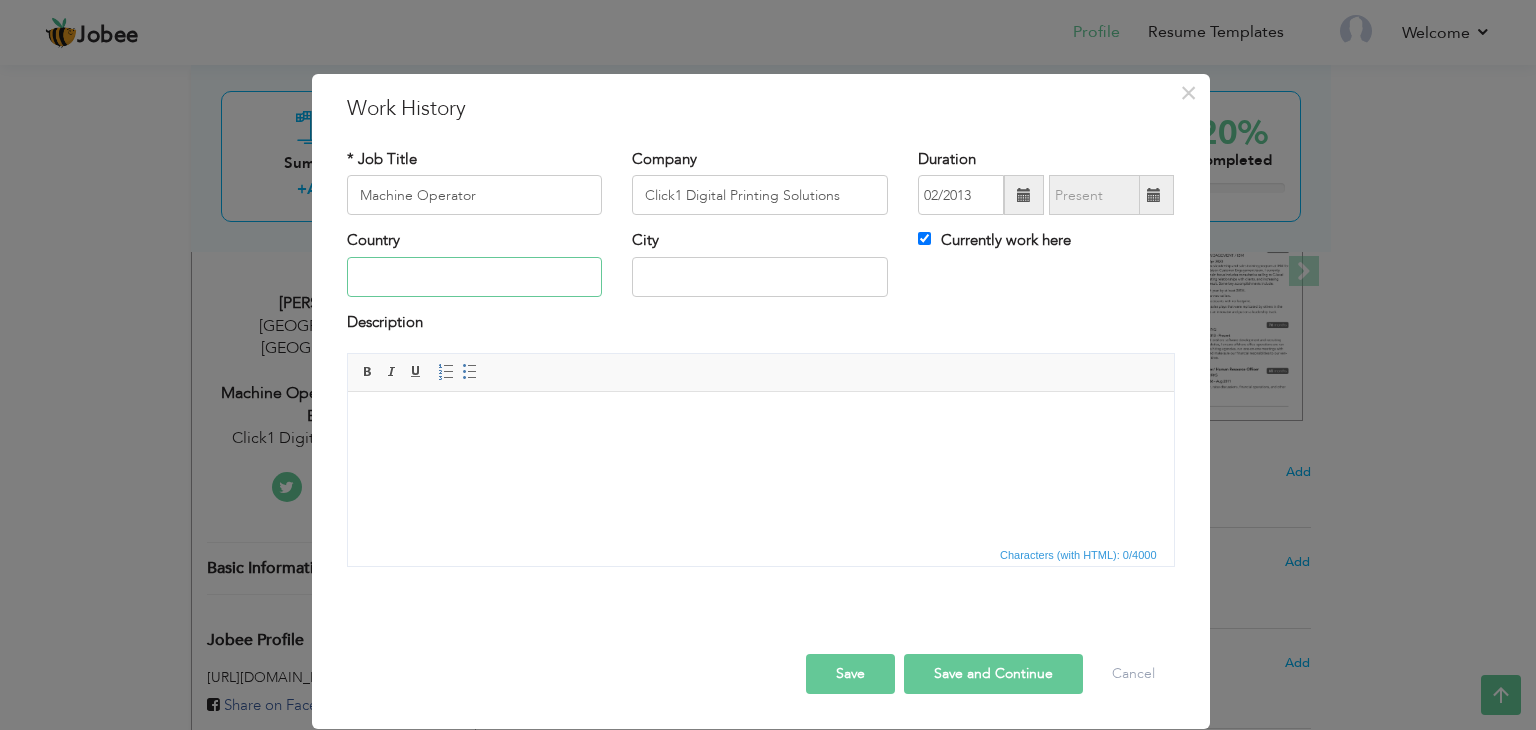 click at bounding box center [475, 277] 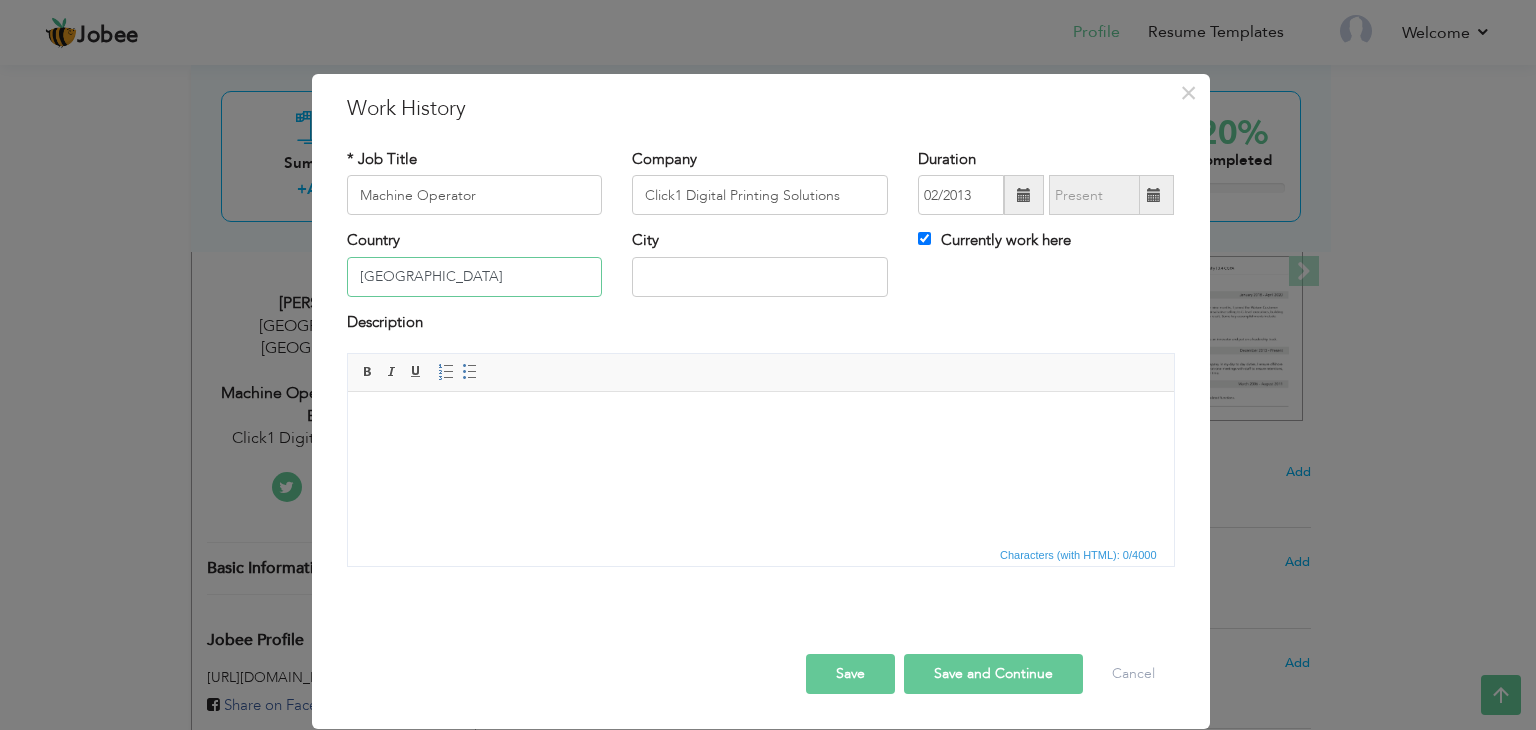 type on "[GEOGRAPHIC_DATA]" 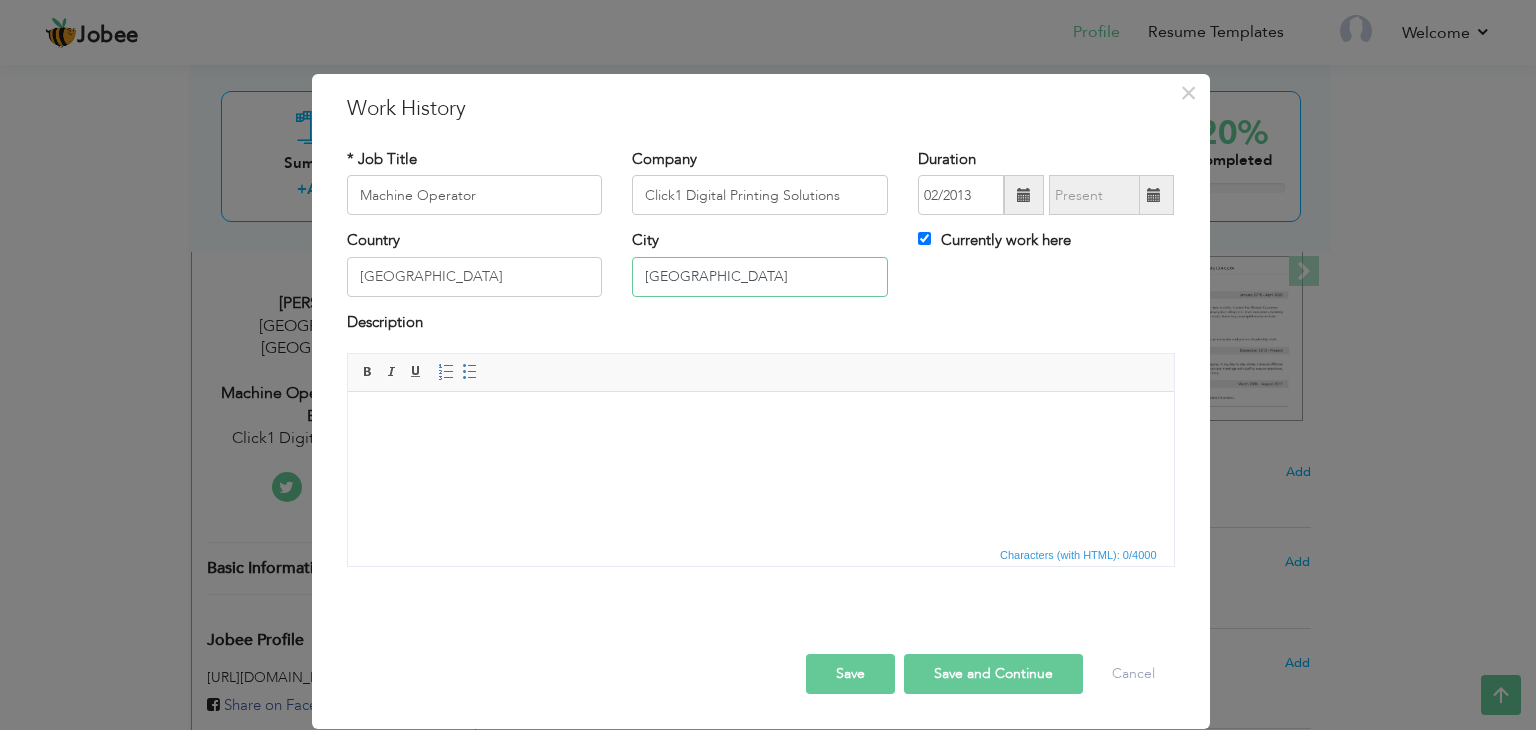type on "[GEOGRAPHIC_DATA]" 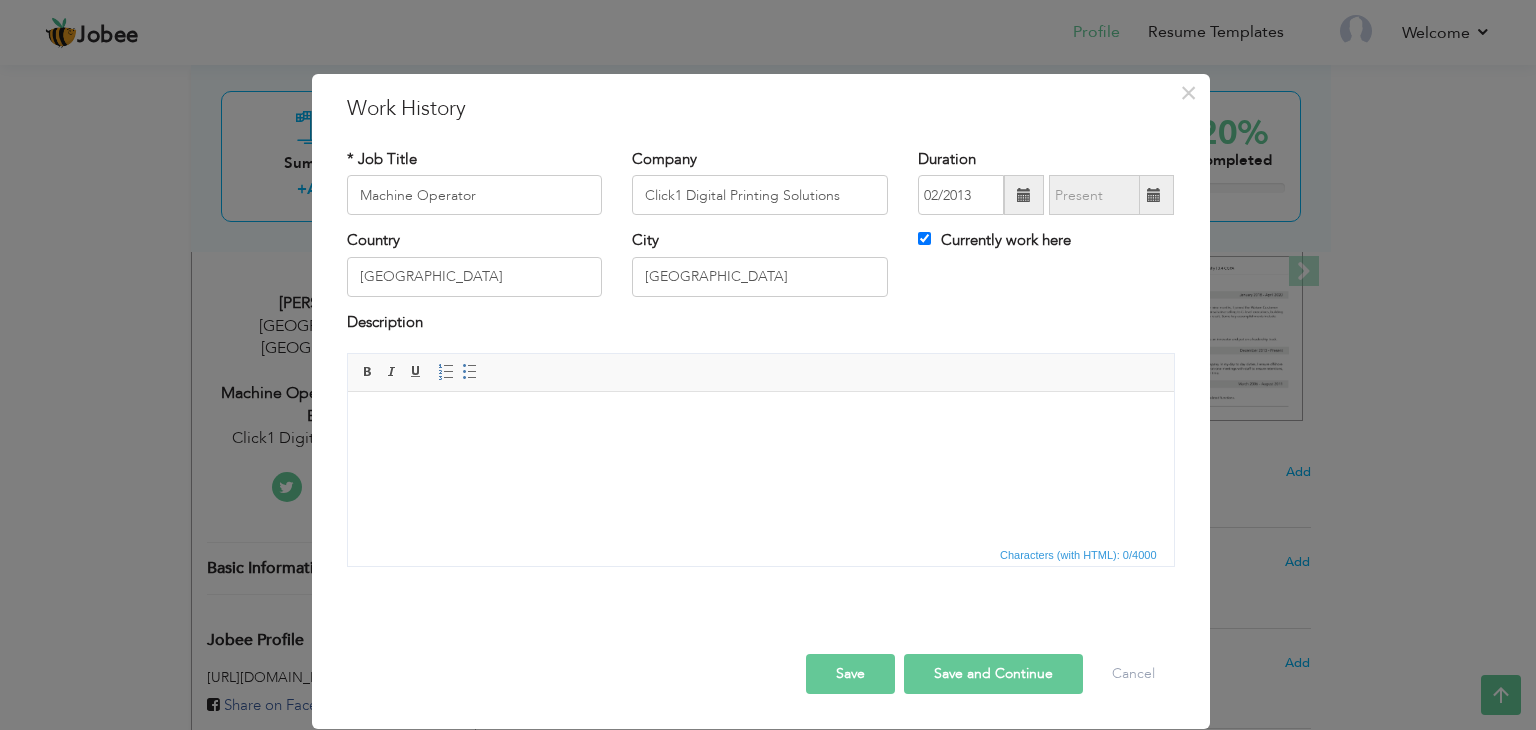 click at bounding box center [760, 422] 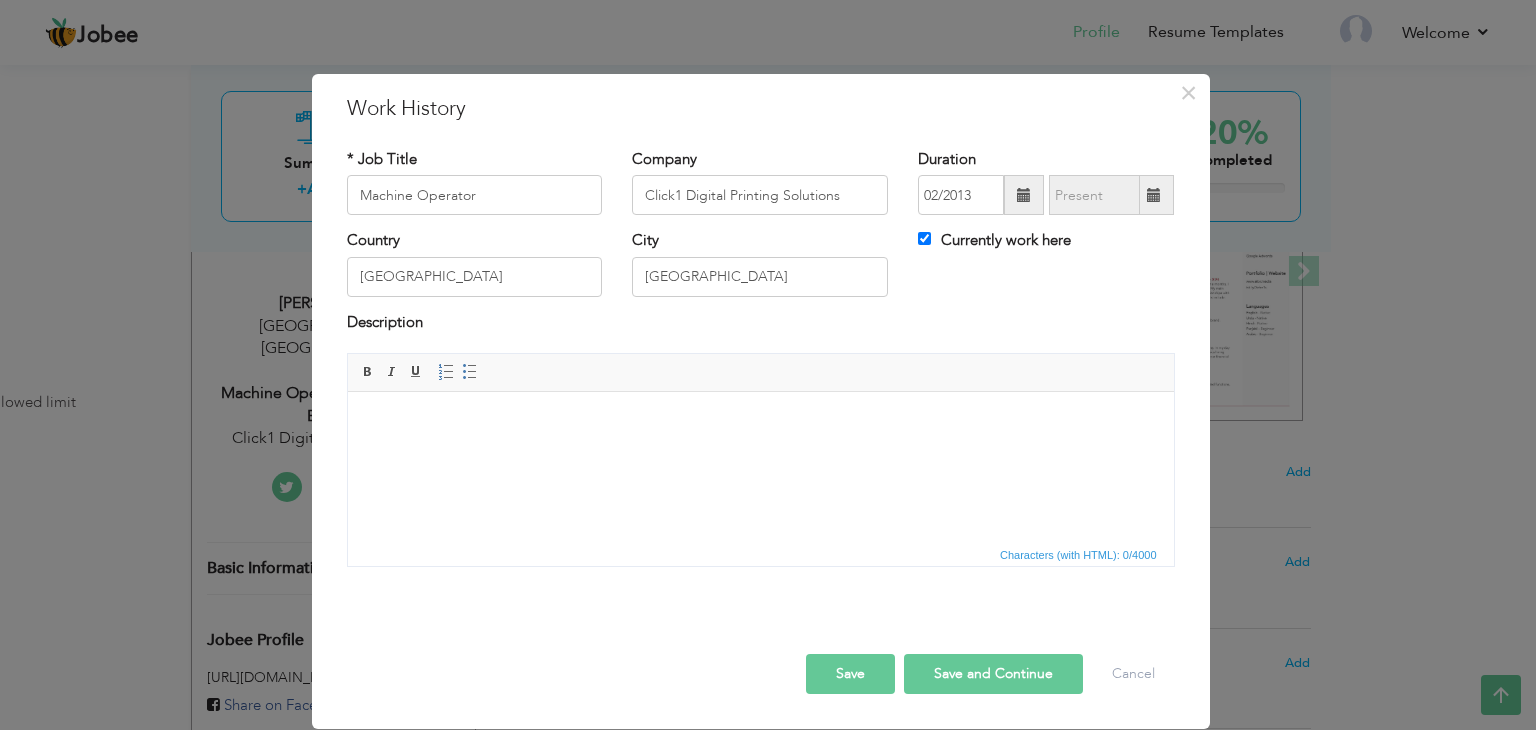 click at bounding box center [760, 422] 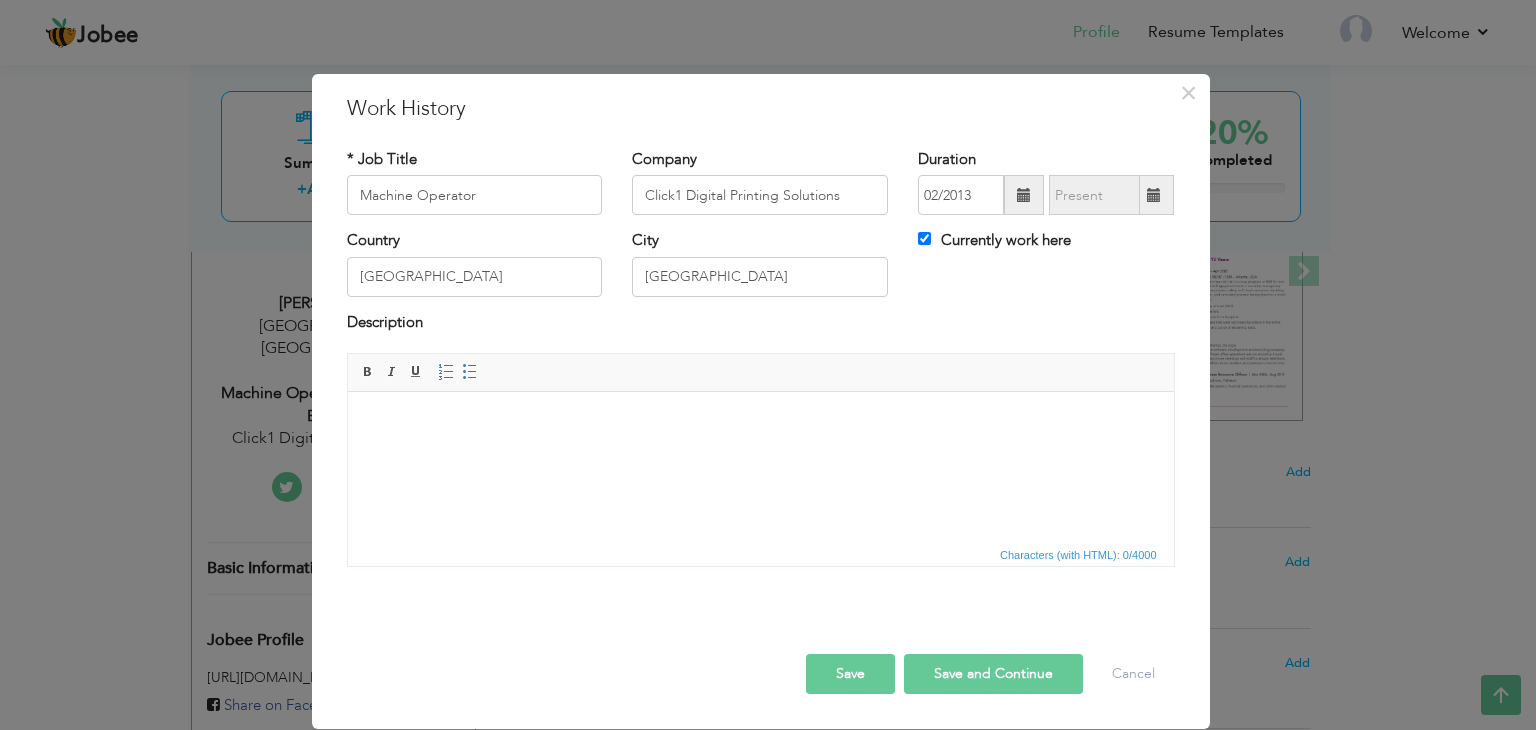click at bounding box center (760, 422) 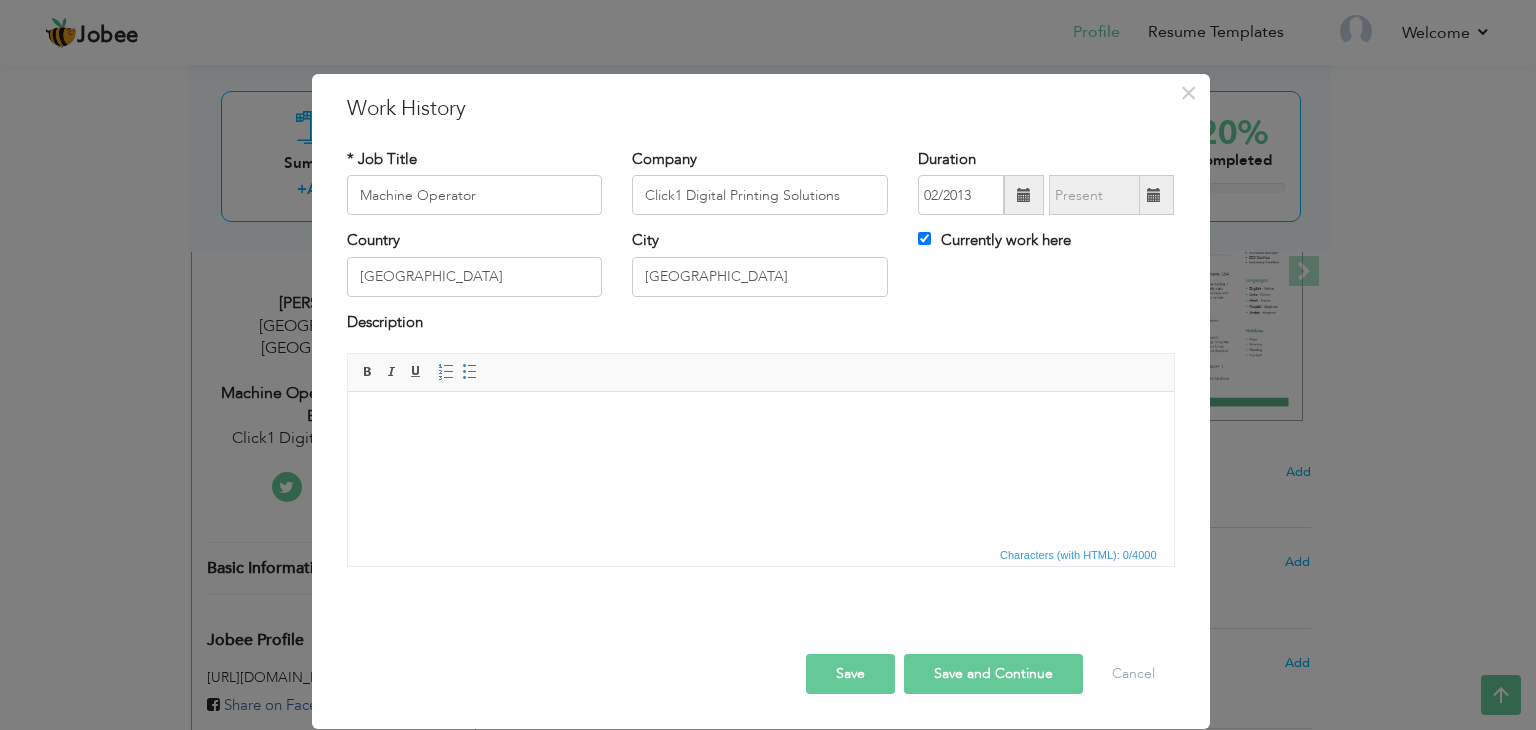 paste 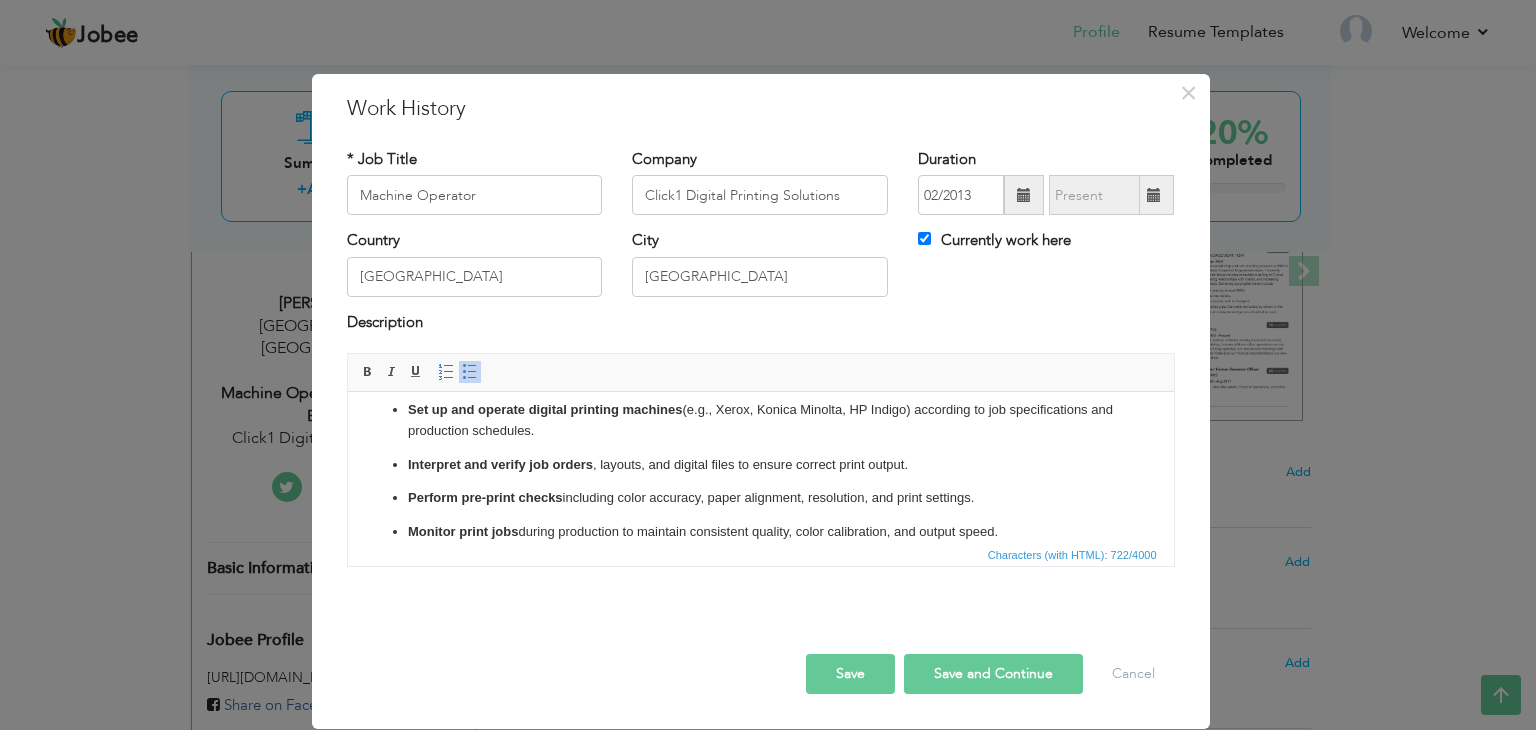 scroll, scrollTop: 0, scrollLeft: 0, axis: both 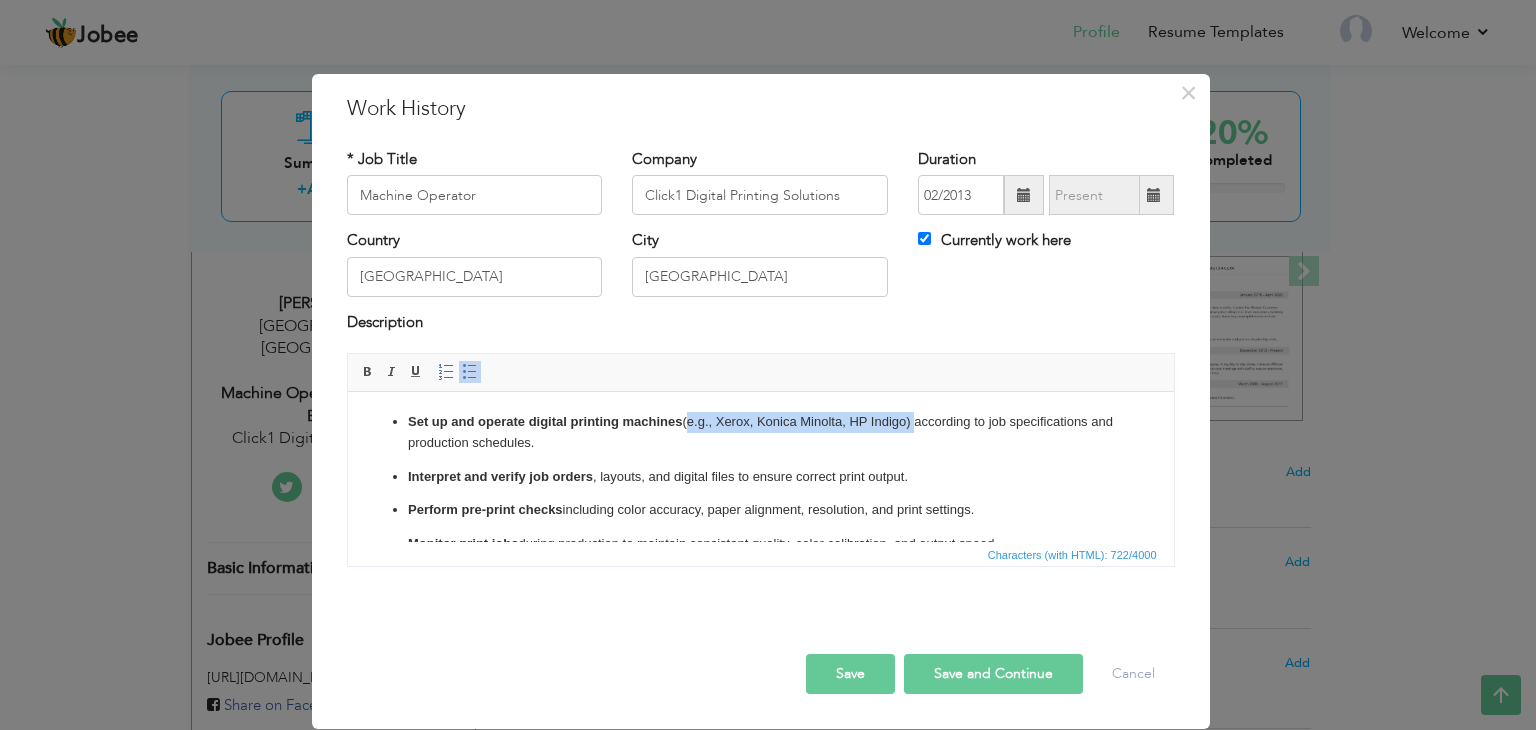drag, startPoint x: 915, startPoint y: 428, endPoint x: 684, endPoint y: 412, distance: 231.55345 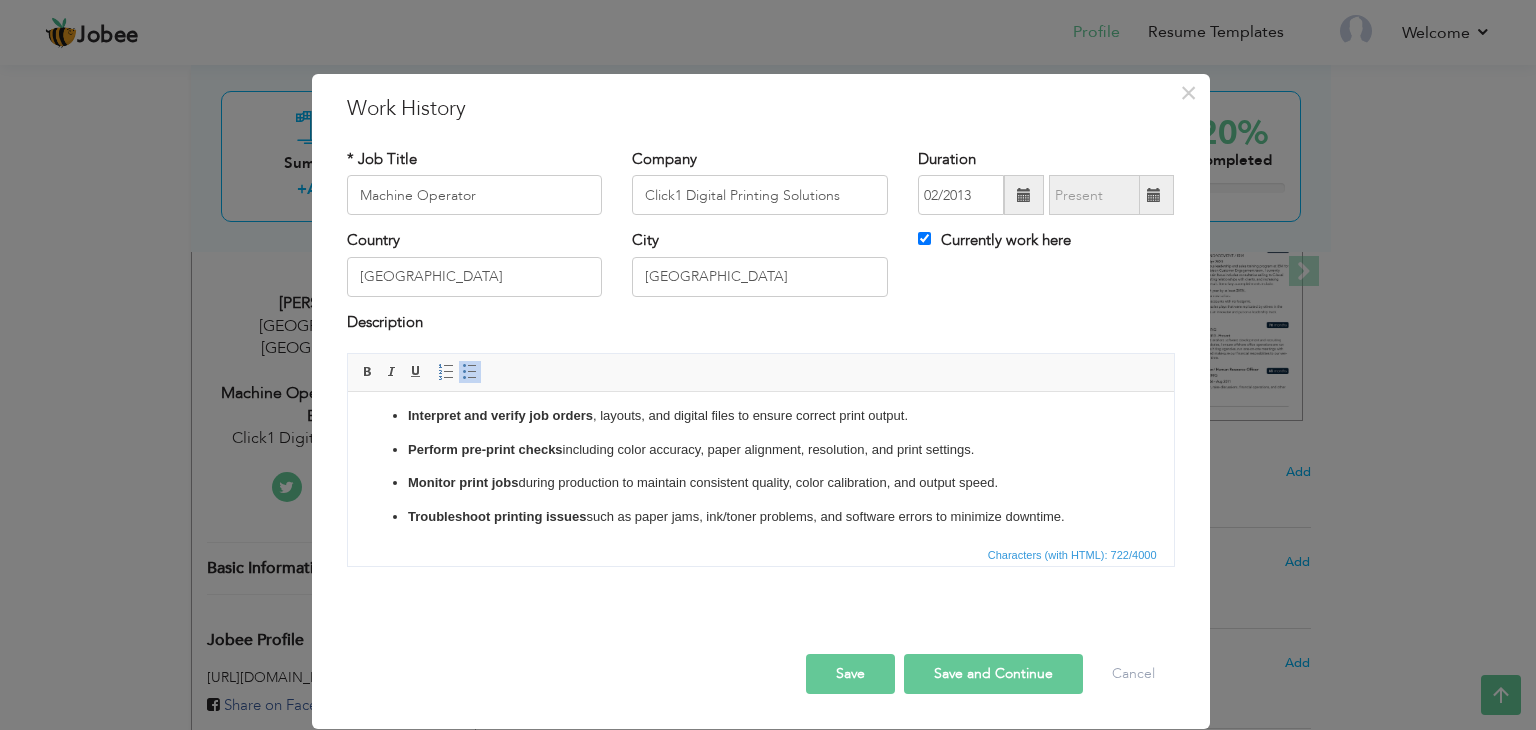 scroll, scrollTop: 45, scrollLeft: 0, axis: vertical 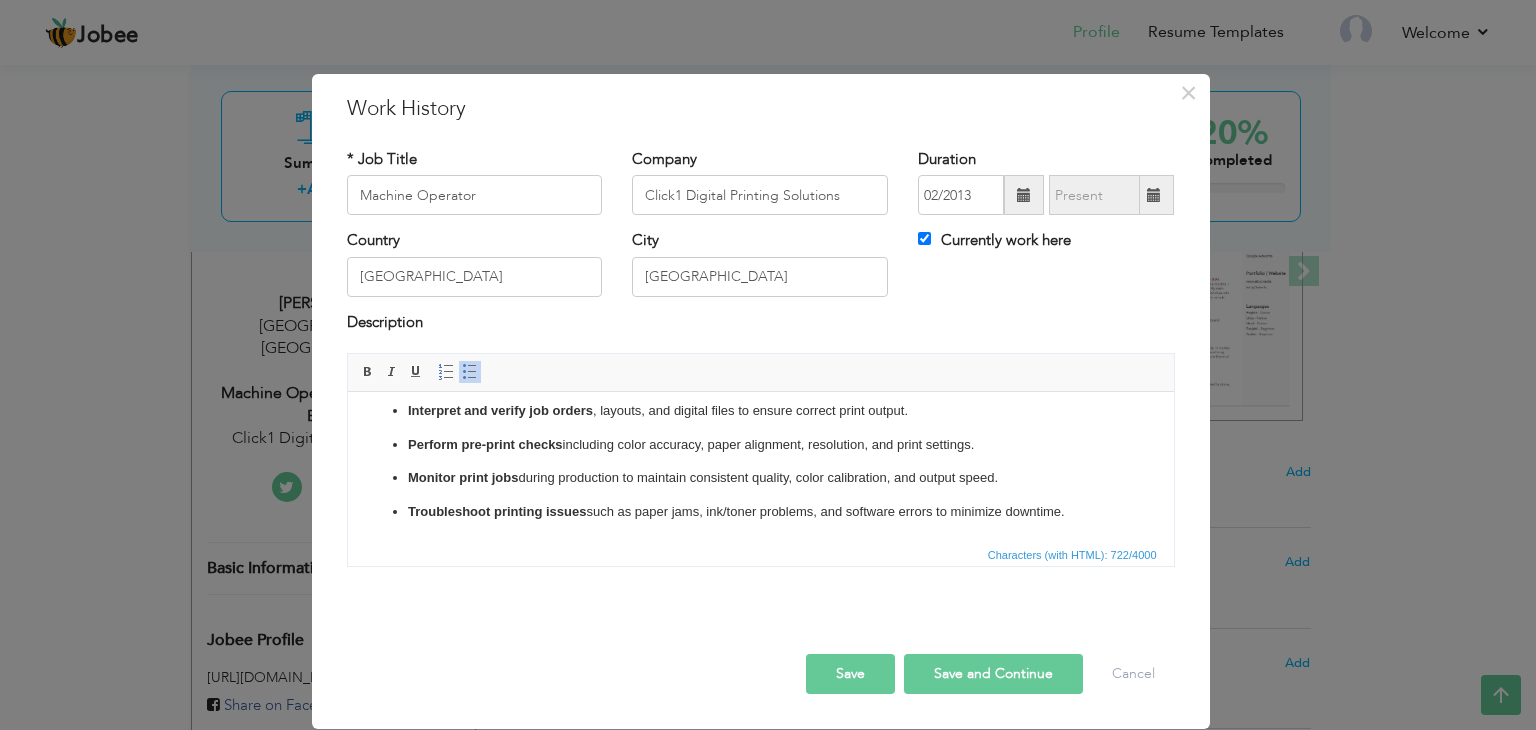 click on "Set up and operate digital printing machines   according to job specifications and production schedules. Interpret and verify job orders , layouts, and digital files to ensure correct print output. Perform pre-print checks  including color accuracy, paper alignment, resolution, and print settings. Monitor print jobs  during production to maintain consistent quality, color calibration, and output speed. Troubleshoot printing issues  such as paper jams, ink/toner problems, and software errors to minimize downtime." at bounding box center (760, 445) 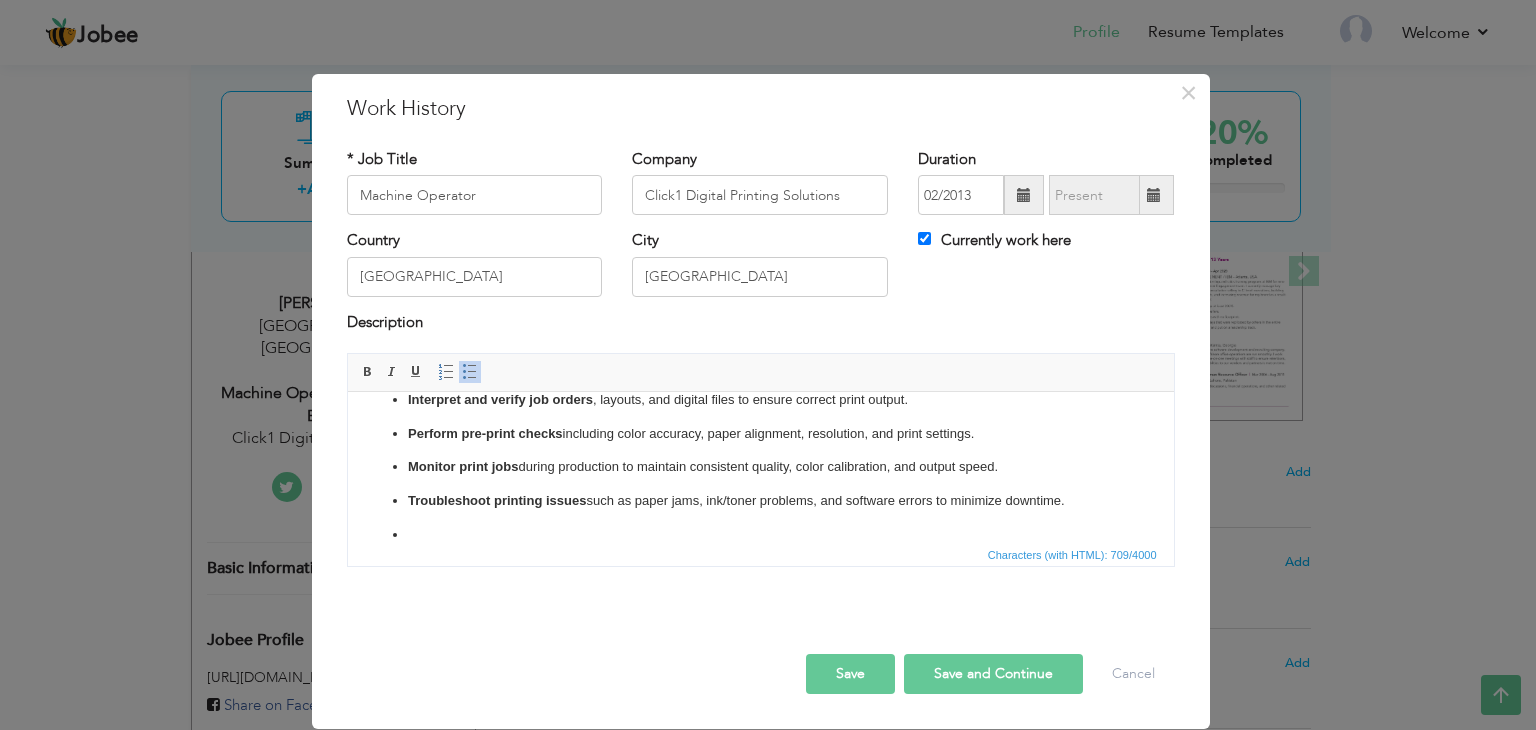 scroll, scrollTop: 259, scrollLeft: 0, axis: vertical 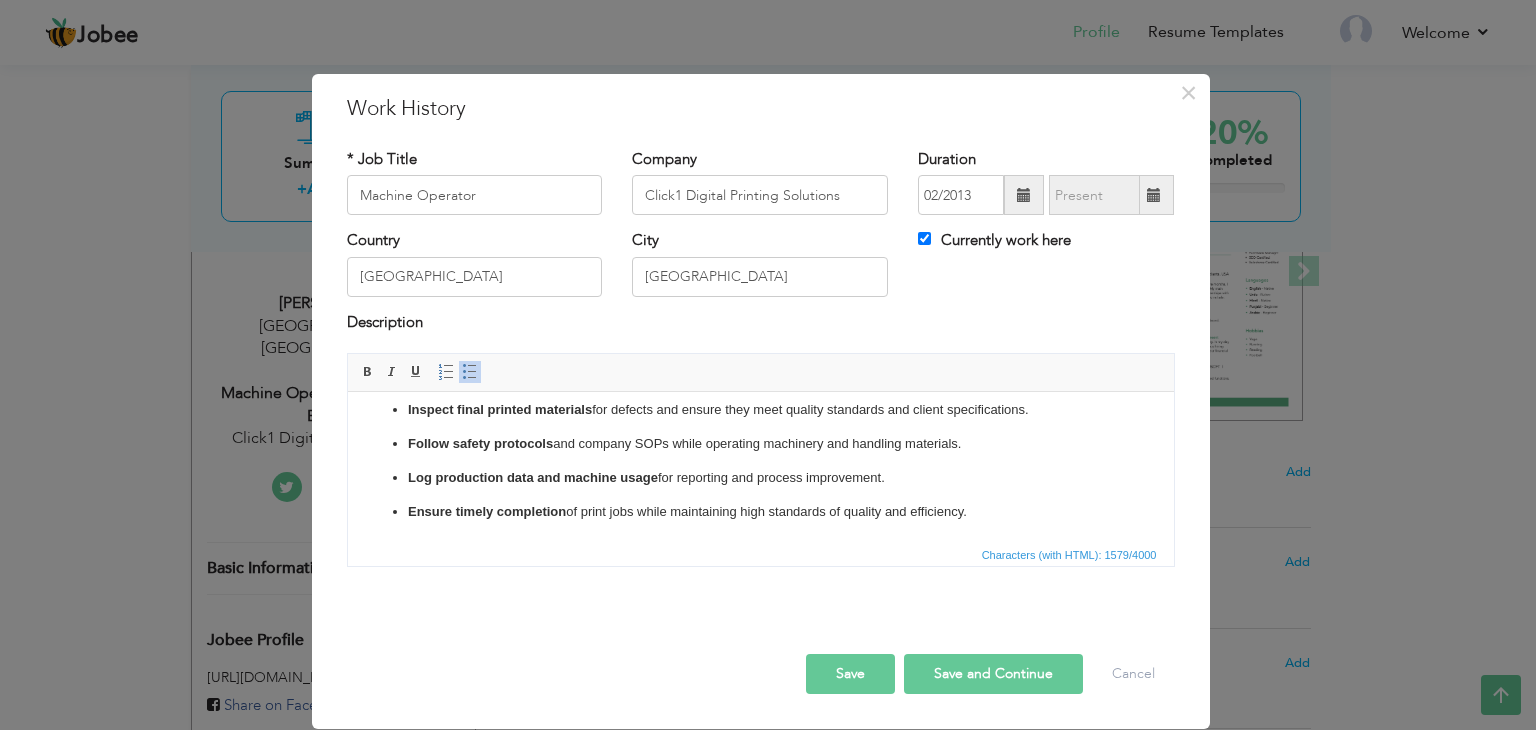 click on "Save and Continue" at bounding box center (993, 674) 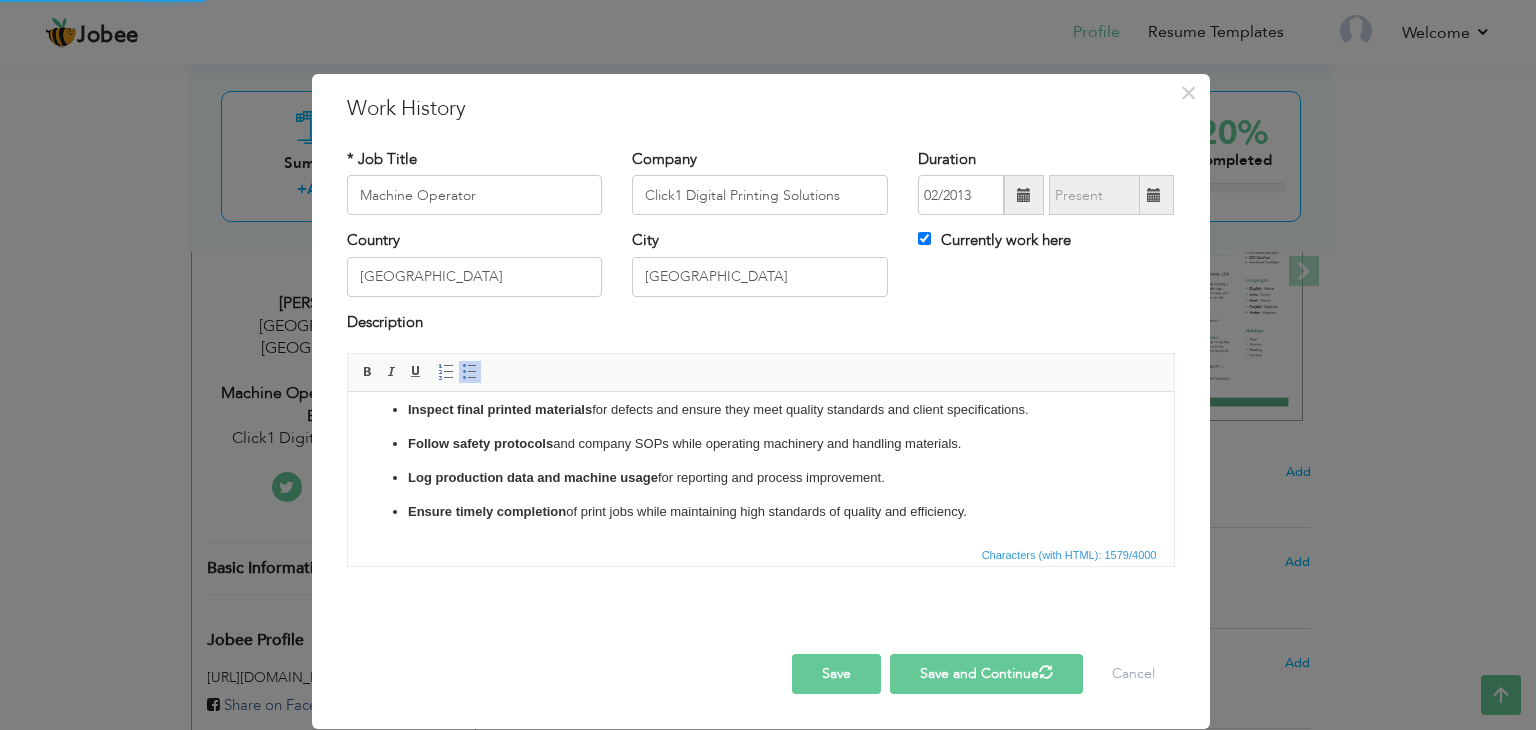 type 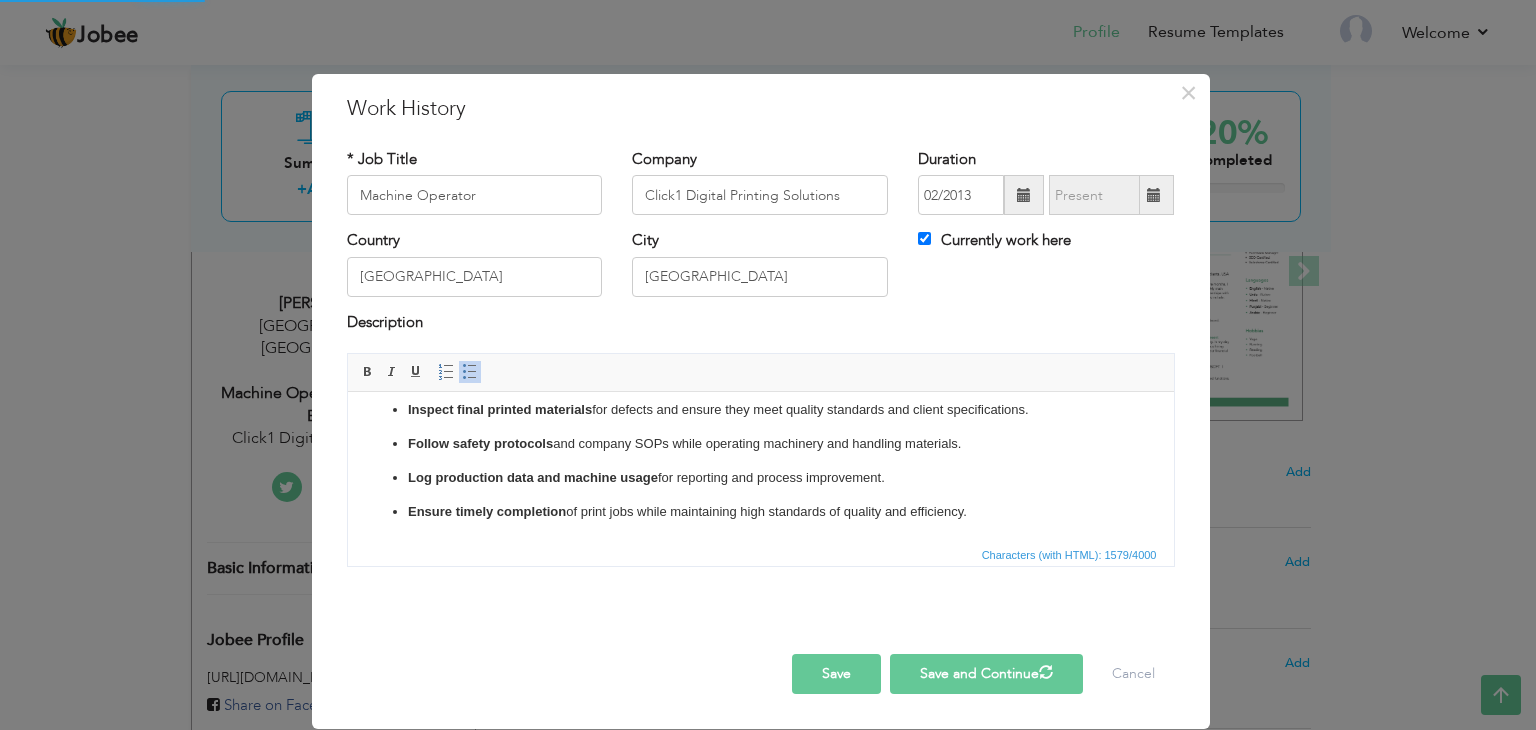 type 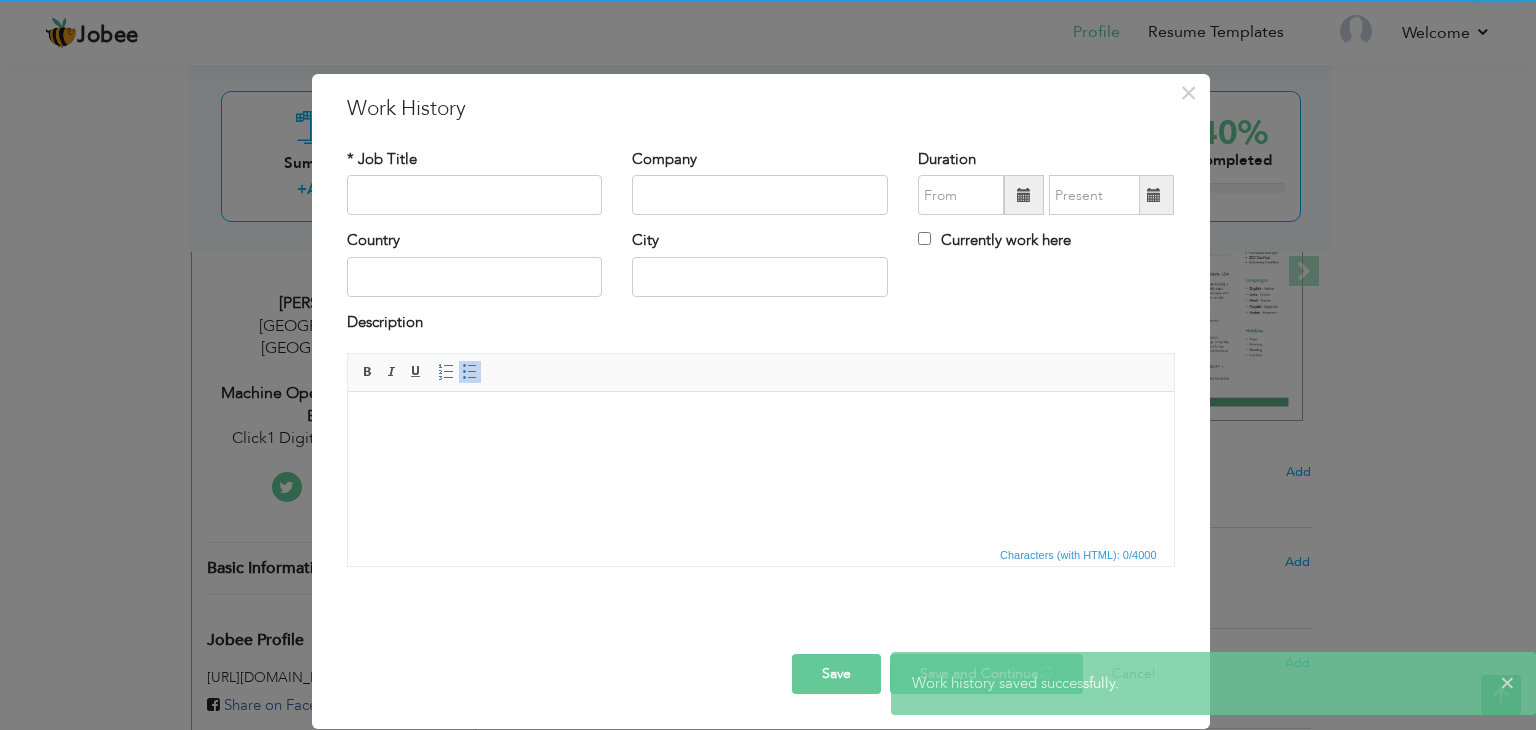 scroll, scrollTop: 0, scrollLeft: 0, axis: both 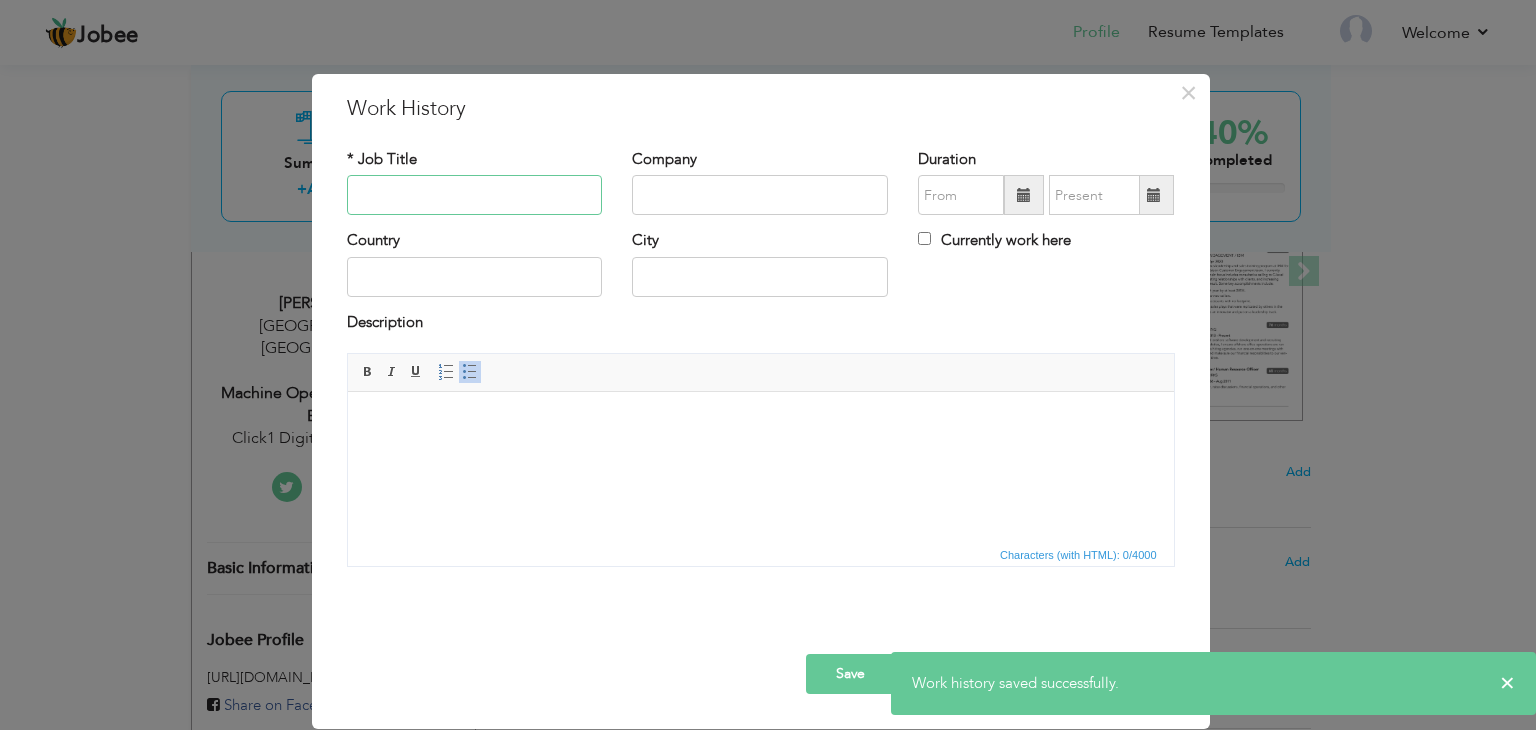 click at bounding box center [475, 195] 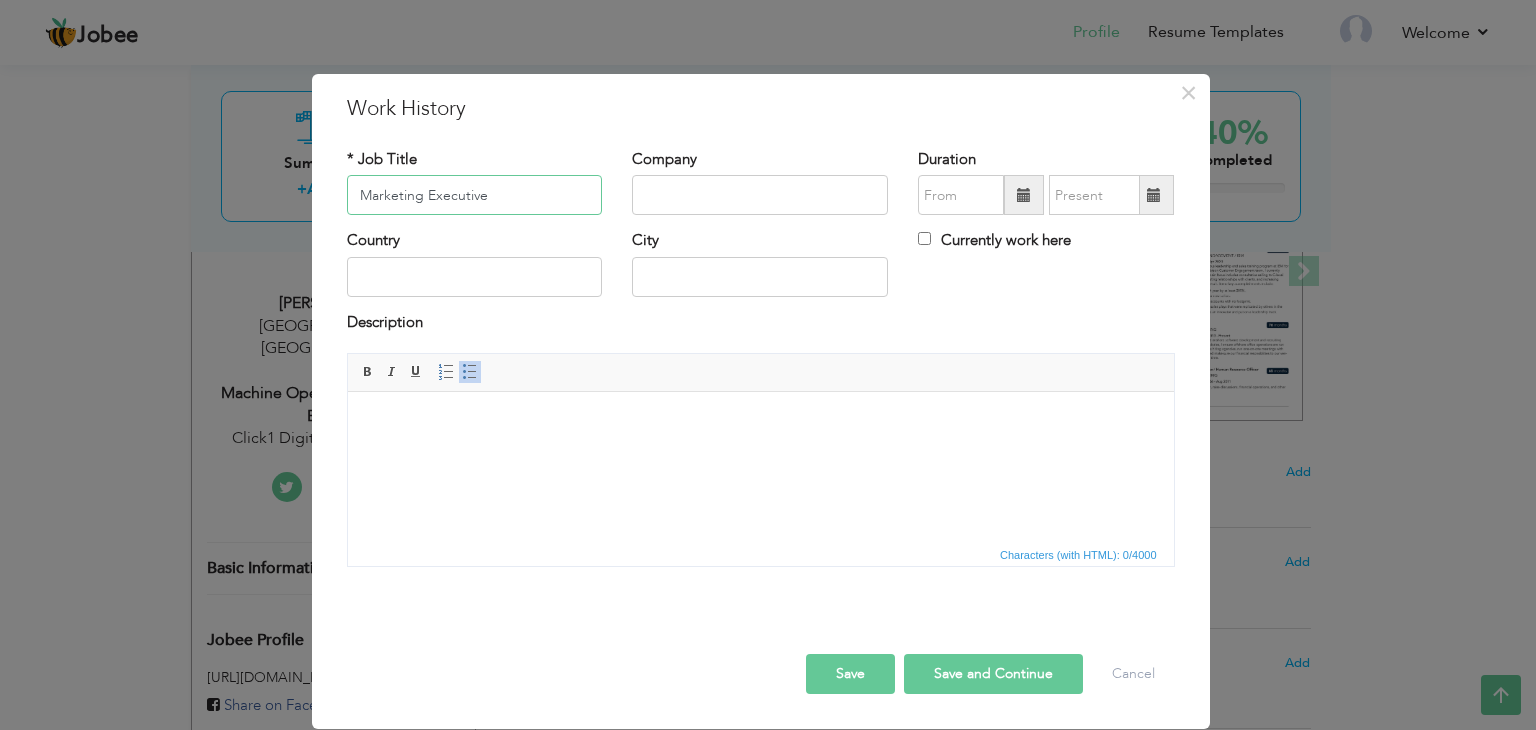 type on "Marketing Executive" 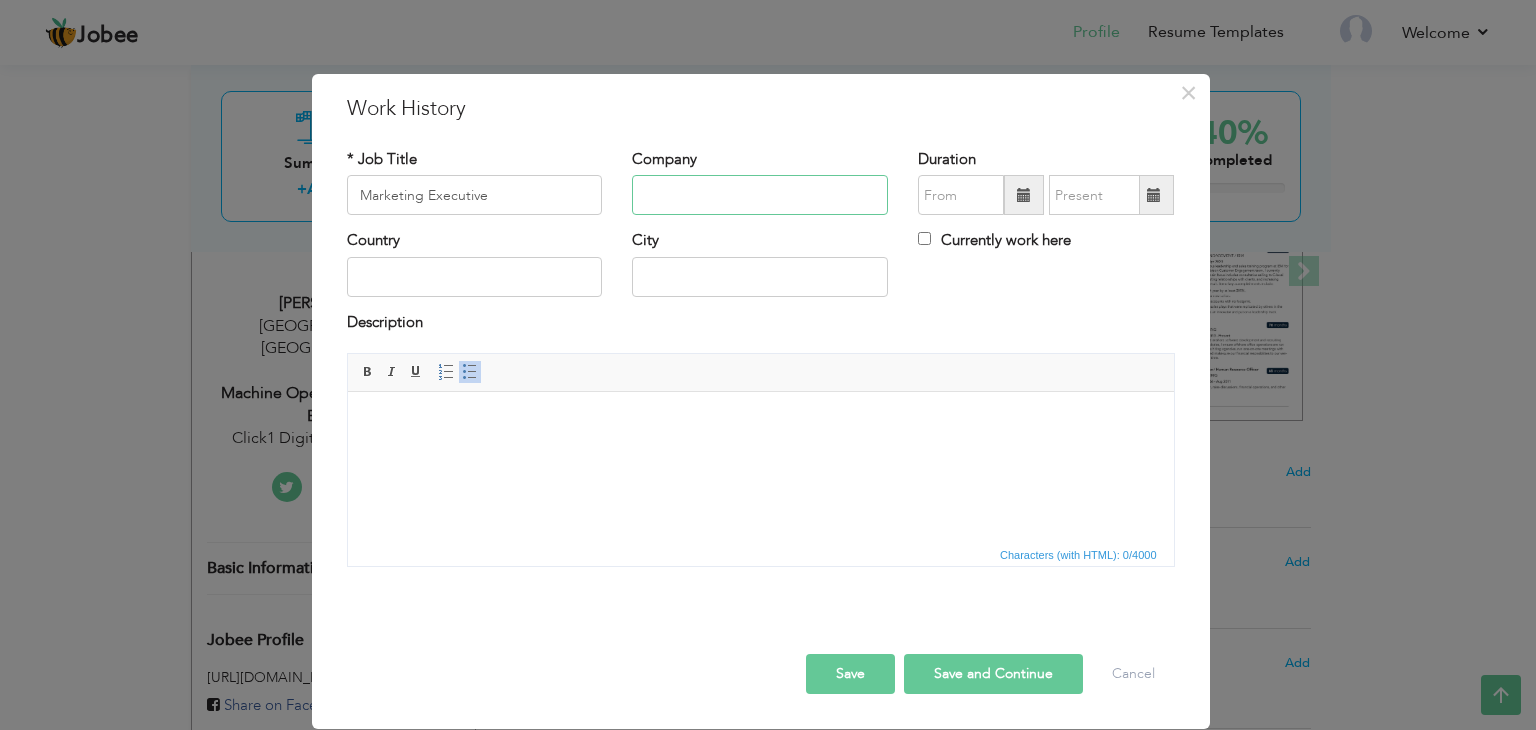 click at bounding box center [760, 195] 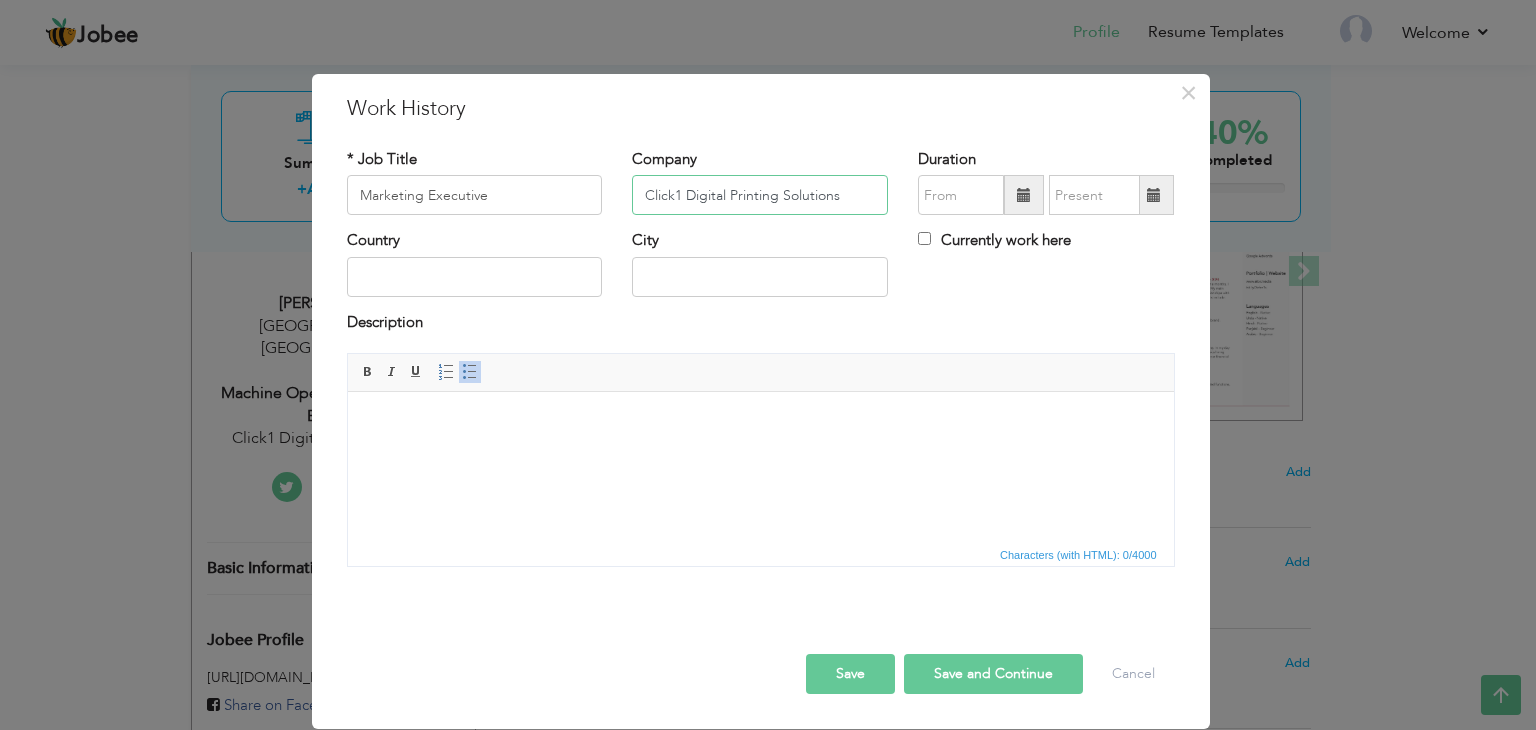 type on "Click1 Digital Printing Solutions" 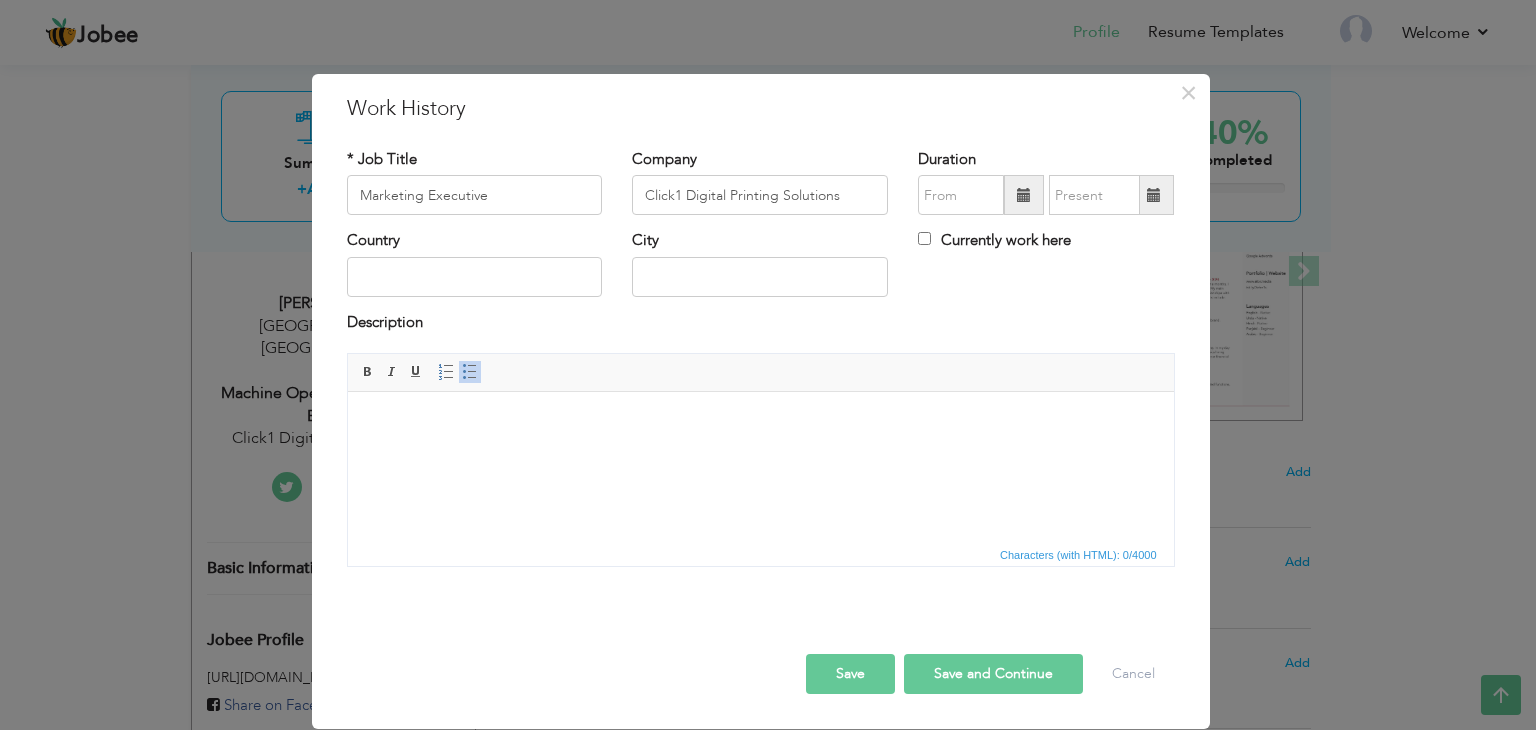 click at bounding box center [1024, 195] 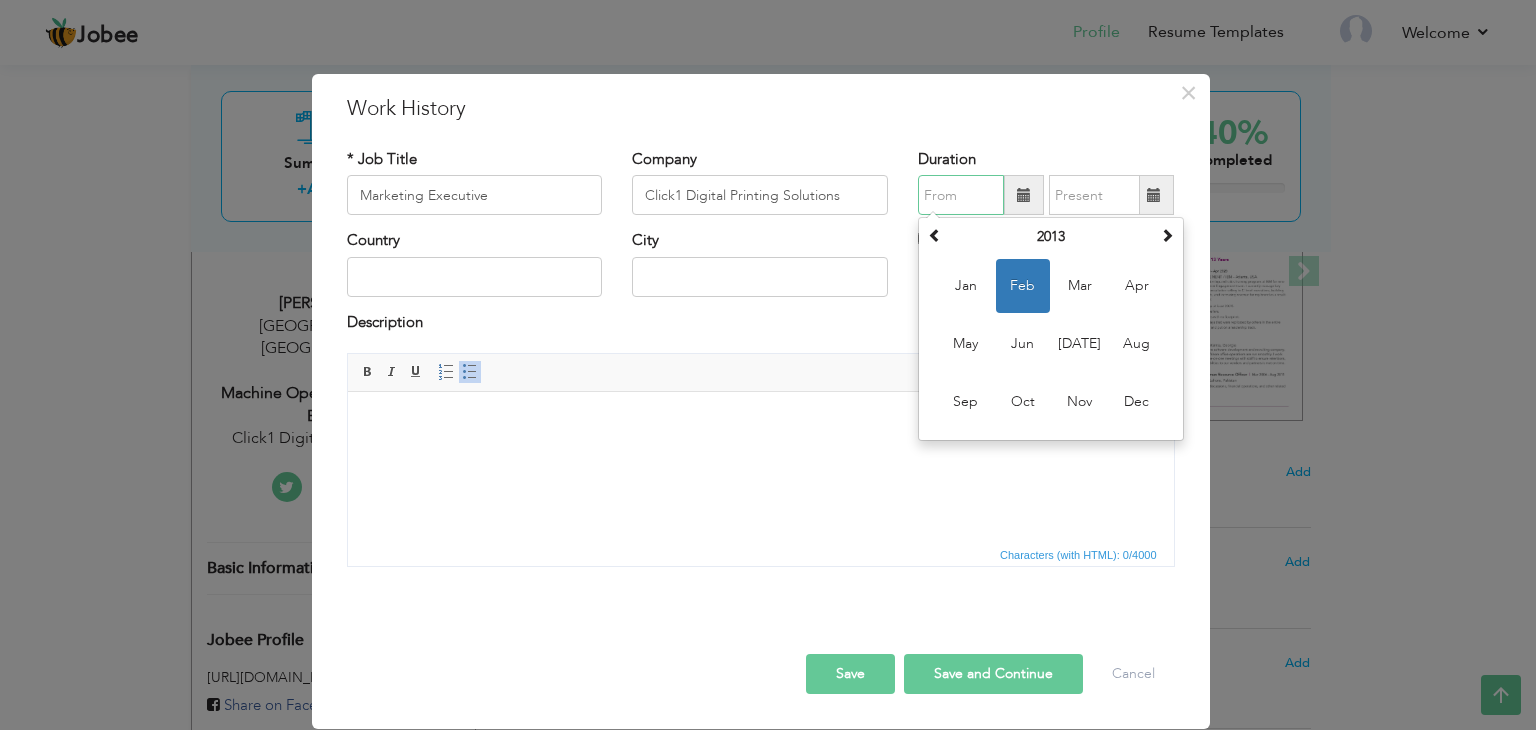 click on "Feb" at bounding box center (1023, 286) 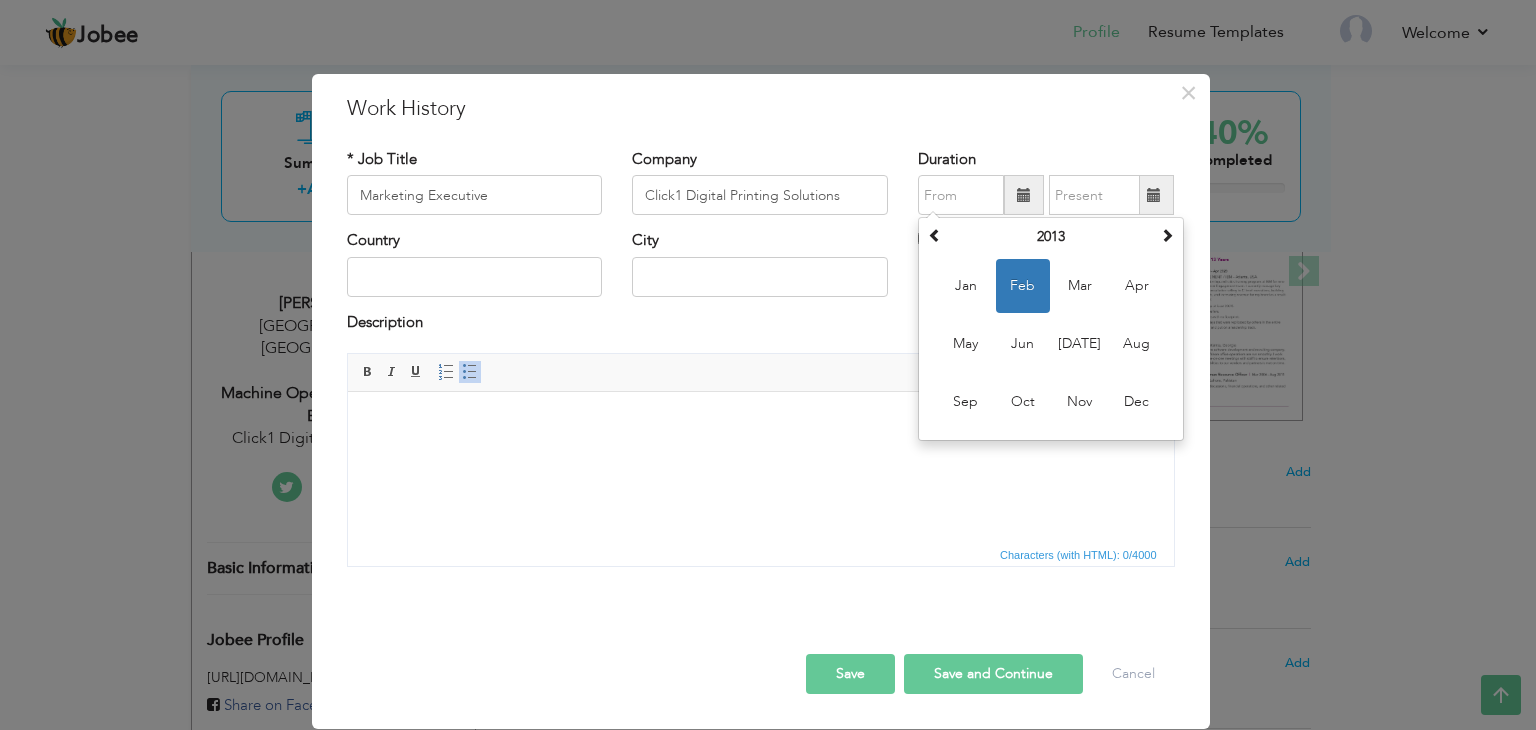 type on "02/2013" 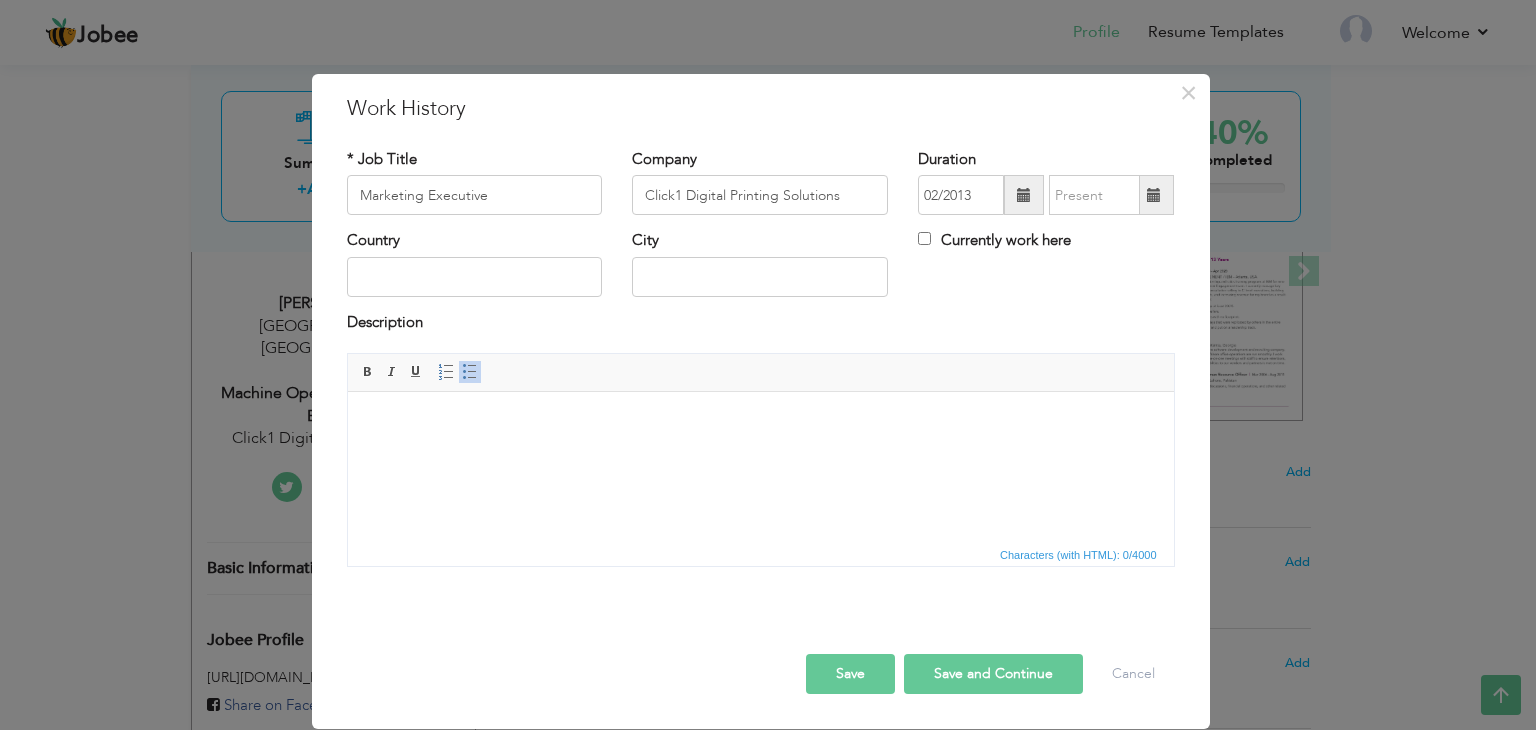 click on "Currently work here" at bounding box center (994, 240) 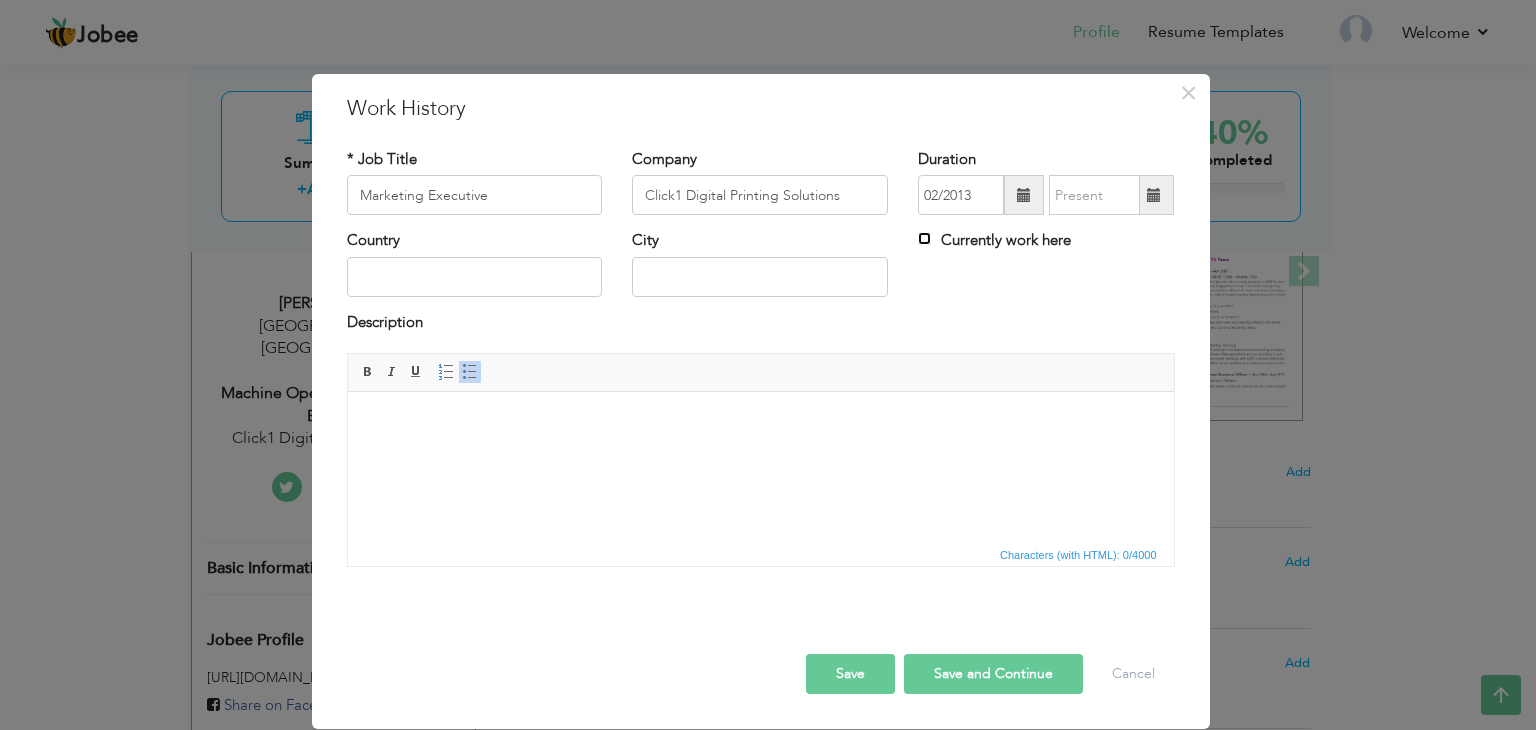 click on "Currently work here" at bounding box center (924, 238) 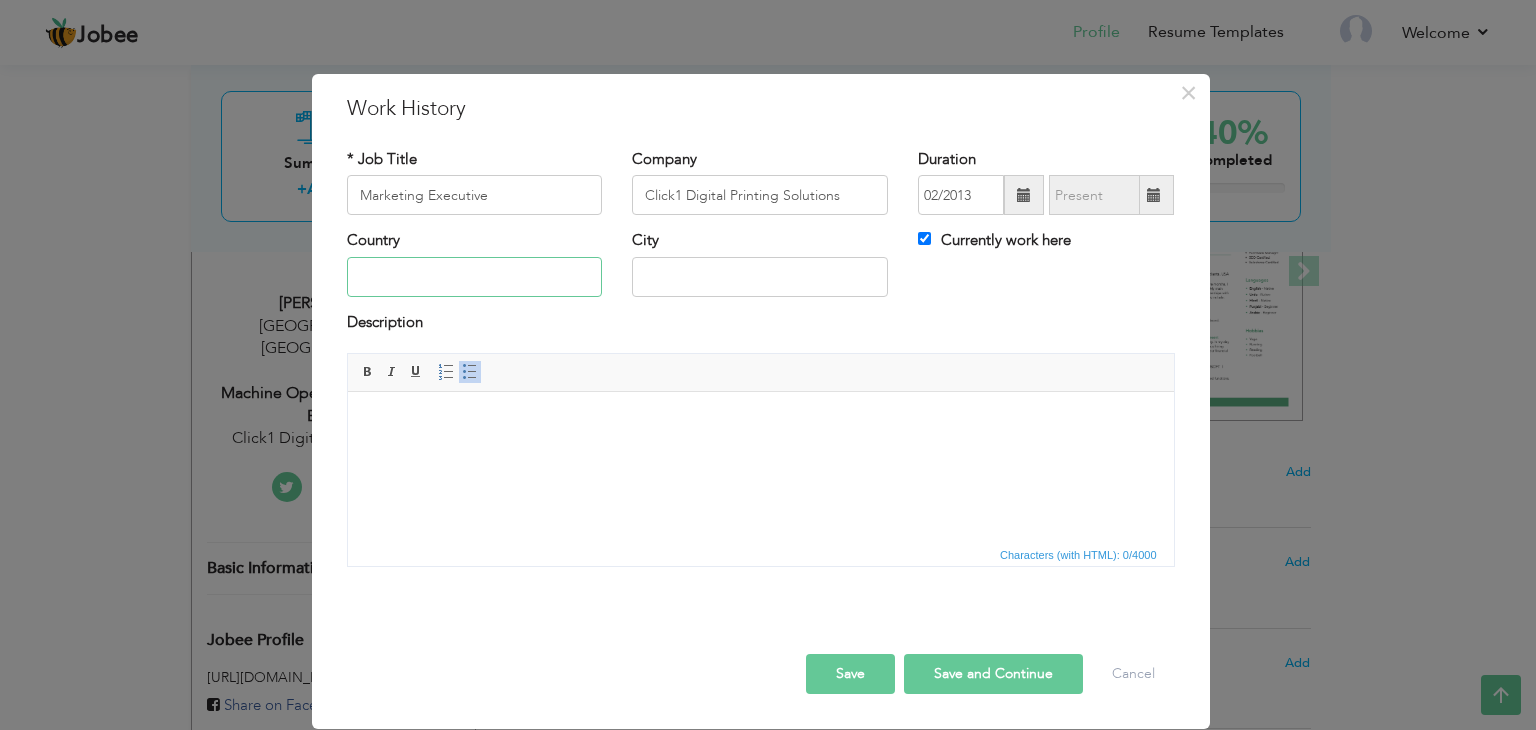 click at bounding box center (475, 277) 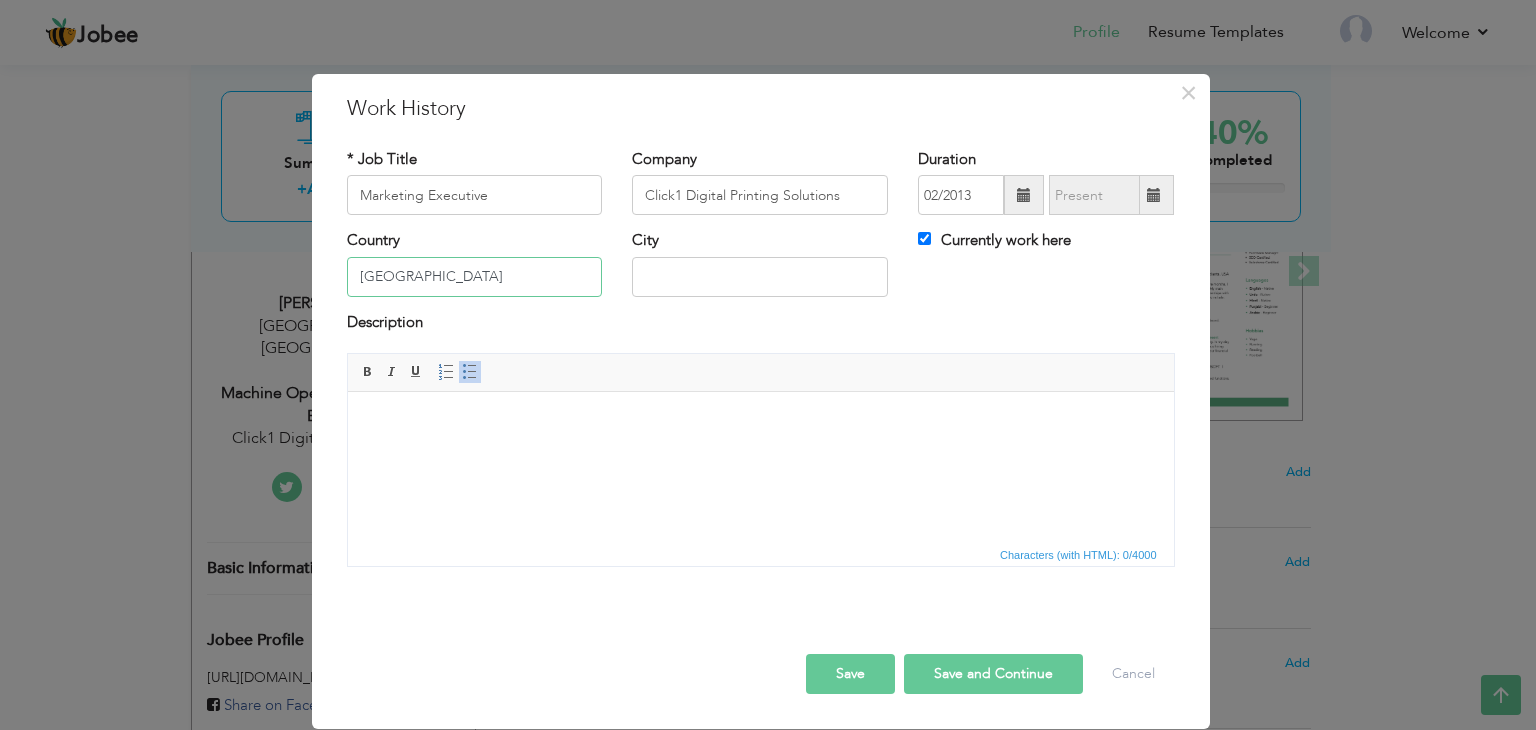 type on "[GEOGRAPHIC_DATA]" 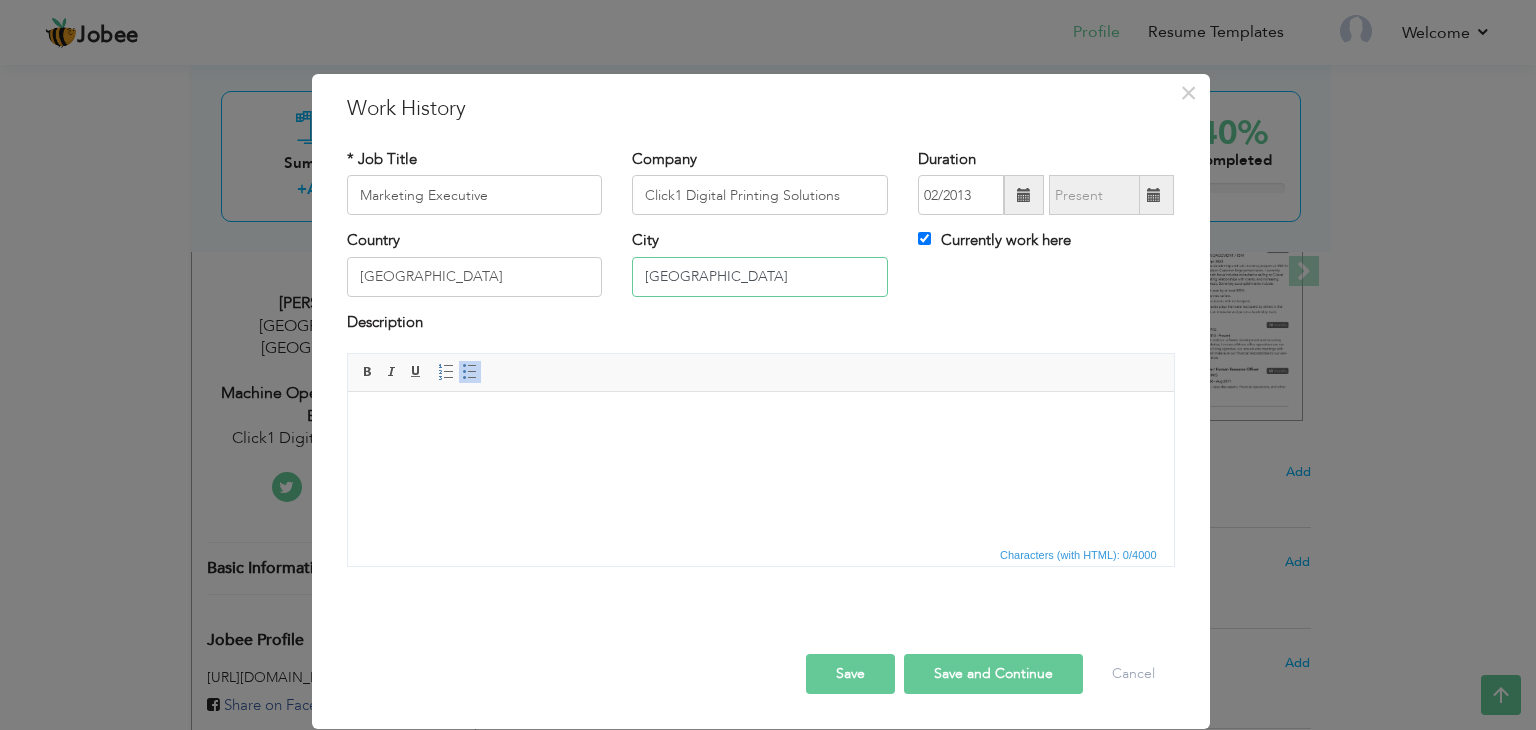 type on "[GEOGRAPHIC_DATA]" 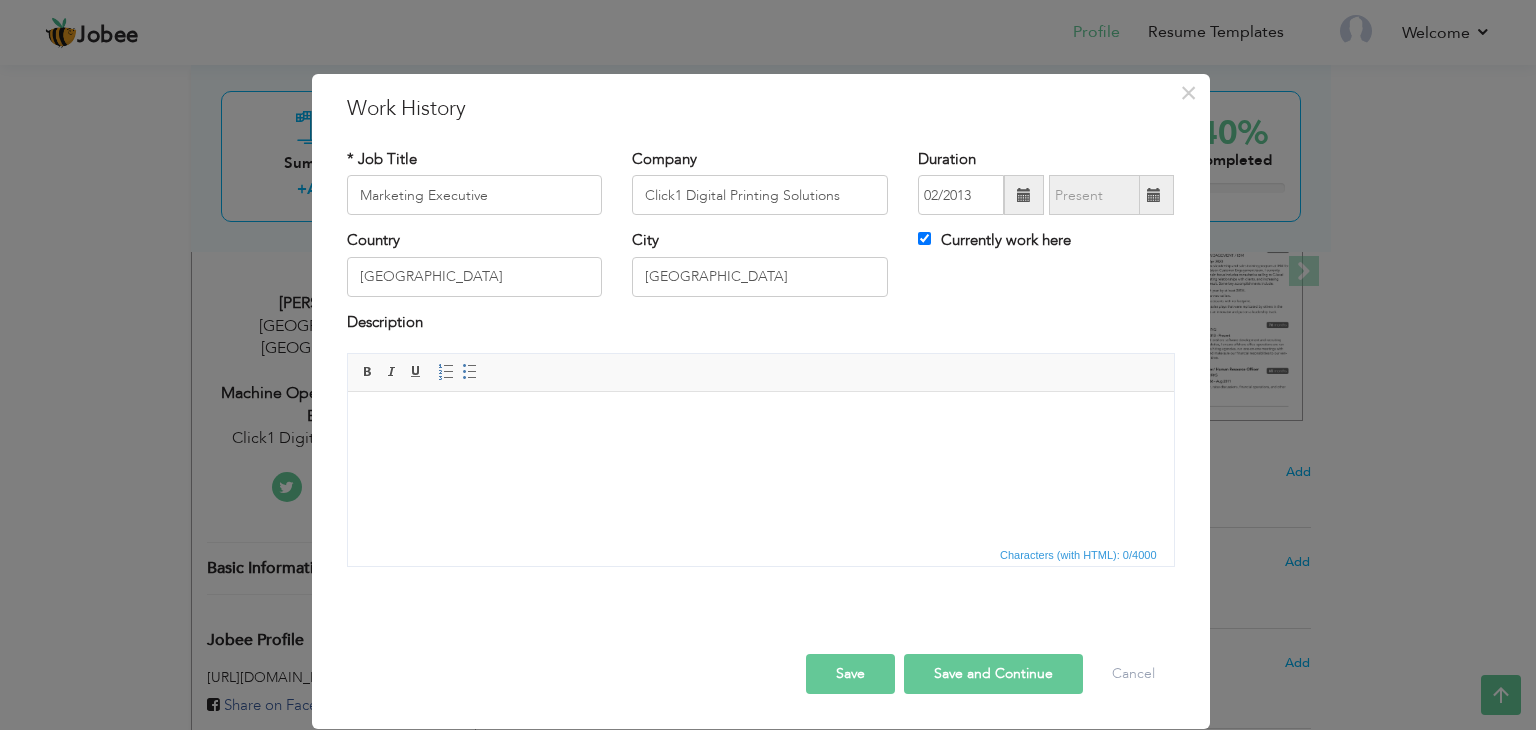 click at bounding box center (760, 422) 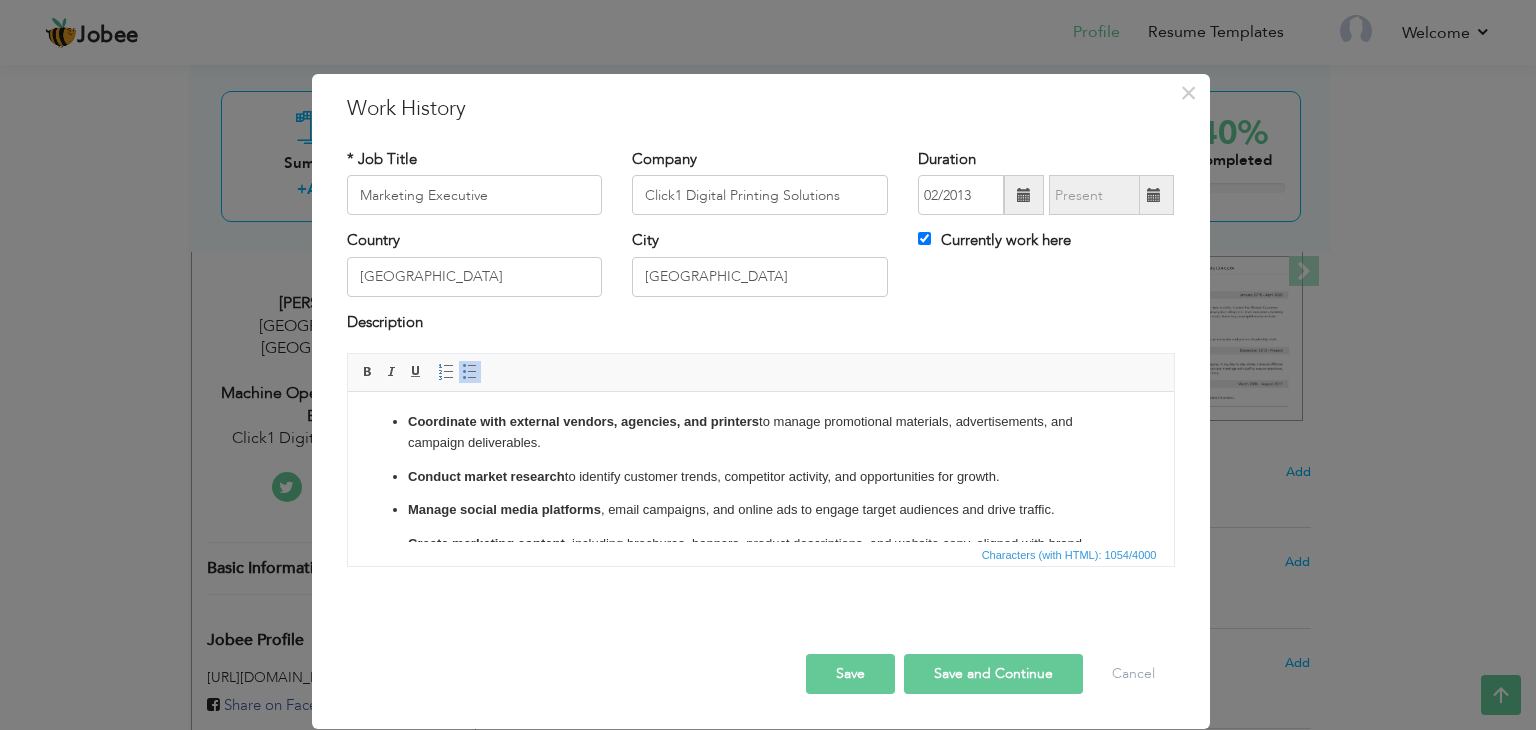 scroll, scrollTop: 173, scrollLeft: 0, axis: vertical 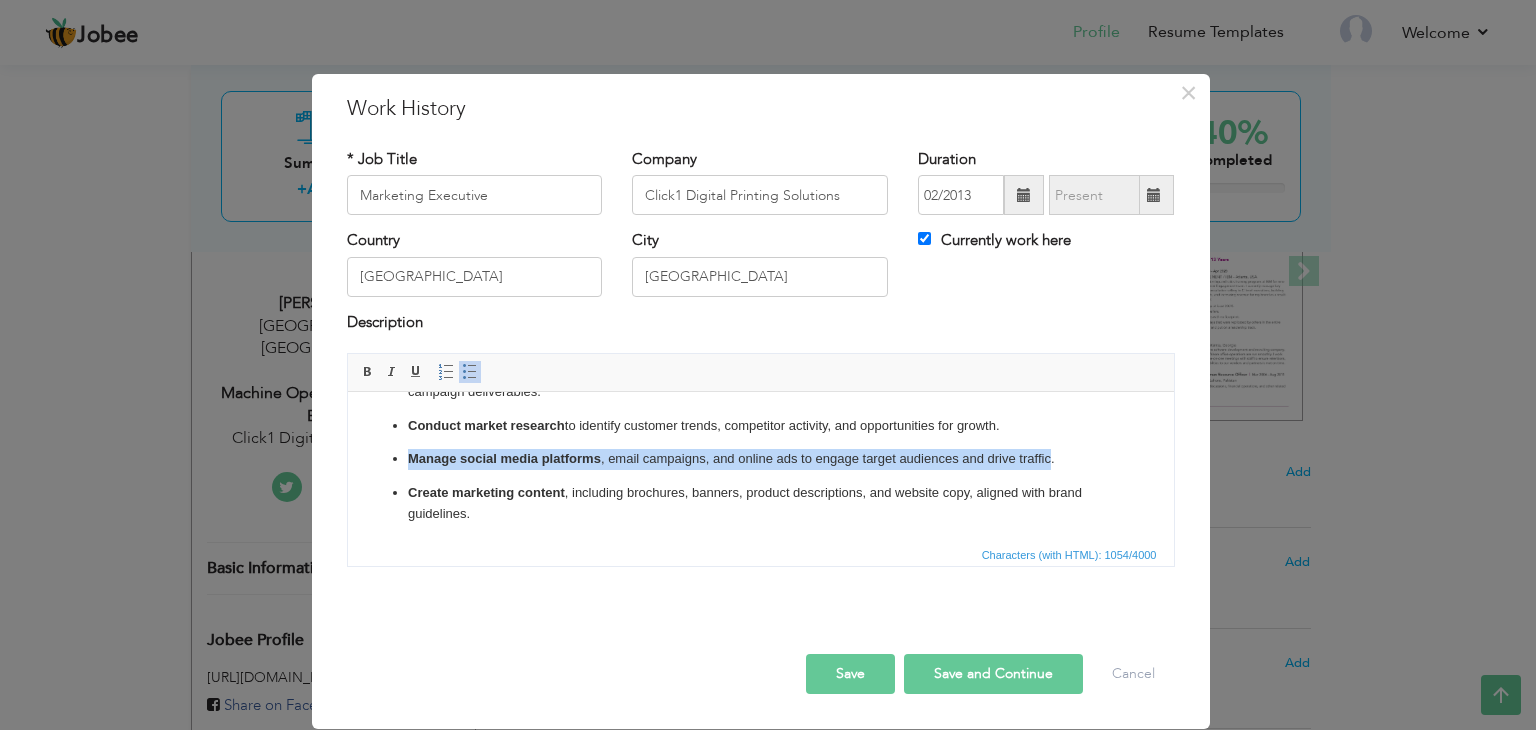 drag, startPoint x: 1051, startPoint y: 468, endPoint x: 403, endPoint y: 456, distance: 648.1111 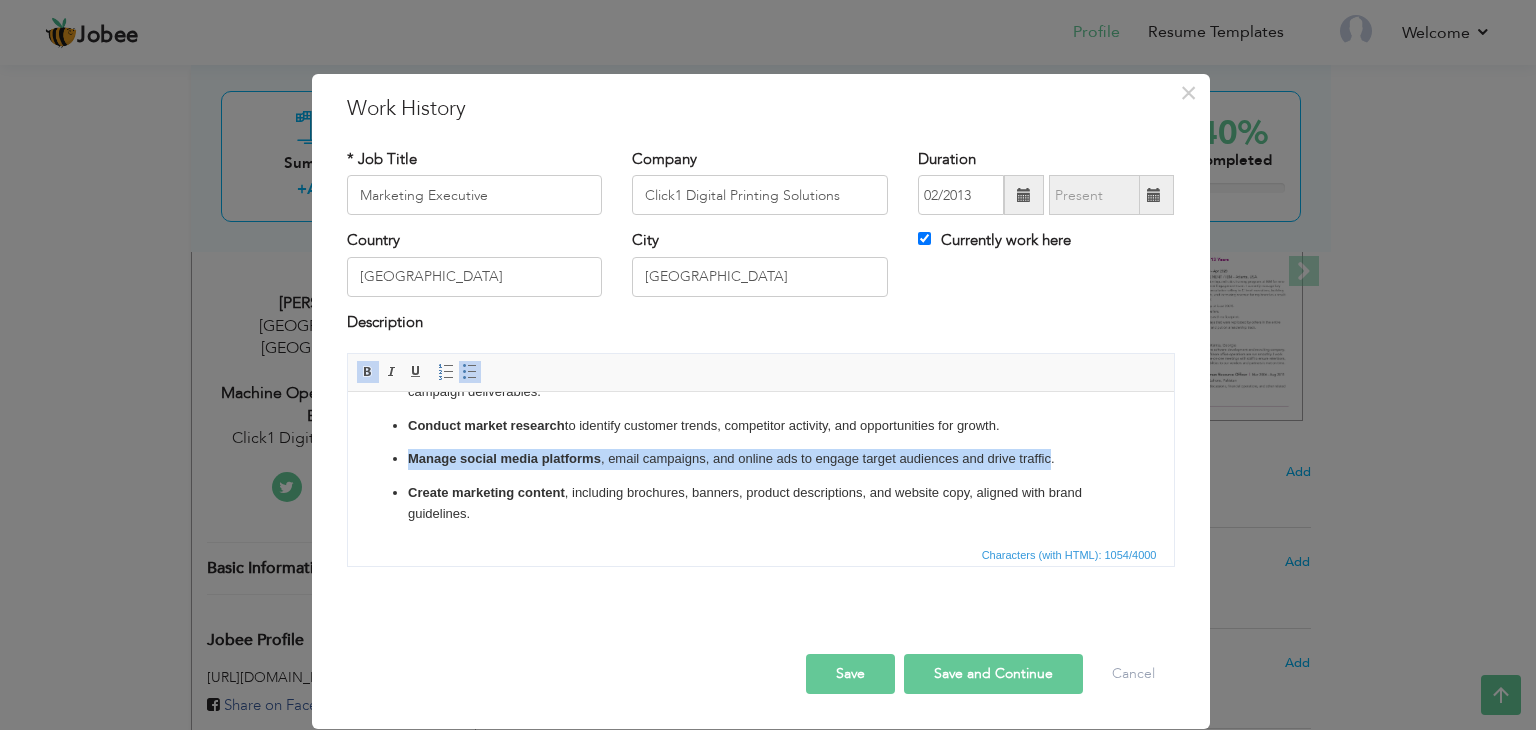 type 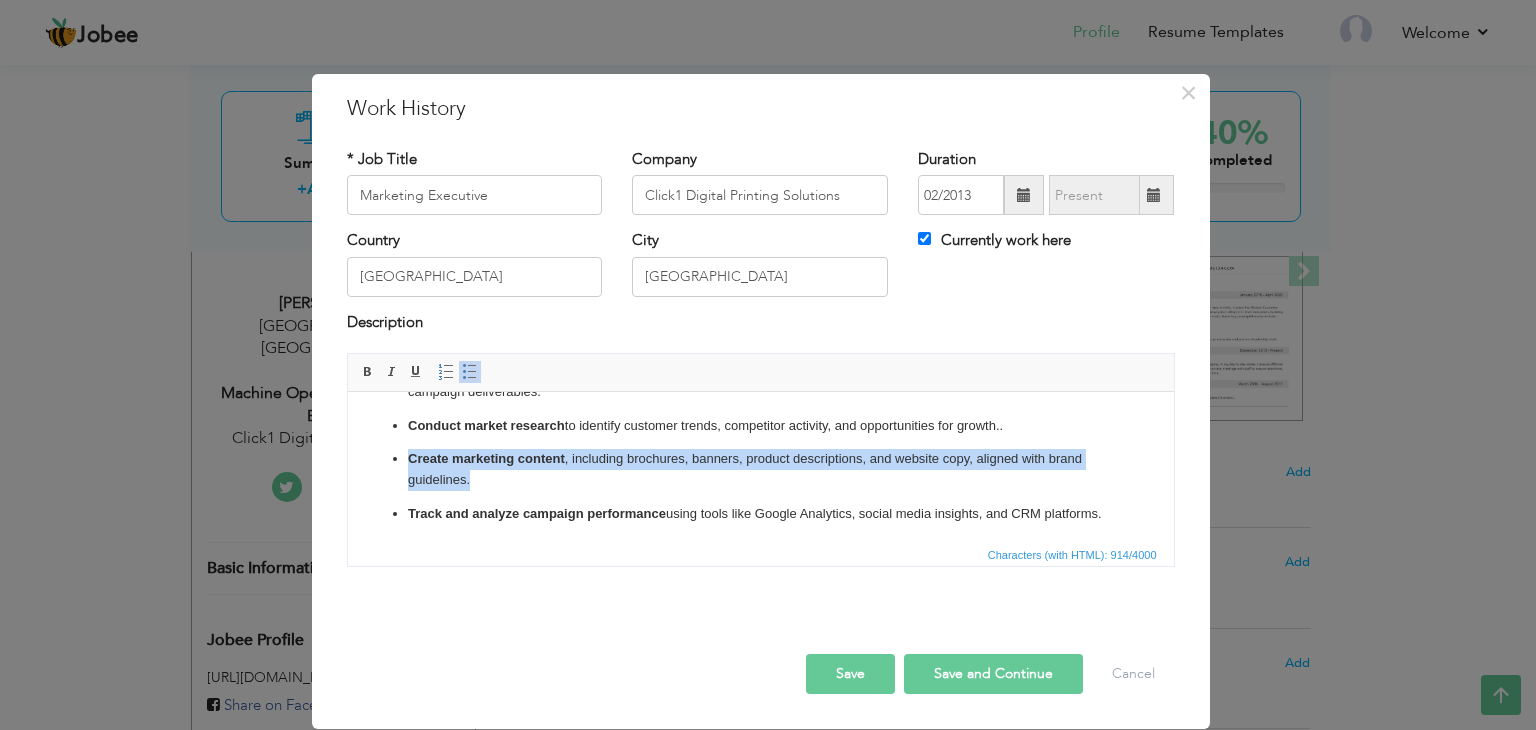 drag, startPoint x: 474, startPoint y: 484, endPoint x: 378, endPoint y: 452, distance: 101.19289 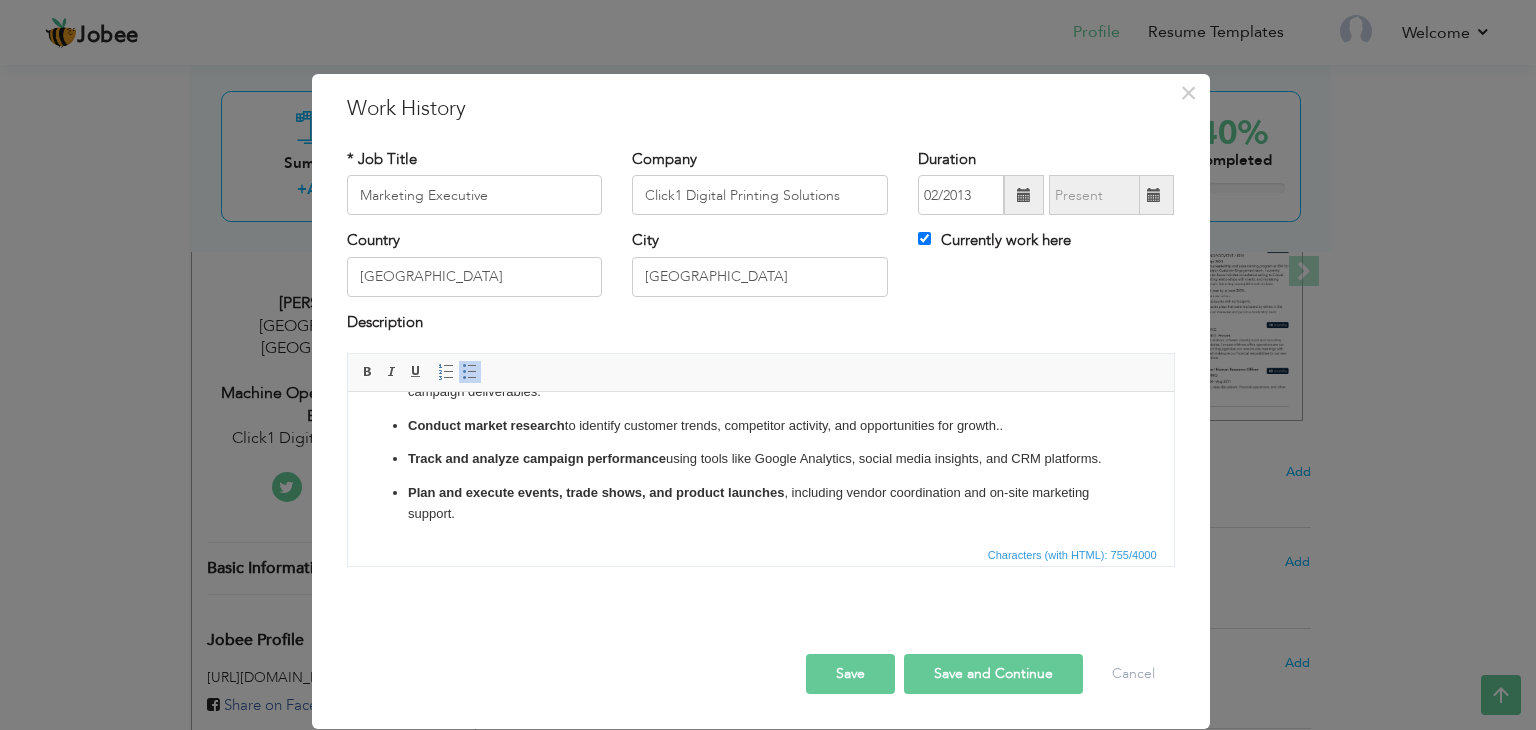 drag, startPoint x: 466, startPoint y: 477, endPoint x: 387, endPoint y: 454, distance: 82.28001 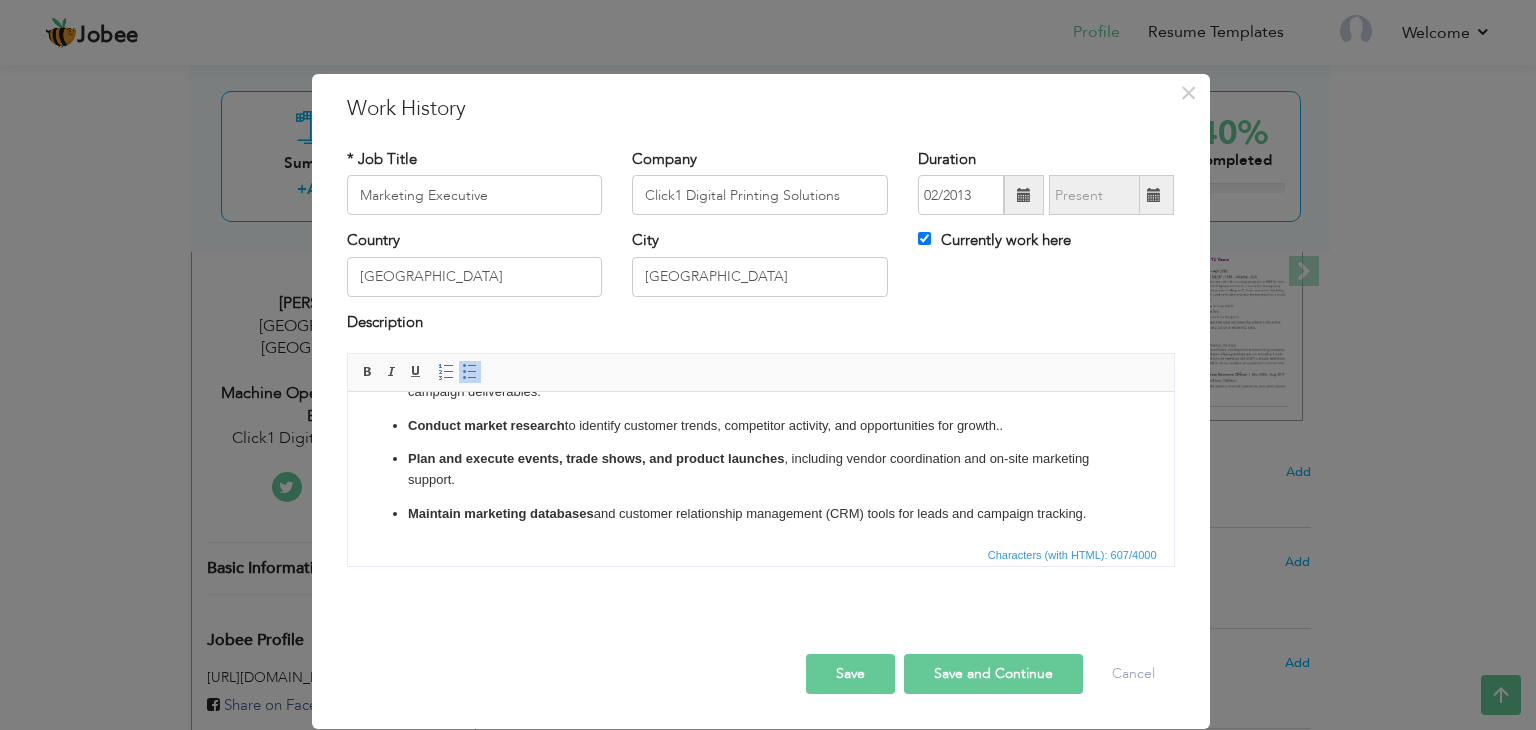scroll, scrollTop: 53, scrollLeft: 0, axis: vertical 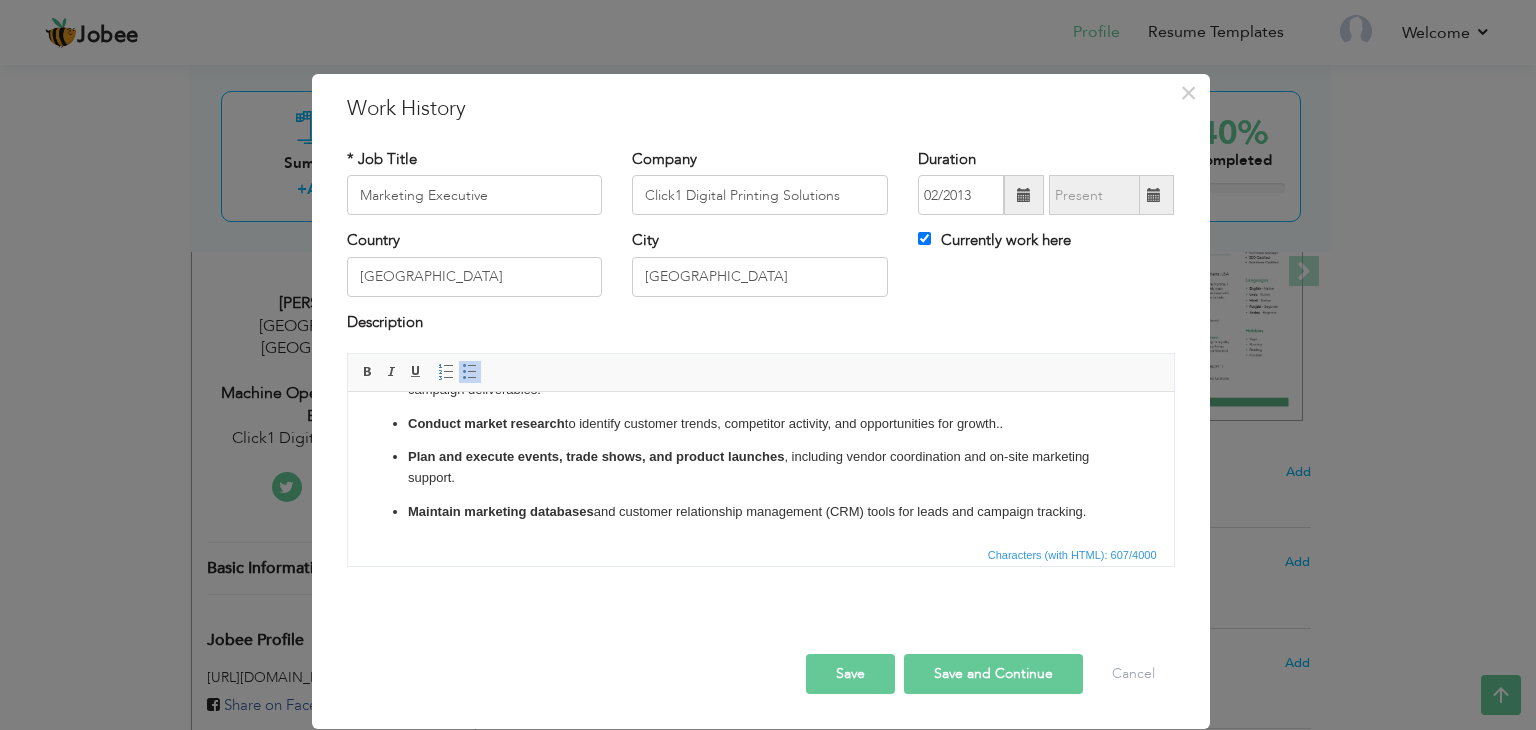 drag, startPoint x: 1095, startPoint y: 516, endPoint x: 404, endPoint y: 542, distance: 691.48895 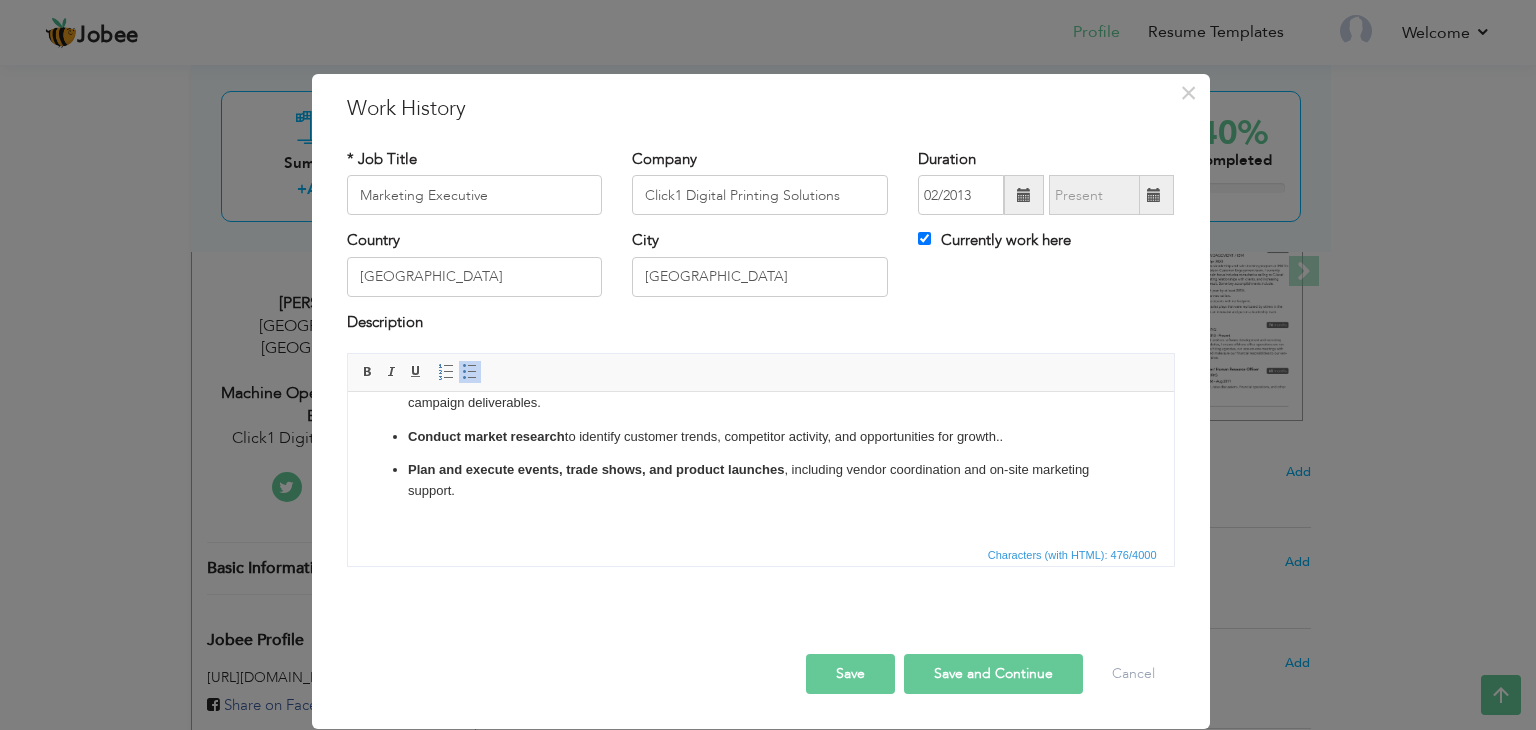 scroll, scrollTop: 20, scrollLeft: 0, axis: vertical 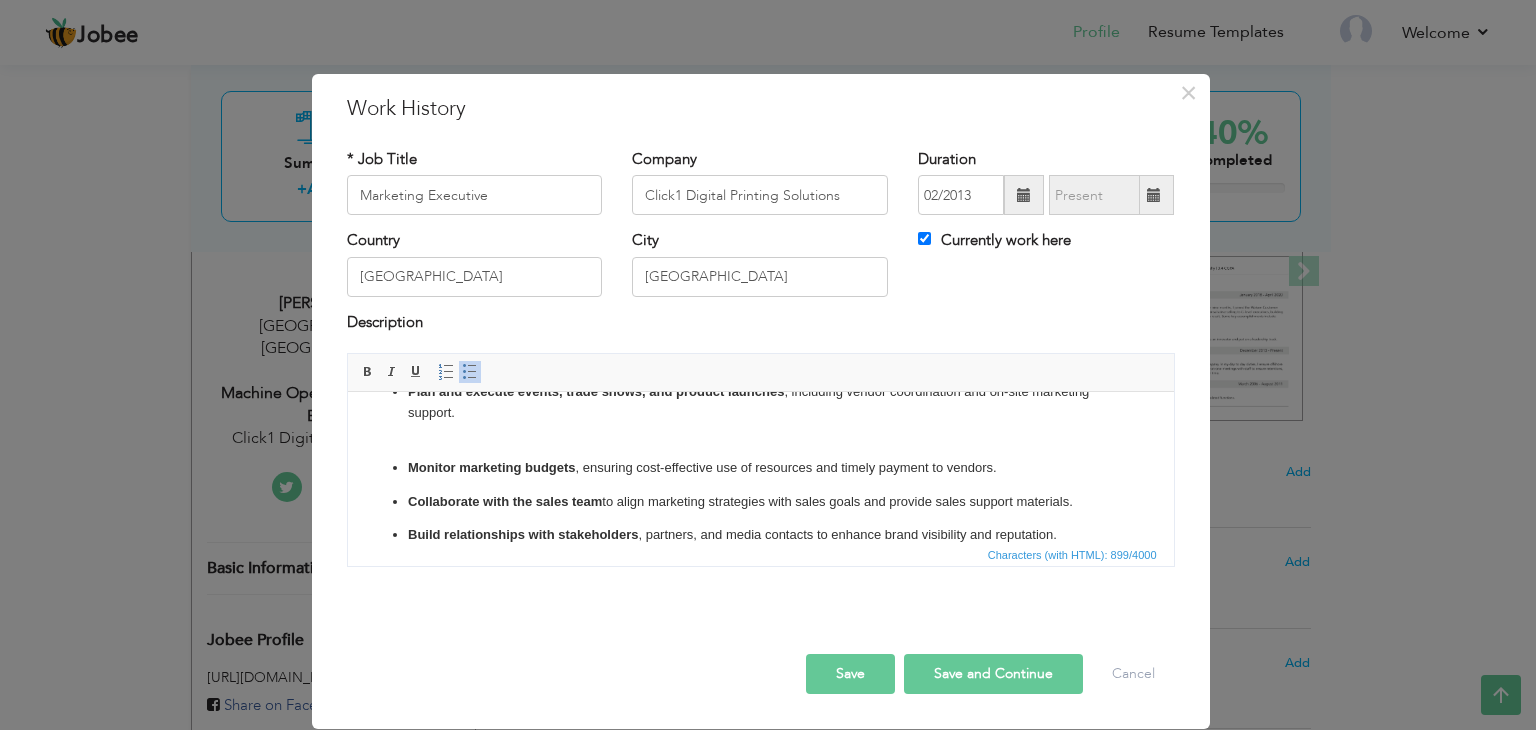 click on "Coordinate with external vendors, agencies, and printers  to manage promotional materials, advertisements, and campaign deliverables. Conduct market research  to identify customer trends, competitor activity, and opportunities for growth. . Plan and execute events, trade shows, and product launches , including vendor coordination and on-site marketing support. ​​​​​​​ Monitor marketing budgets , ensuring cost-effective use of resources and timely payment to vendors. Collaborate with the sales team  to align marketing strategies with sales goals and provide sales support materials. Build relationships with stakeholders , partners, and media contacts to enhance brand visibility and reputation." at bounding box center [760, 420] 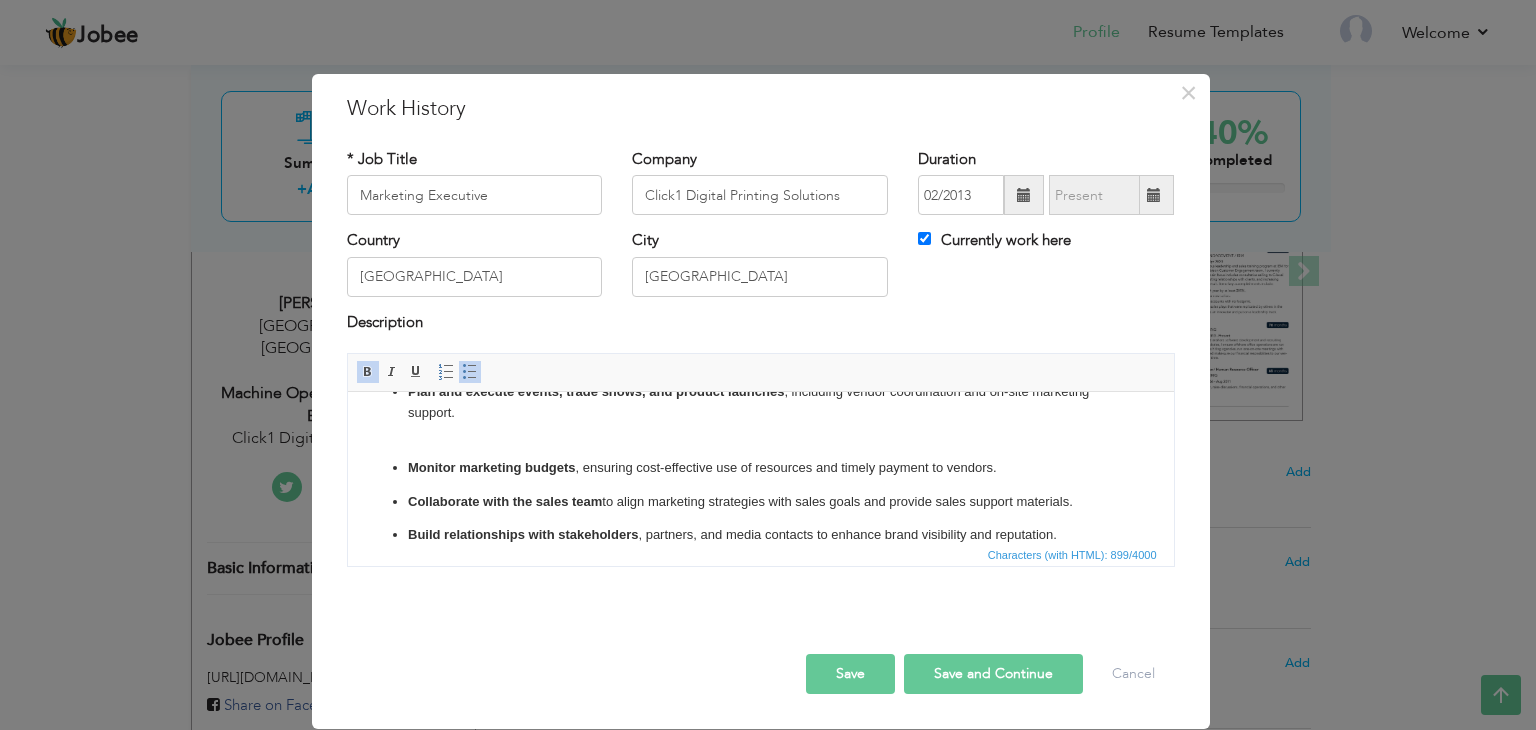 click on "Coordinate with external vendors, agencies, and printers  to manage promotional materials, advertisements, and campaign deliverables. Conduct market research  to identify customer trends, competitor activity, and opportunities for growth. . Plan and execute events, trade shows, and product launches , including vendor coordination and on-site marketing support. Monitor marketing budgets , ensuring cost-effective use of resources and timely payment to vendors. Collaborate with the sales team  to align marketing strategies with sales goals and provide sales support materials. Build relationships with stakeholders , partners, and media contacts to enhance brand visibility and reputation." at bounding box center [760, 420] 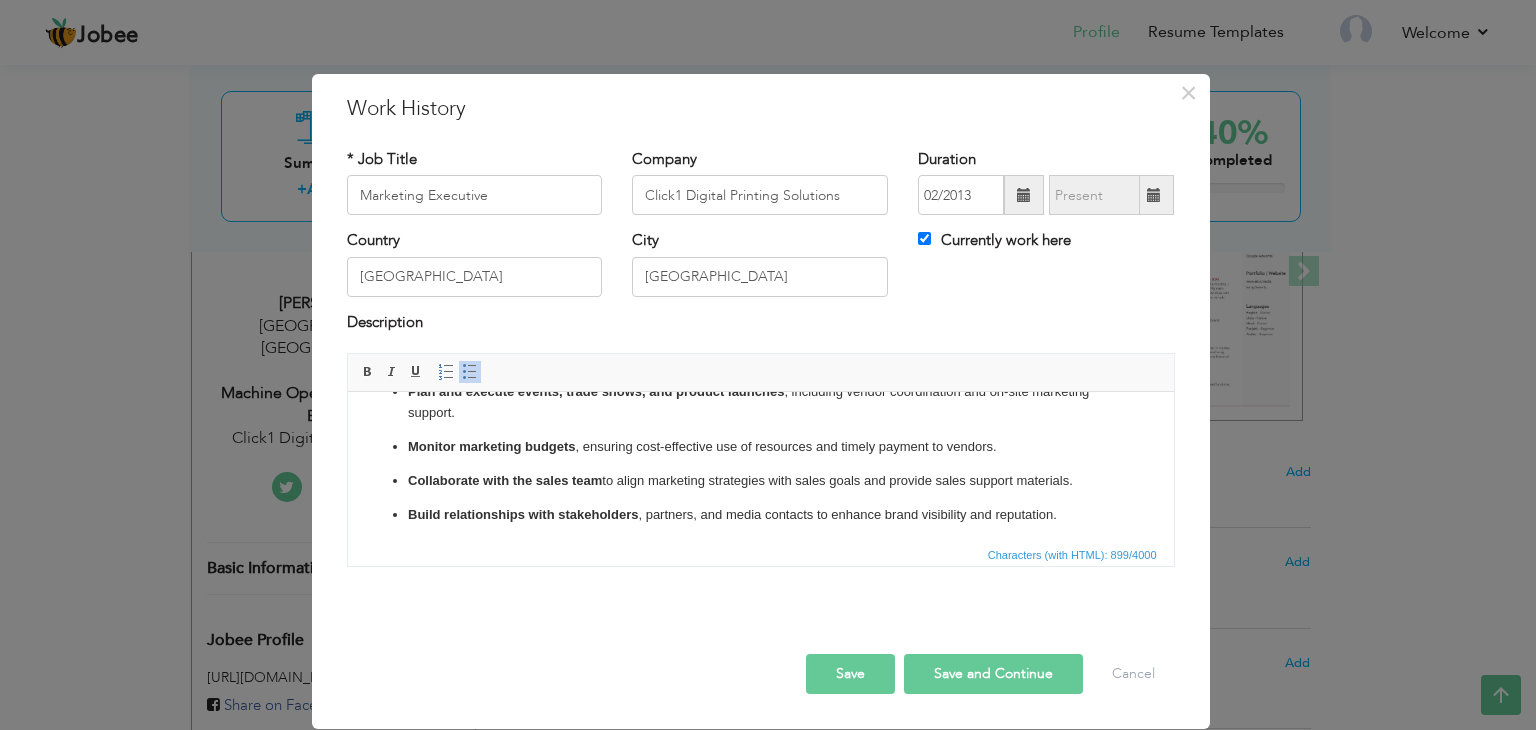 click on "Save and Continue" at bounding box center [993, 674] 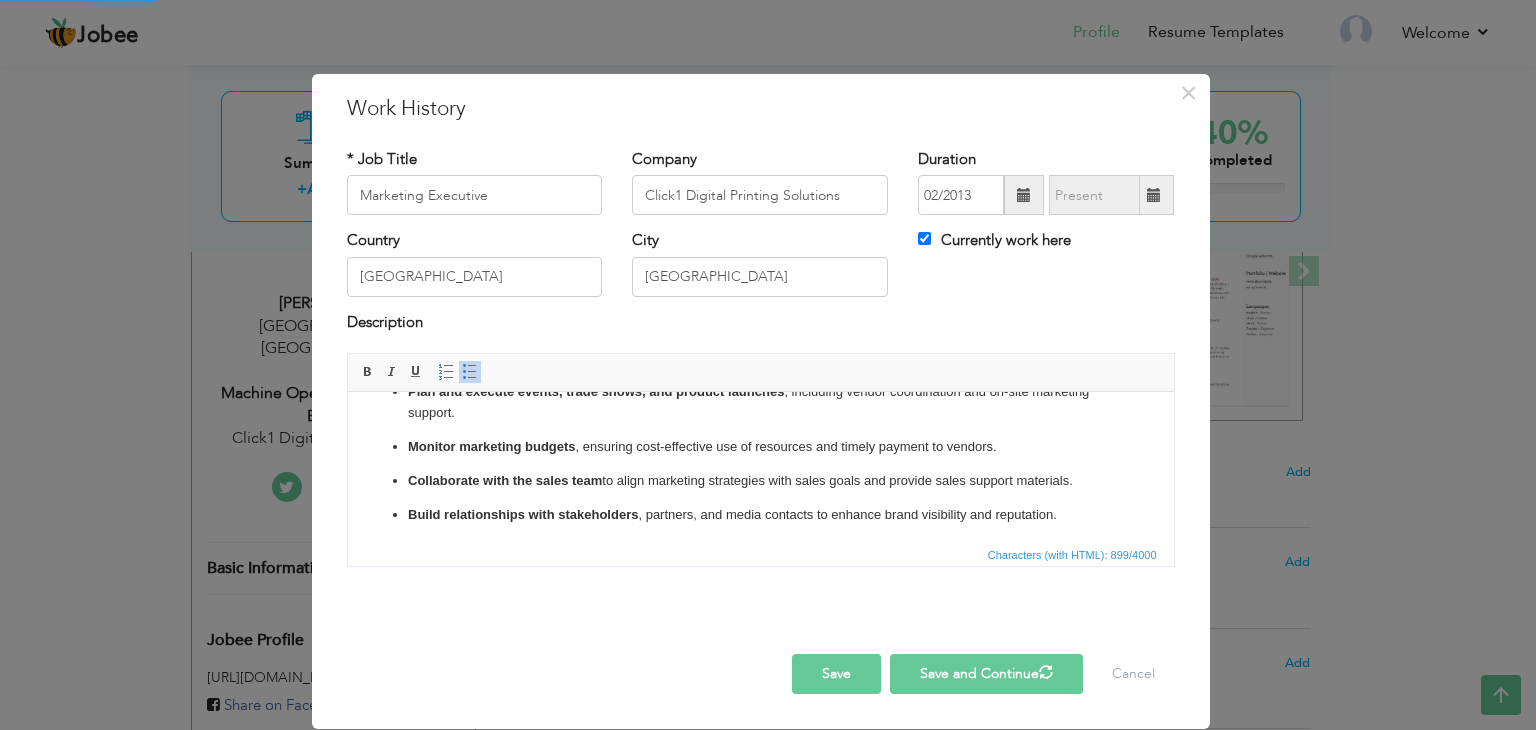 type 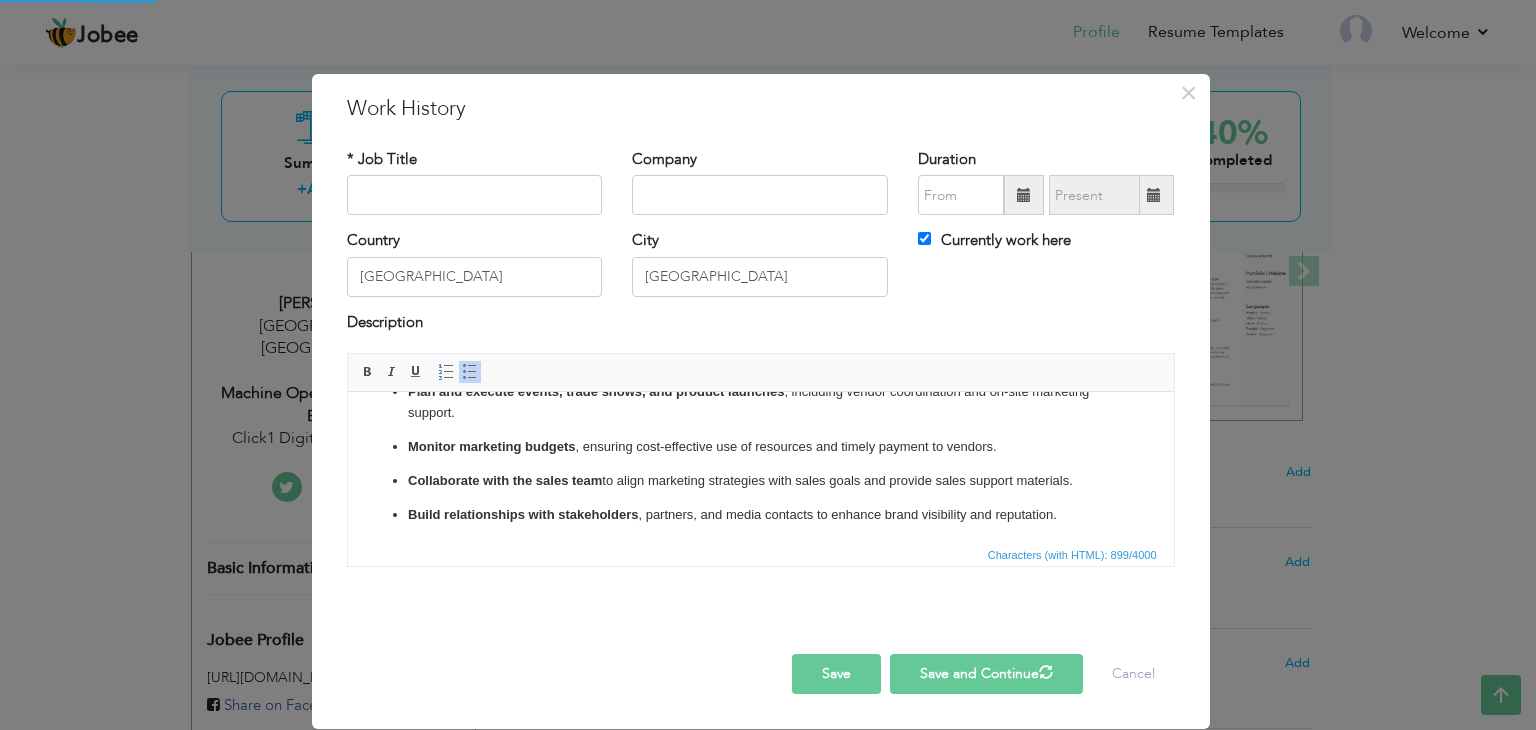 type 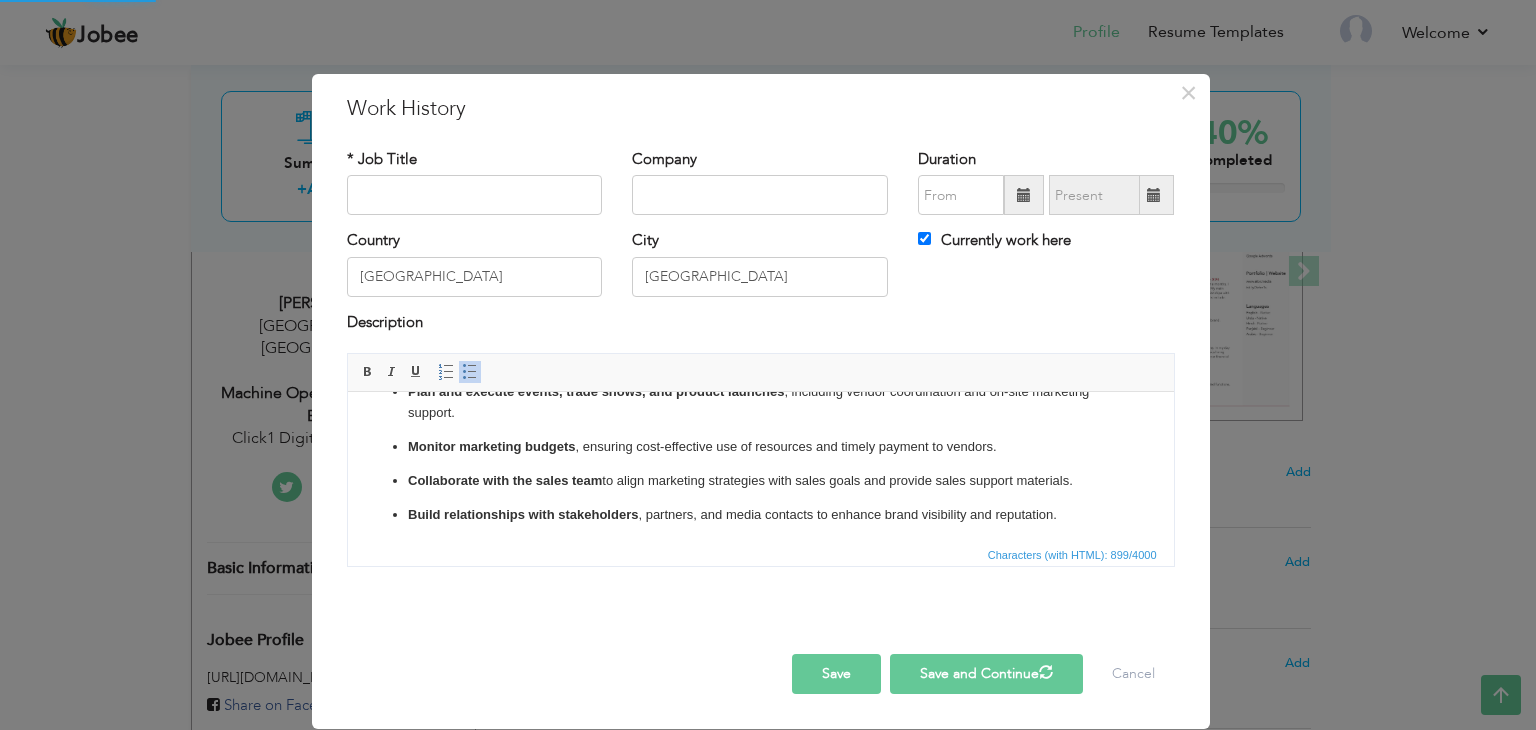 type 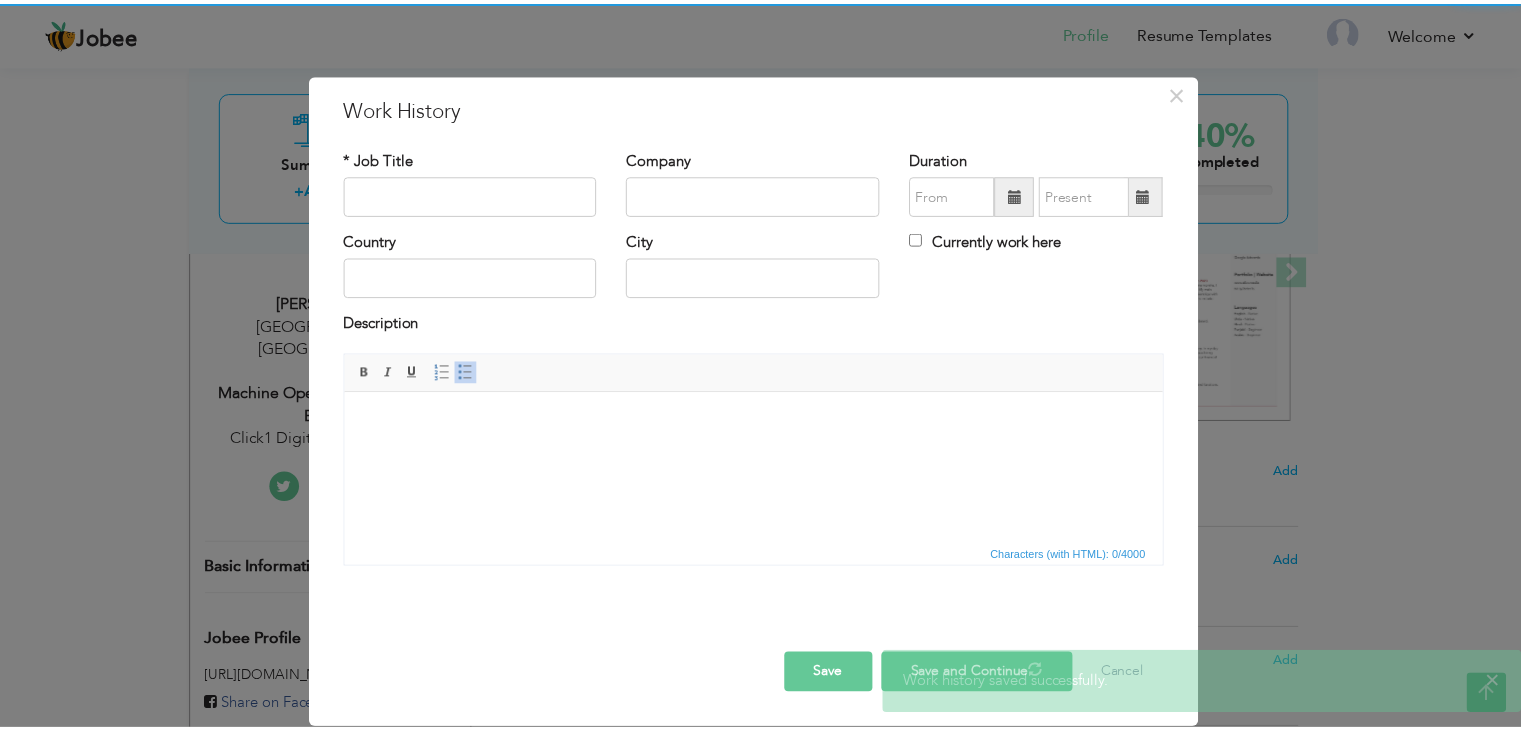 scroll, scrollTop: 0, scrollLeft: 0, axis: both 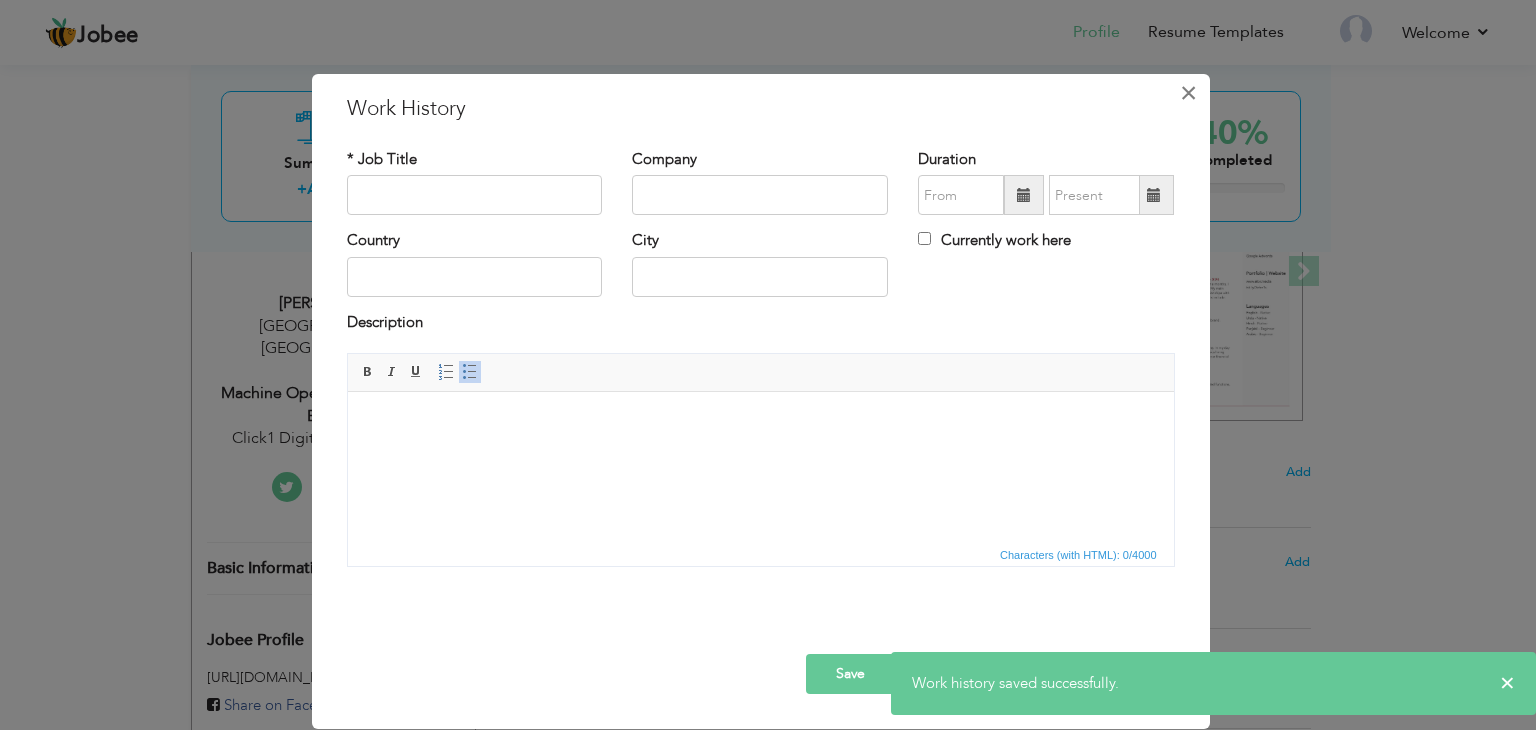 click on "×" at bounding box center [1188, 93] 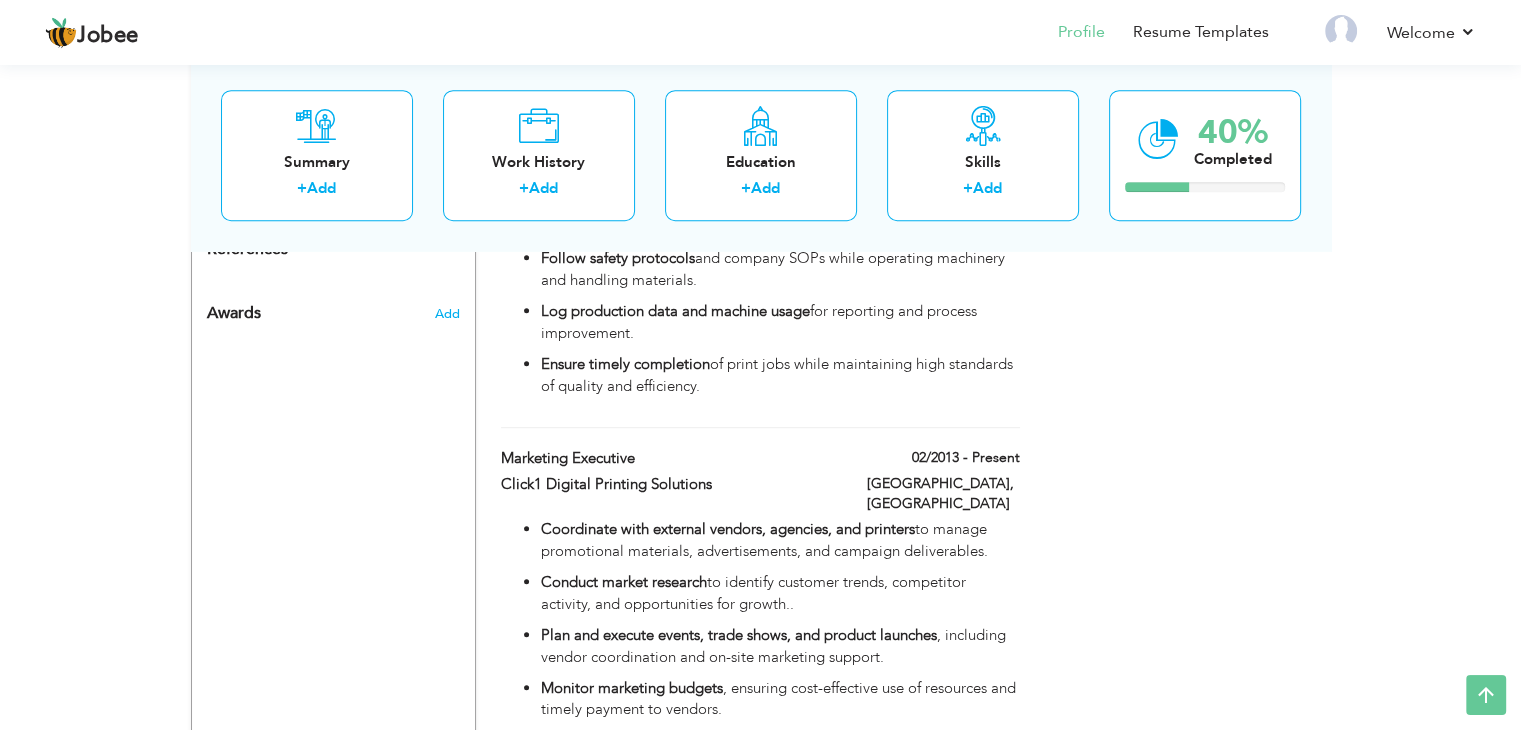 scroll, scrollTop: 1055, scrollLeft: 0, axis: vertical 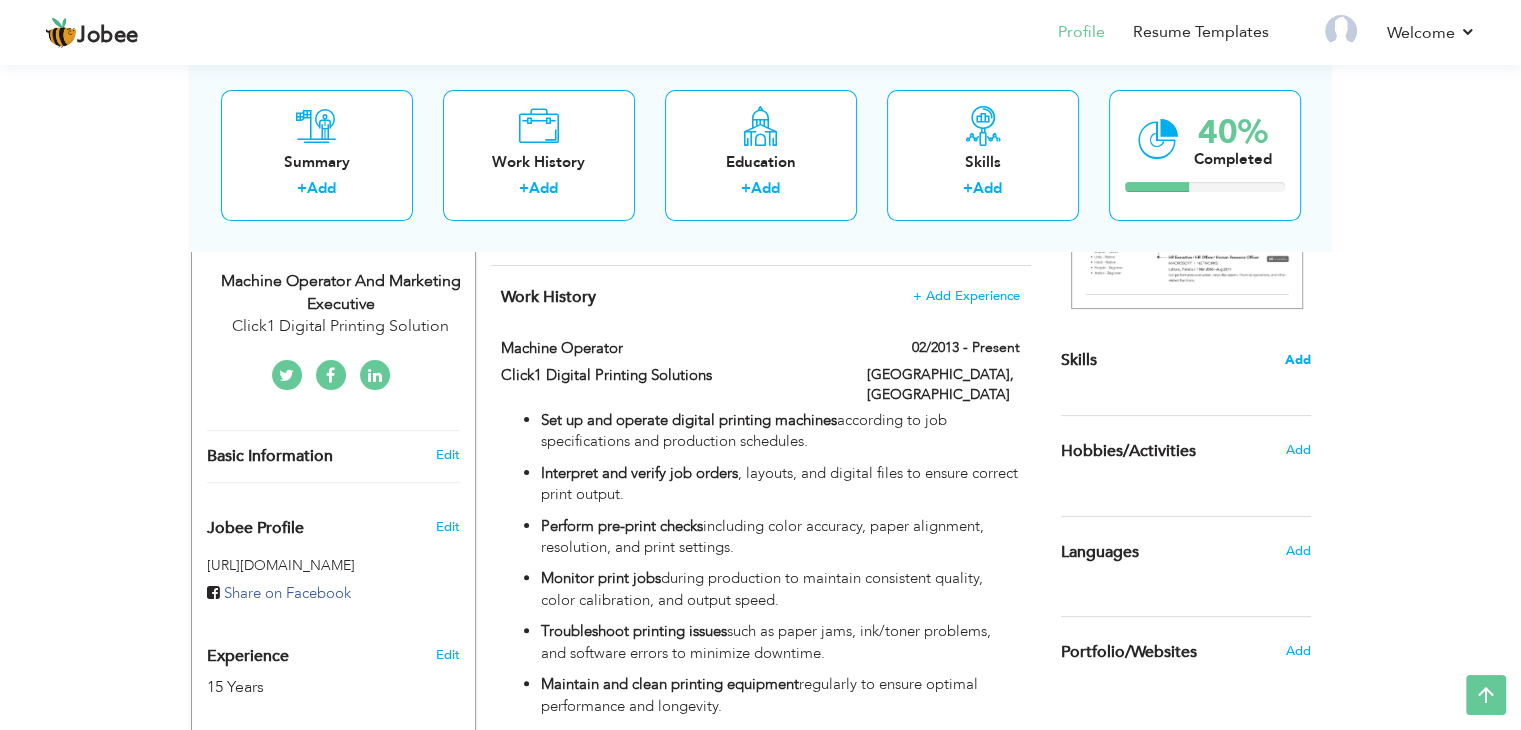 click on "Add" at bounding box center [1298, 360] 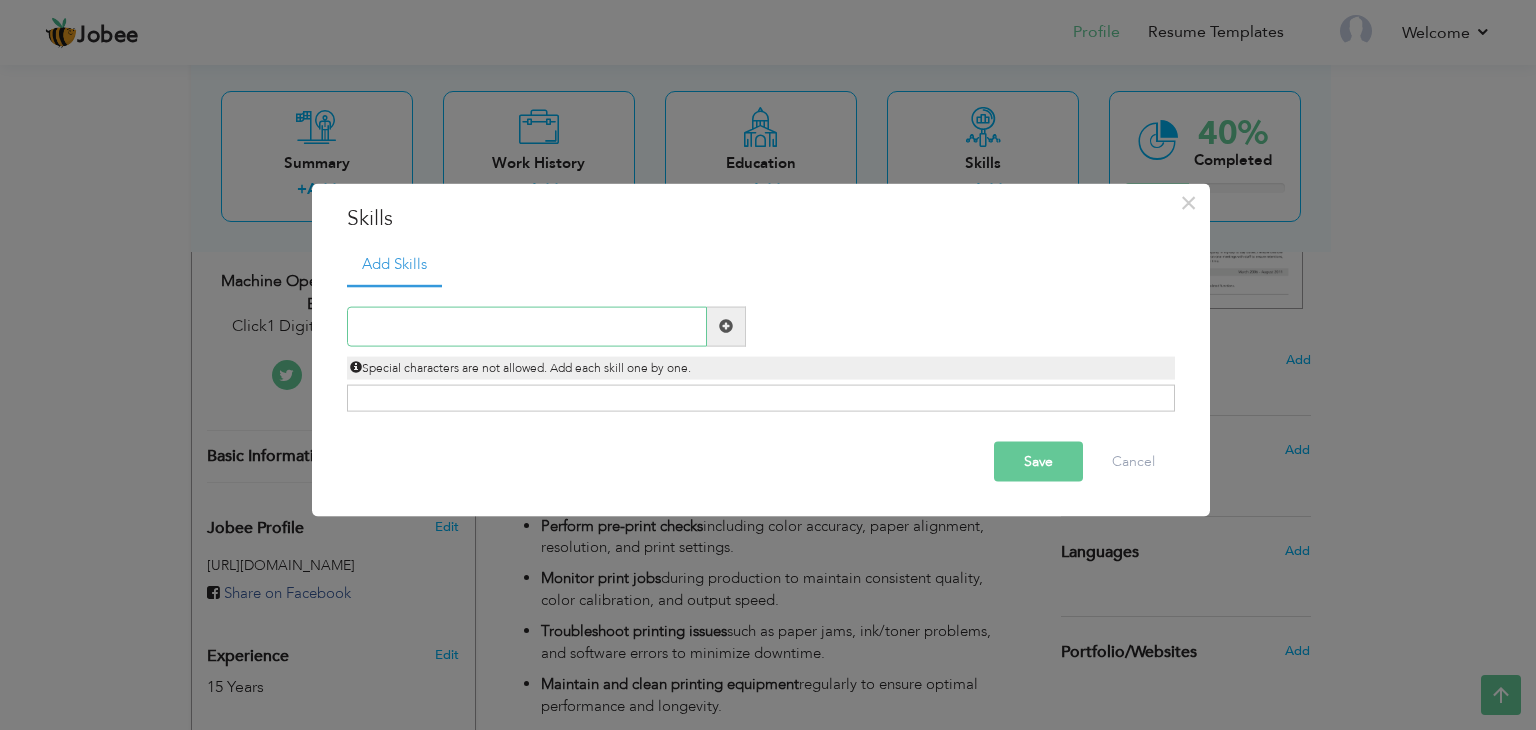 paste on "Digital Printing & Quality Control  Campaign Plann" 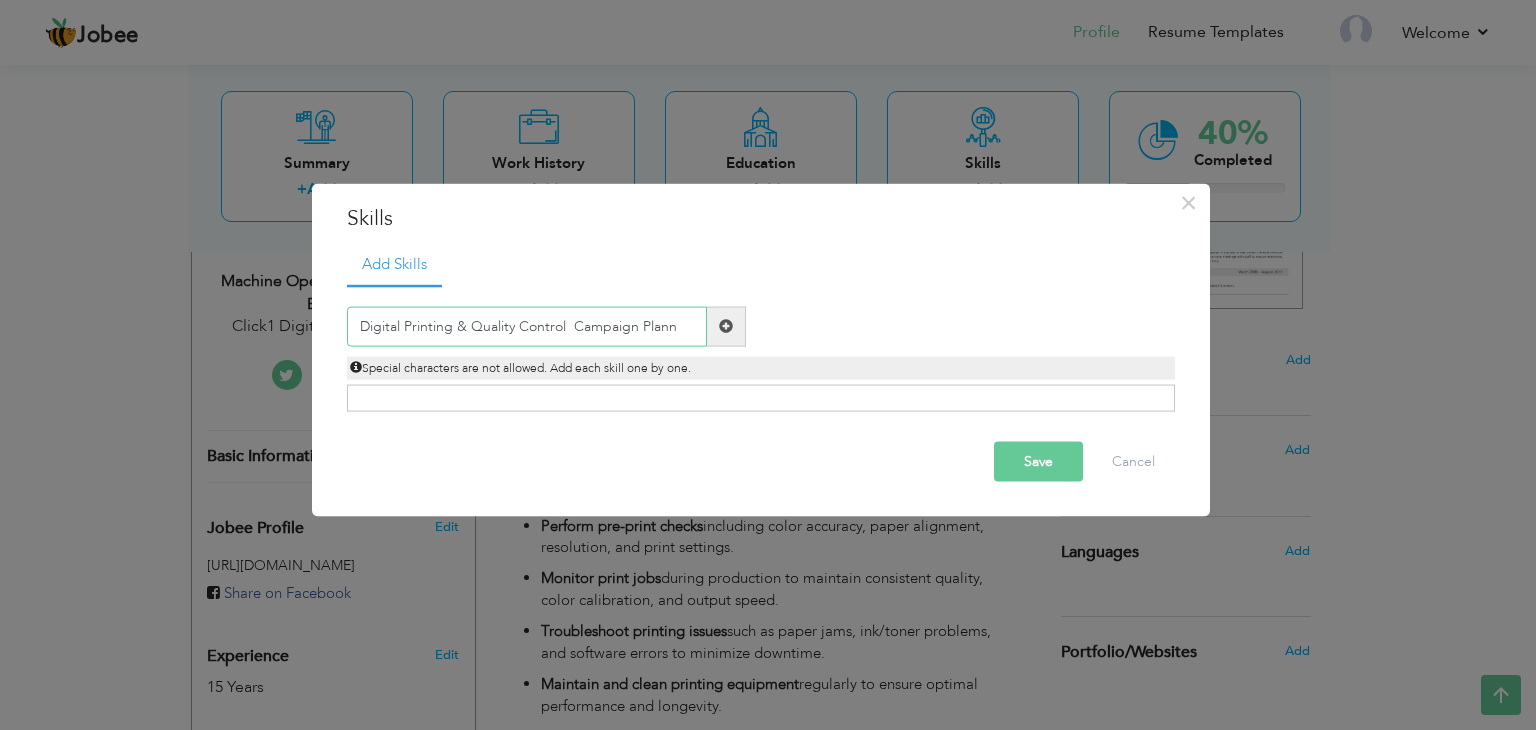 type on "Digital Printing & Quality Control  Campaign Plann" 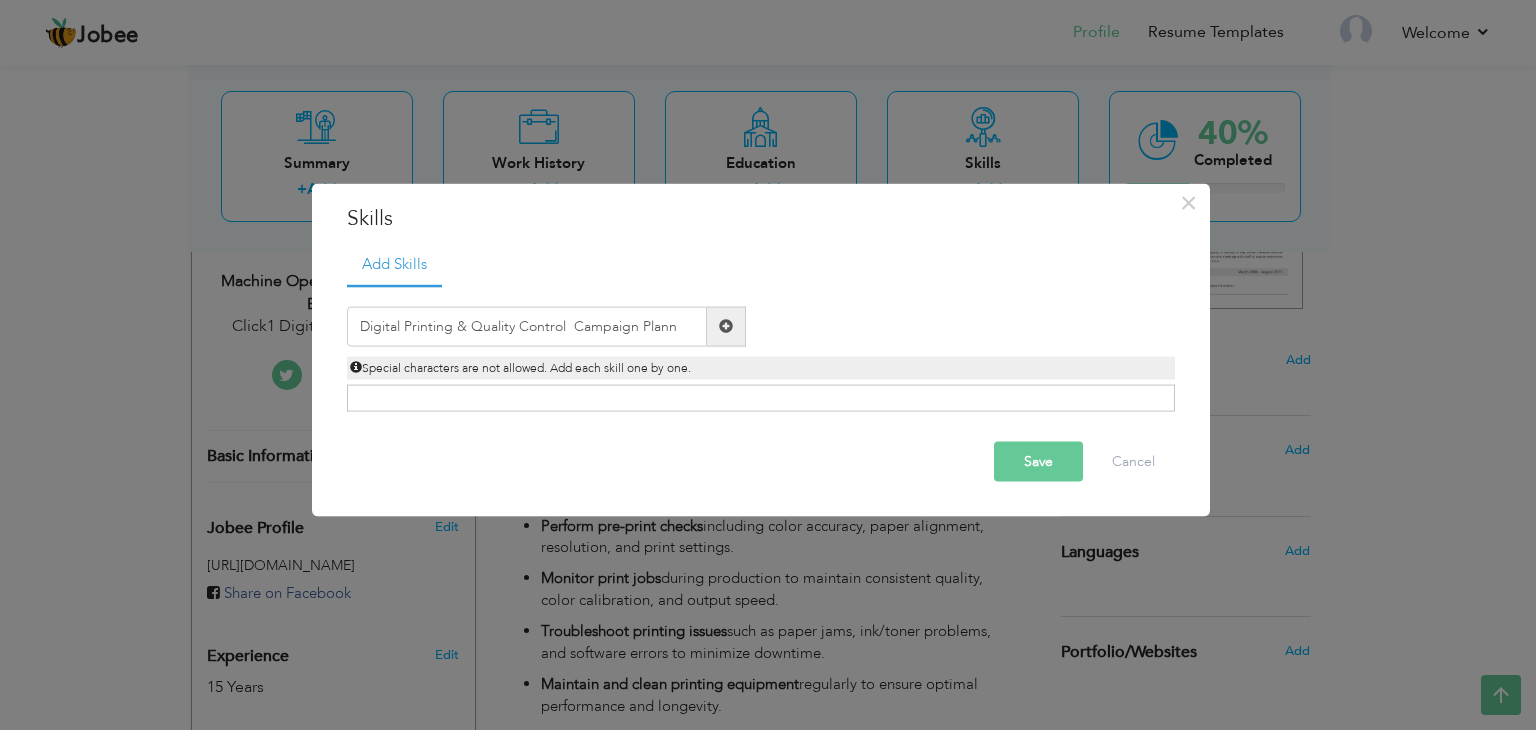 click at bounding box center (726, 326) 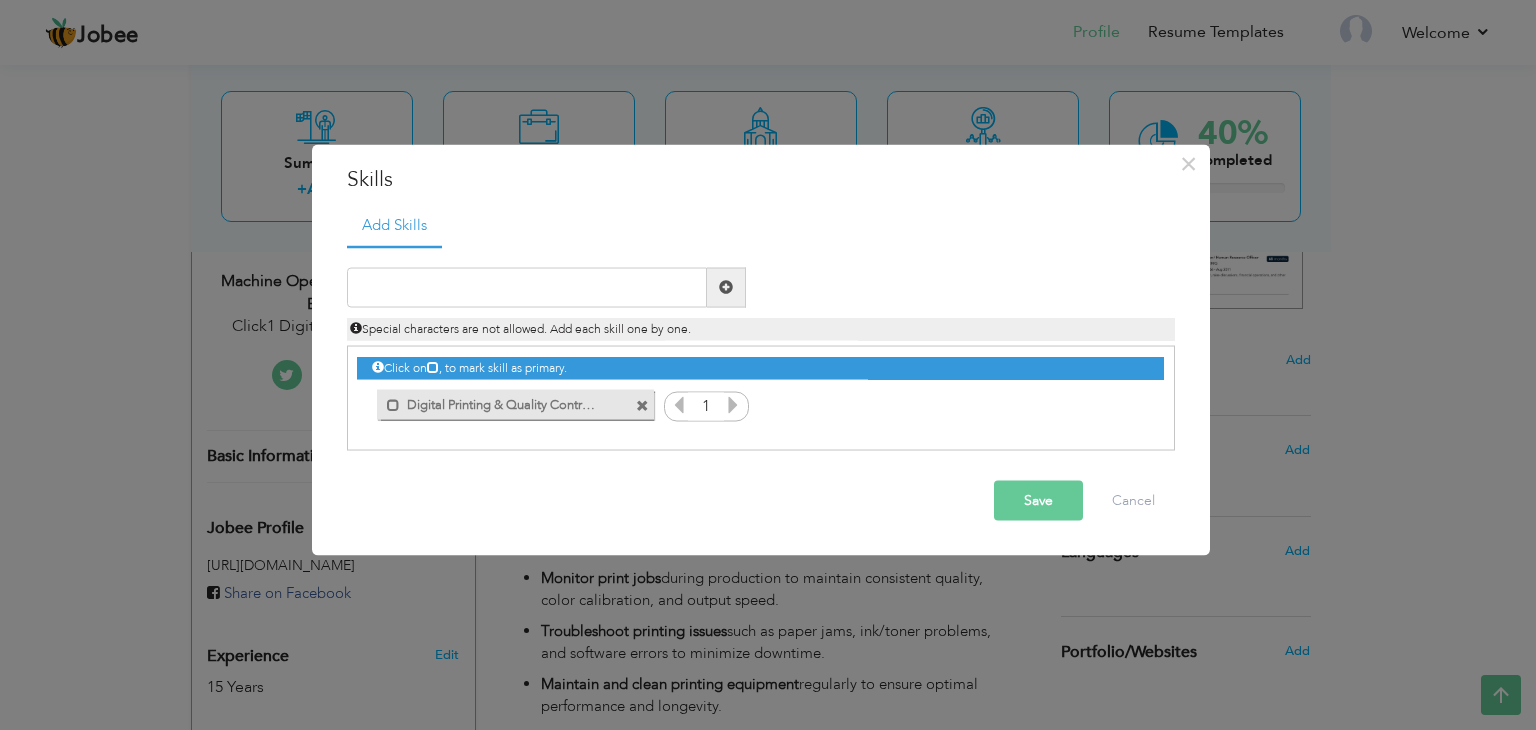 click at bounding box center [642, 406] 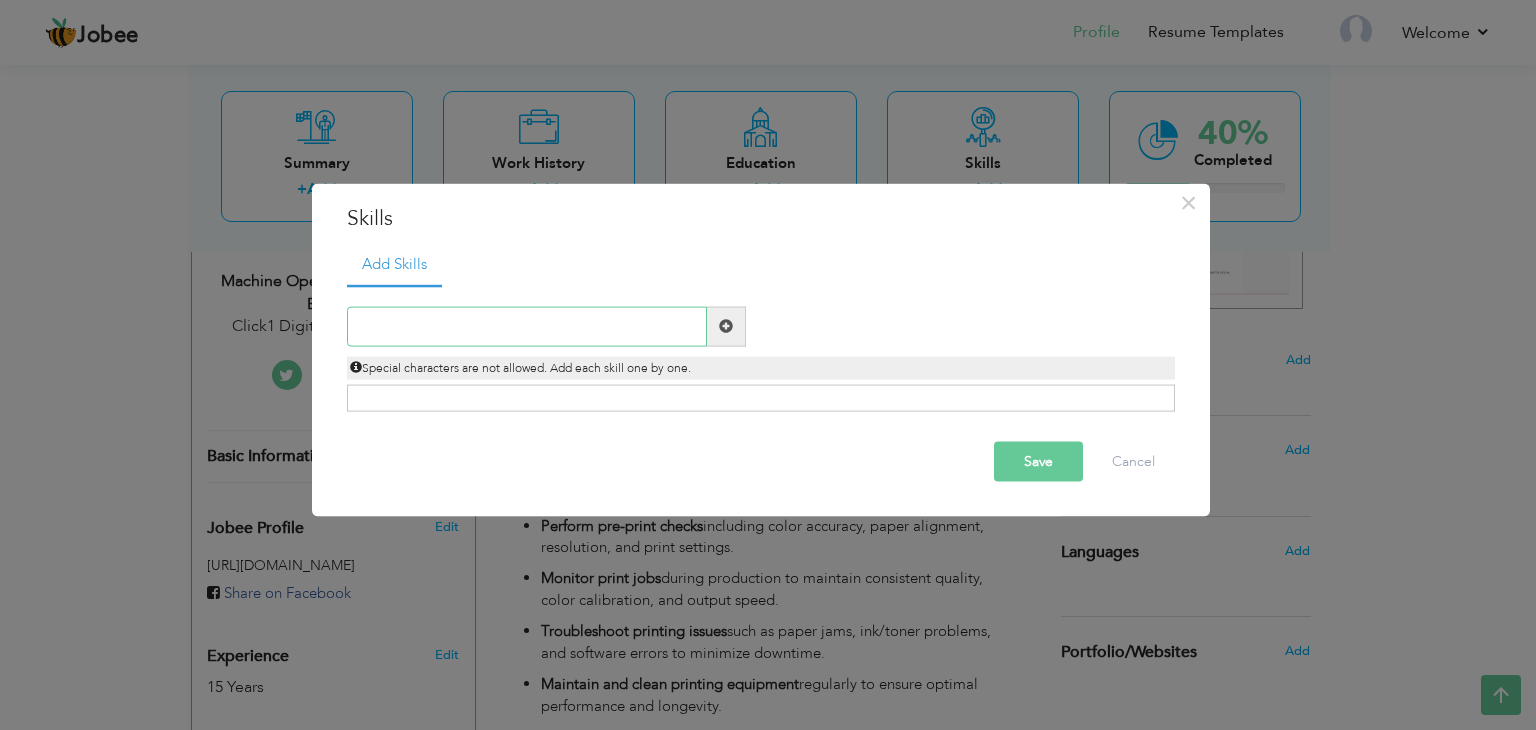 click at bounding box center (527, 326) 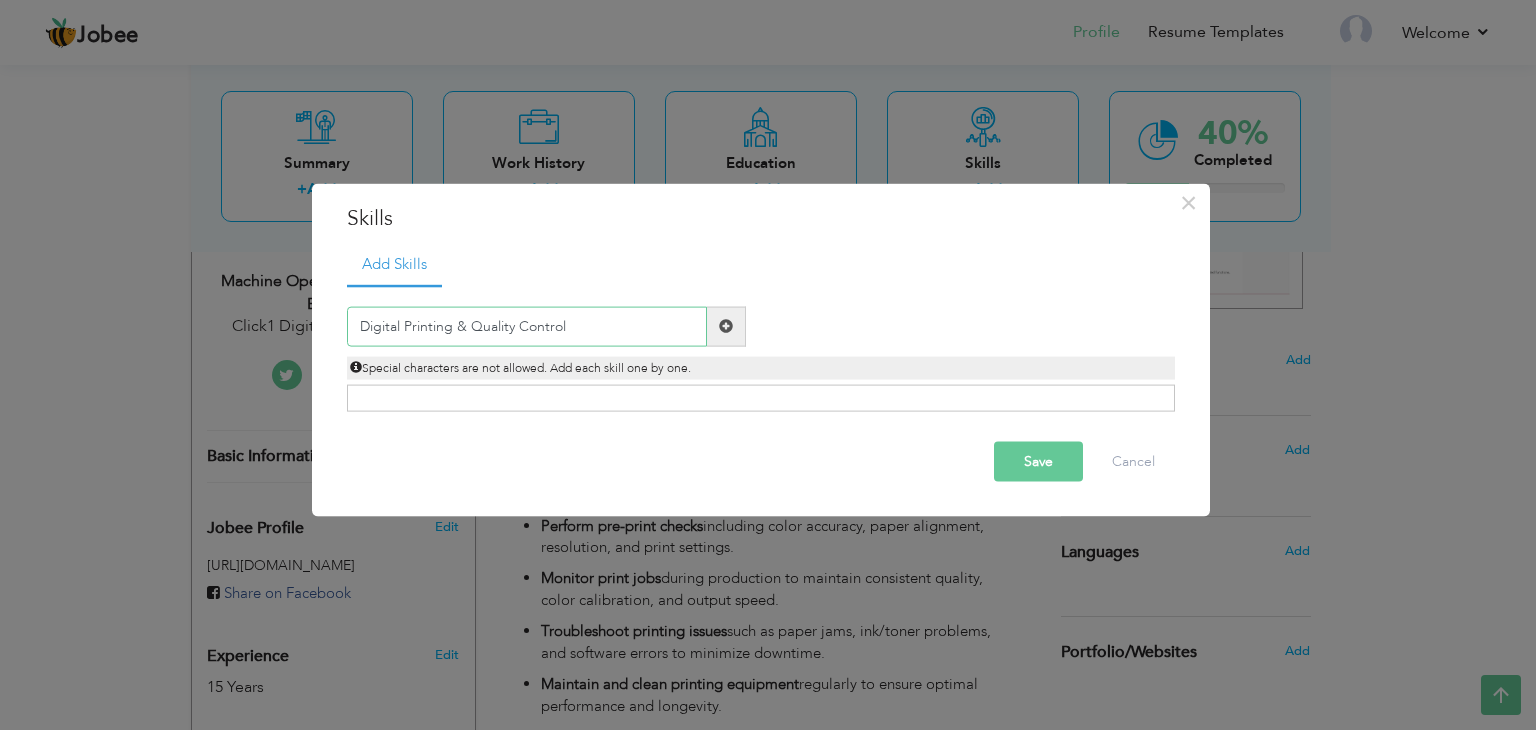type on "Digital Printing & Quality Control" 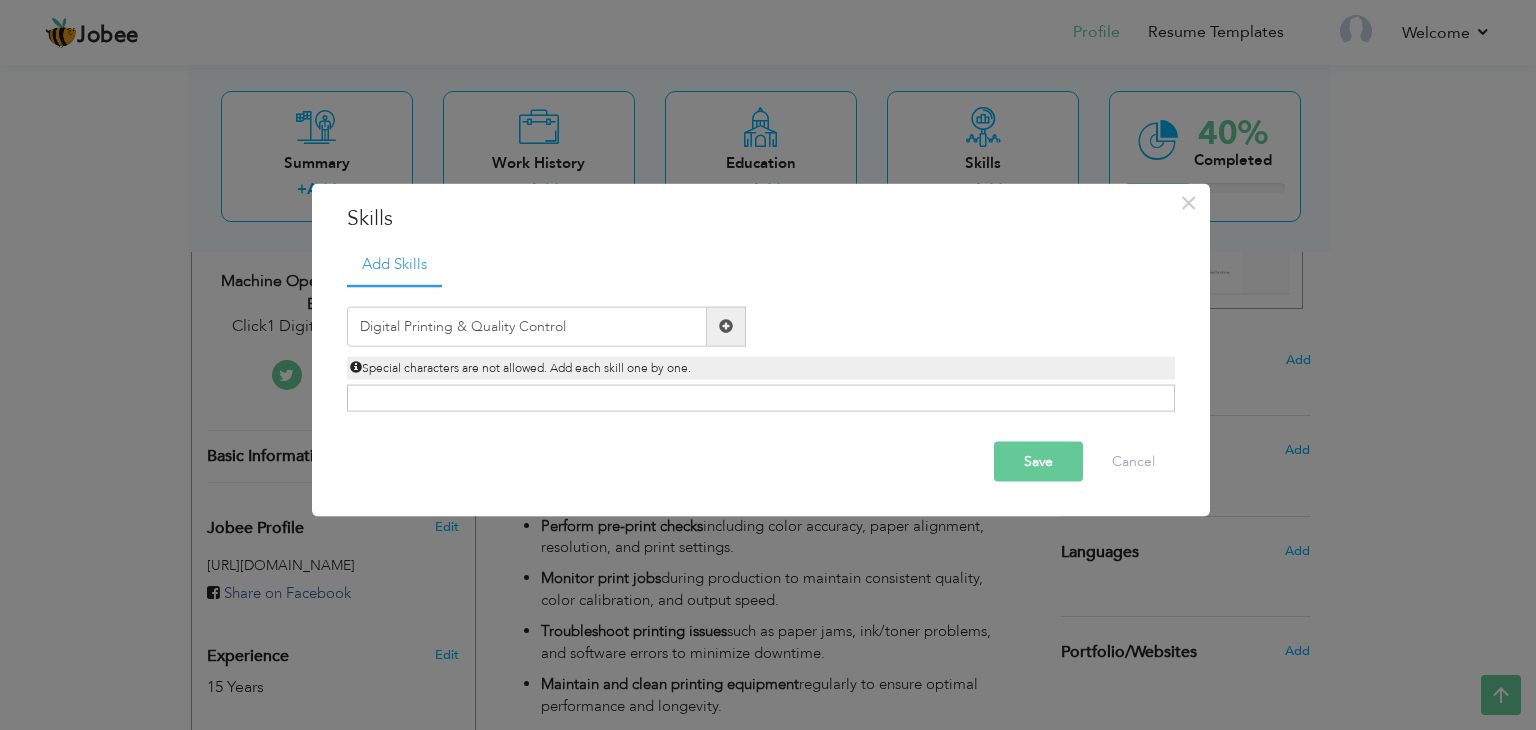 click at bounding box center [726, 326] 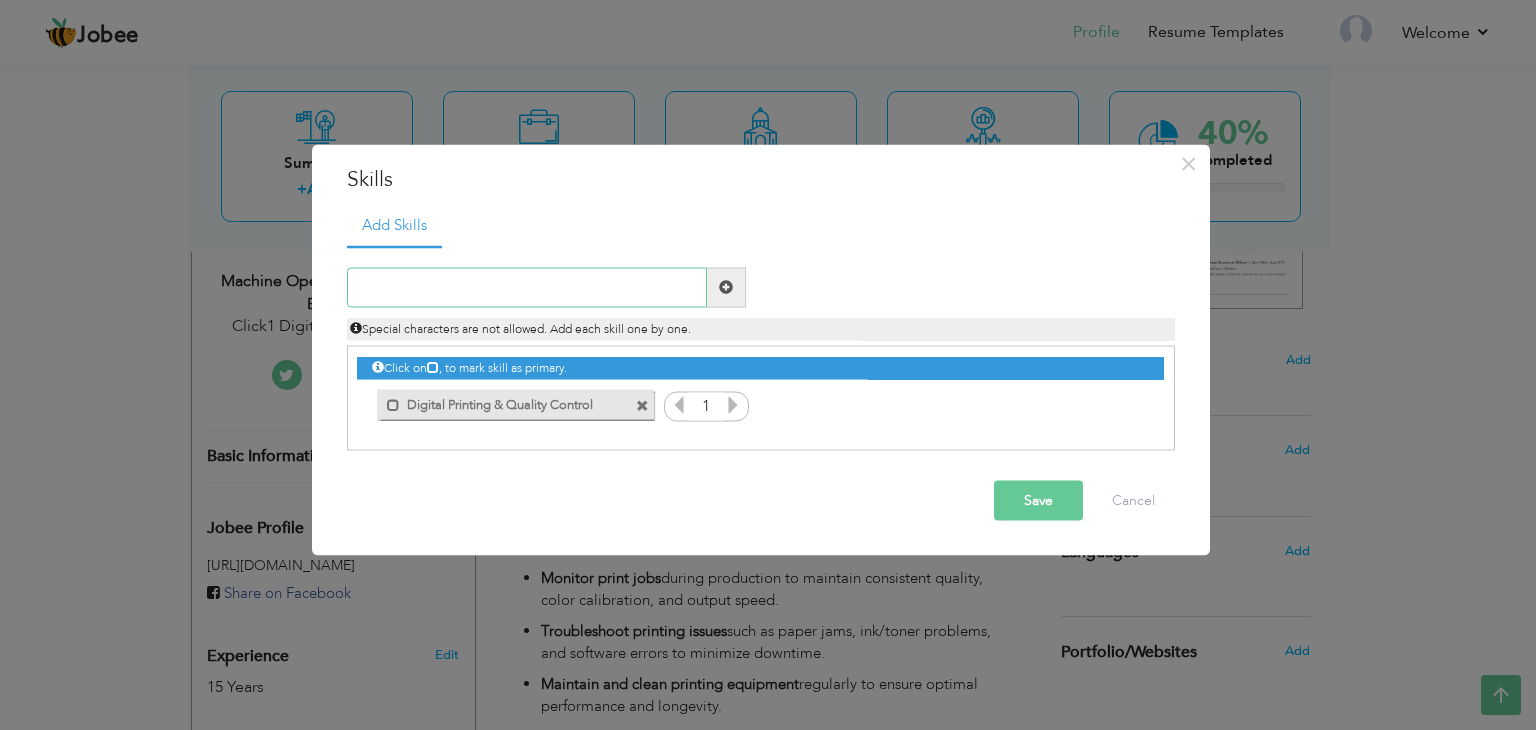 click at bounding box center (527, 287) 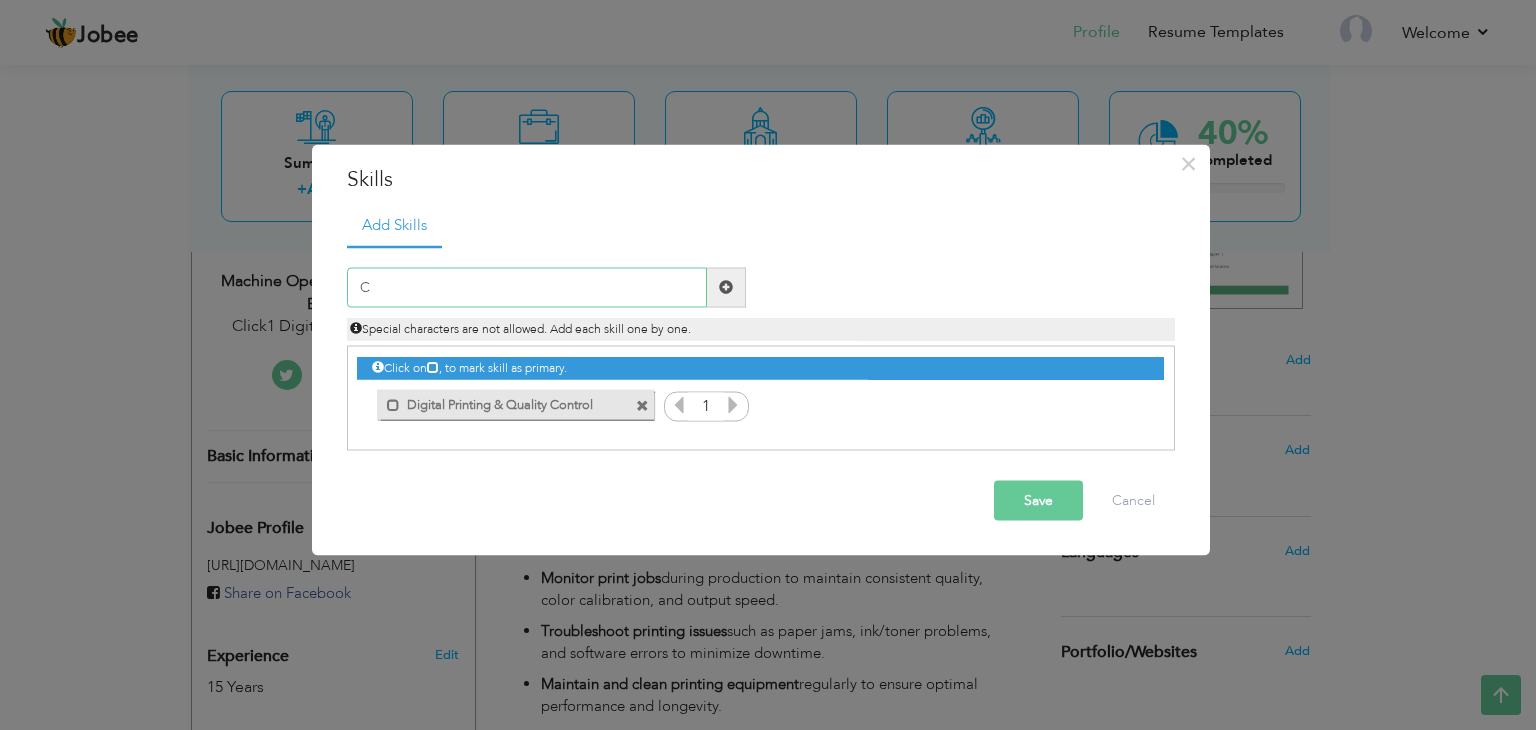 paste on "ampaign Planning & Execution" 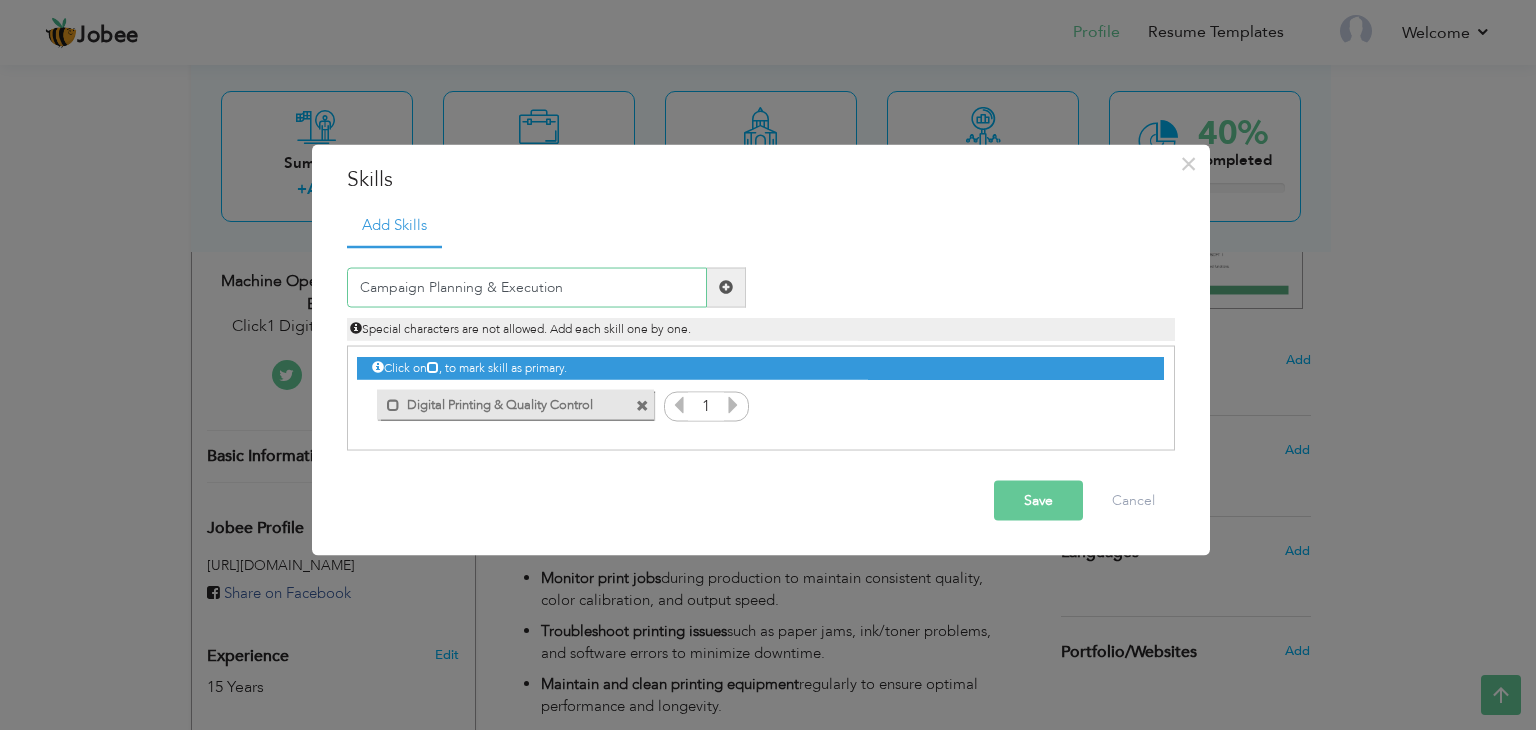 type on "Campaign Planning & Execution" 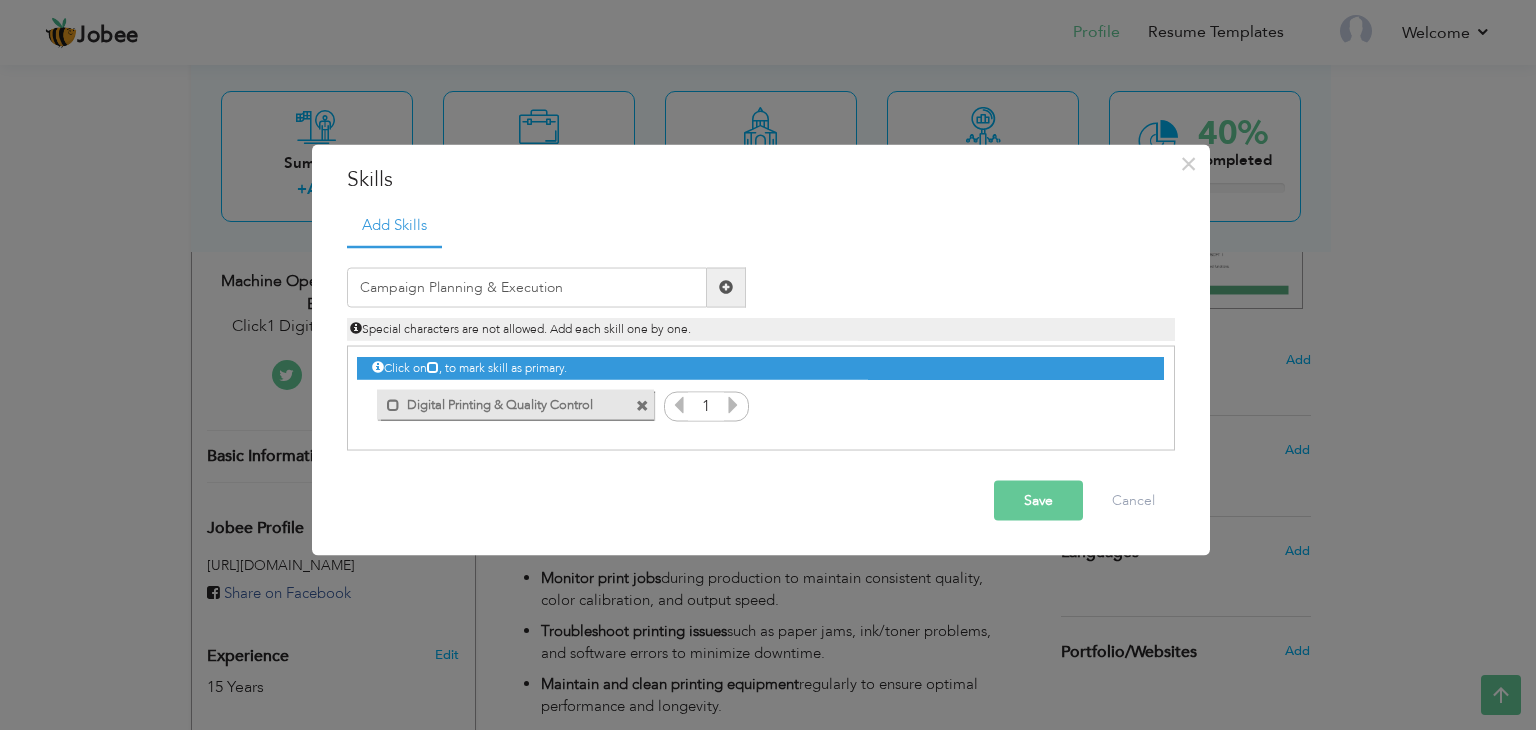 click at bounding box center [726, 287] 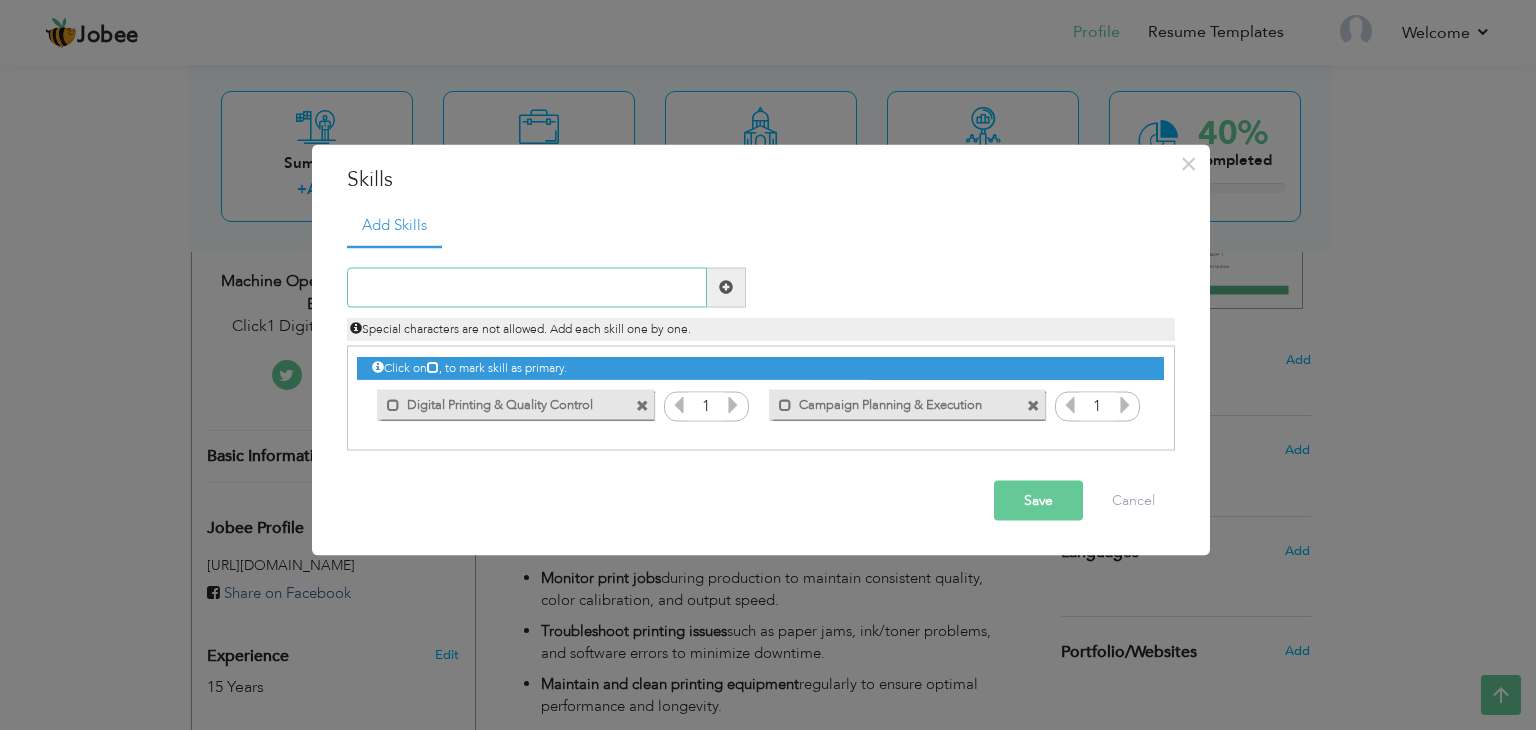 click at bounding box center (527, 287) 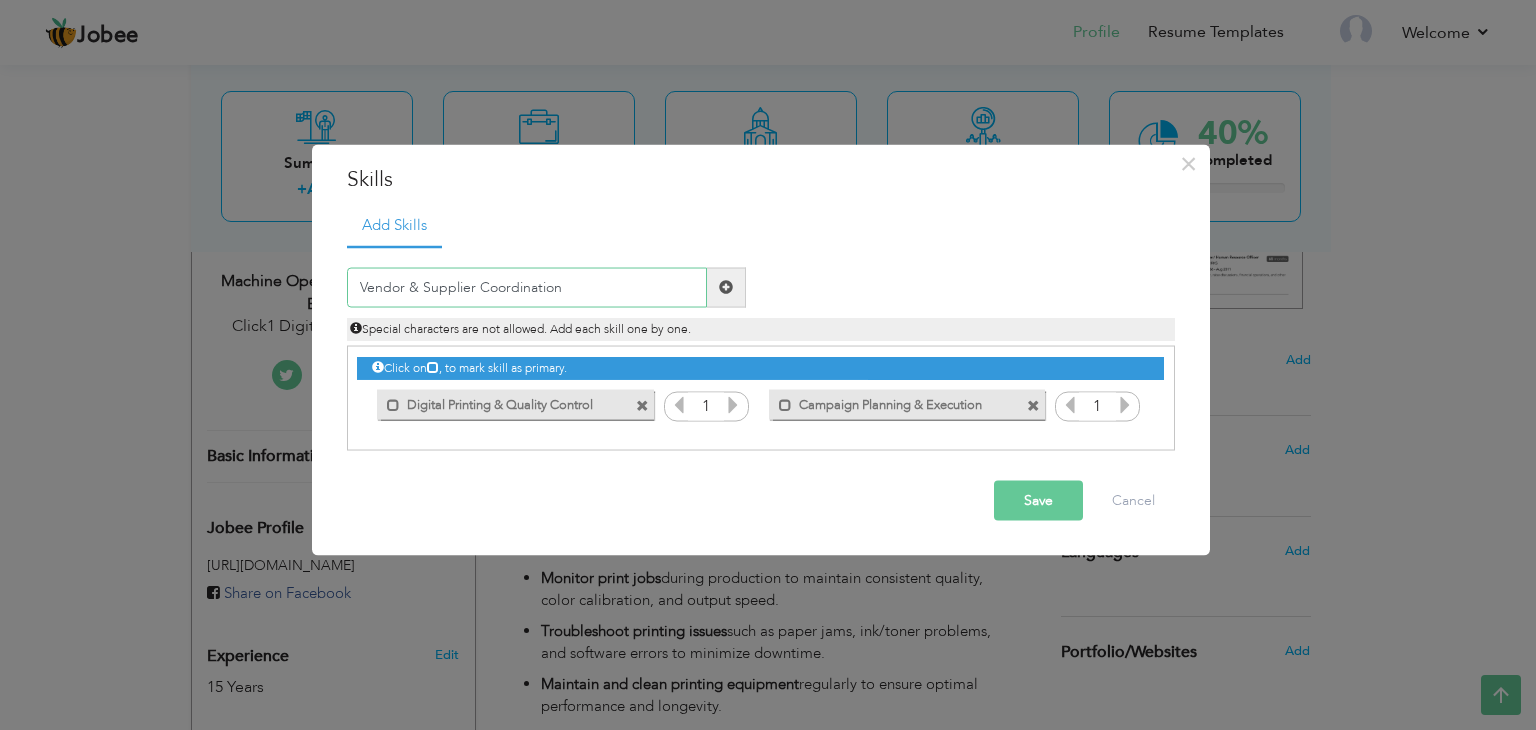type on "Vendor & Supplier Coordination" 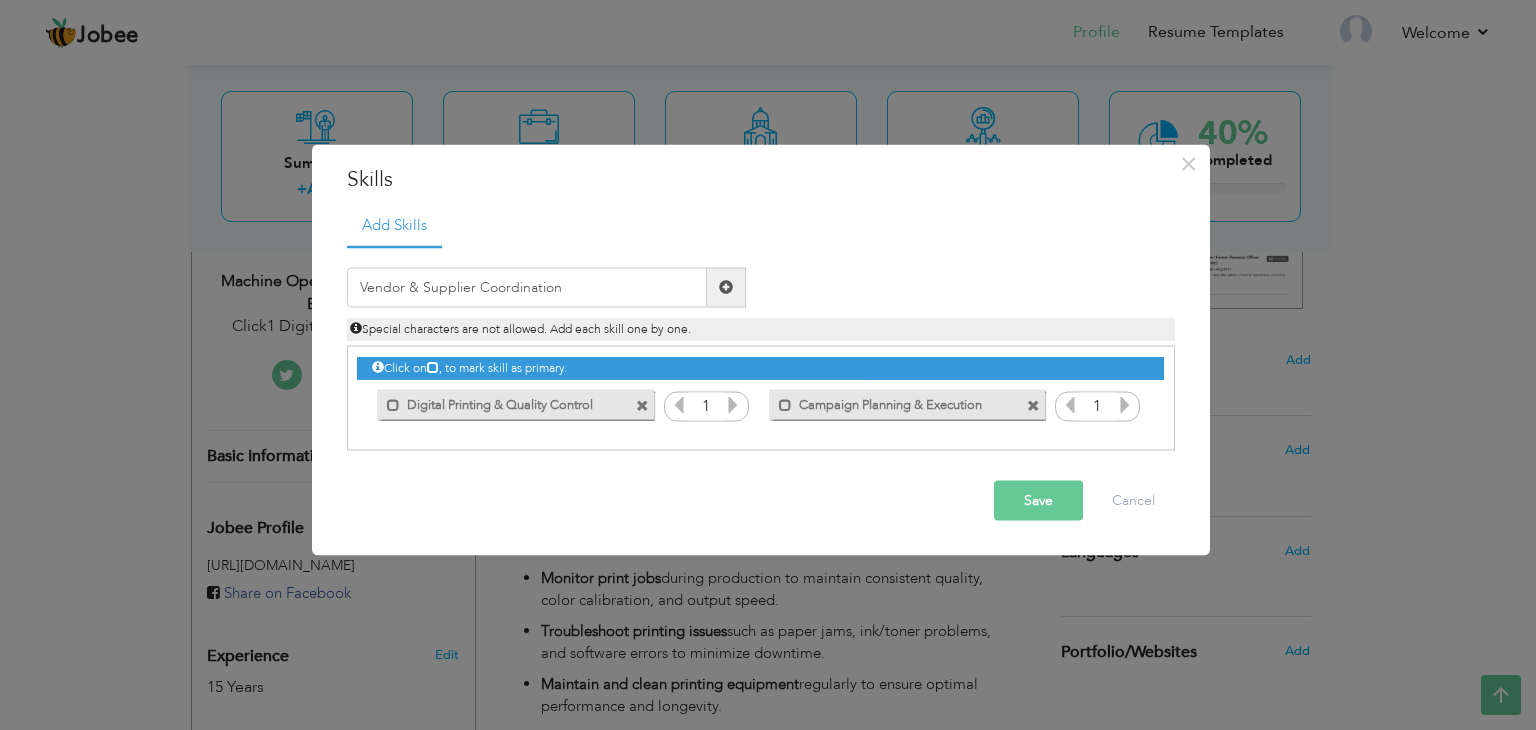 click at bounding box center (726, 287) 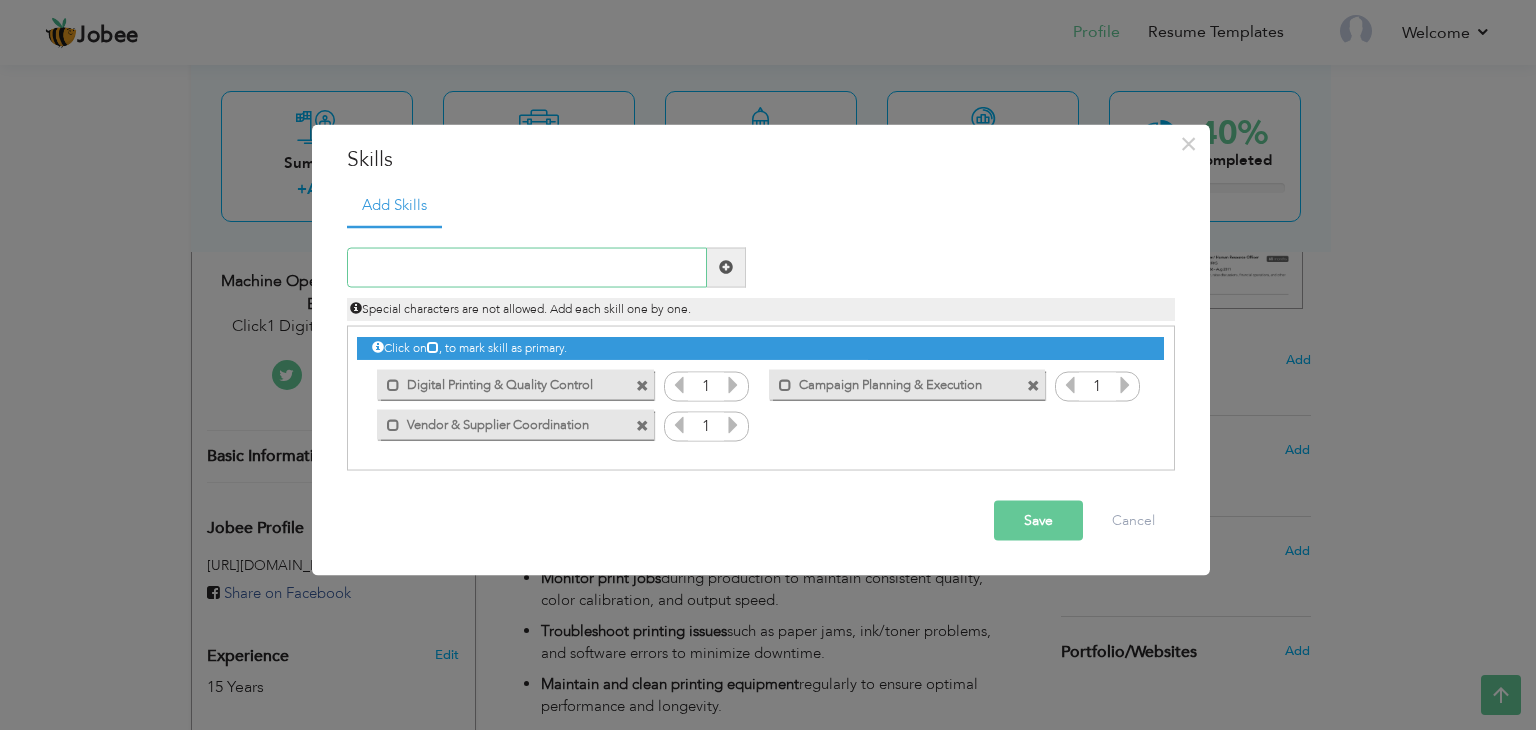 click at bounding box center (527, 267) 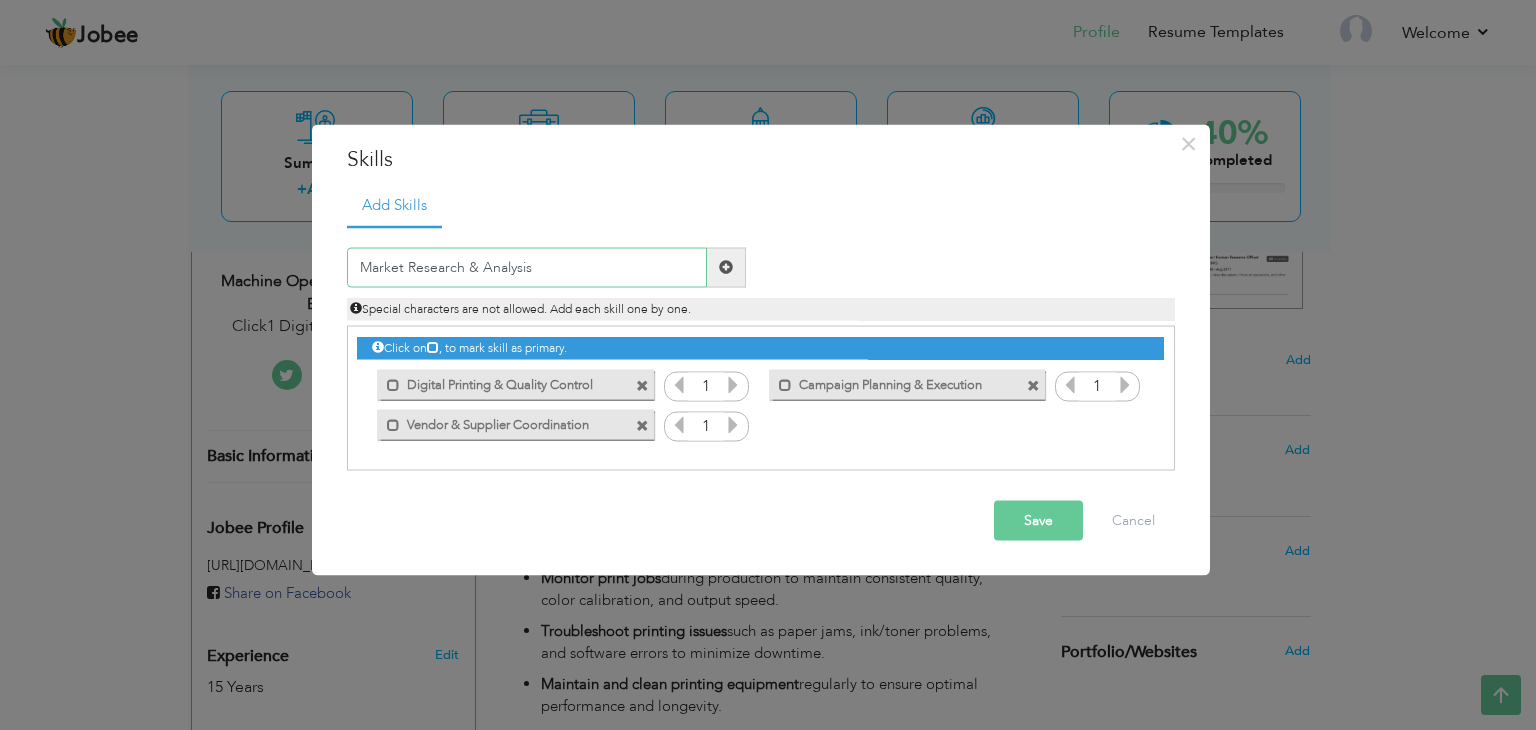 type on "Market Research & Analysis" 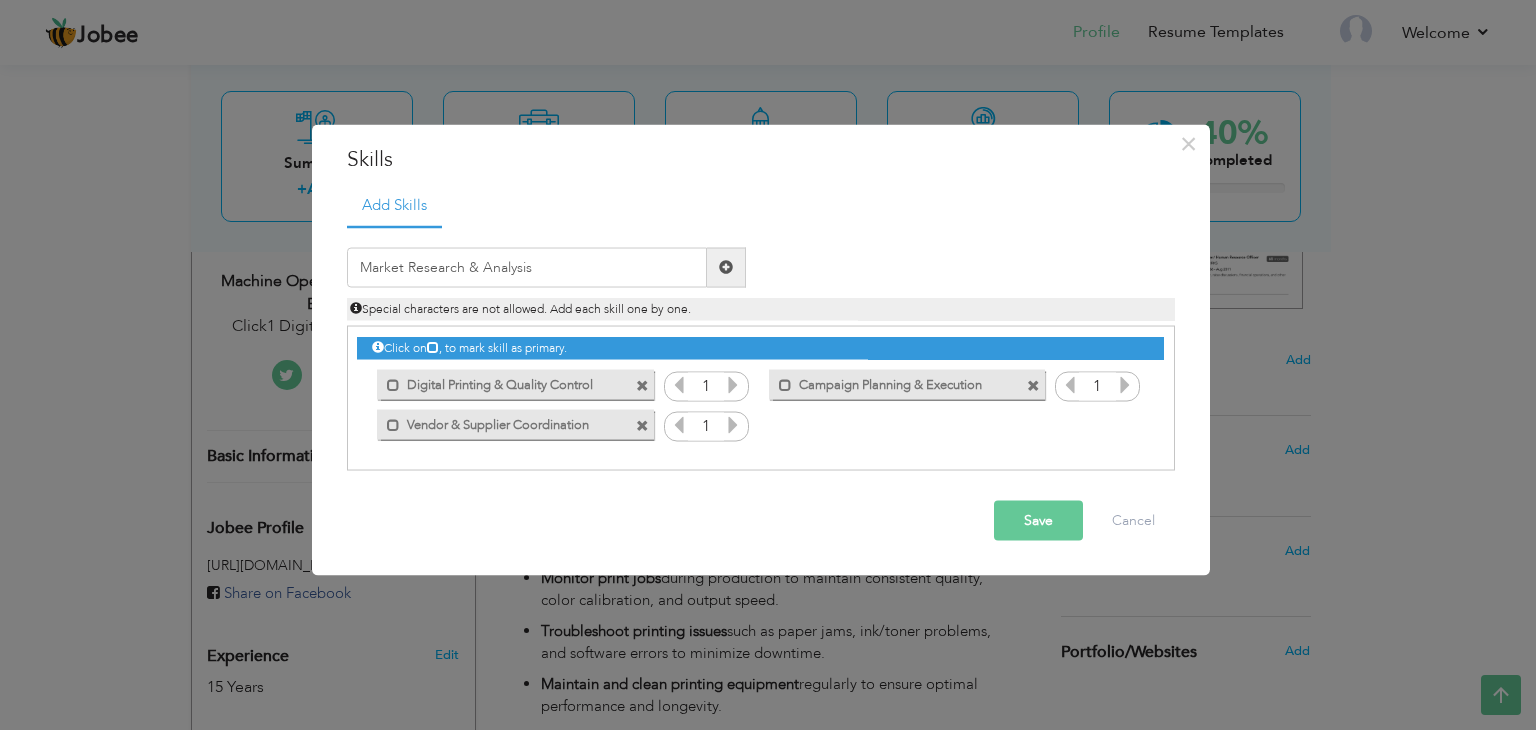 click at bounding box center [726, 267] 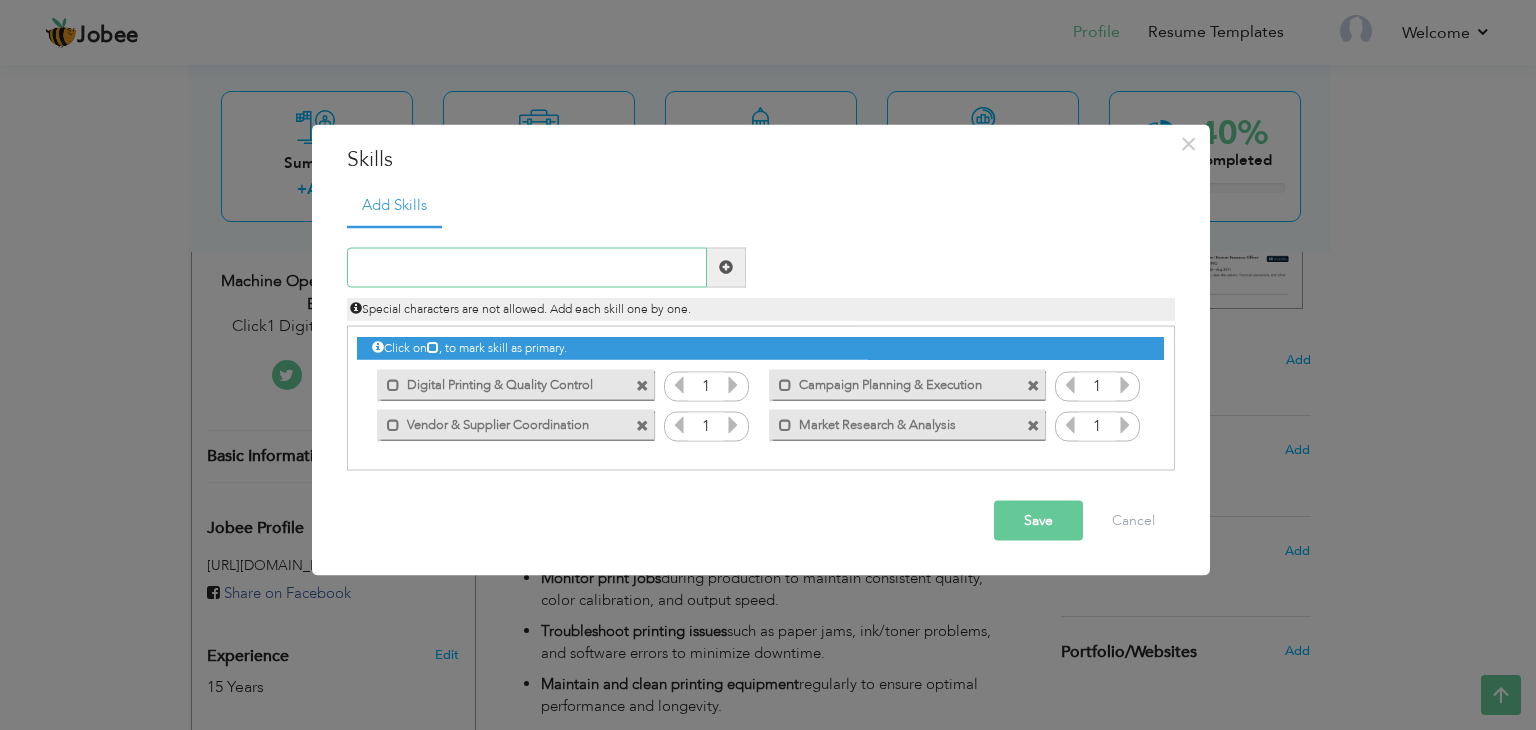 click at bounding box center (527, 267) 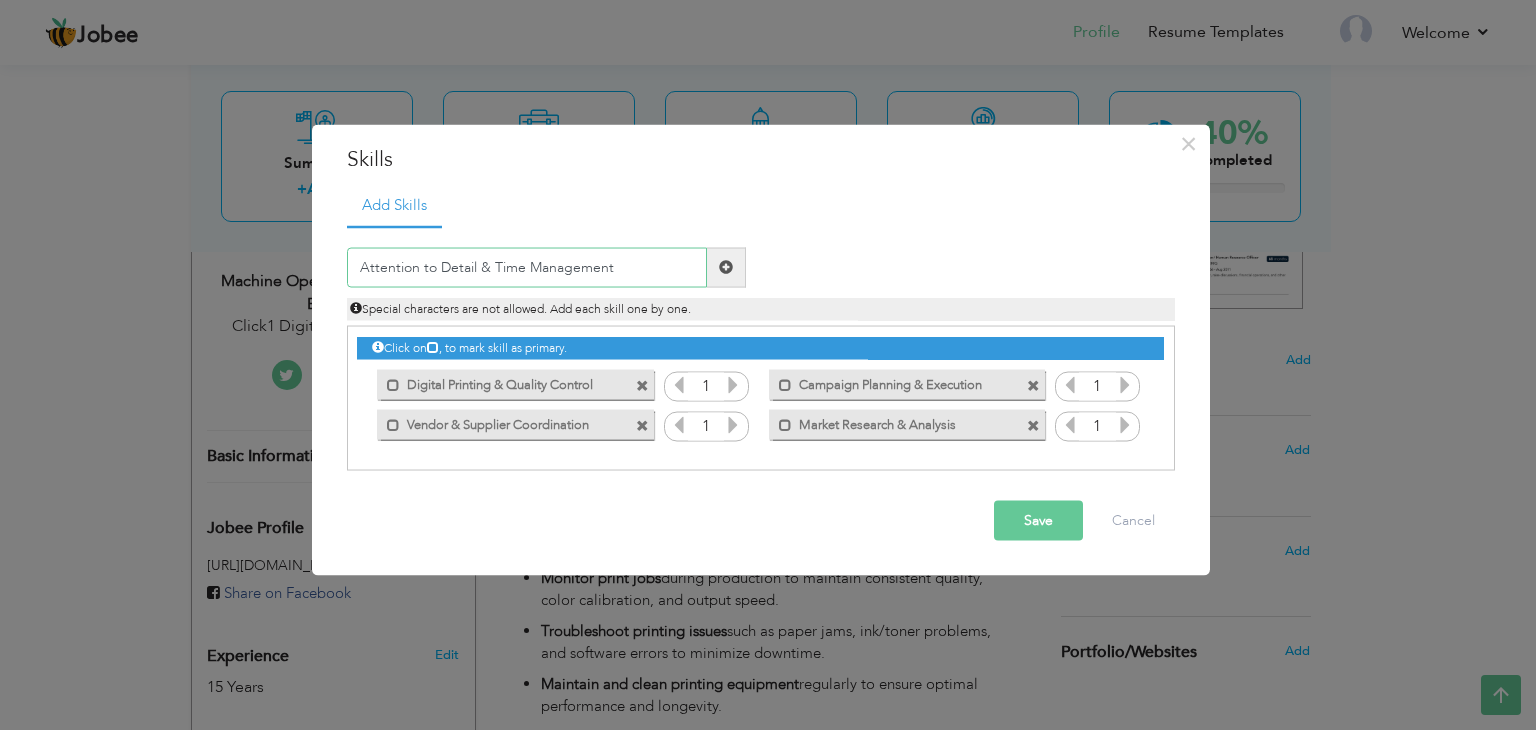 type on "Attention to Detail & Time Management" 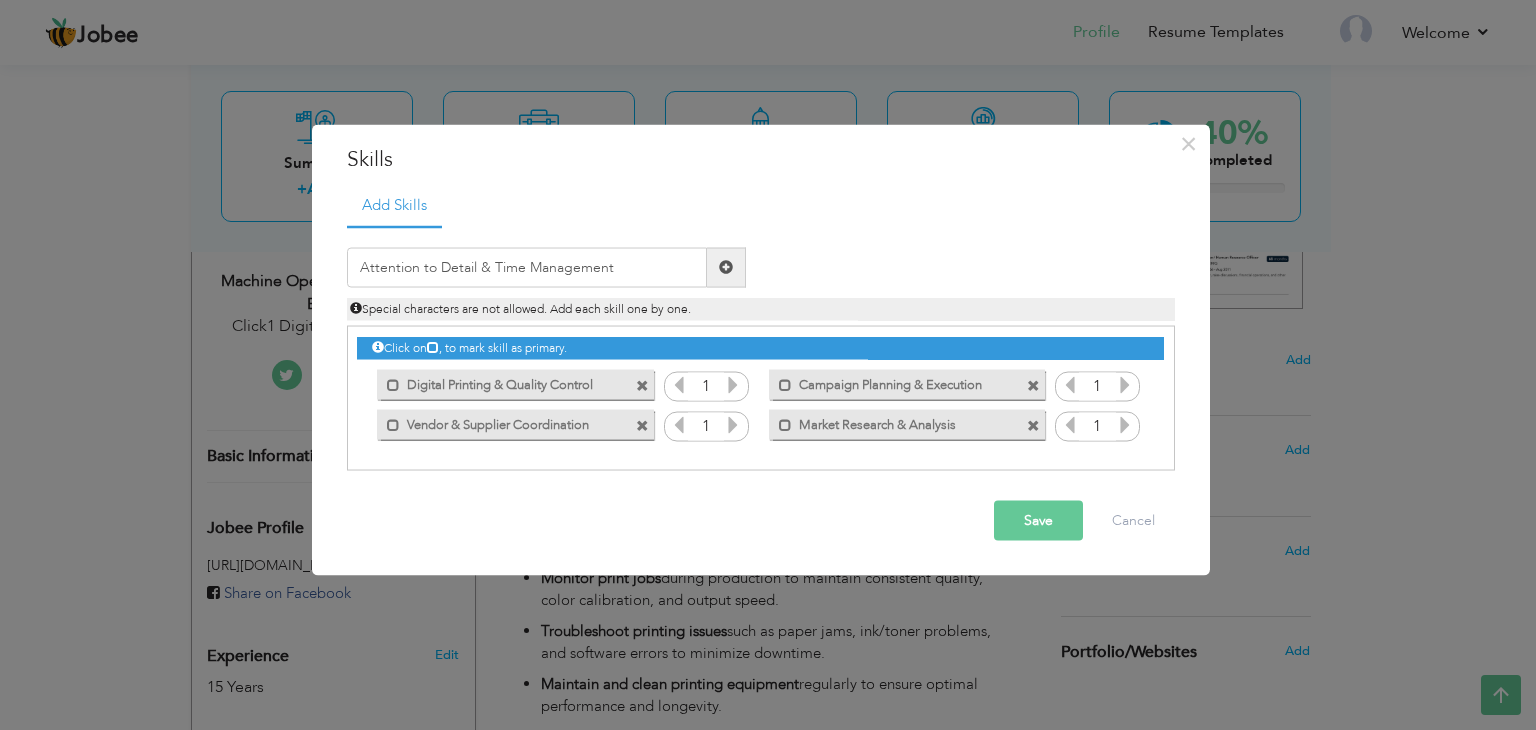 click at bounding box center (726, 267) 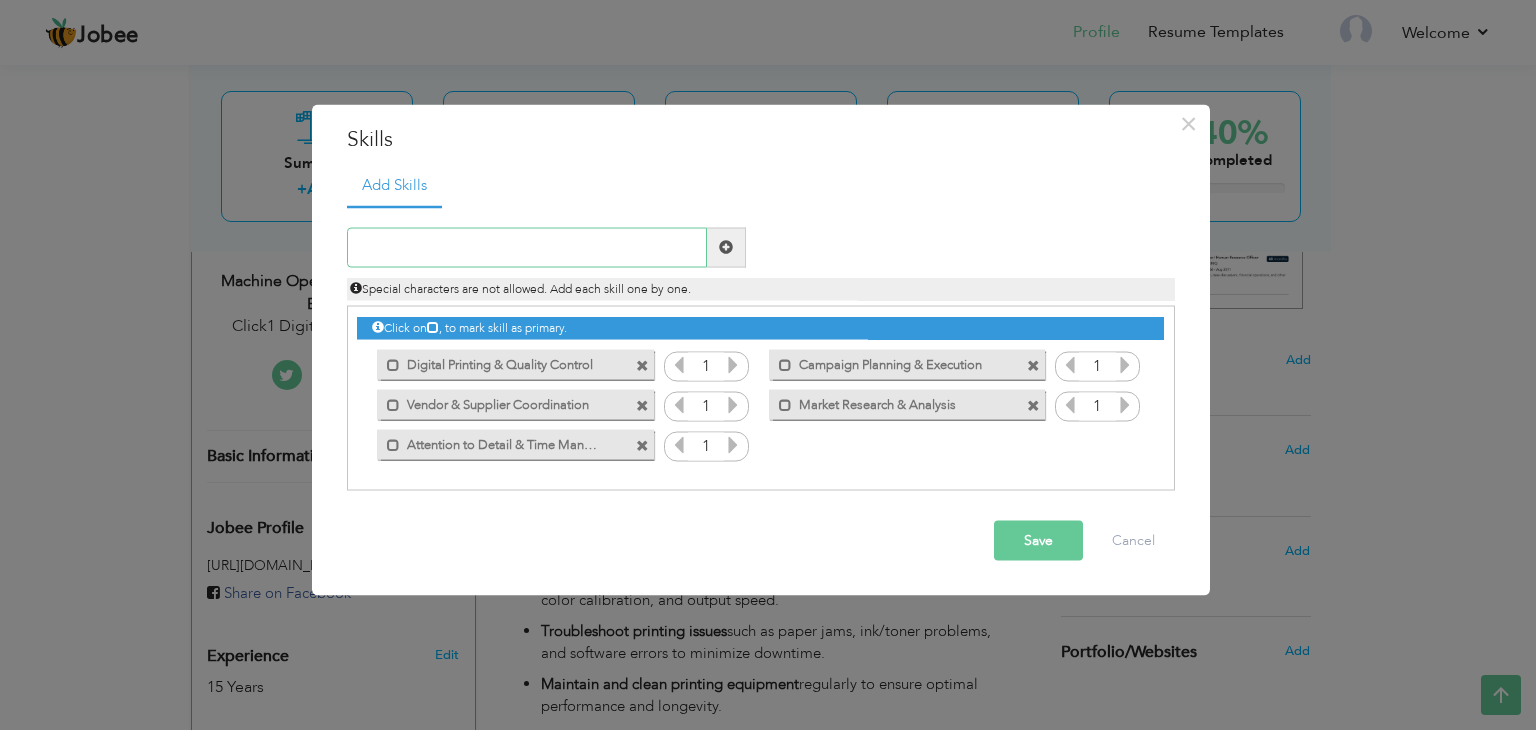 click at bounding box center [527, 247] 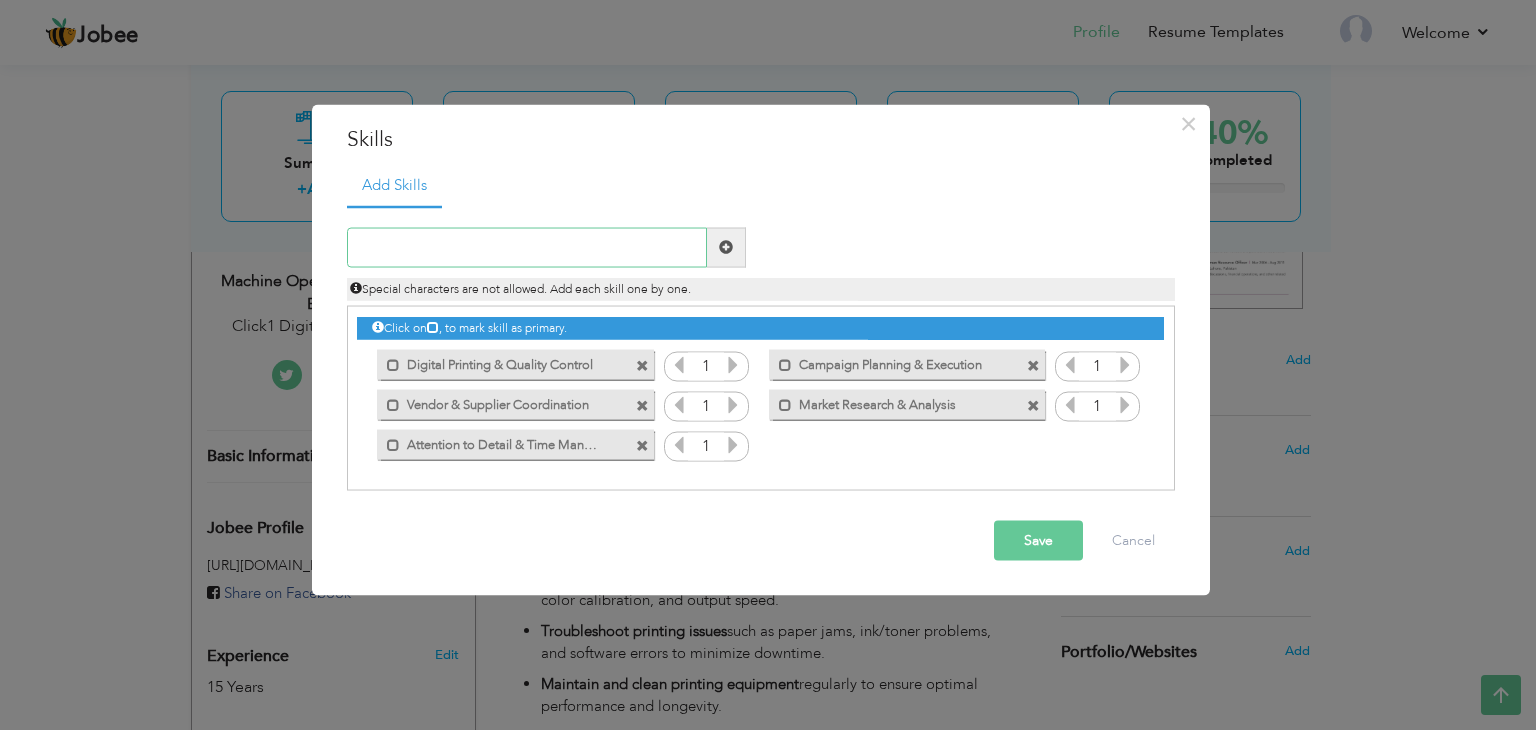 paste on "Team Collaboration & Communication" 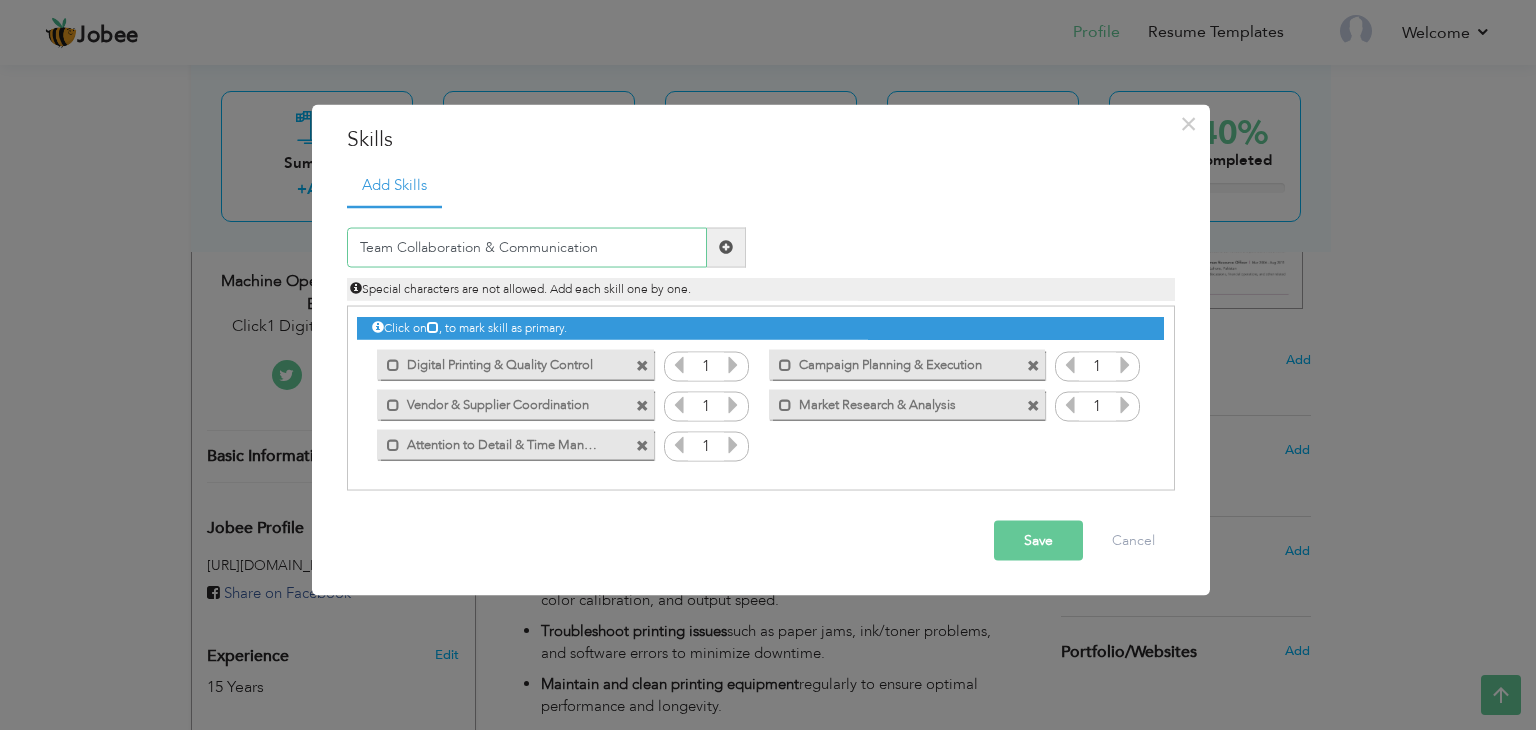 type on "Team Collaboration & Communication" 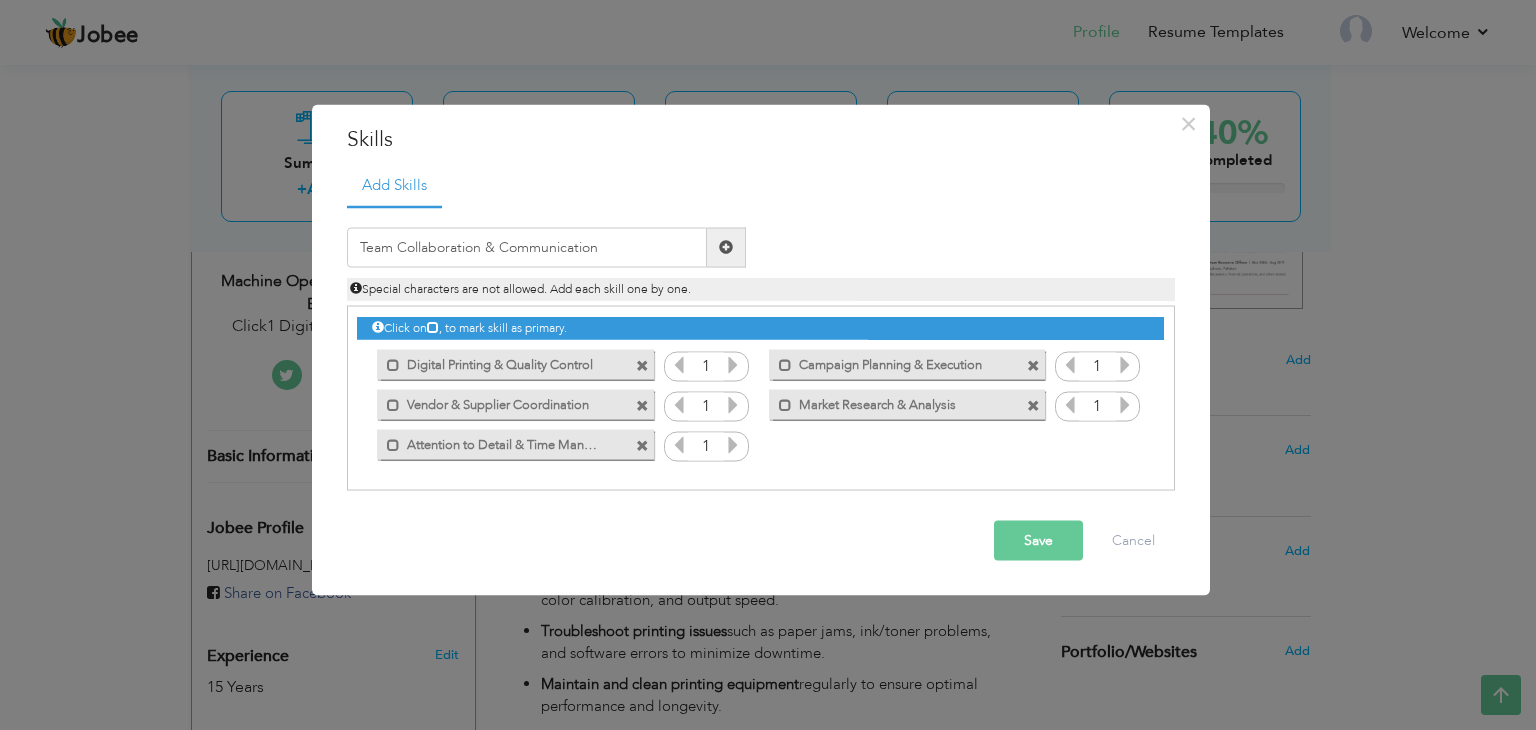 click at bounding box center (726, 247) 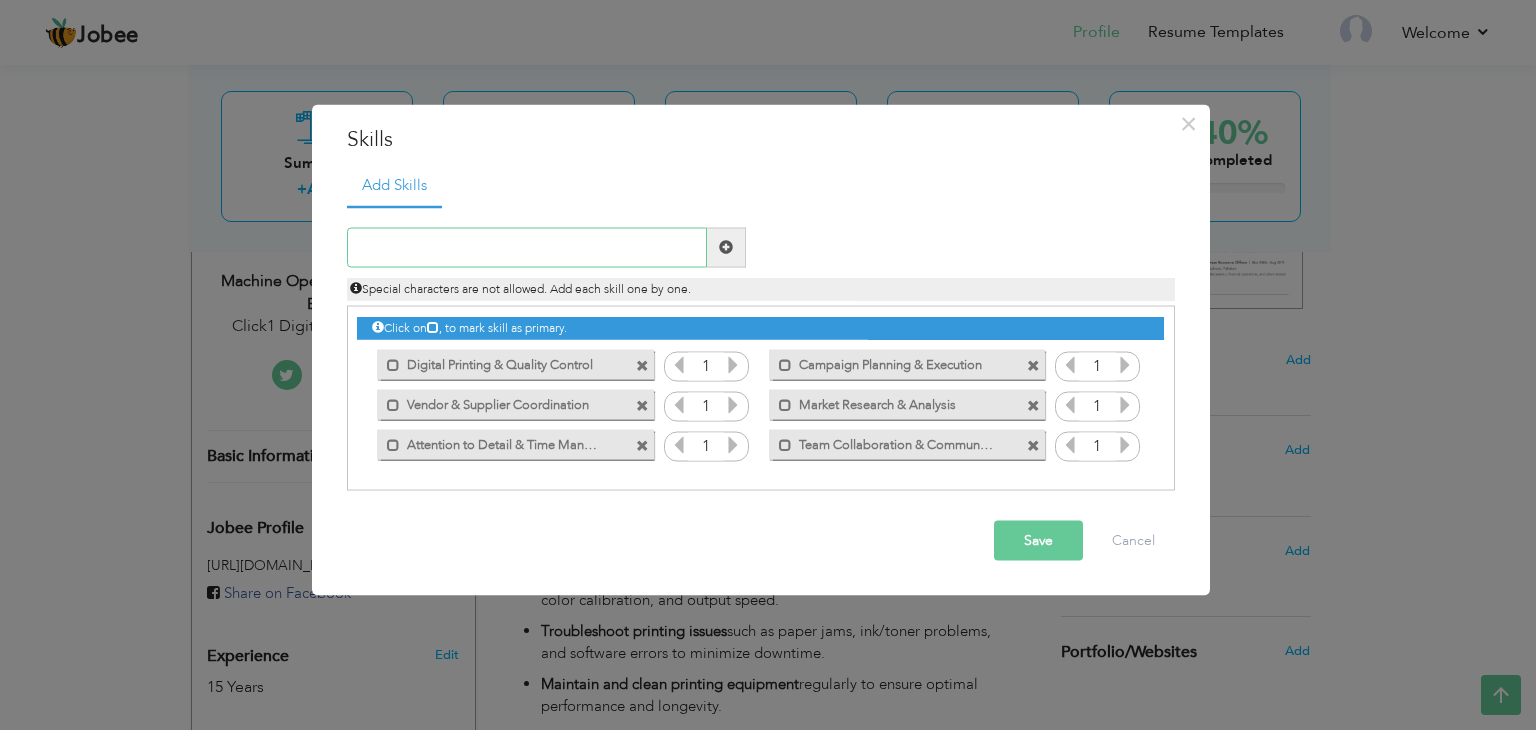 click at bounding box center (527, 247) 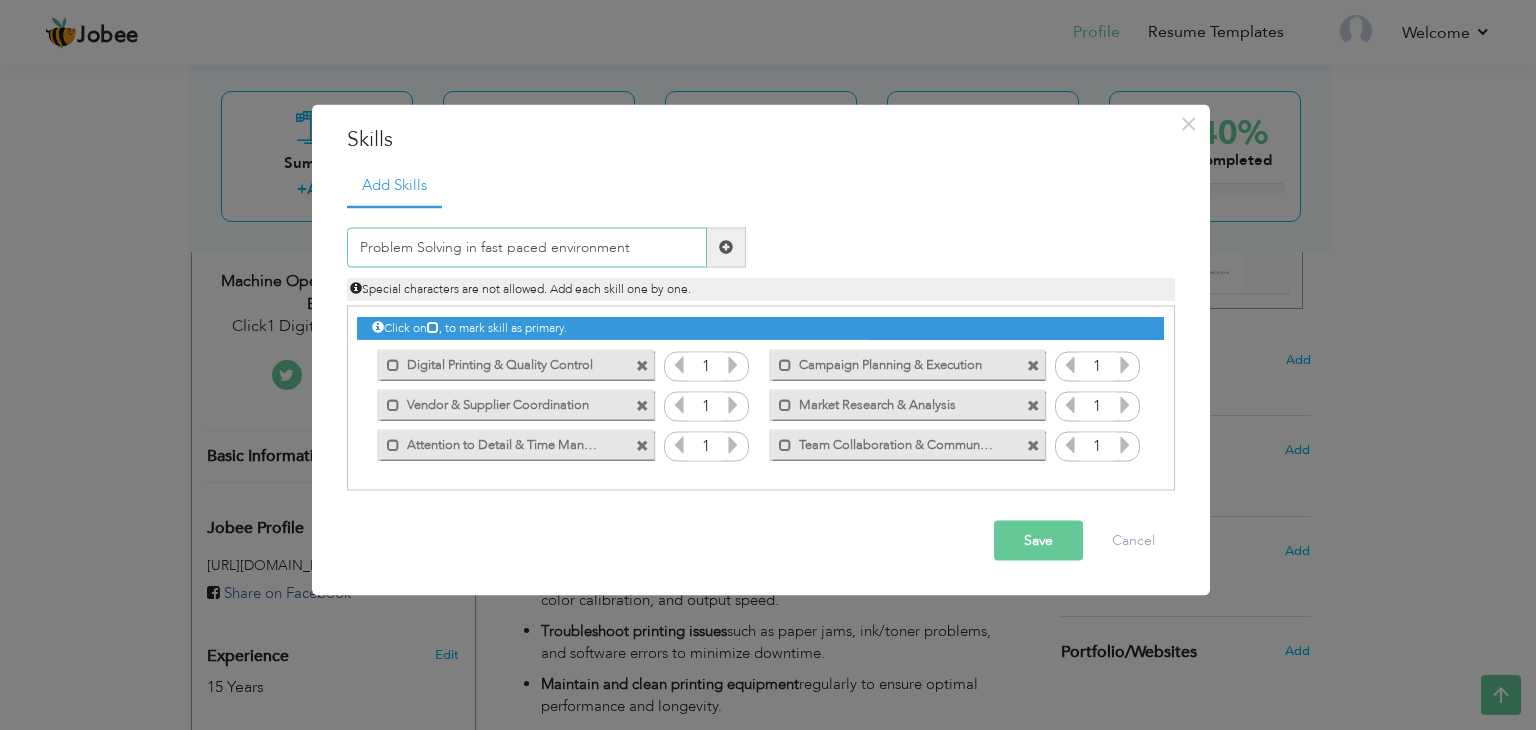 click on "Problem Solving in fast paced environment" at bounding box center [527, 247] 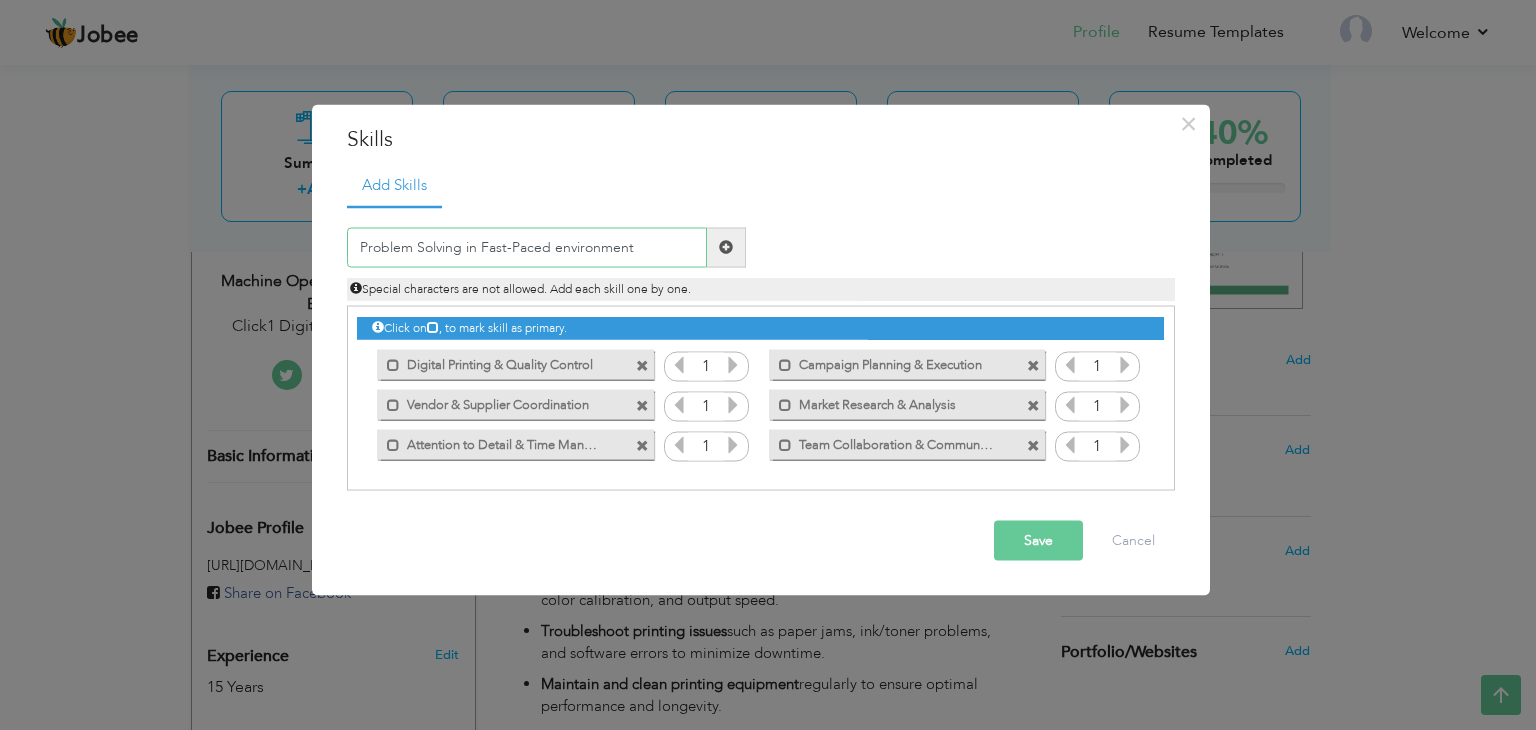 type on "Problem Solving in Fast-Paced environment" 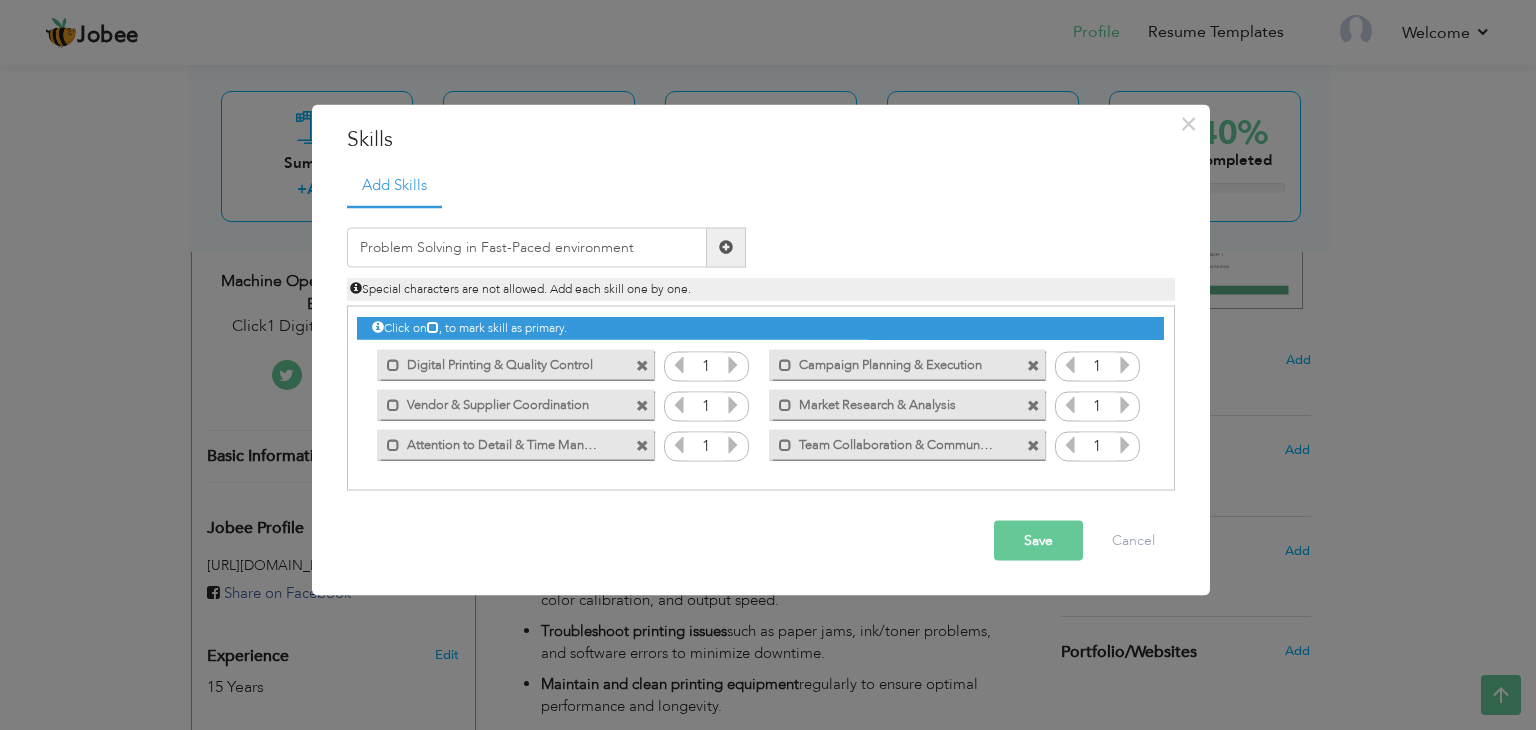 click at bounding box center (726, 247) 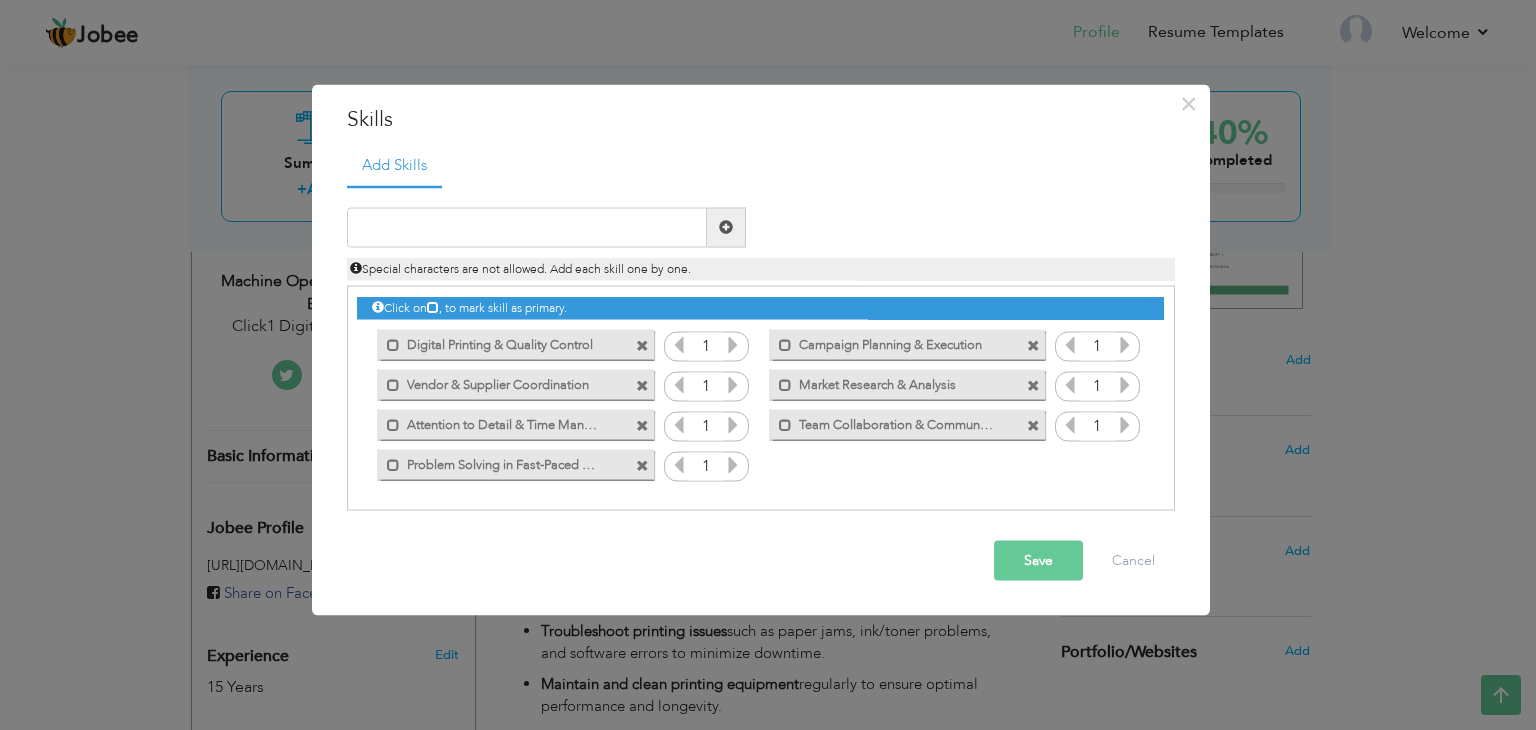 click on "Save" at bounding box center (1038, 560) 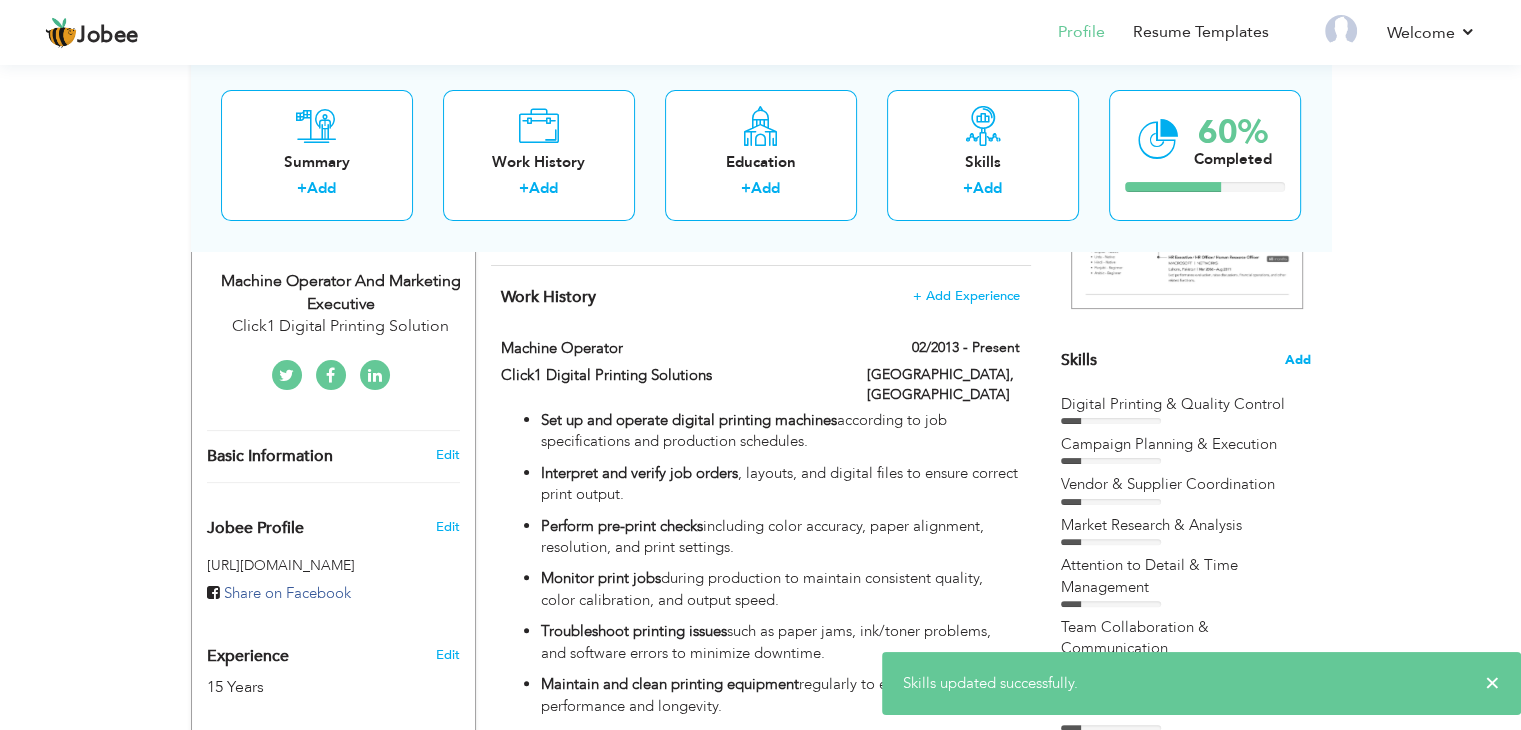 click on "Add" at bounding box center (1298, 360) 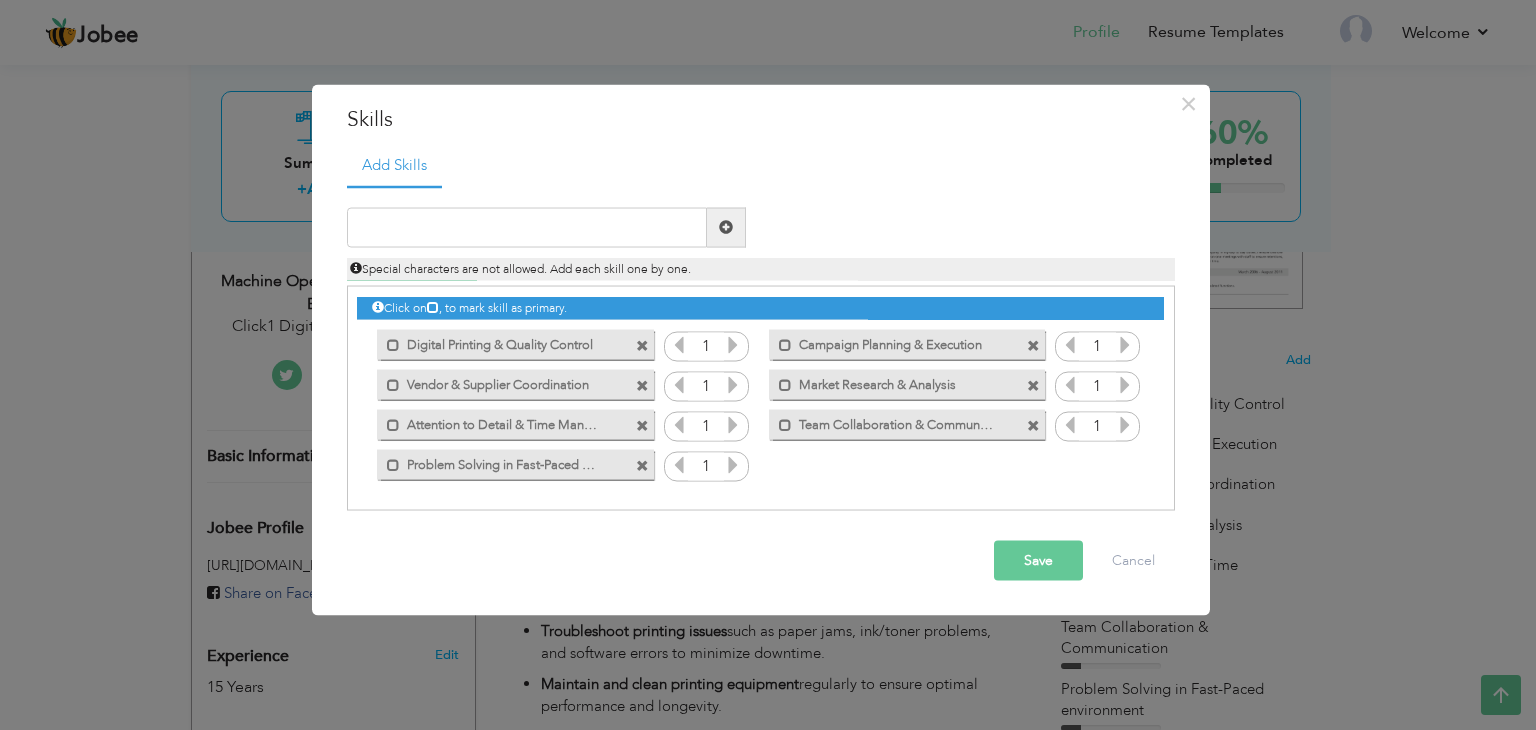 click at bounding box center [733, 344] 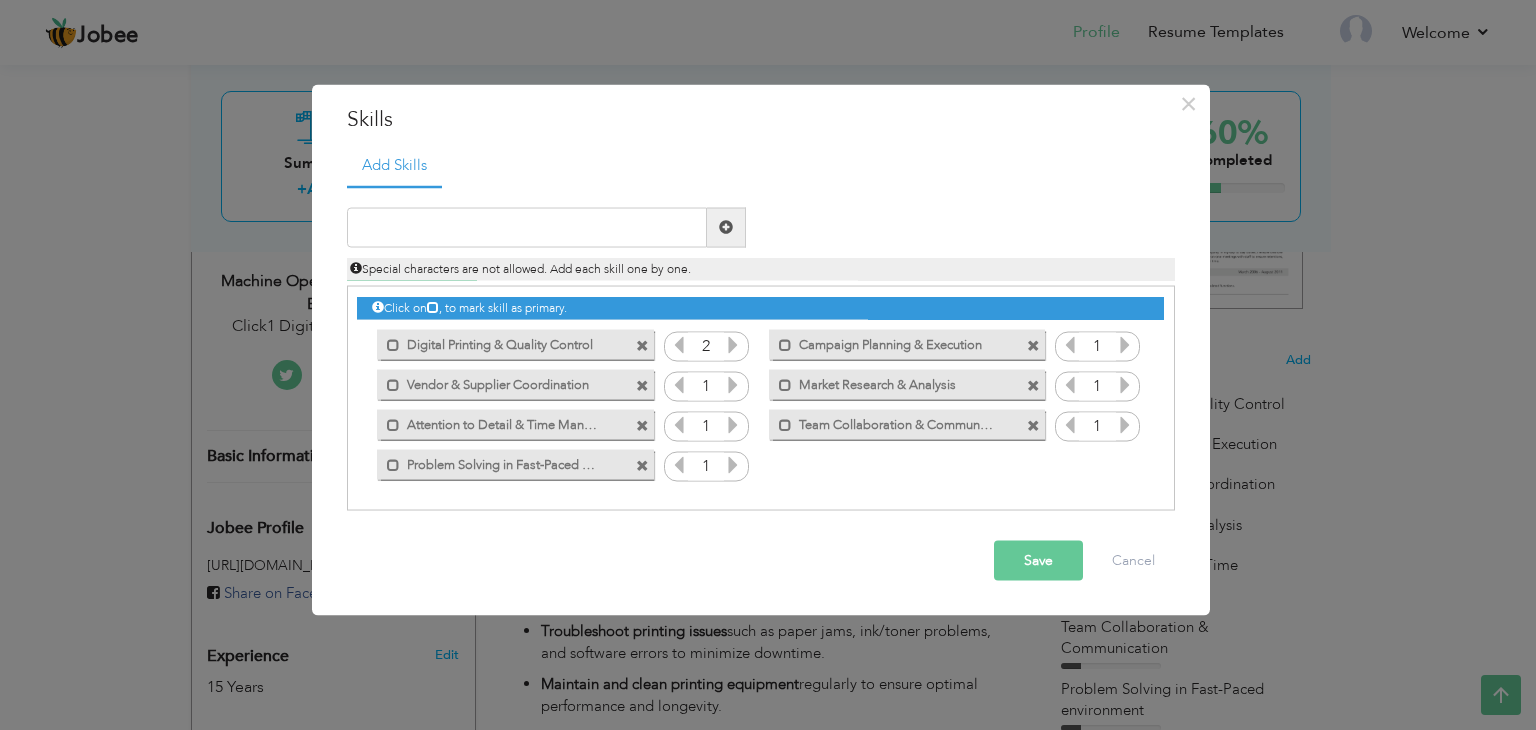click at bounding box center [733, 344] 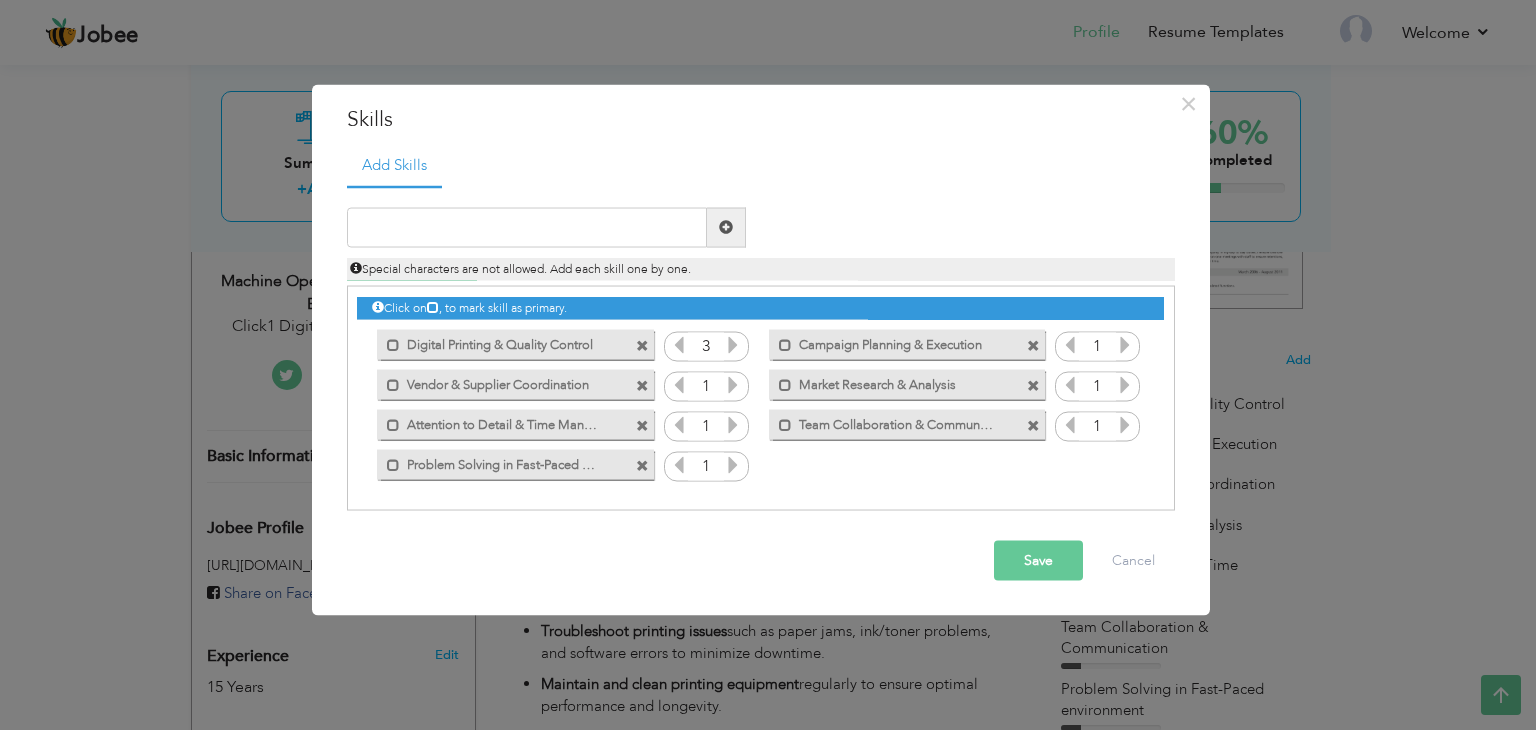 click at bounding box center (733, 344) 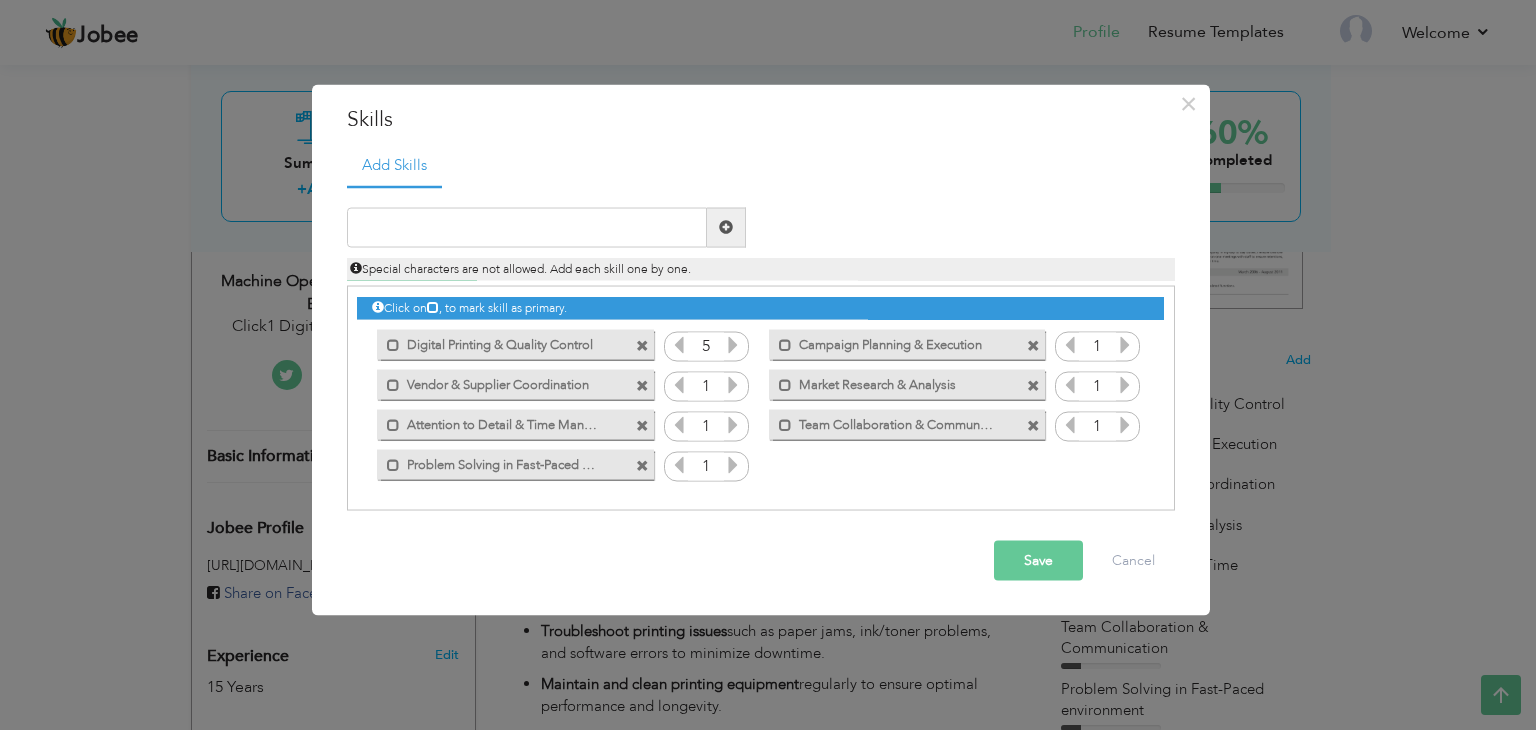 click at bounding box center (733, 344) 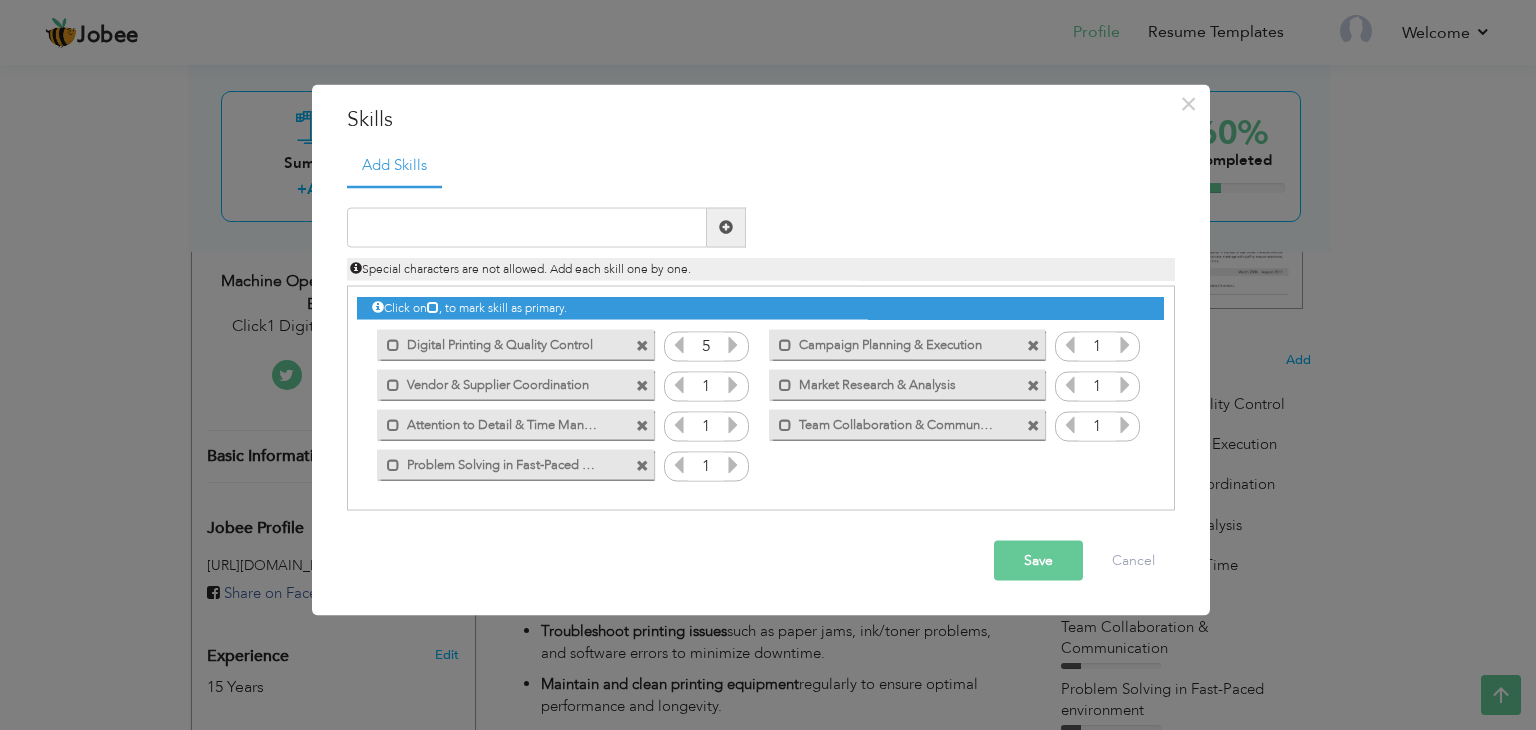 click at bounding box center (733, 384) 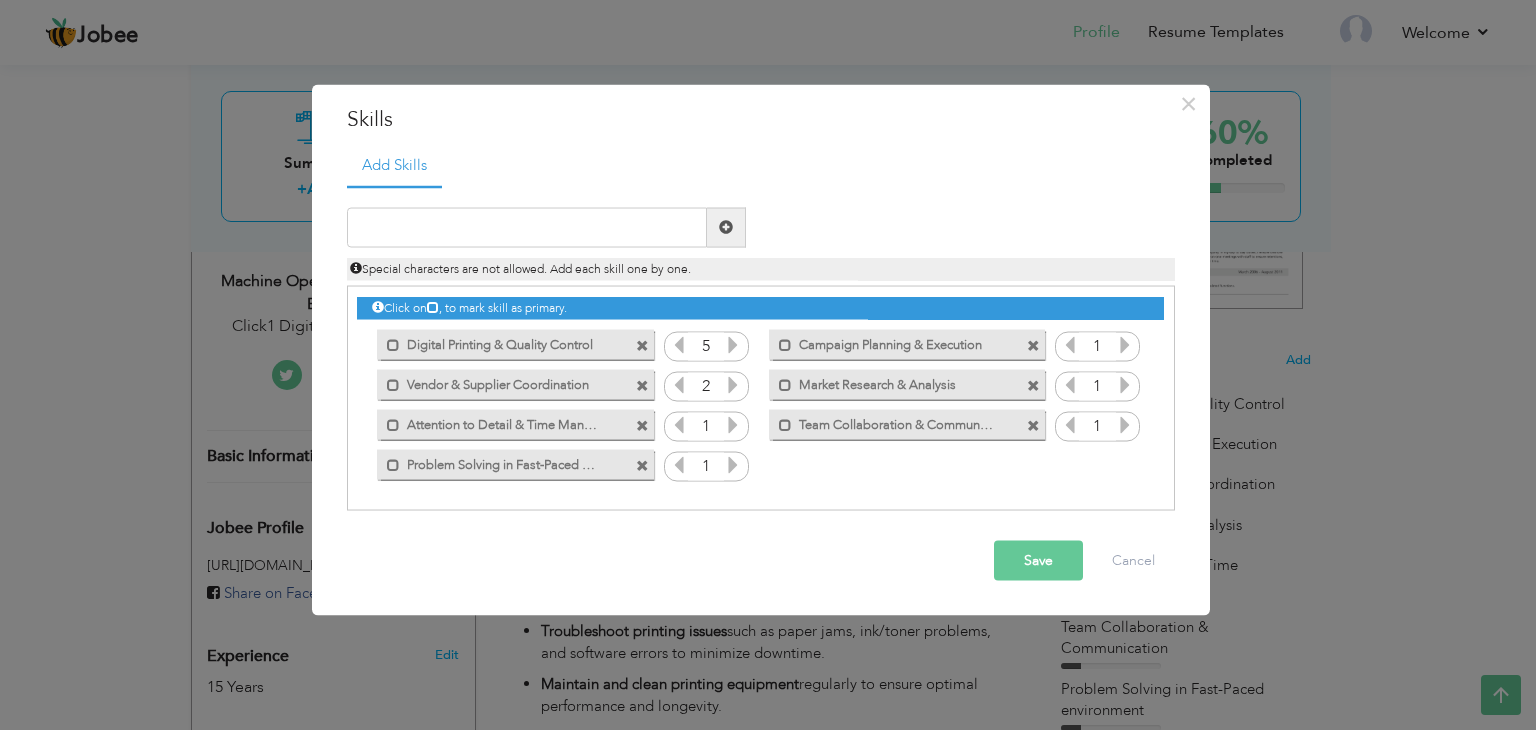 click at bounding box center (733, 384) 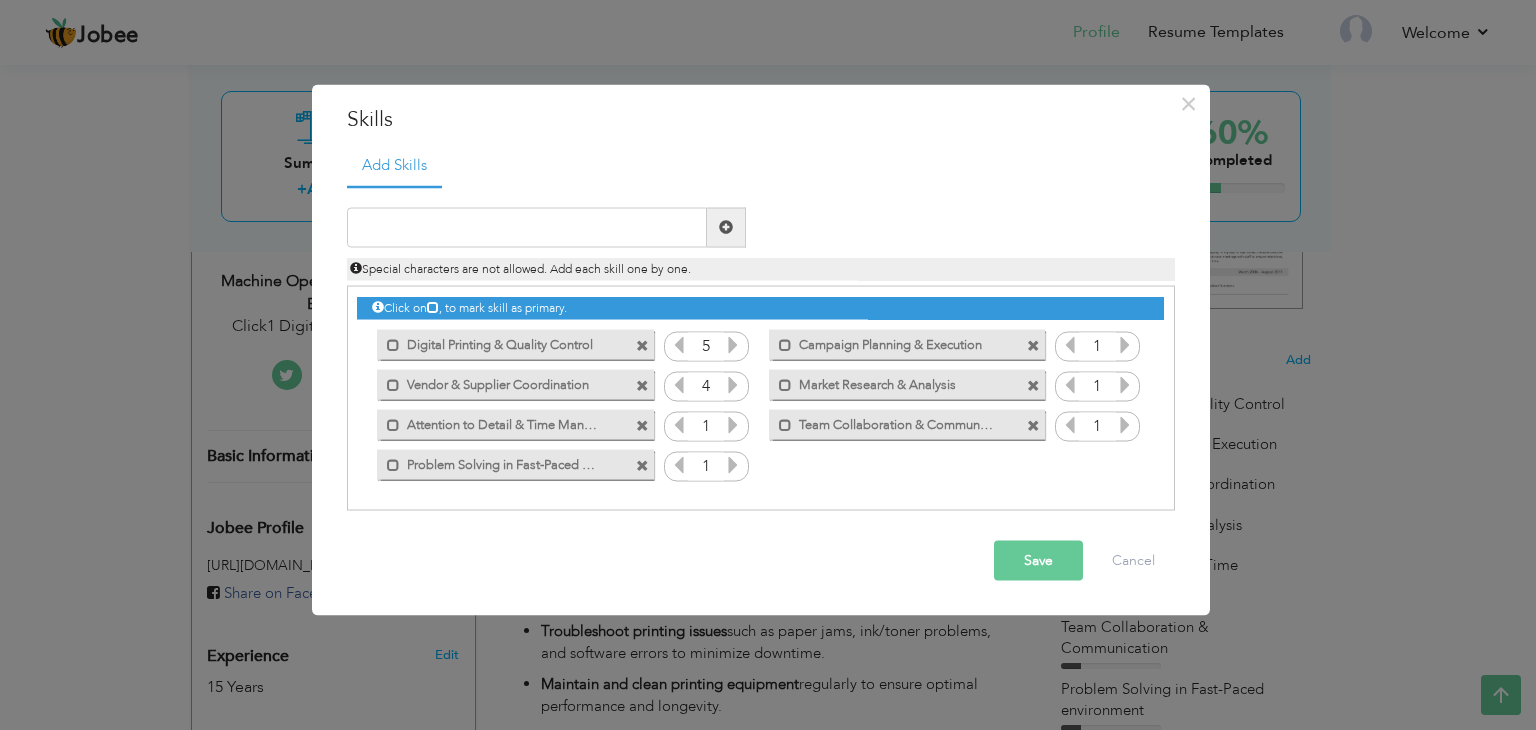 click at bounding box center (733, 384) 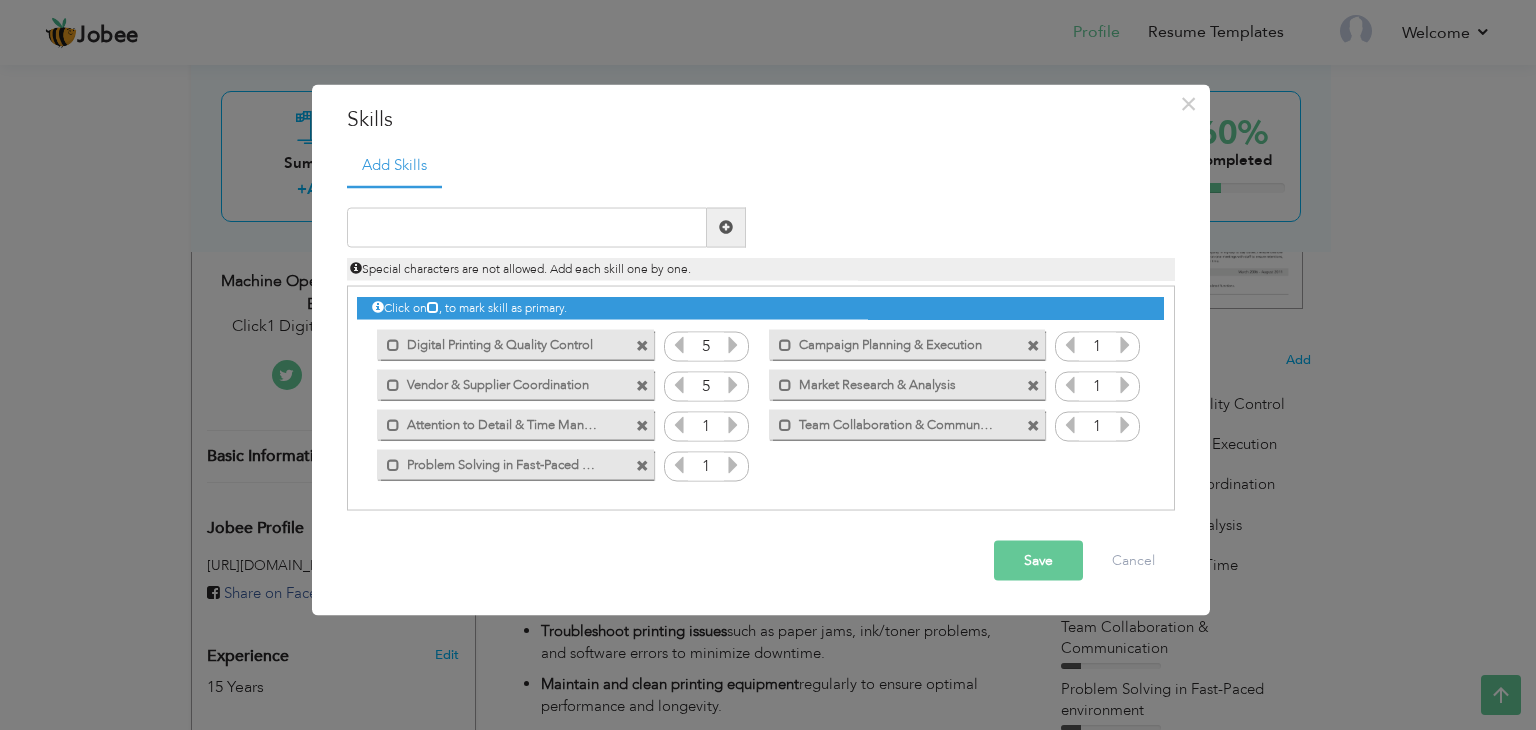 click at bounding box center [733, 384] 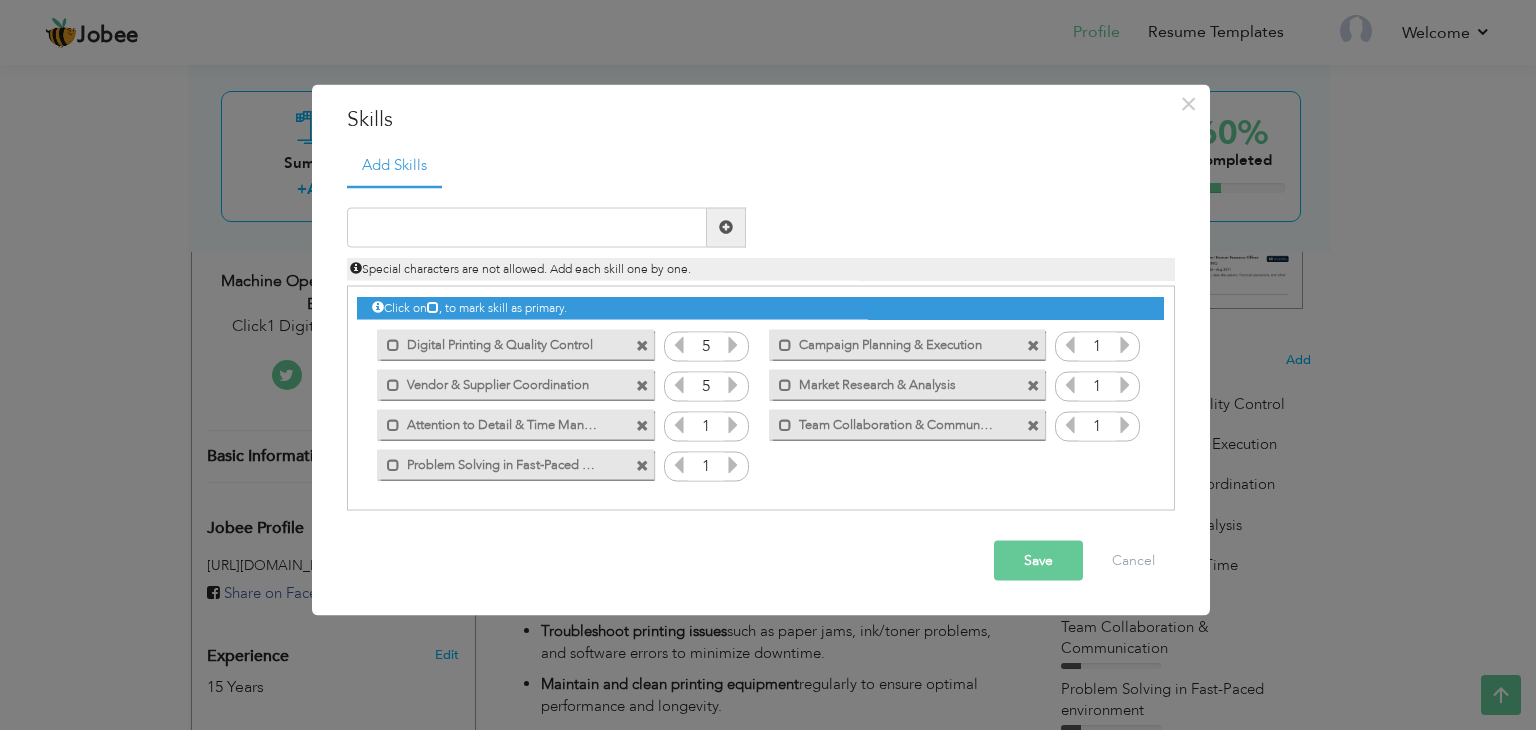 click at bounding box center (733, 424) 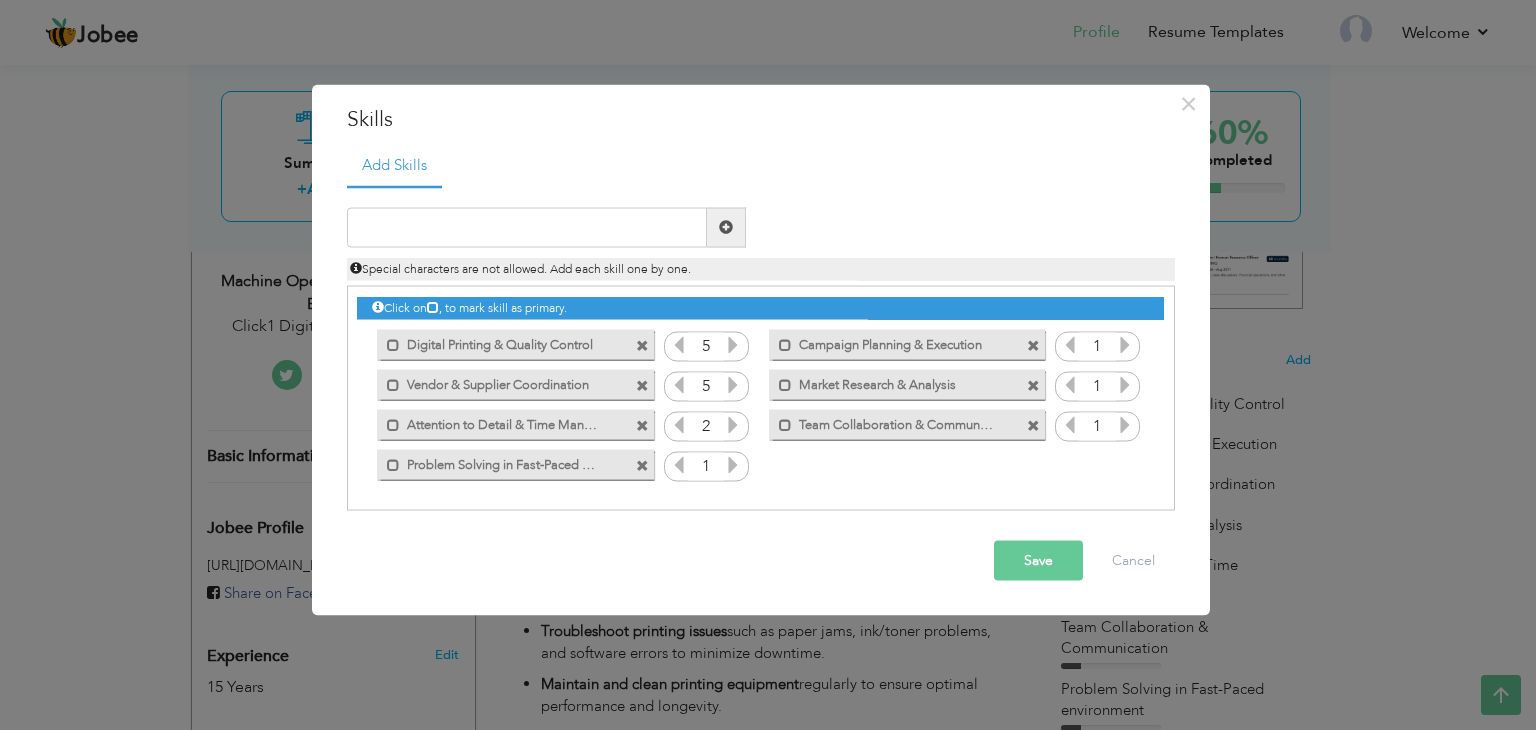 click at bounding box center (733, 424) 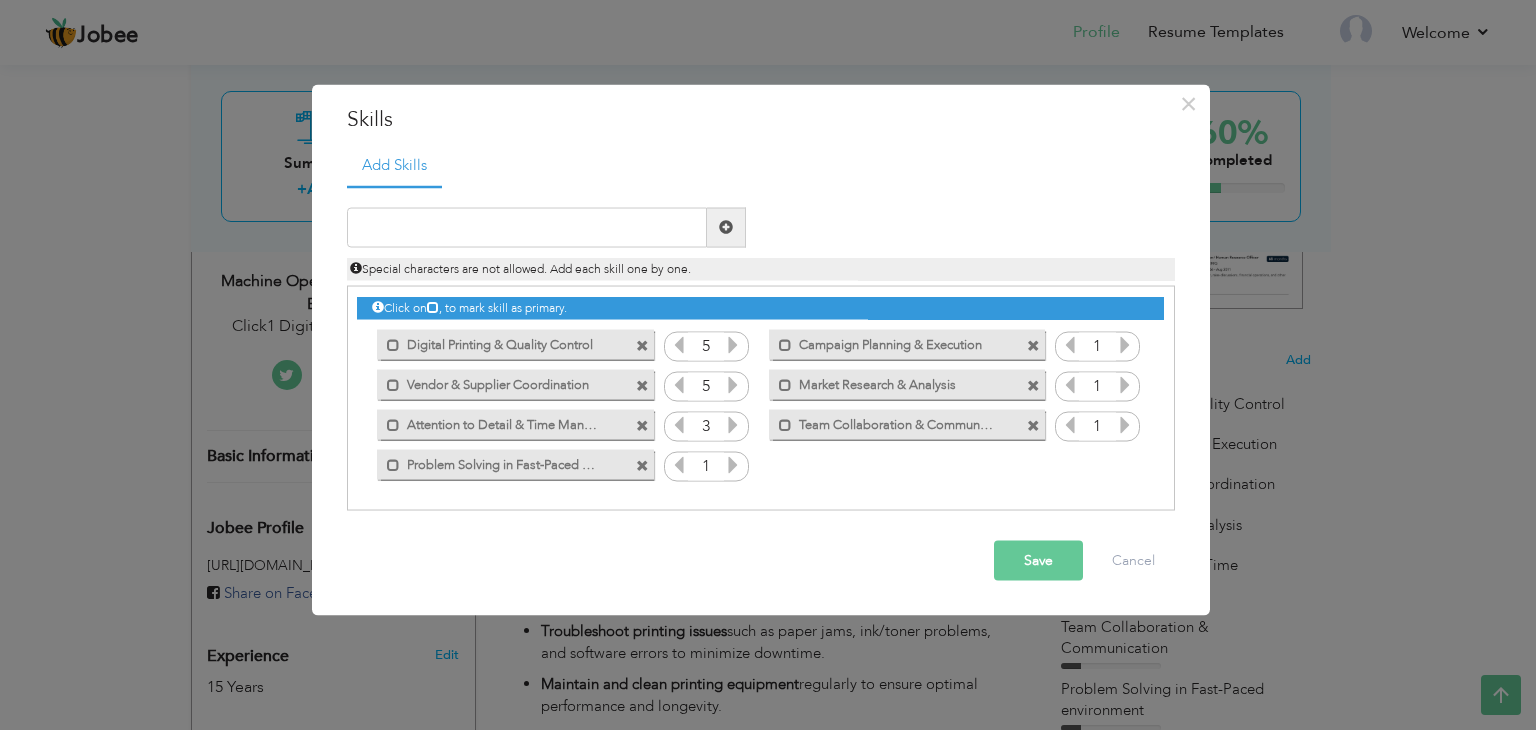 click at bounding box center (733, 424) 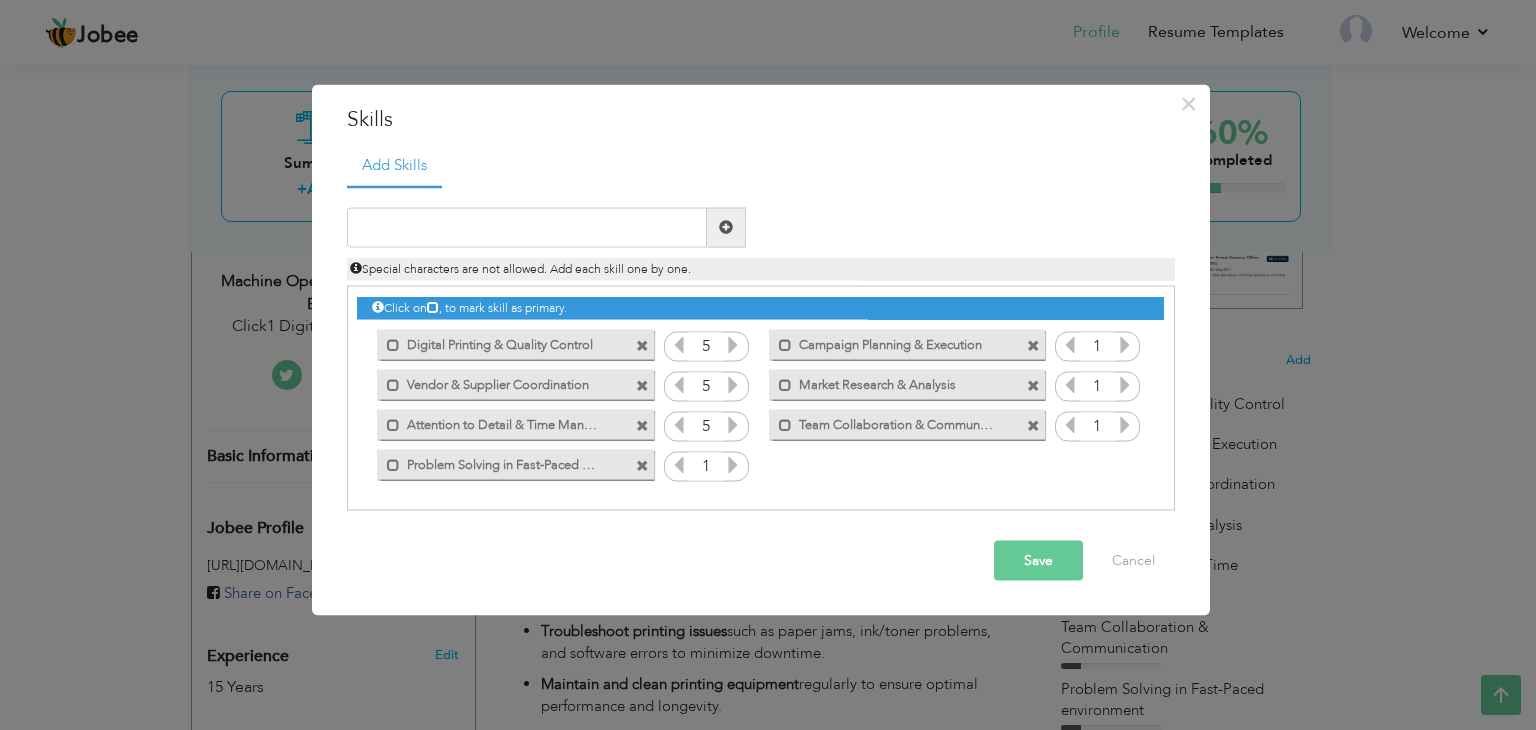 click at bounding box center (733, 424) 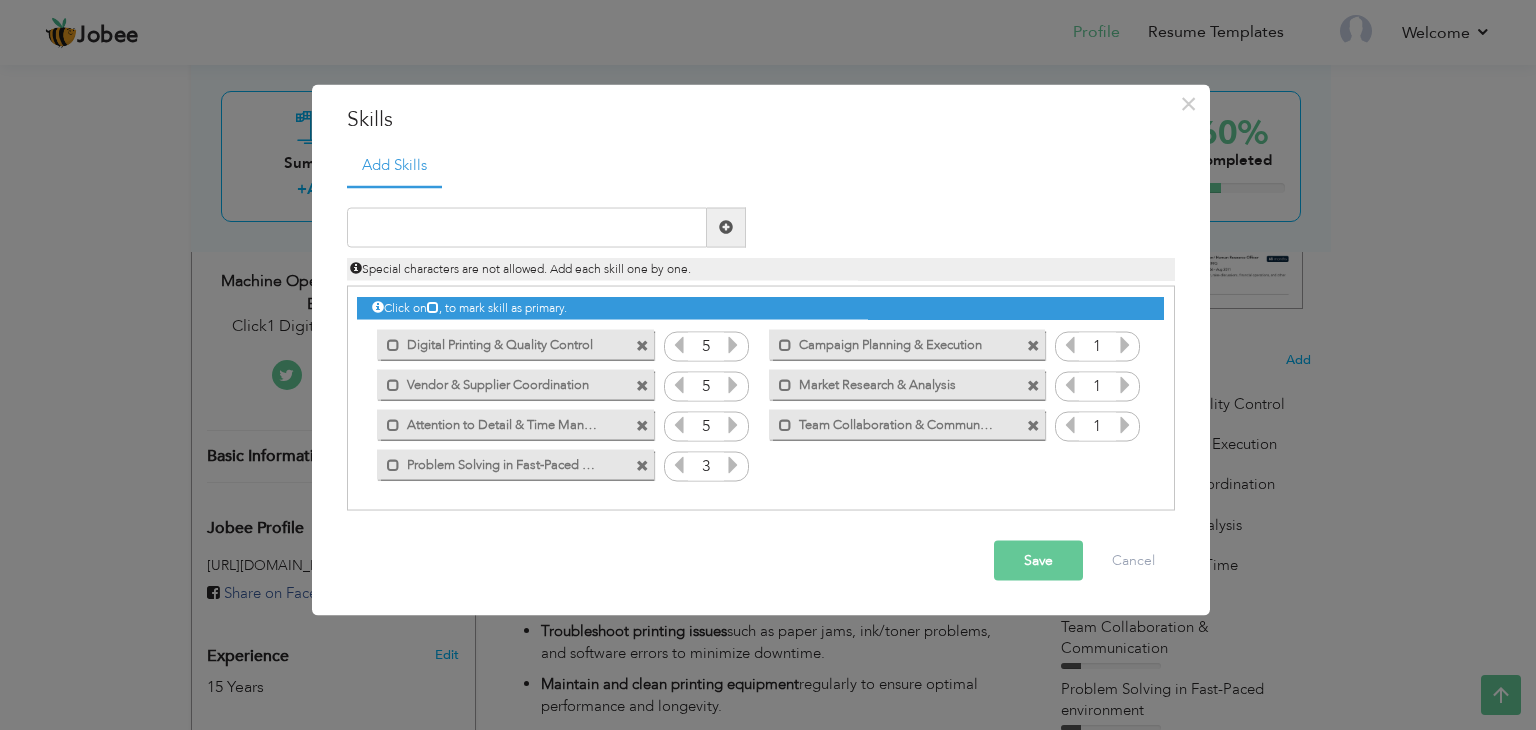click at bounding box center (733, 464) 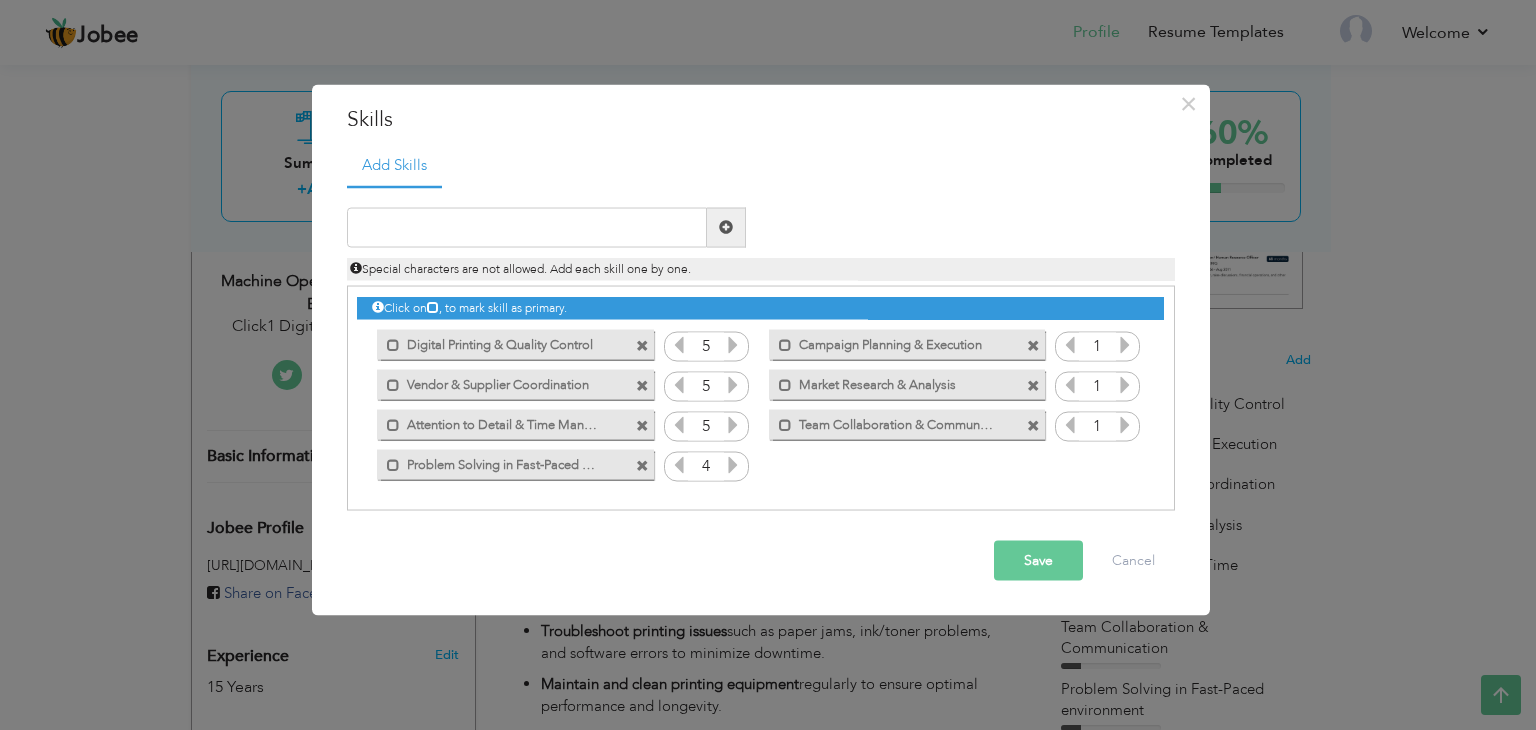 click at bounding box center (733, 464) 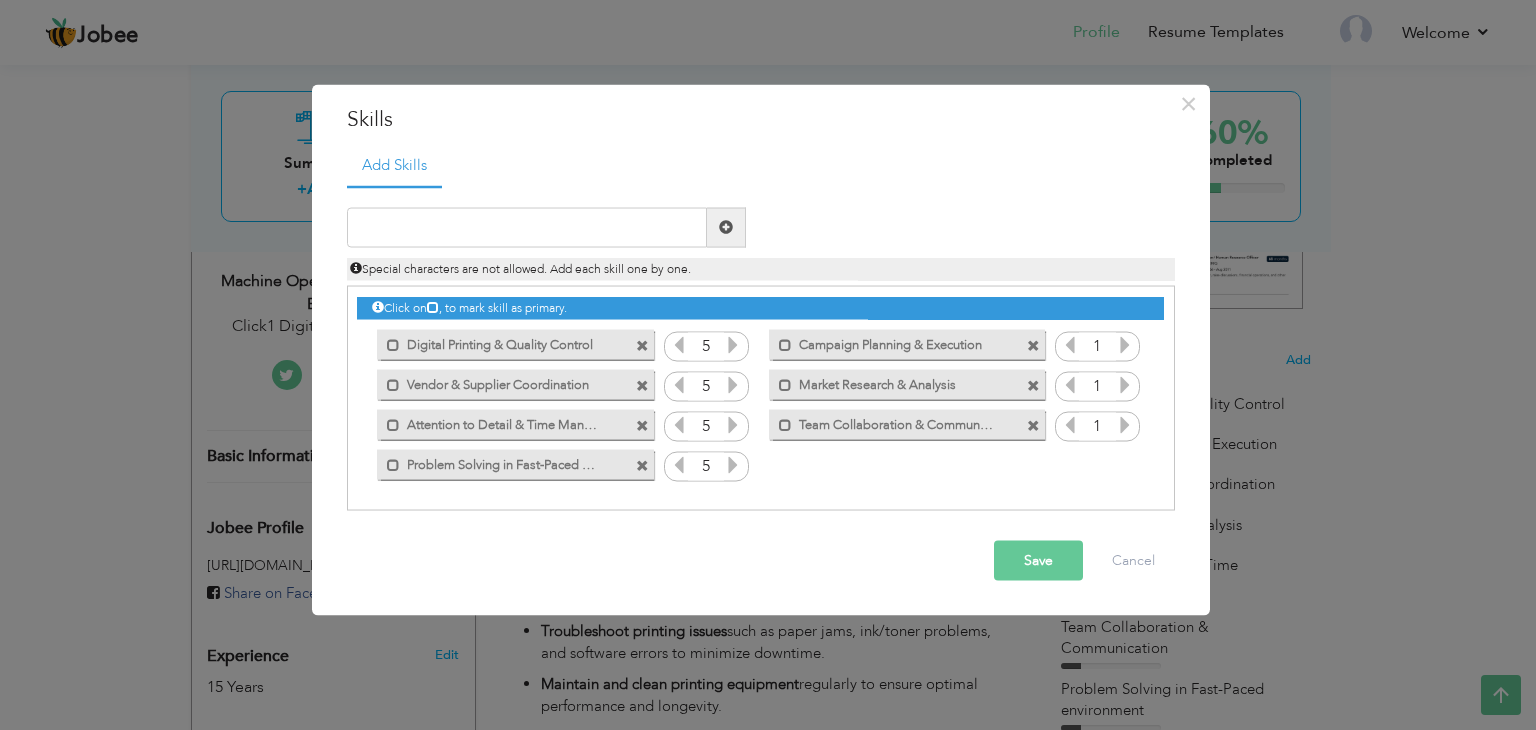 click at bounding box center [733, 464] 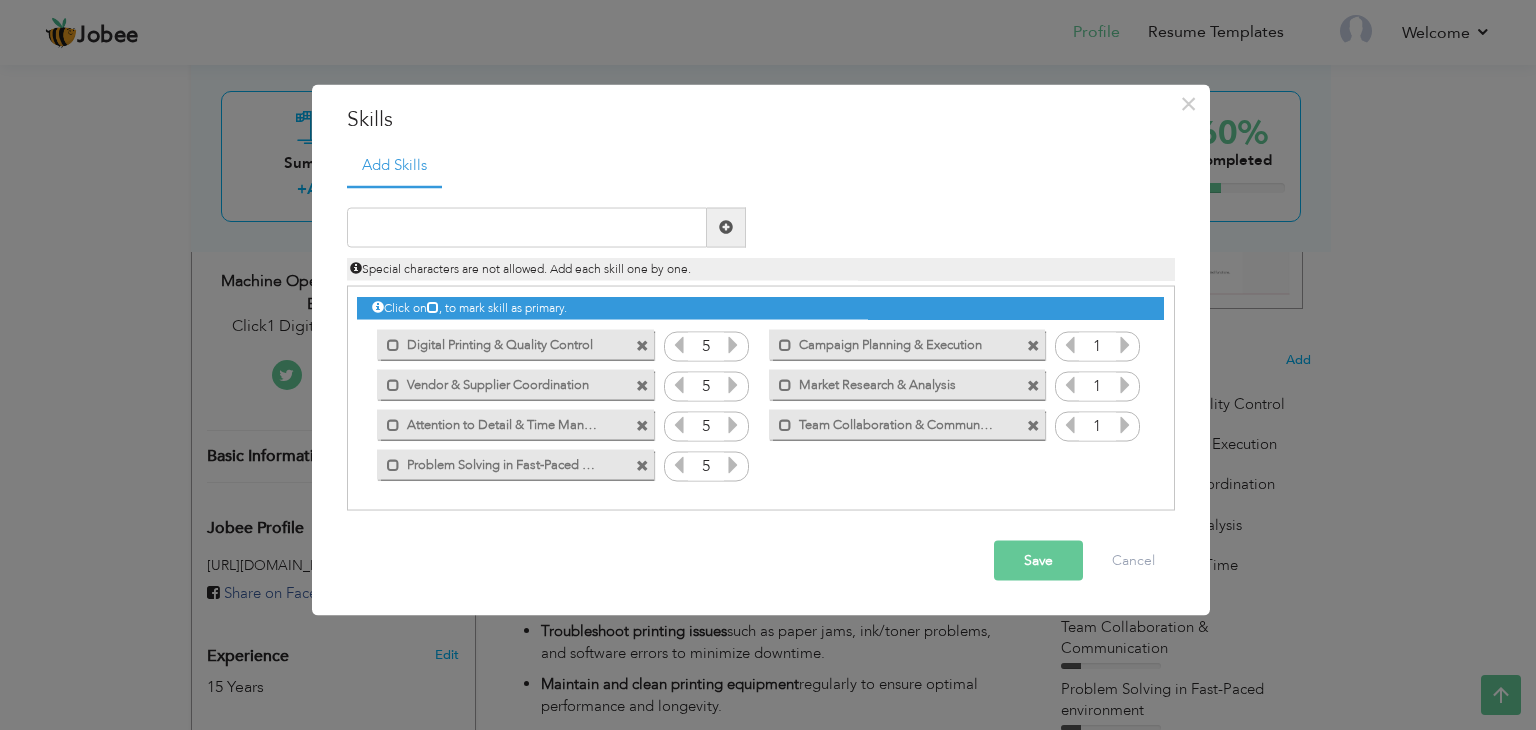 click at bounding box center [1125, 344] 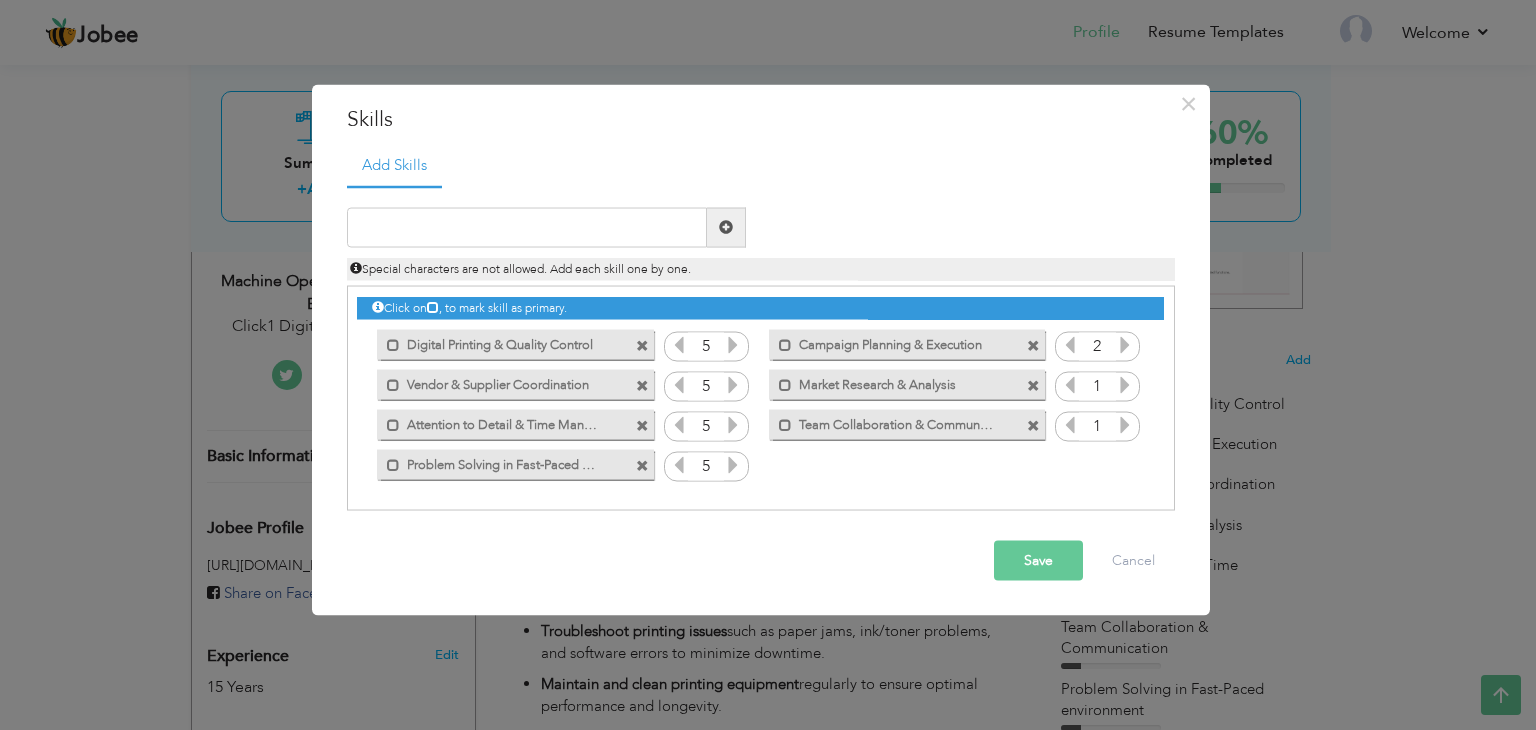 click at bounding box center (1125, 344) 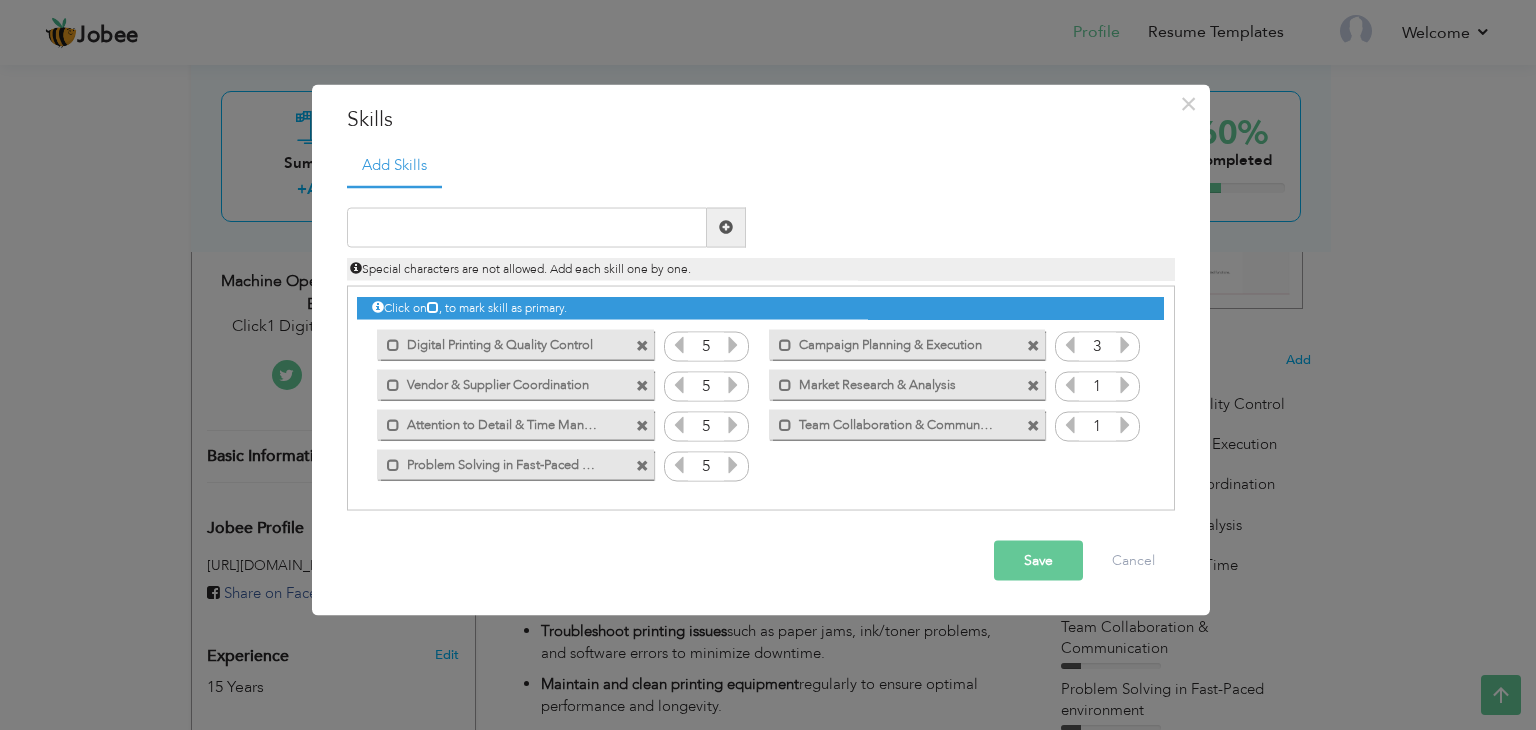 click at bounding box center [1125, 344] 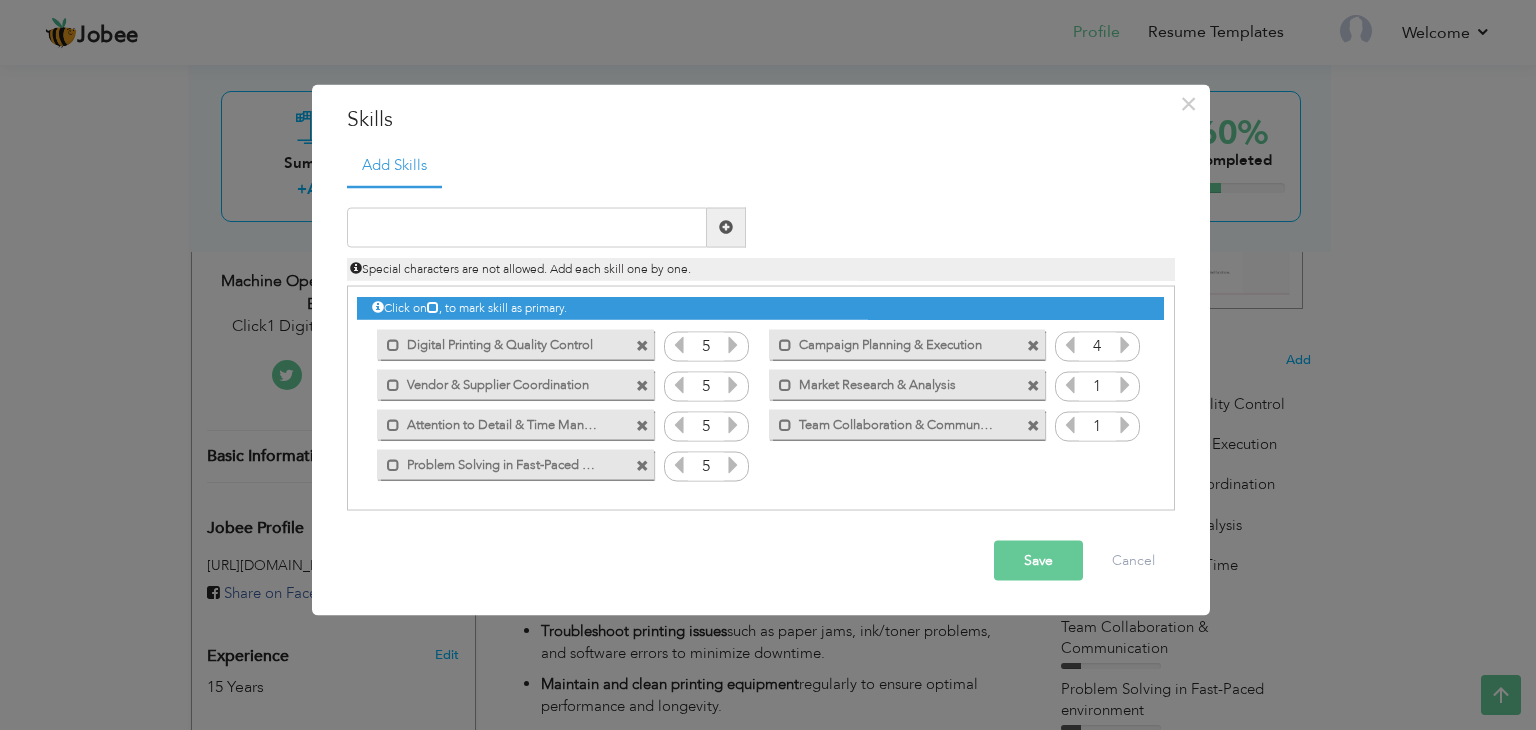 click at bounding box center (1125, 384) 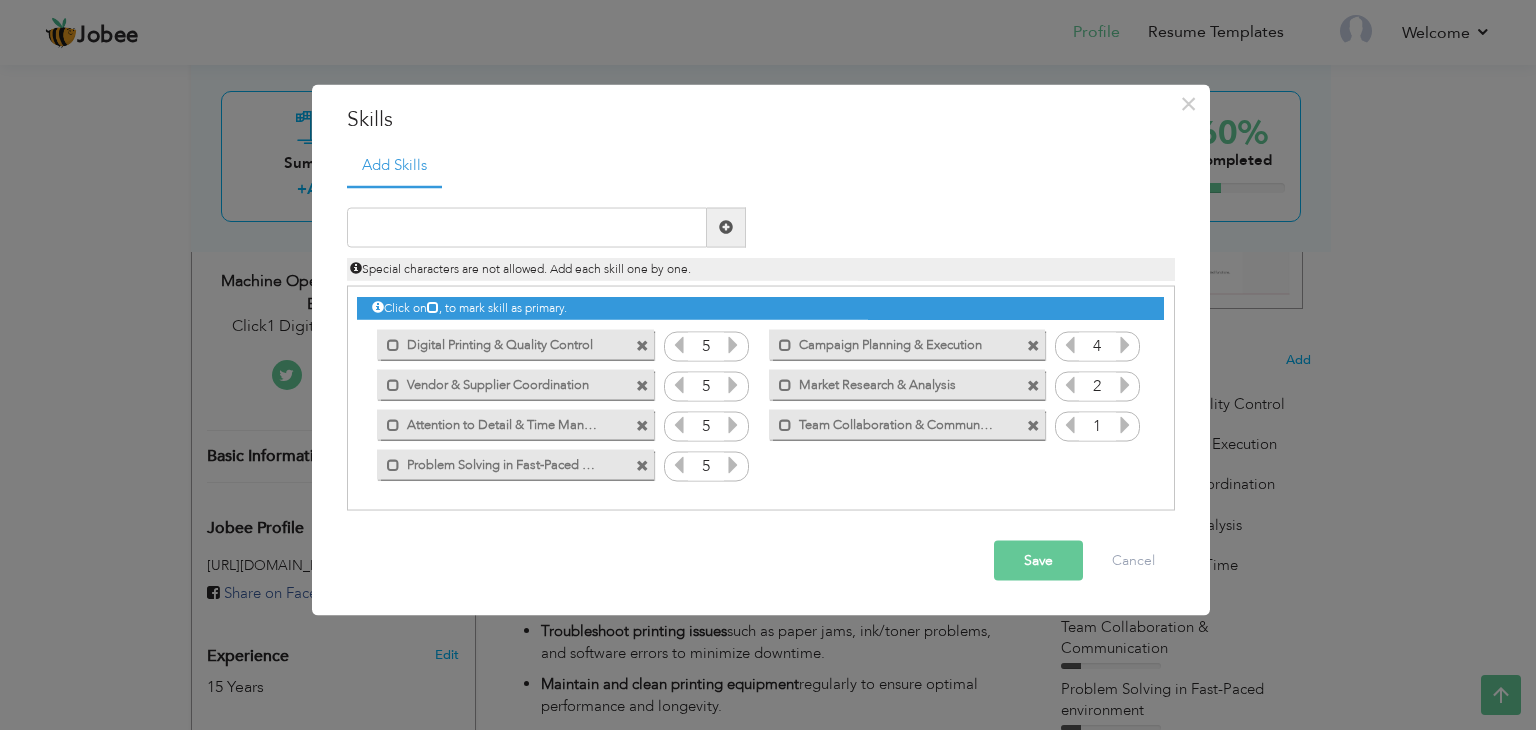 click at bounding box center [1125, 384] 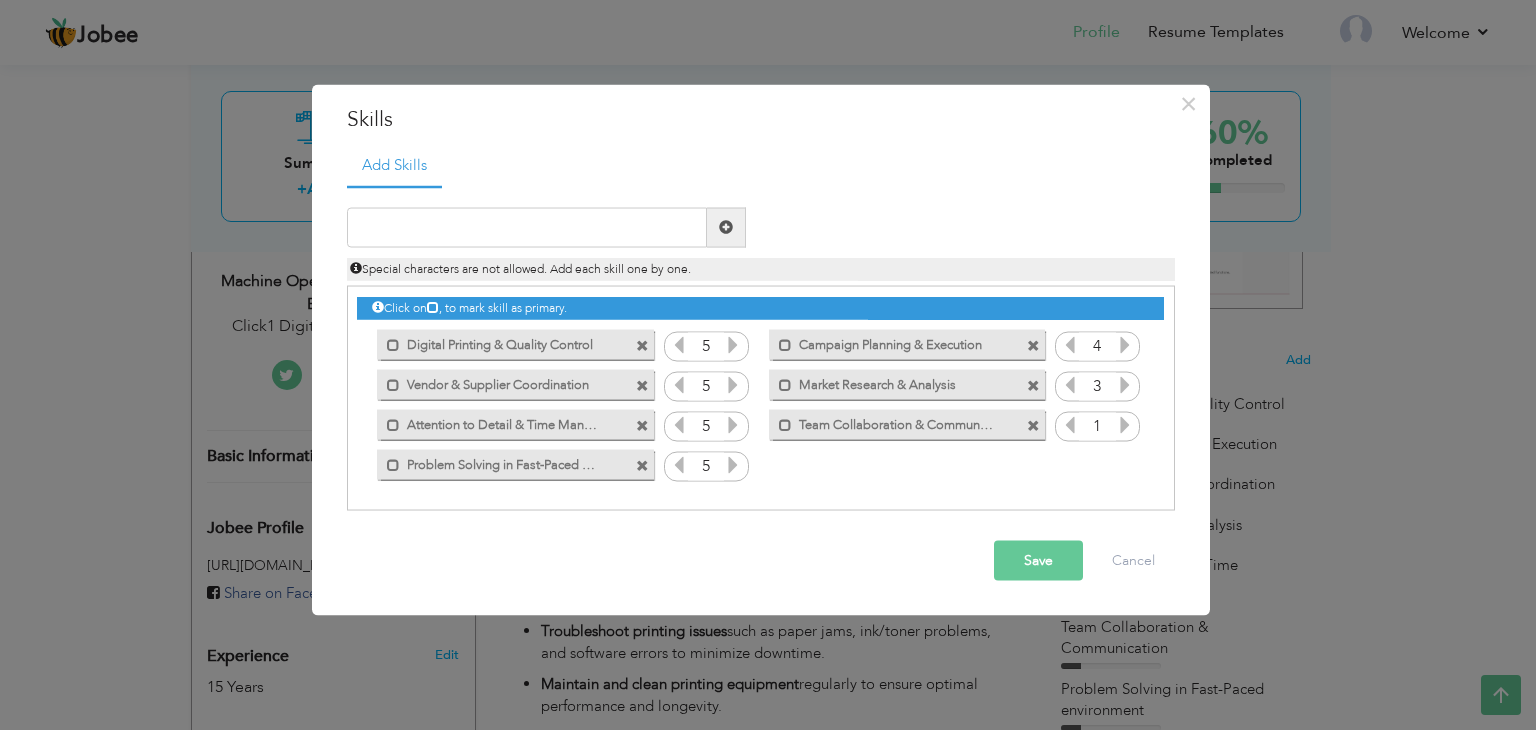 click at bounding box center [1125, 384] 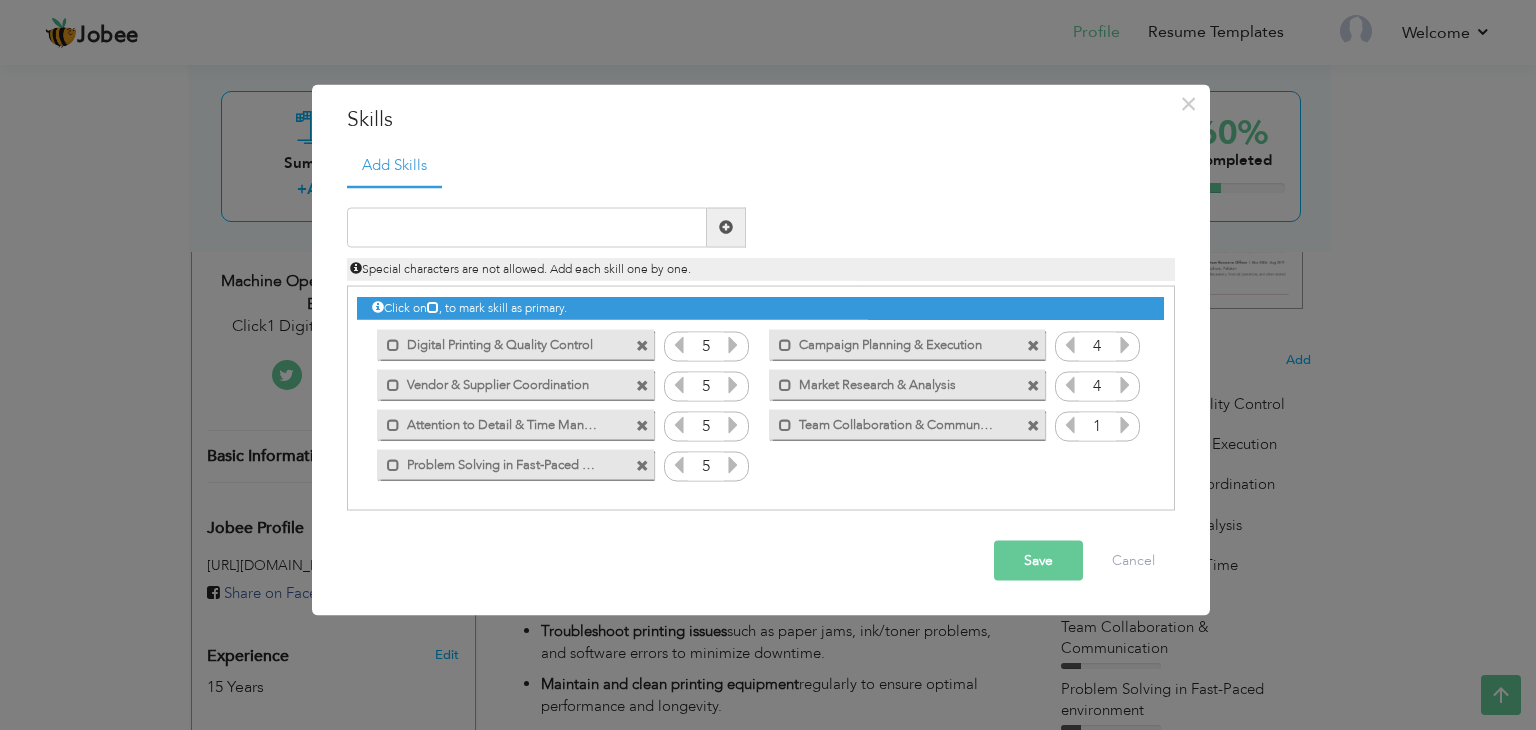 click at bounding box center [1125, 344] 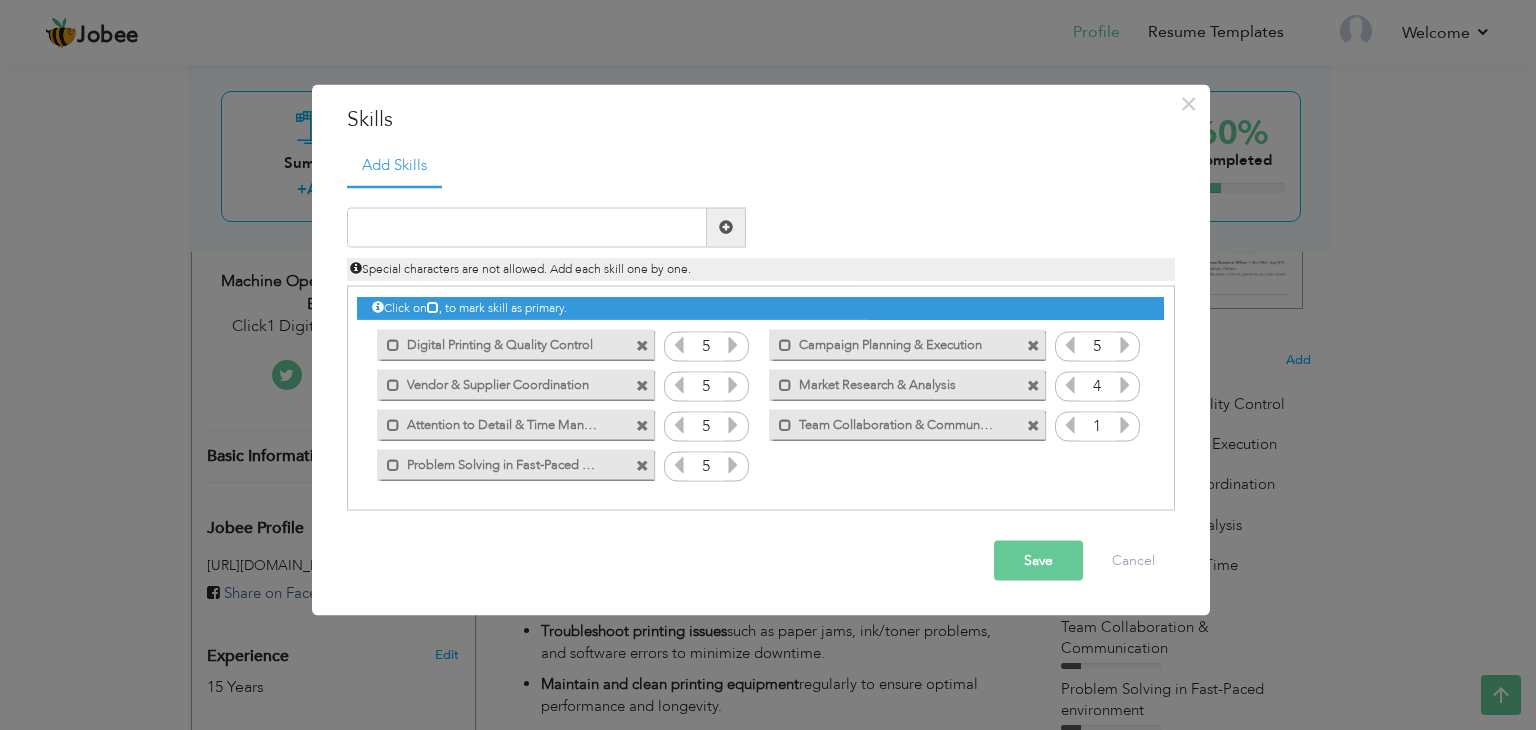 click at bounding box center [1125, 424] 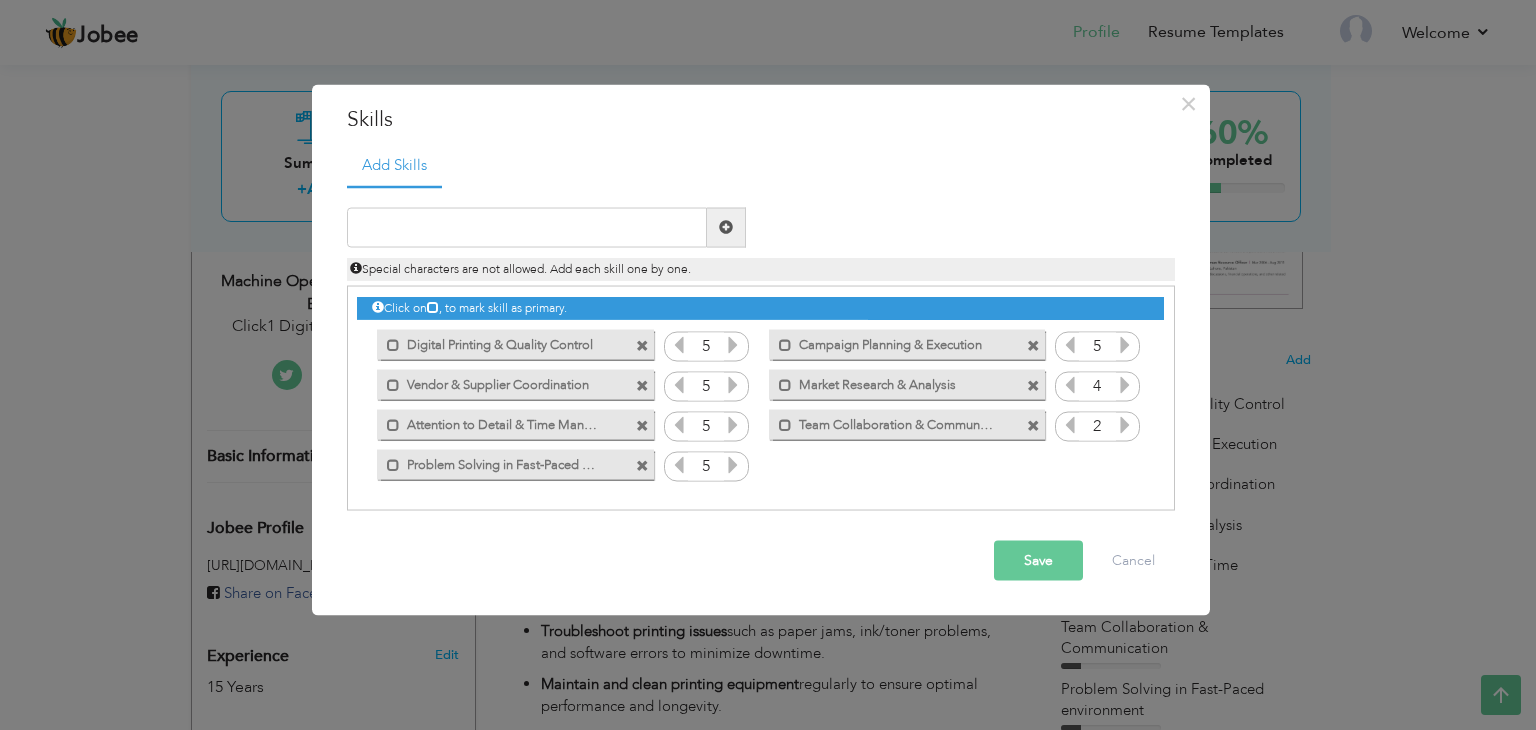 click at bounding box center (1125, 424) 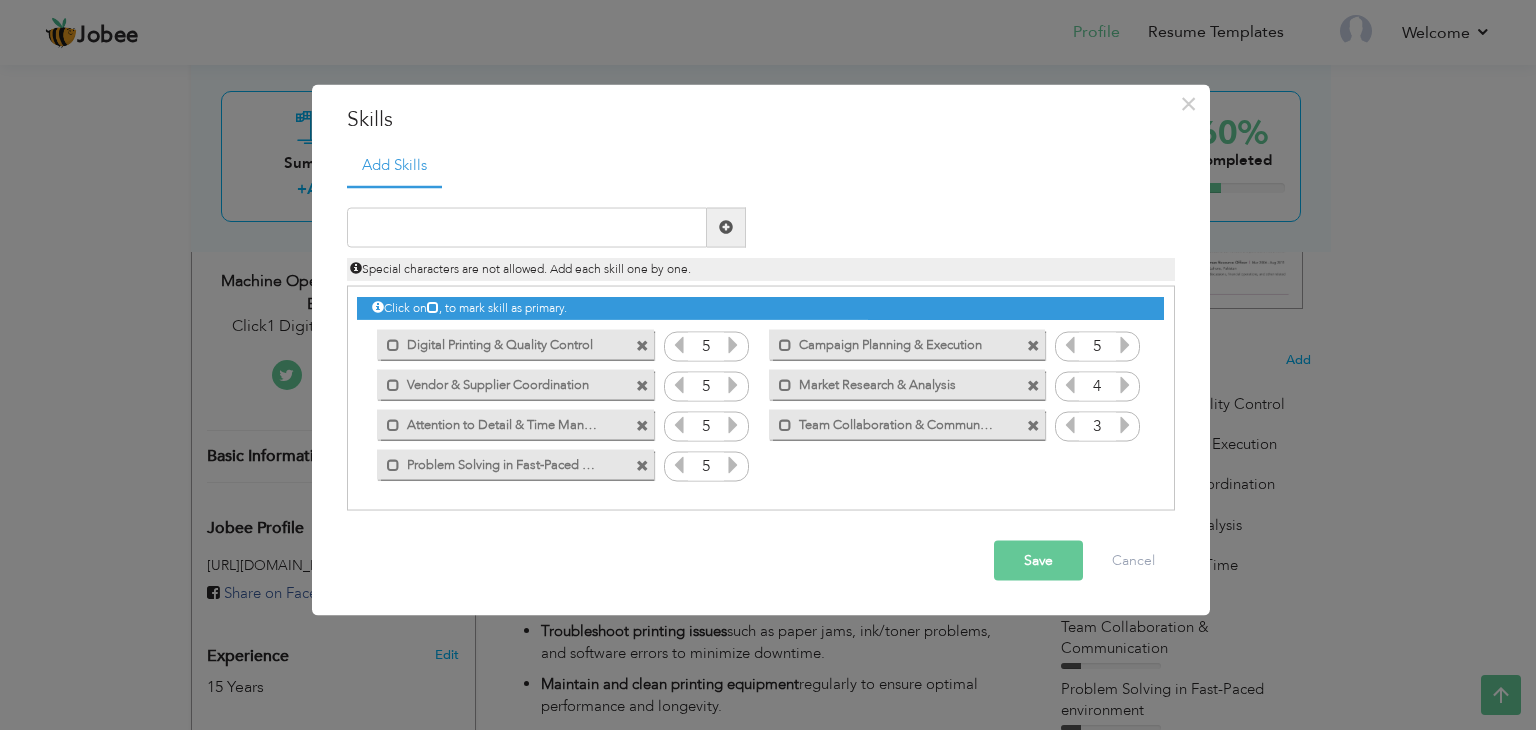 click at bounding box center [1125, 424] 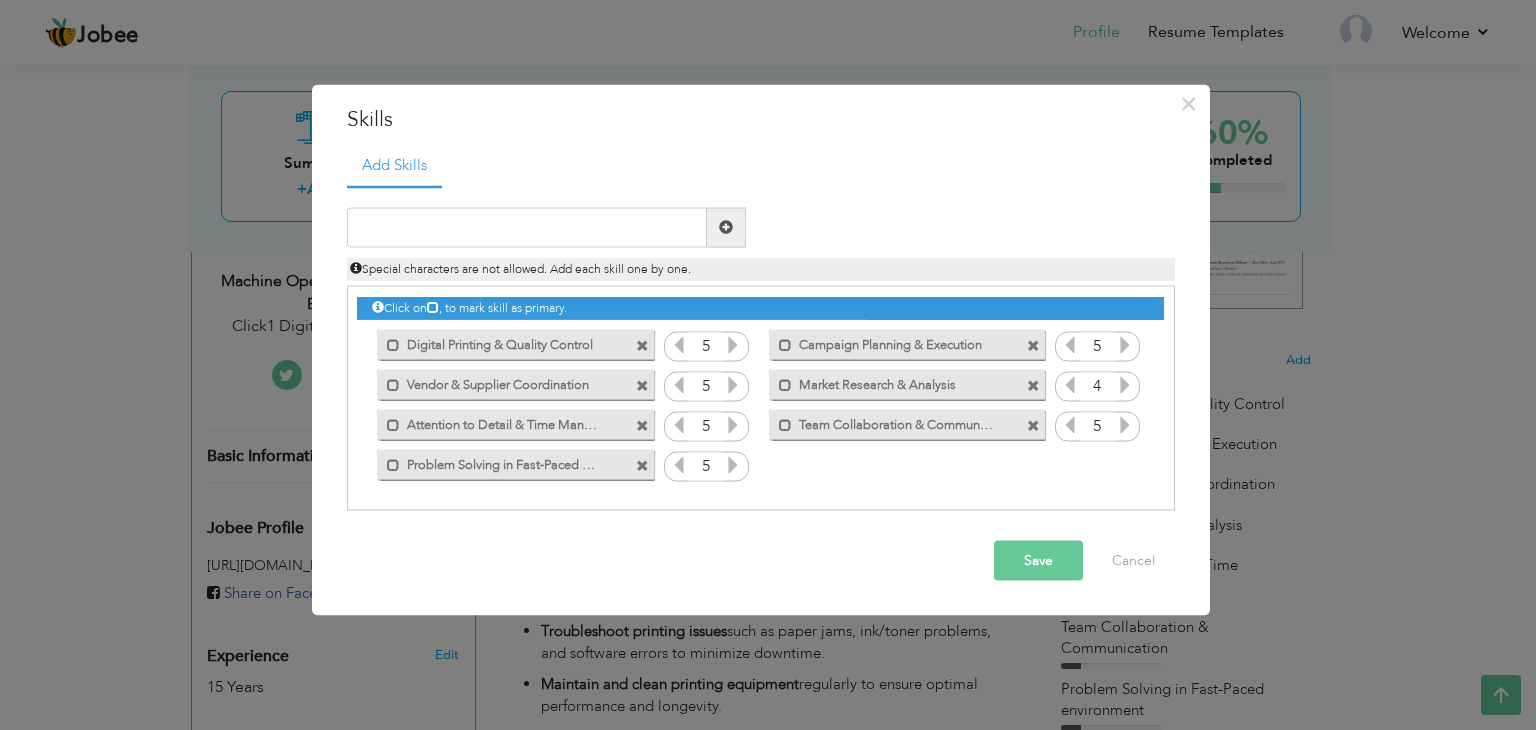 click at bounding box center (1125, 424) 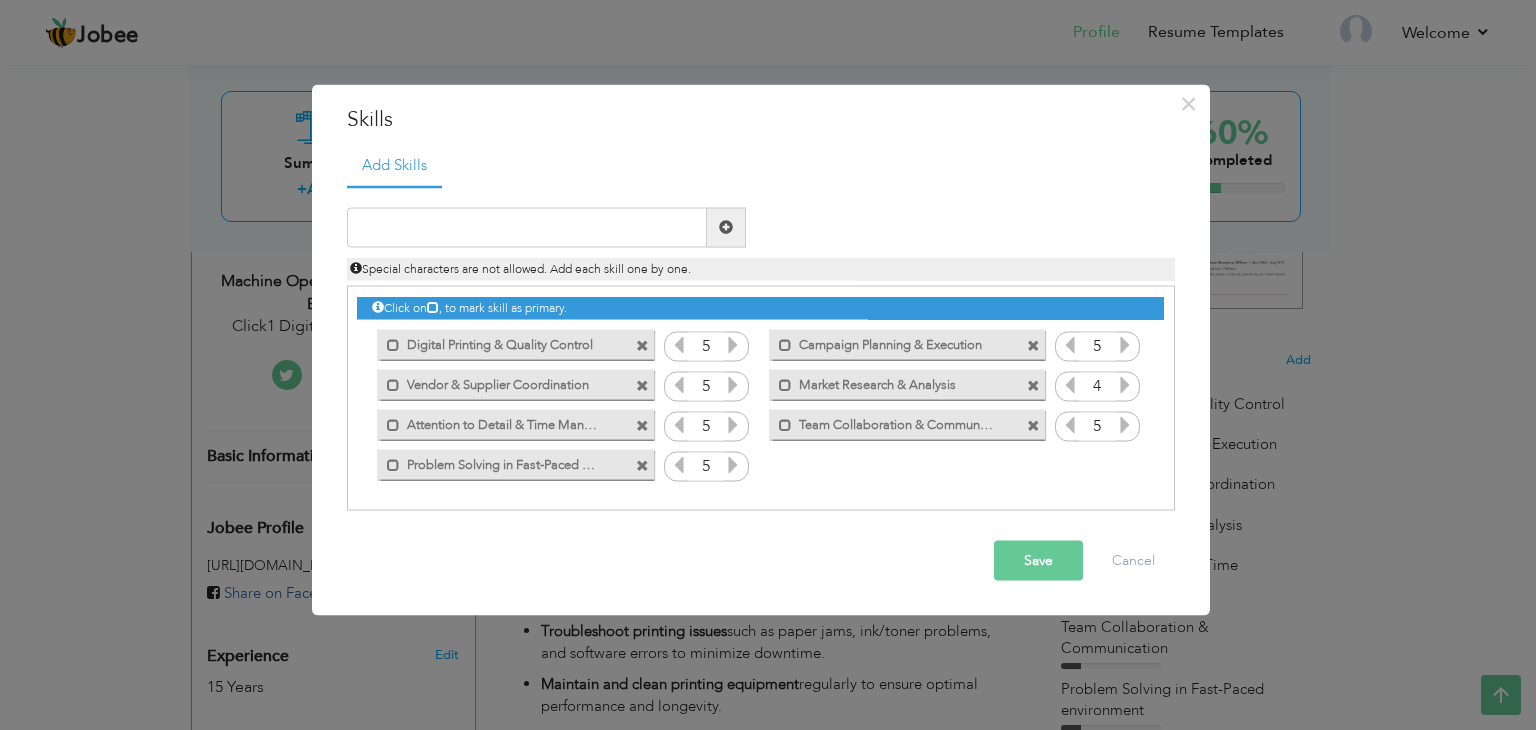 click on "Save" at bounding box center [1038, 560] 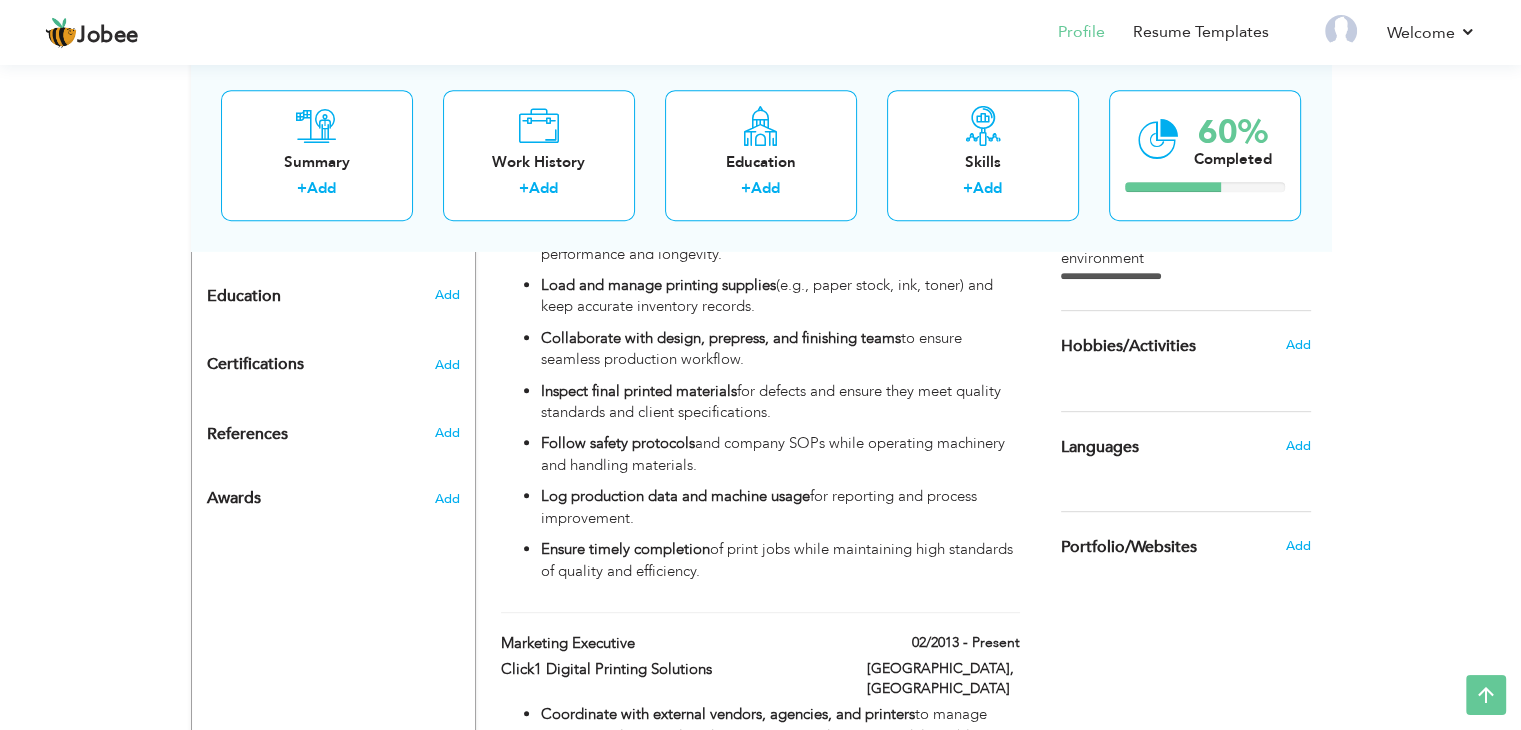 scroll, scrollTop: 874, scrollLeft: 0, axis: vertical 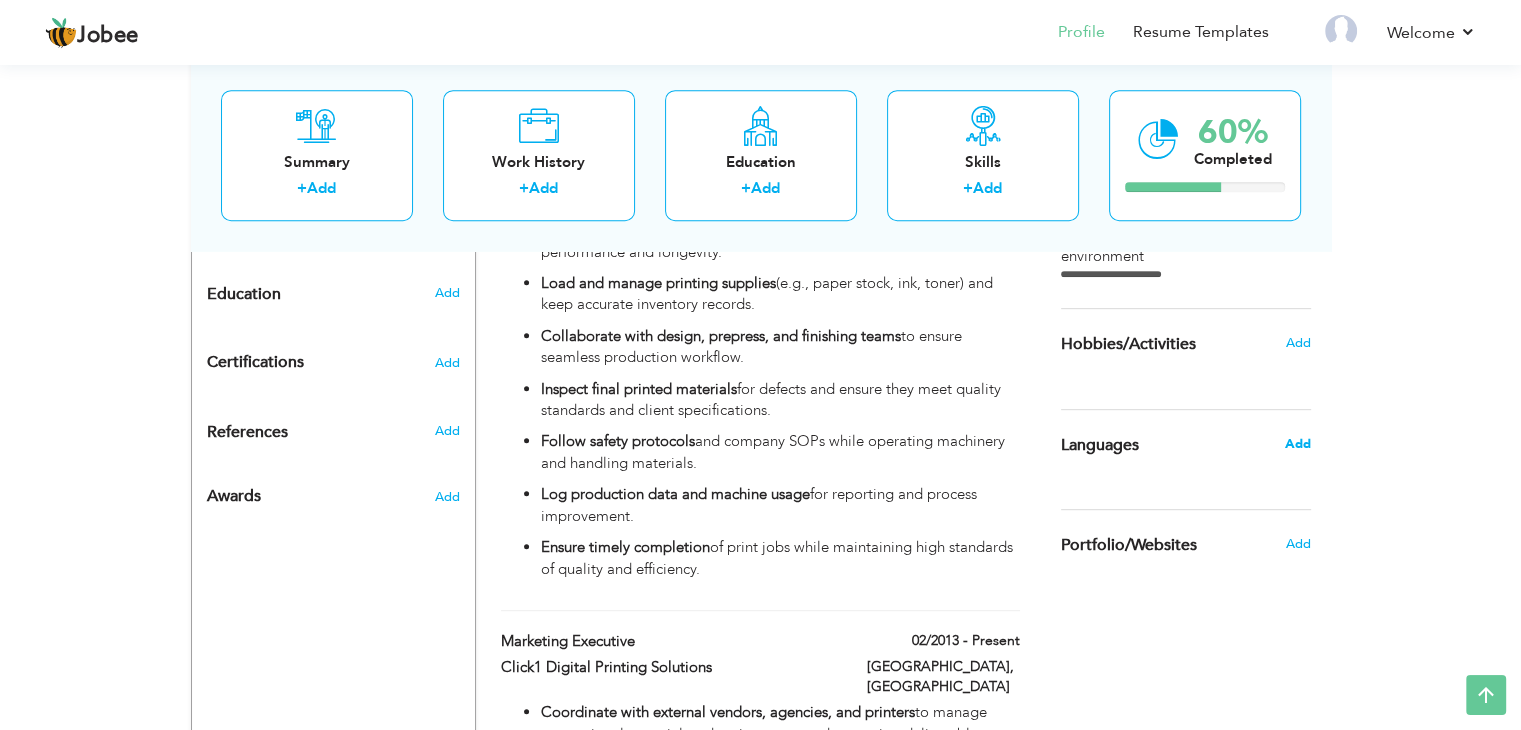 click on "Add" at bounding box center (1297, 444) 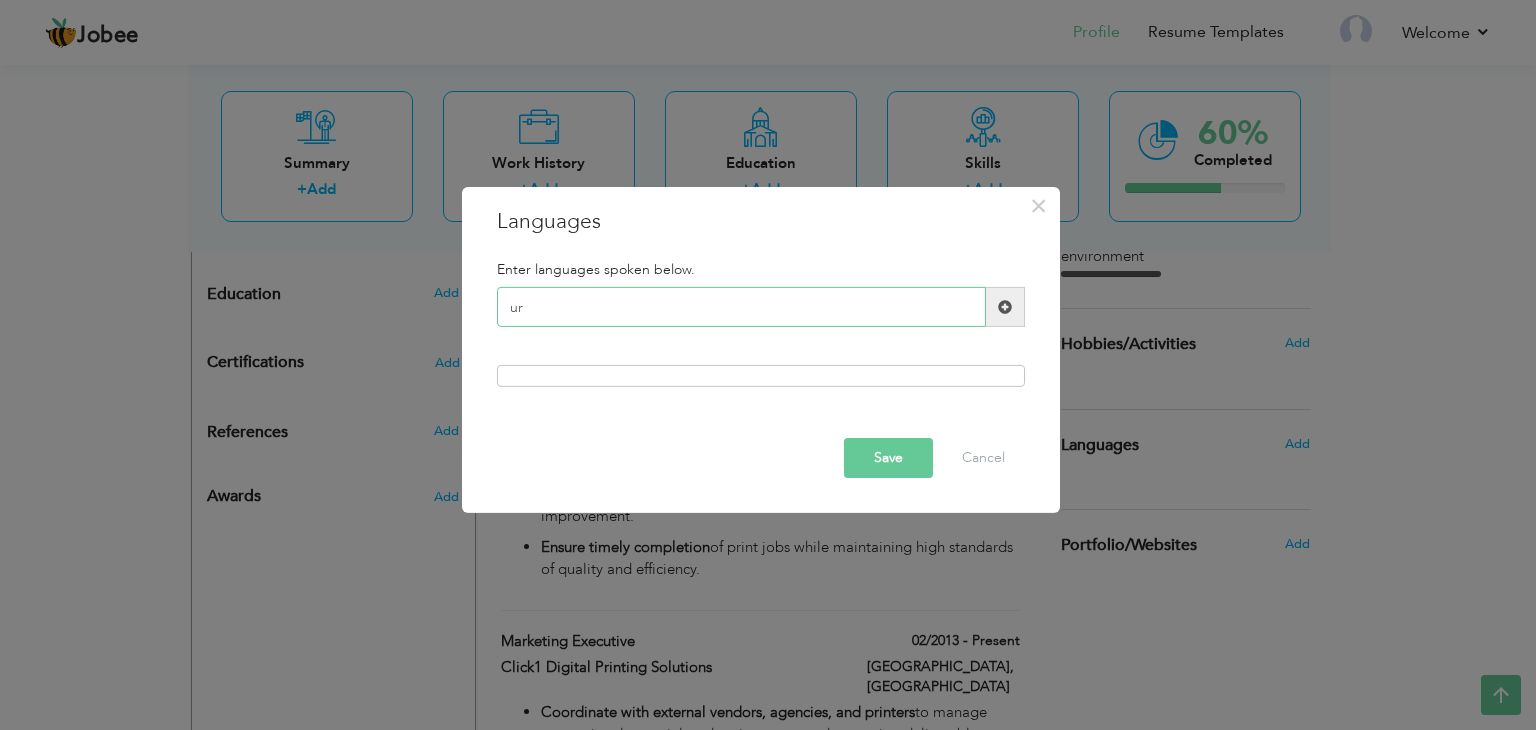 type on "u" 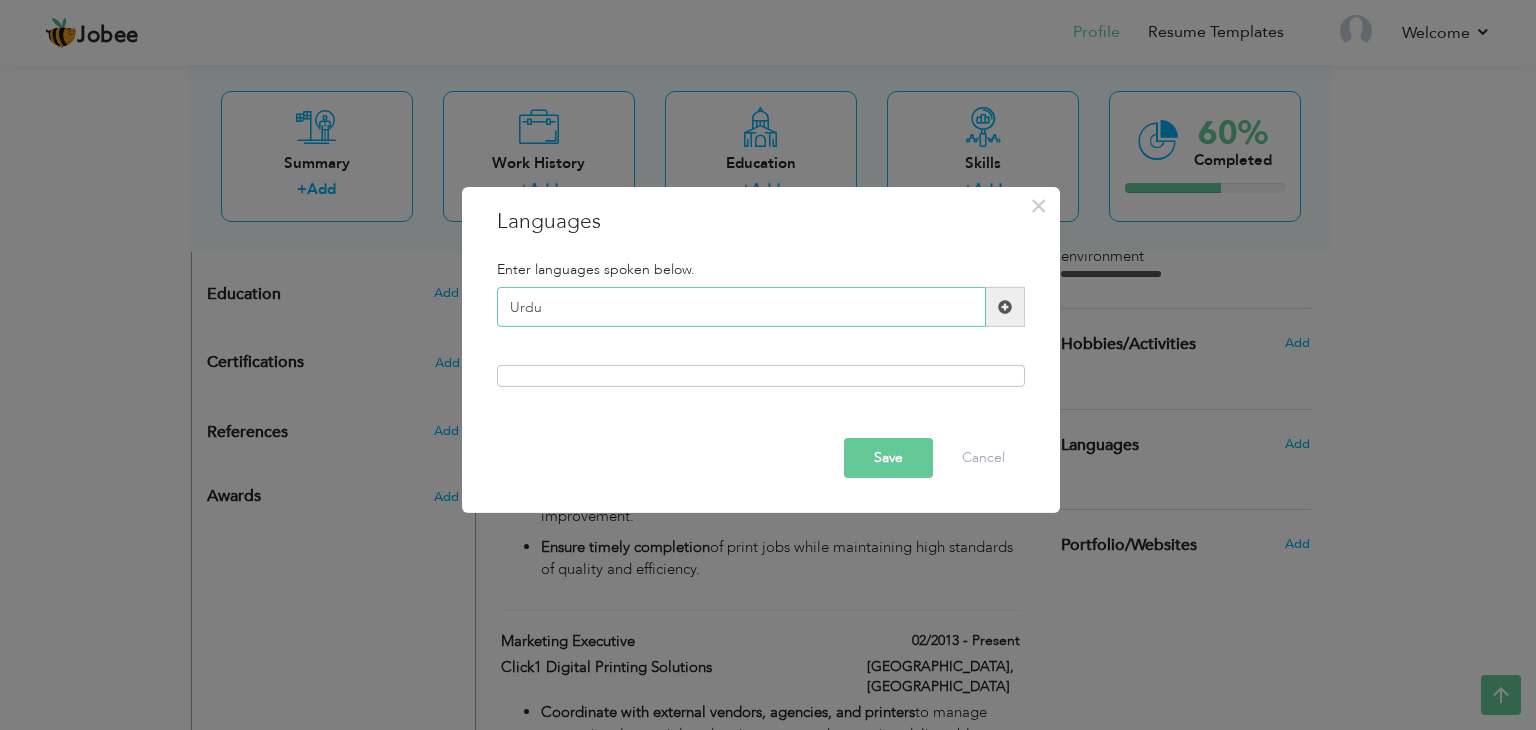 type on "Urdu" 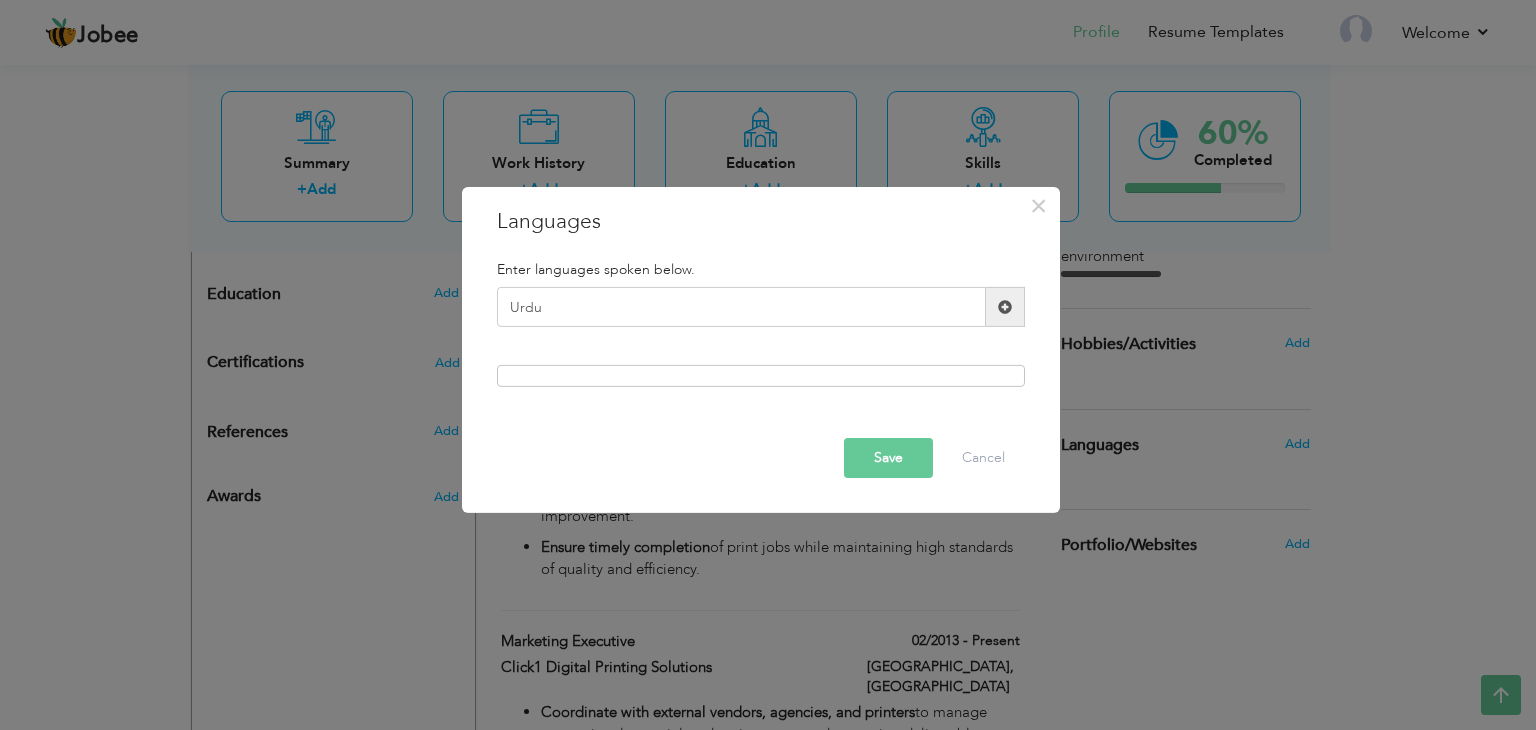 click at bounding box center [1005, 307] 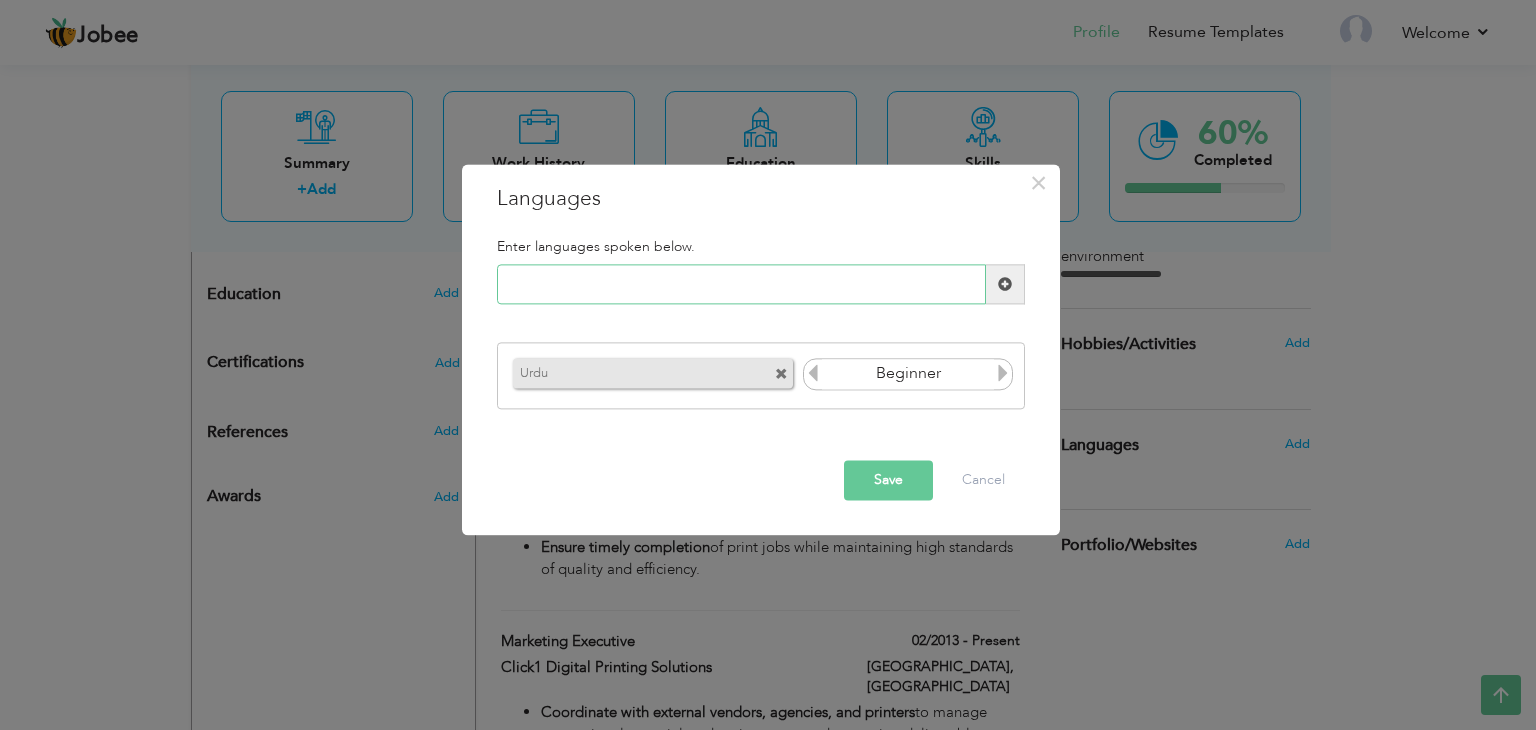 click at bounding box center [741, 285] 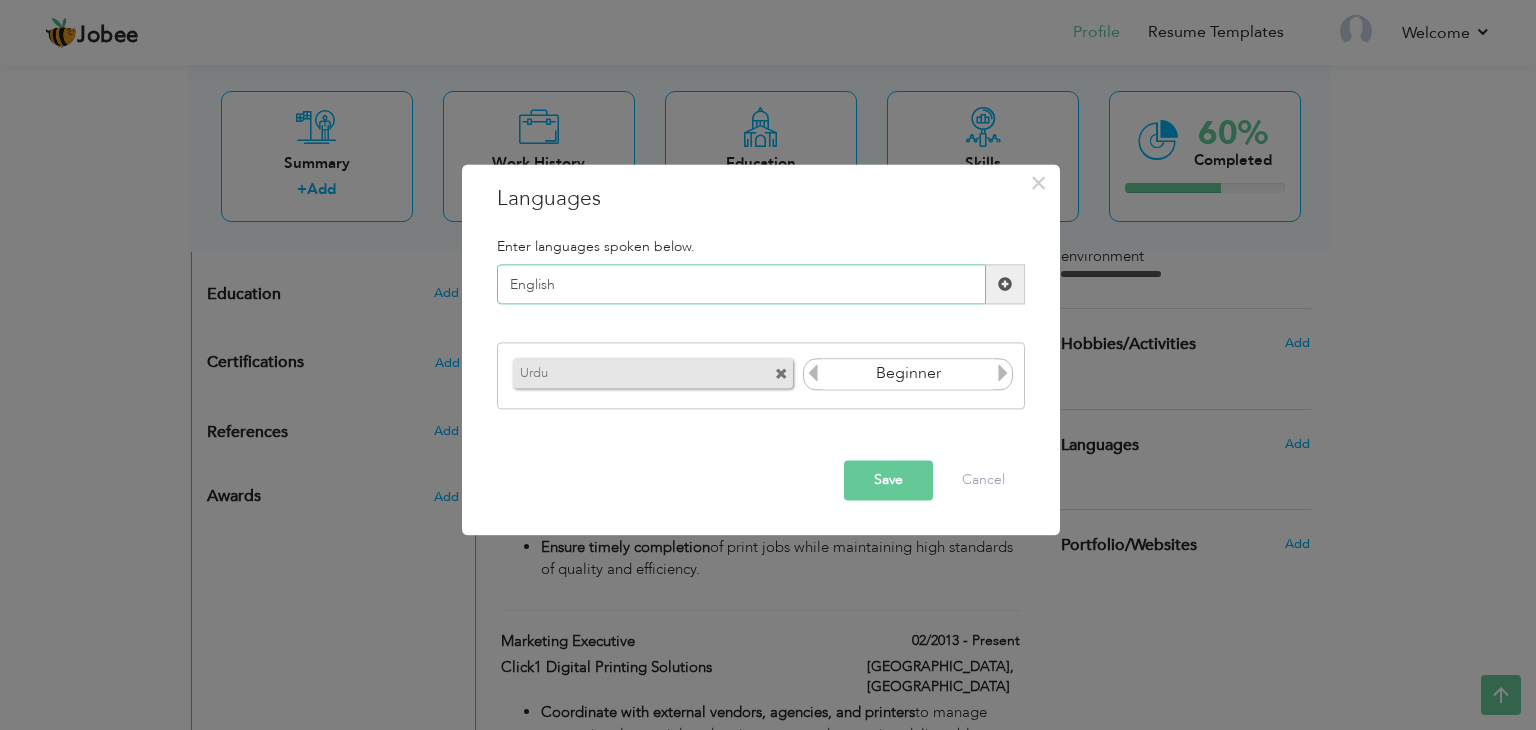 type on "English" 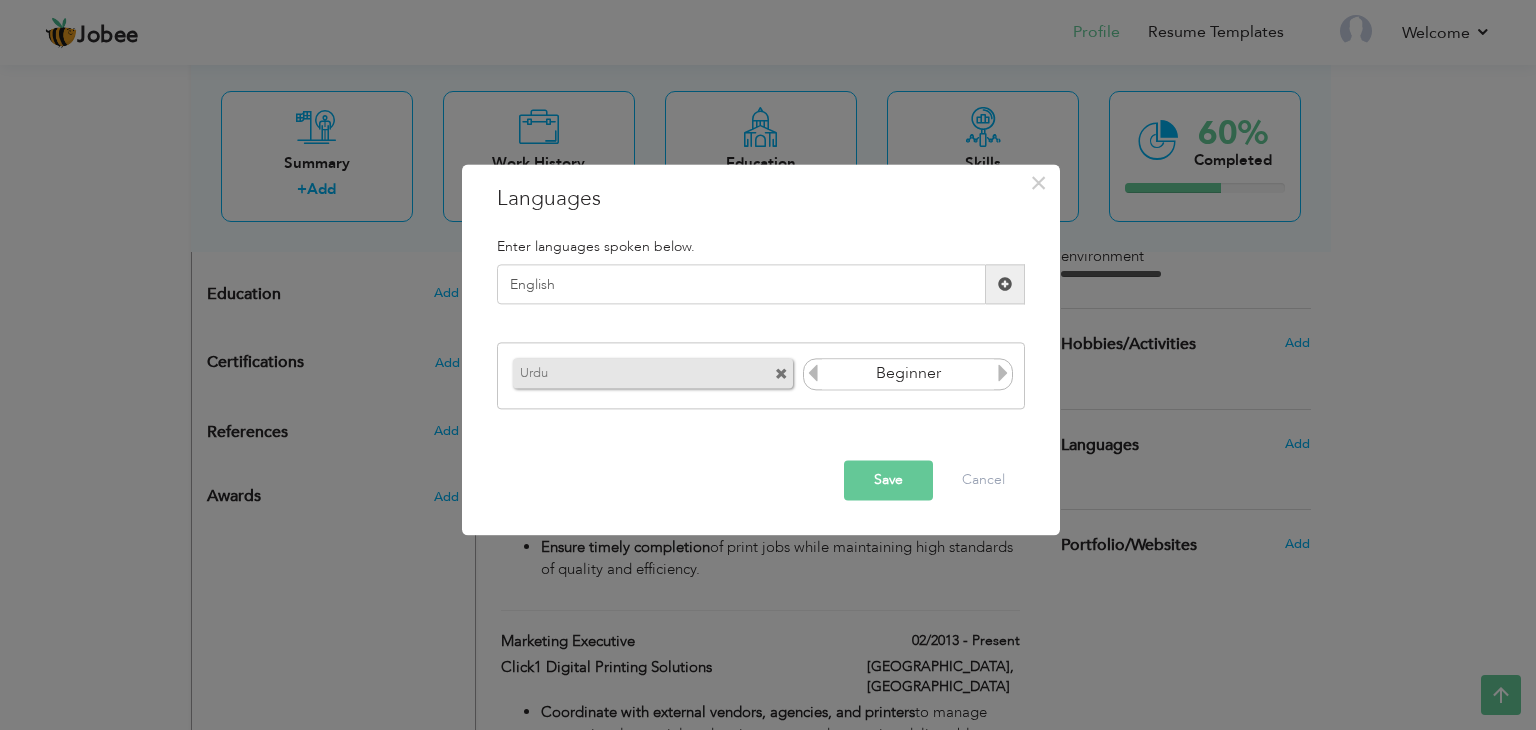 click at bounding box center (1005, 284) 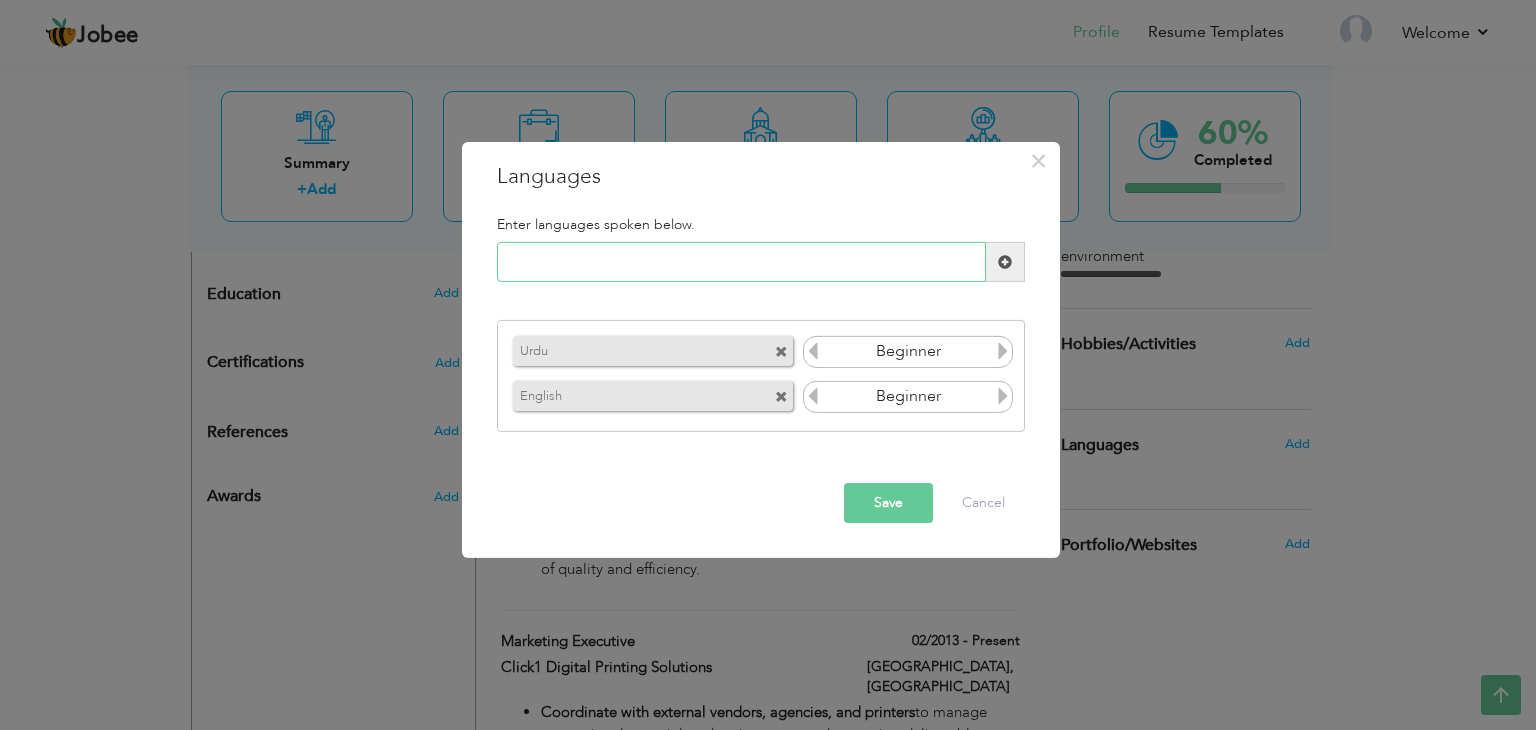 click at bounding box center [741, 262] 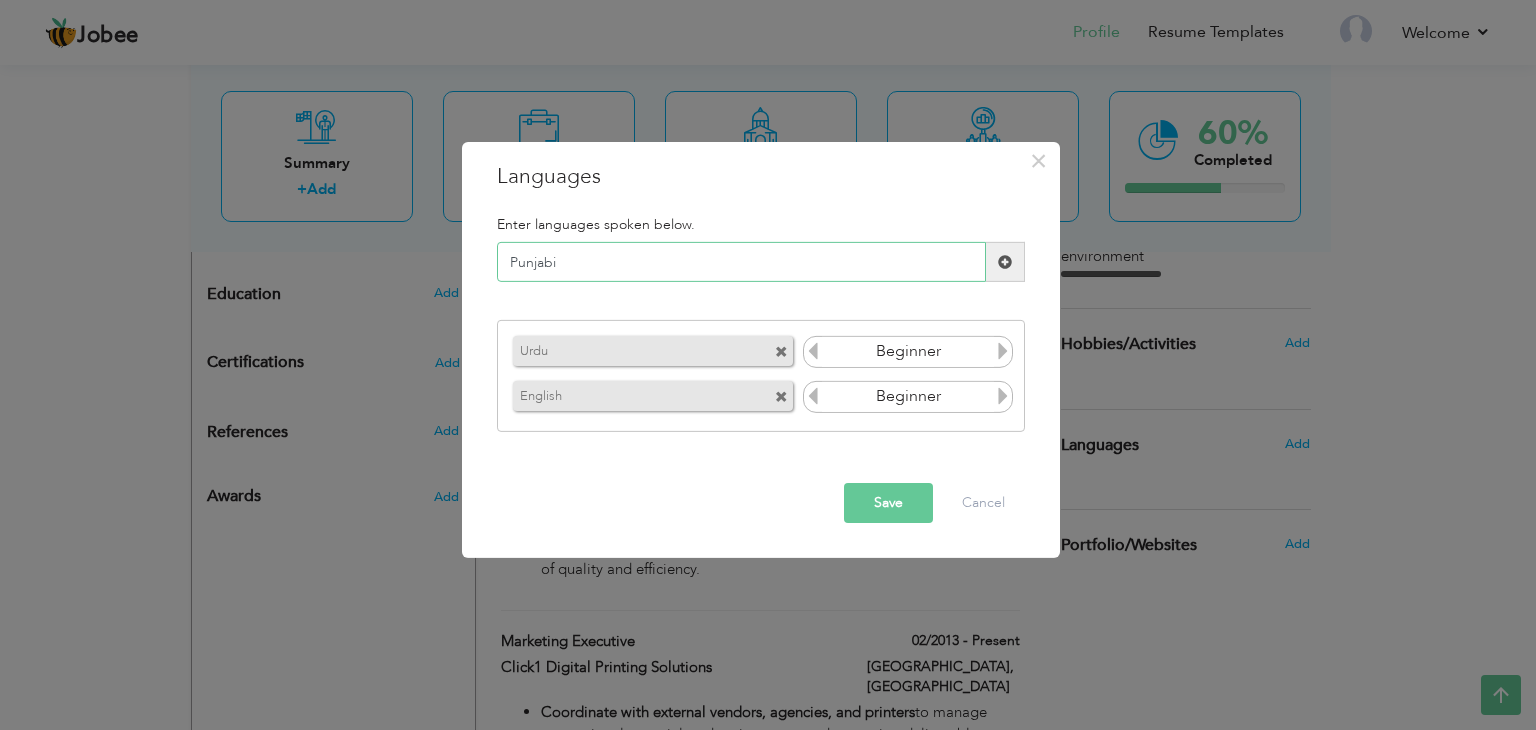 type on "Punjabi" 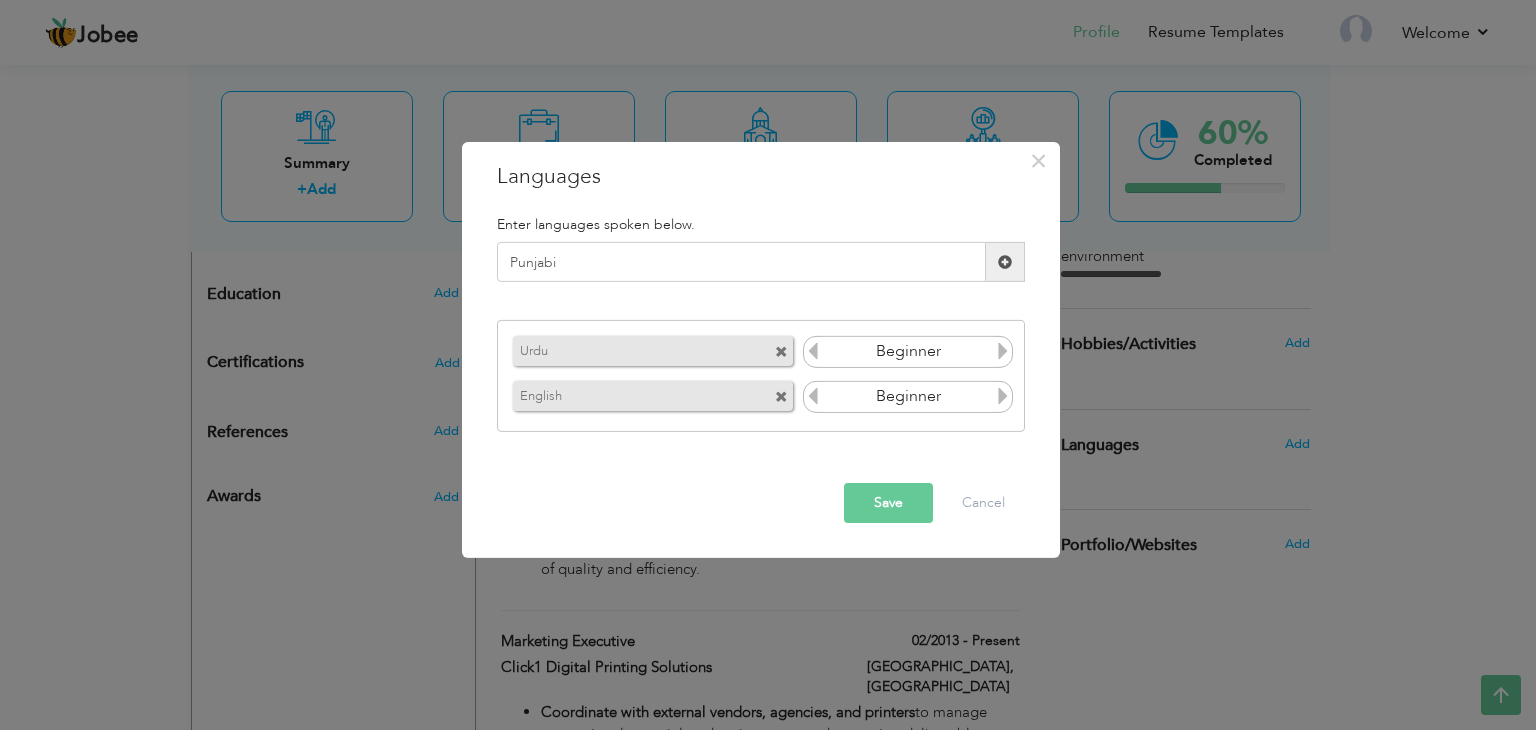 click at bounding box center [1005, 262] 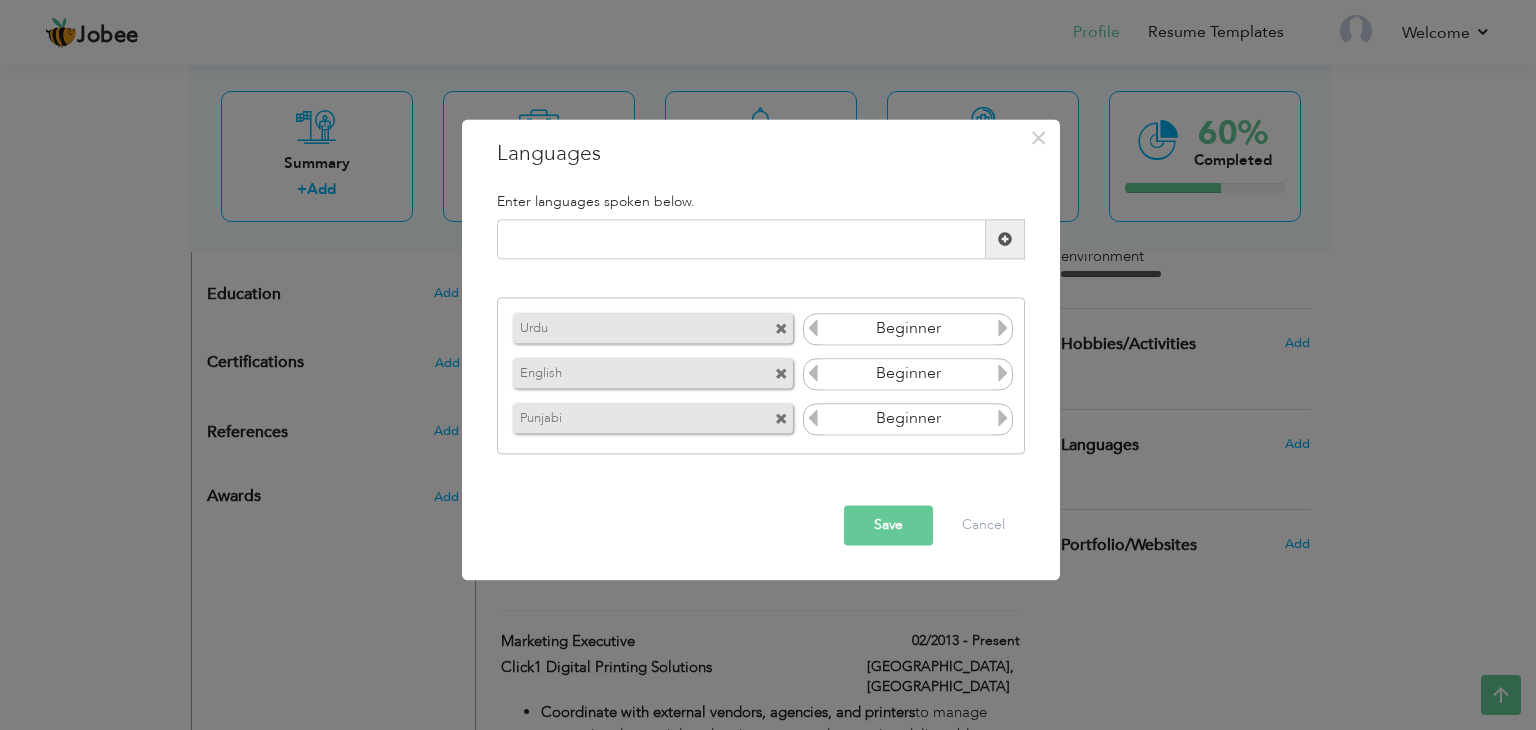 click at bounding box center [1003, 328] 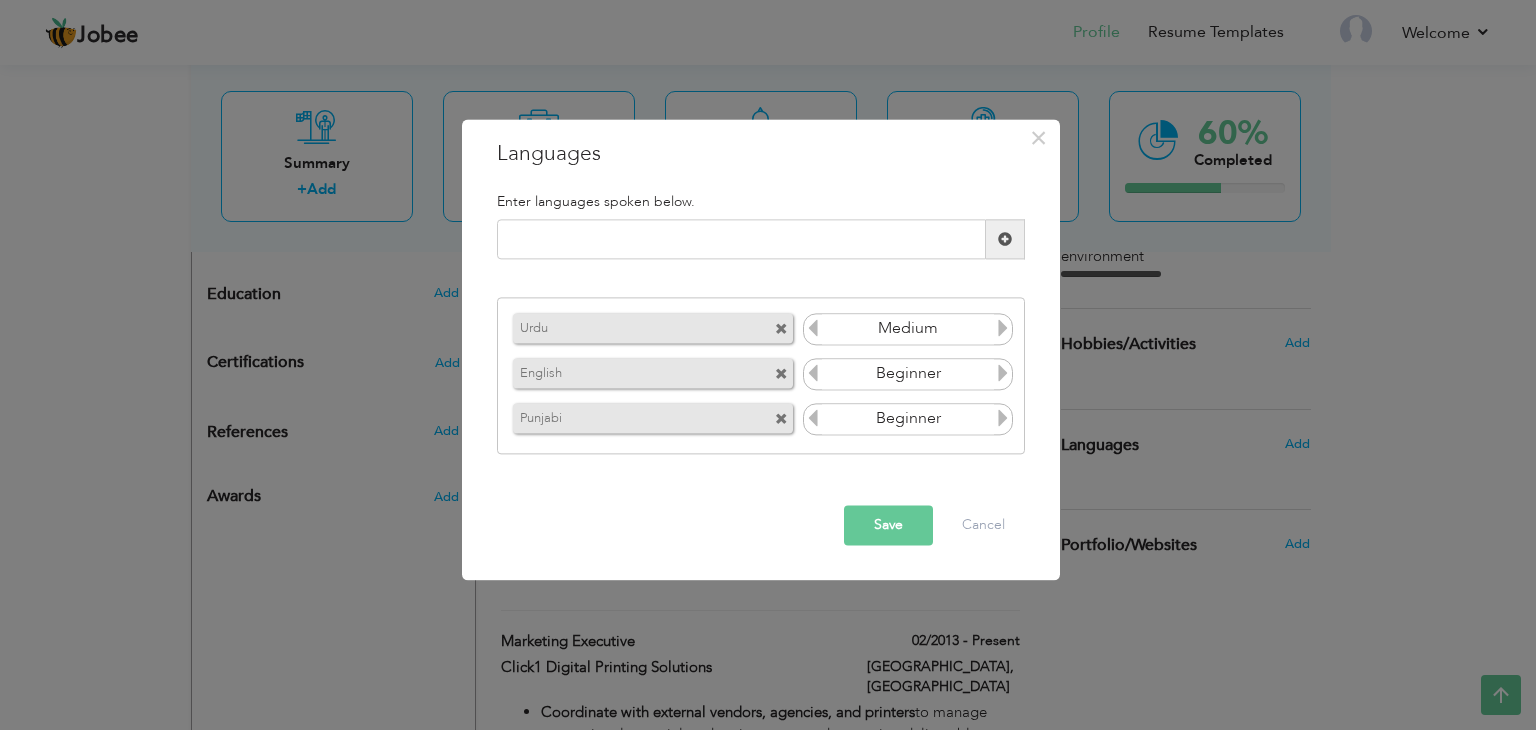 click at bounding box center [1003, 328] 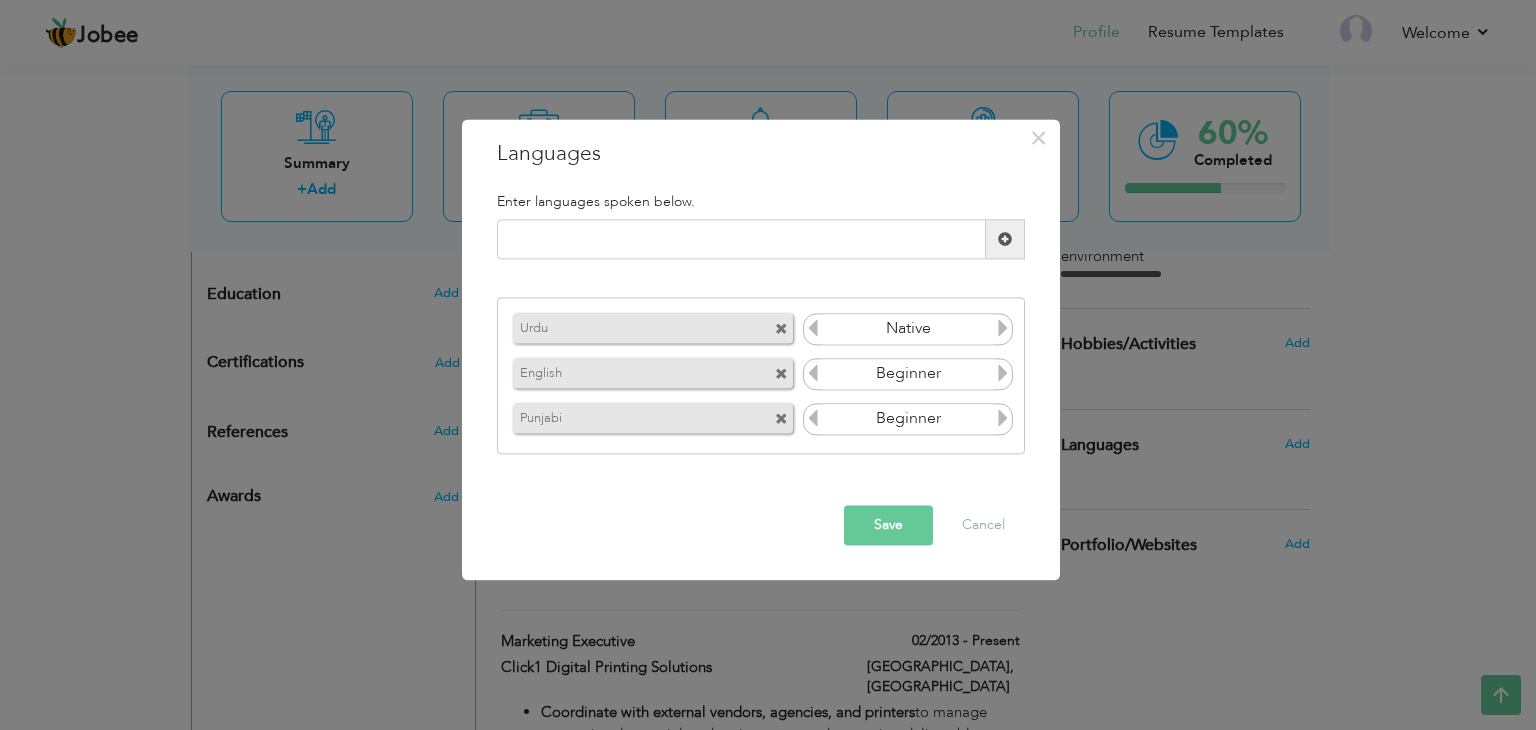 click at bounding box center (1003, 328) 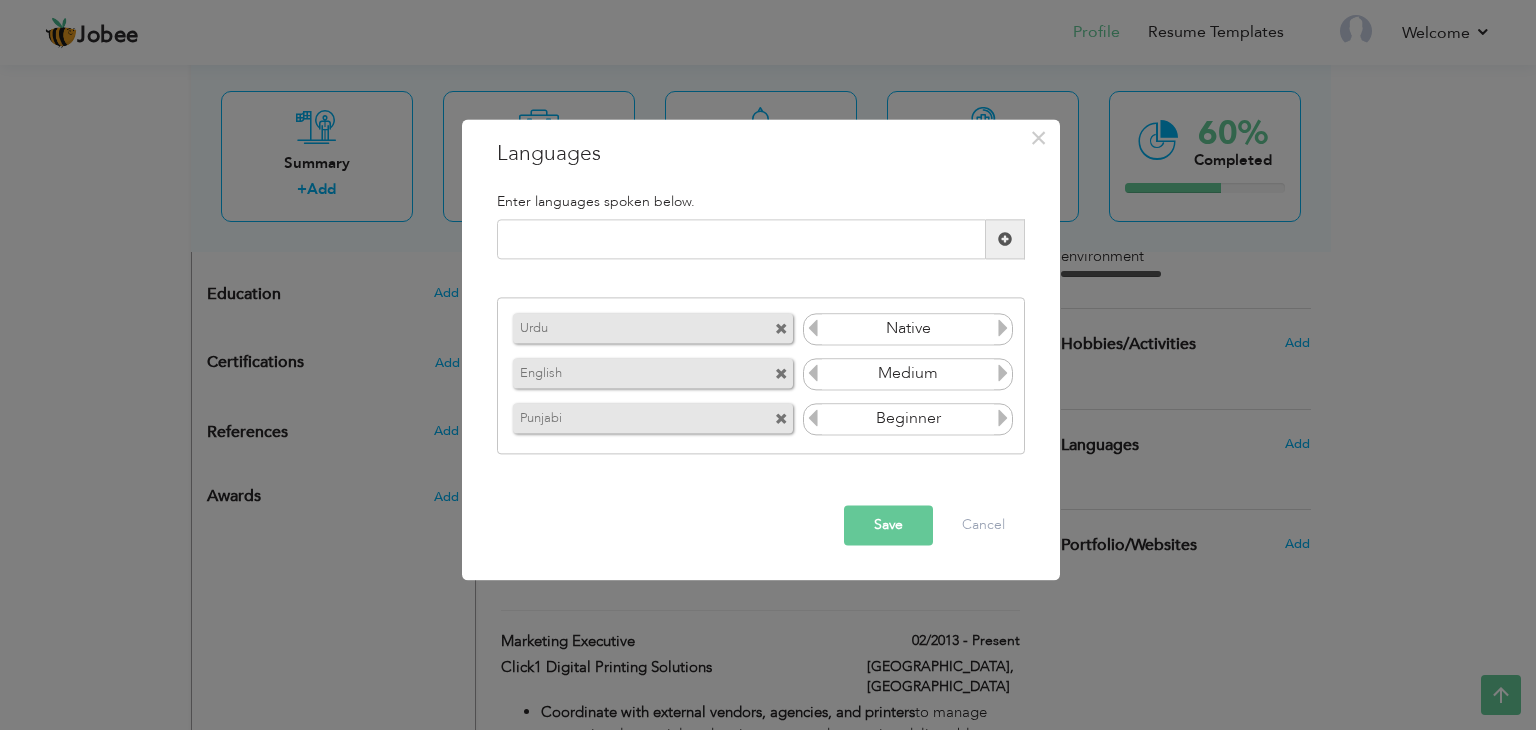 click at bounding box center (1003, 418) 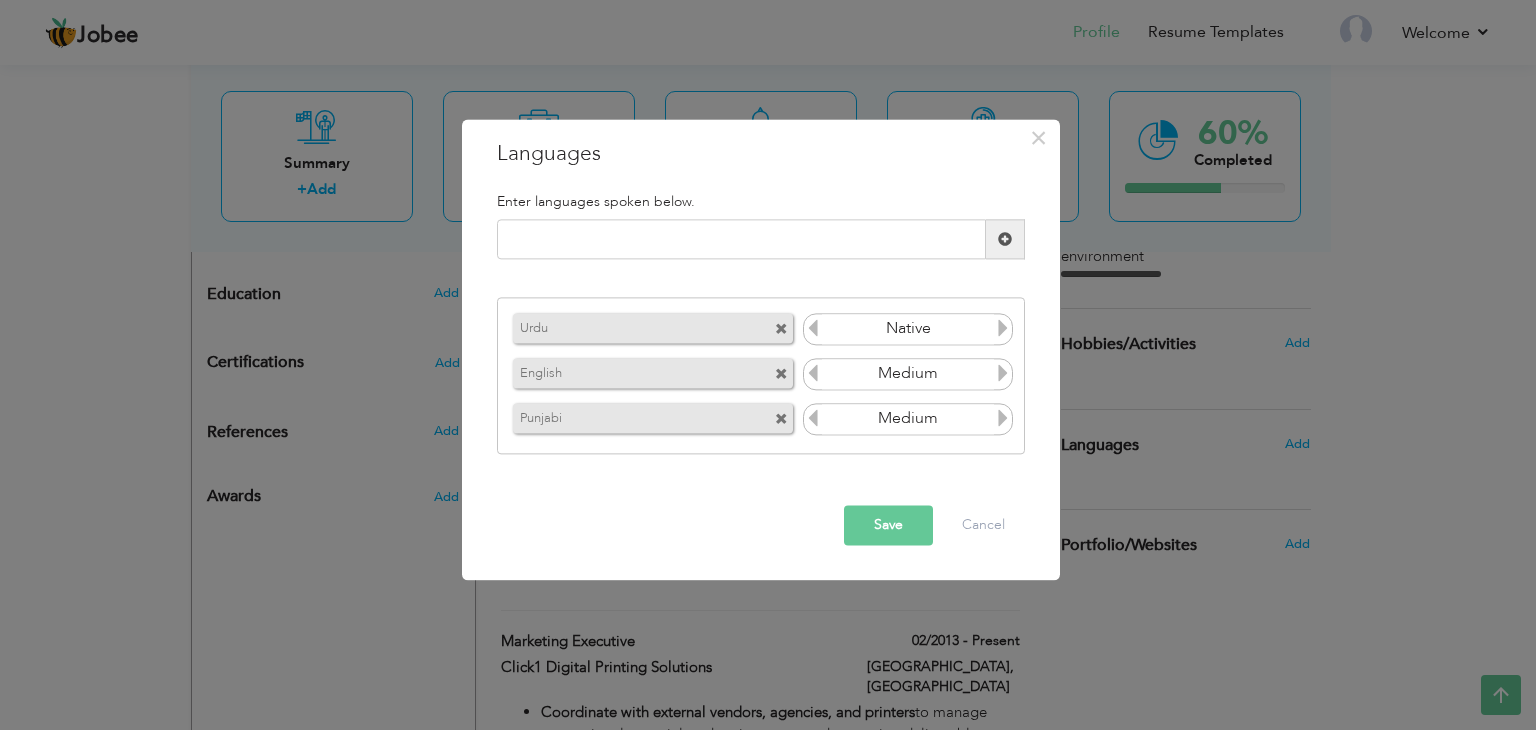 click on "Save" at bounding box center (888, 526) 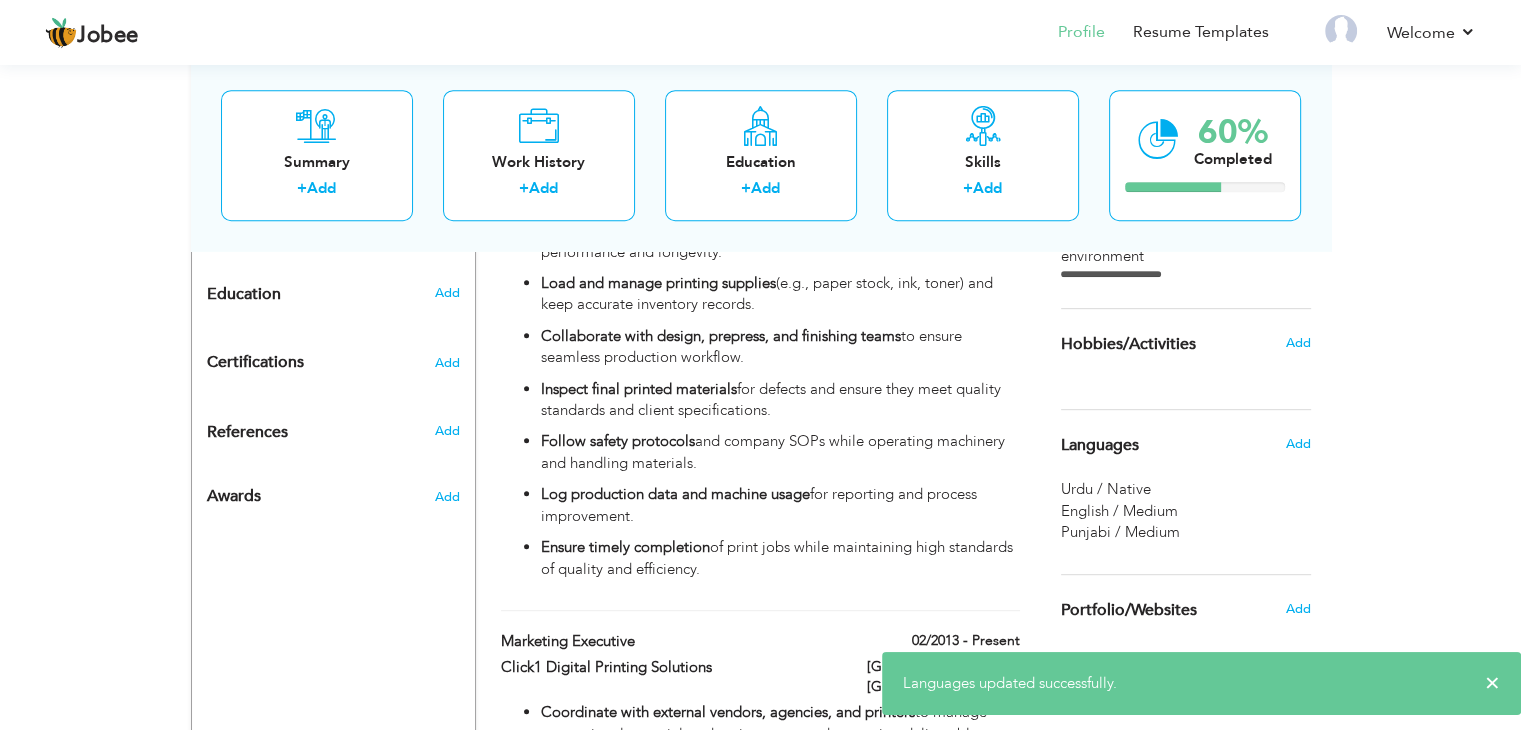 scroll, scrollTop: 880, scrollLeft: 0, axis: vertical 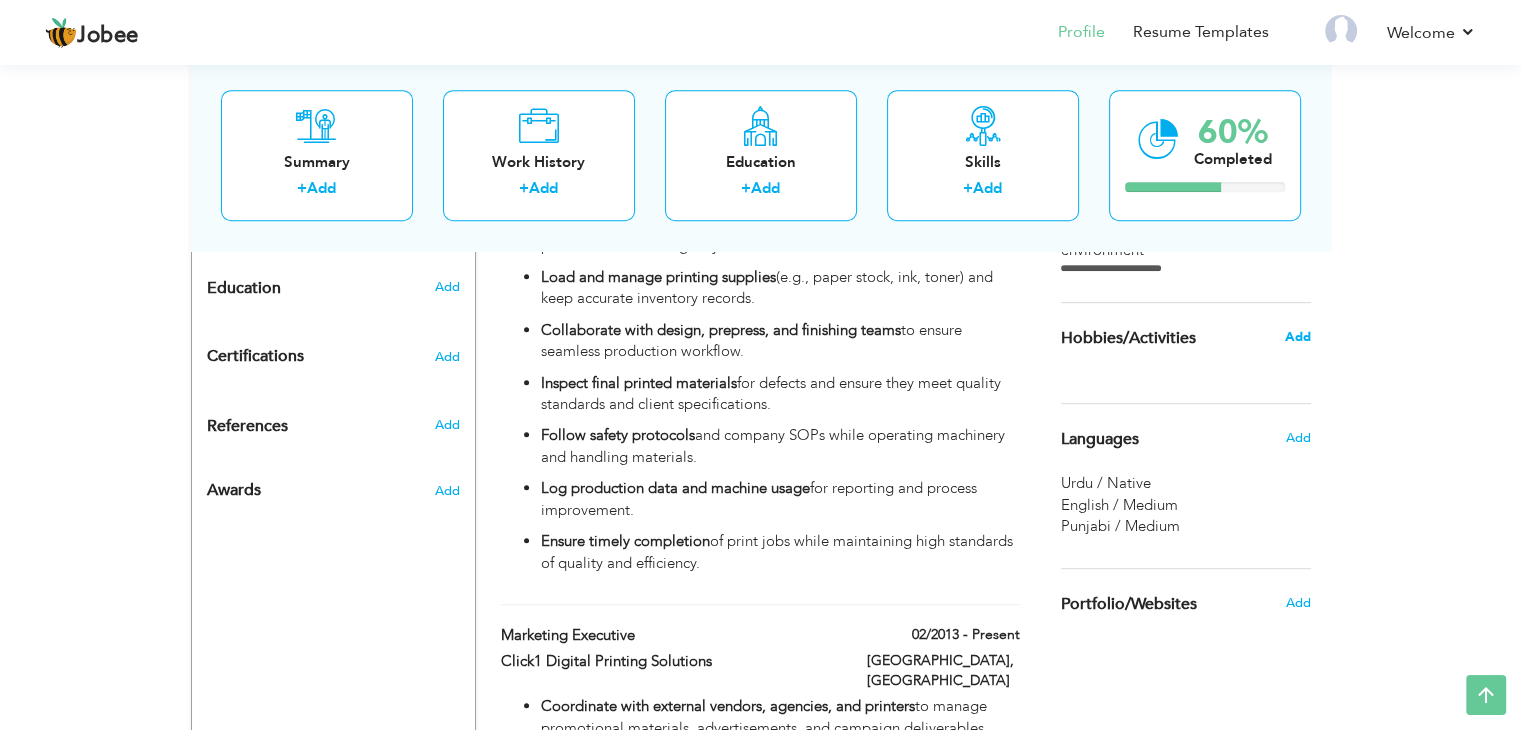 click on "Add" at bounding box center [1297, 337] 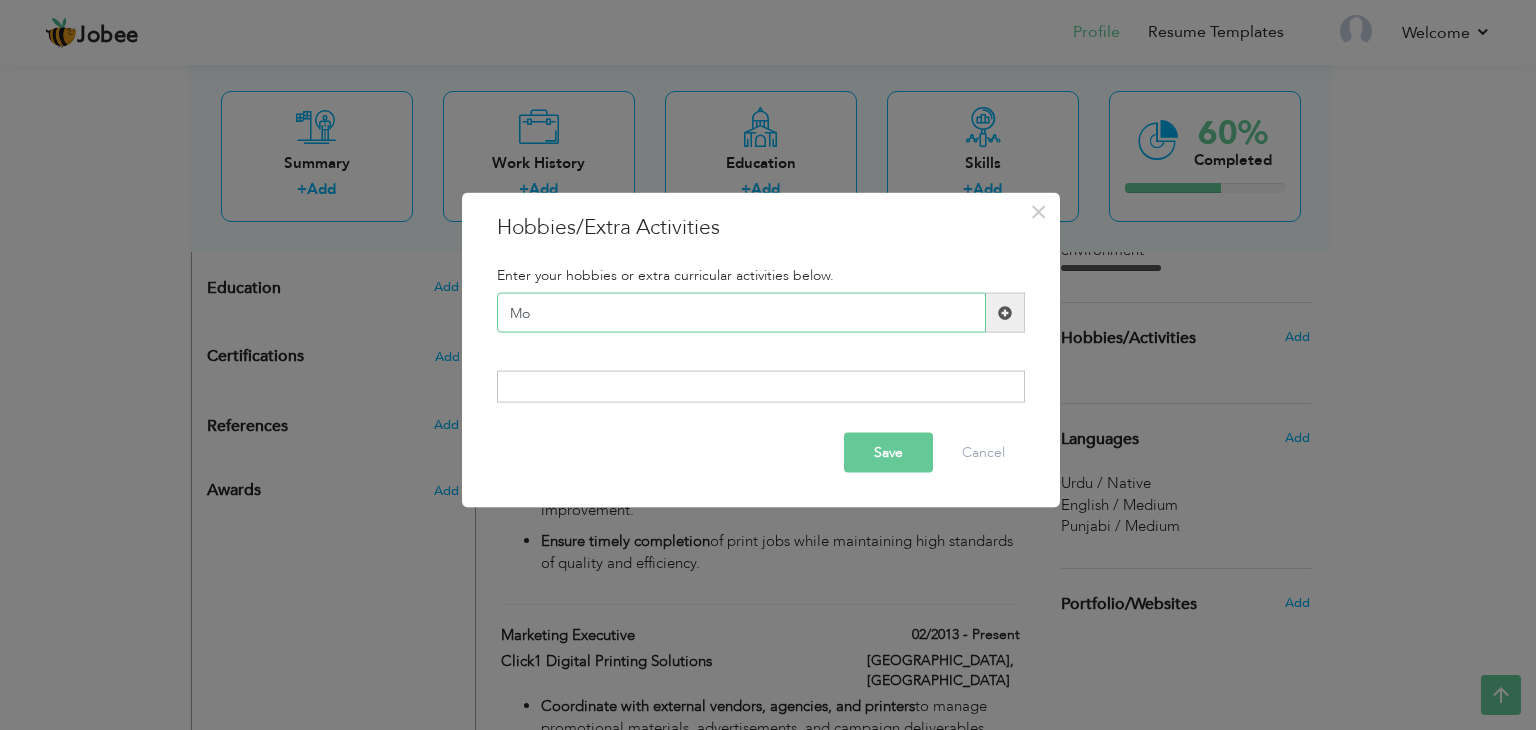 type on "M" 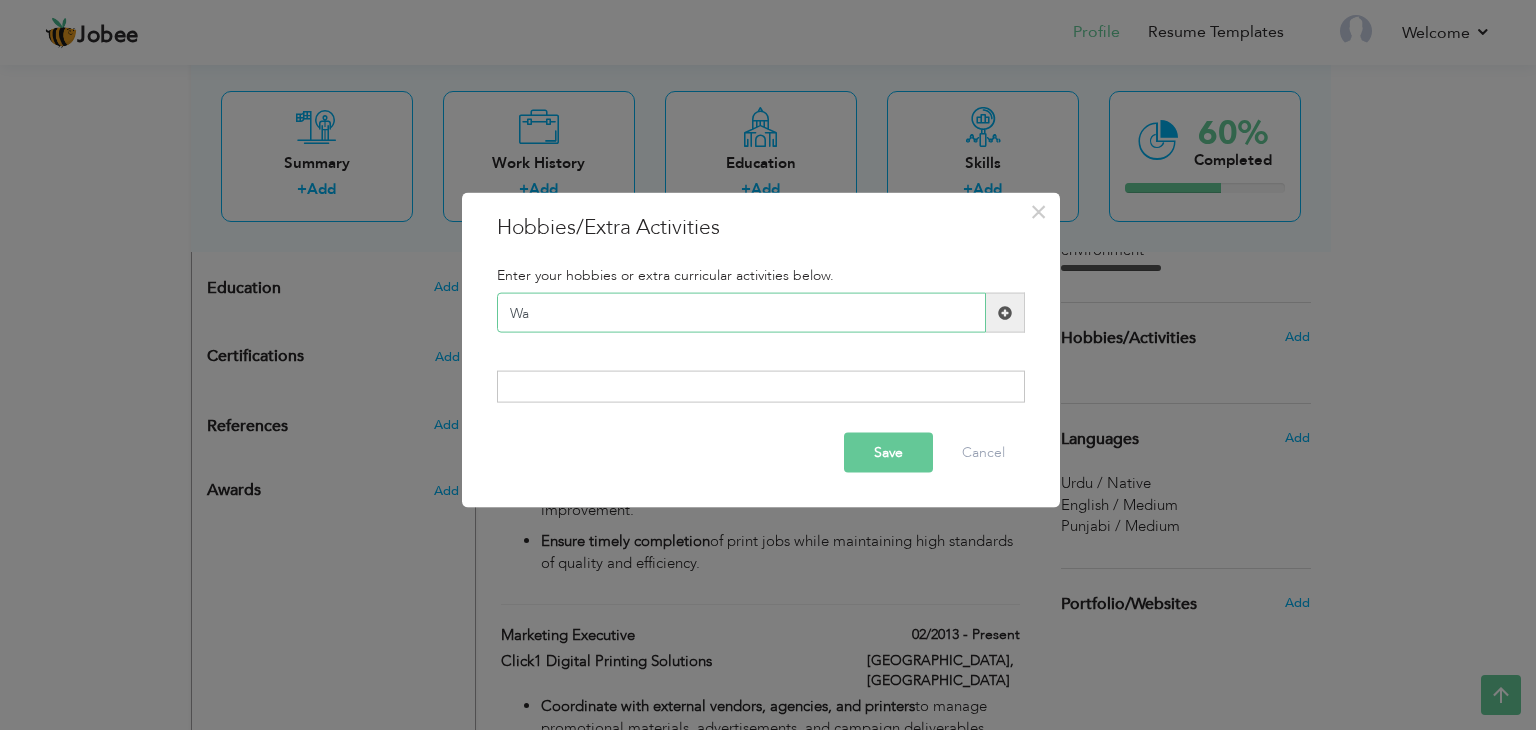 type on "W" 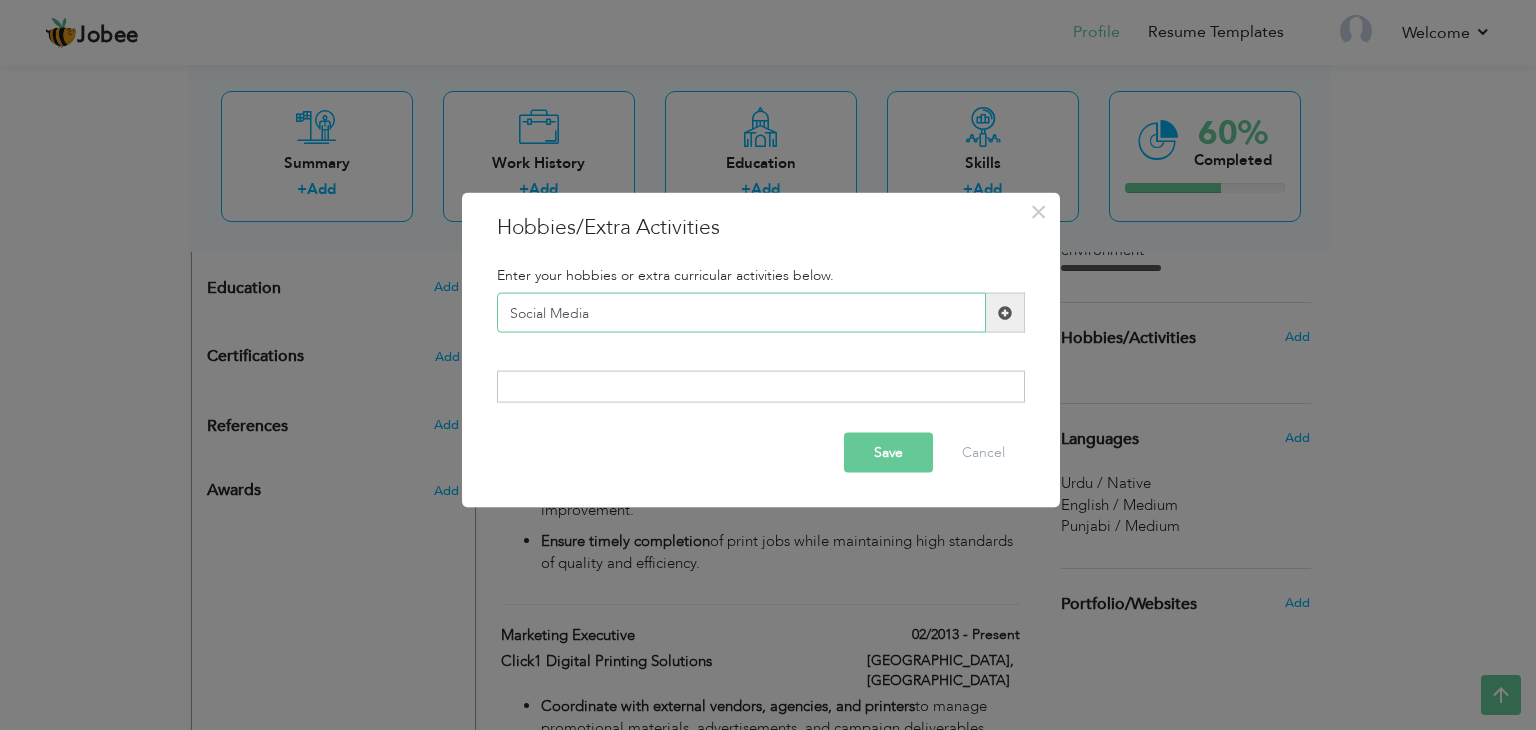 type on "Social Media" 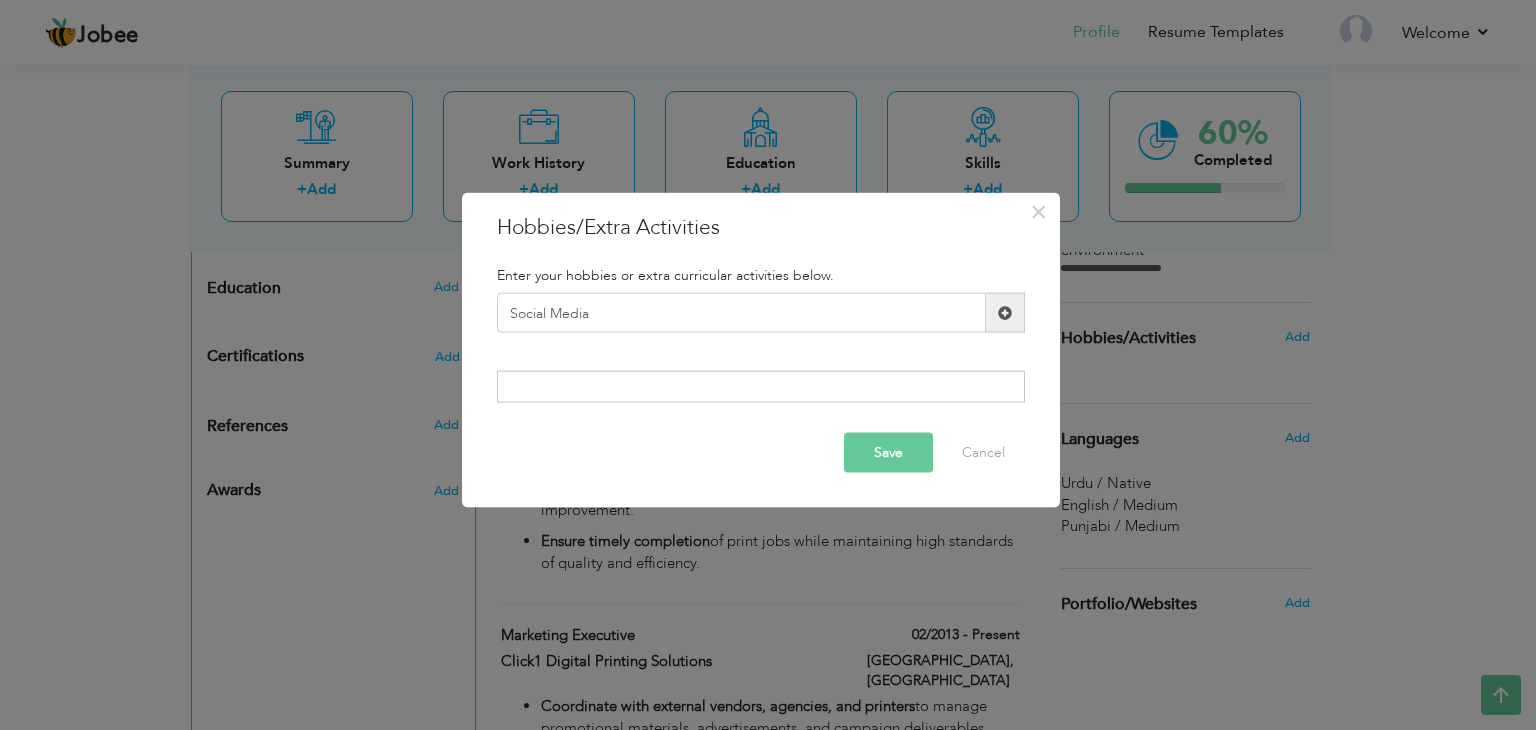 click at bounding box center (1005, 312) 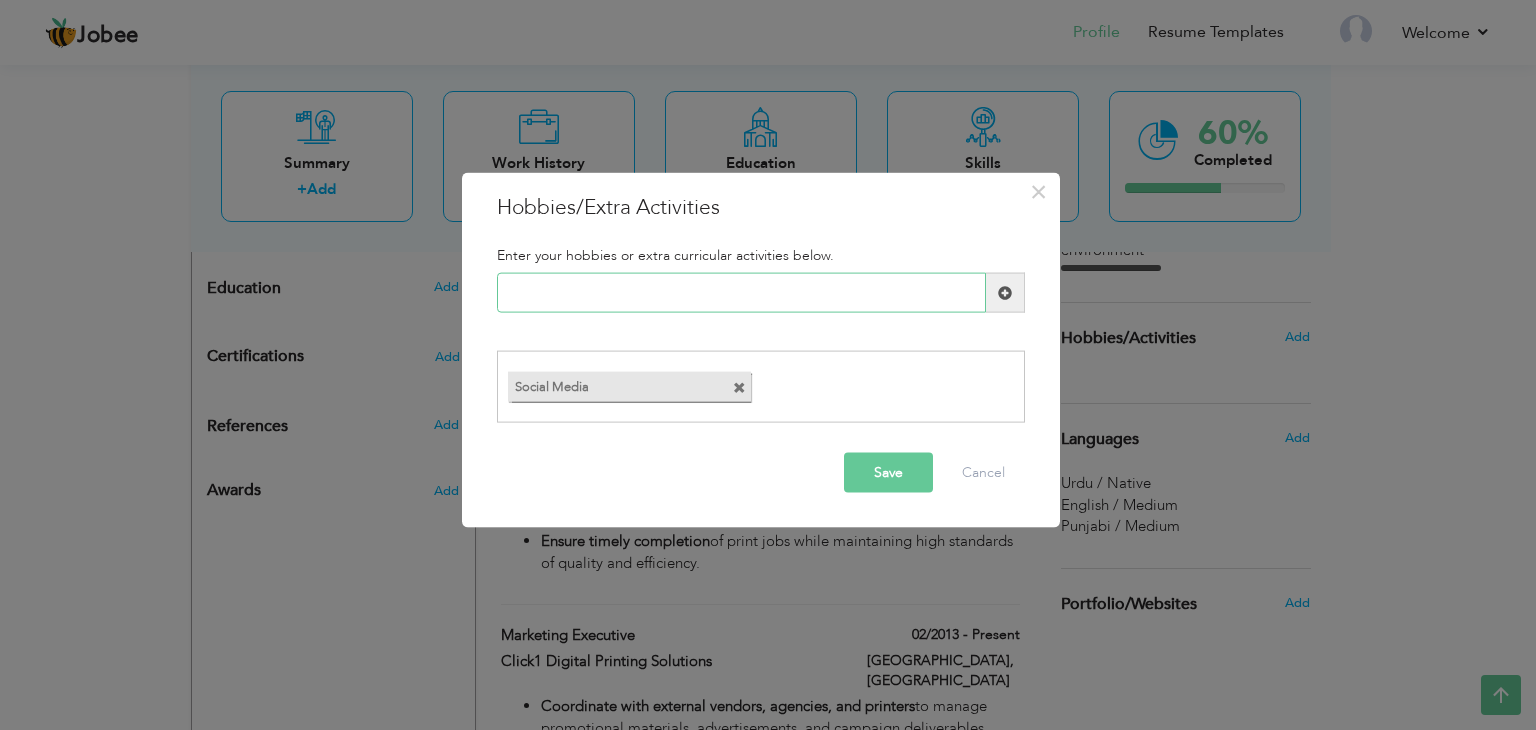 click at bounding box center [741, 293] 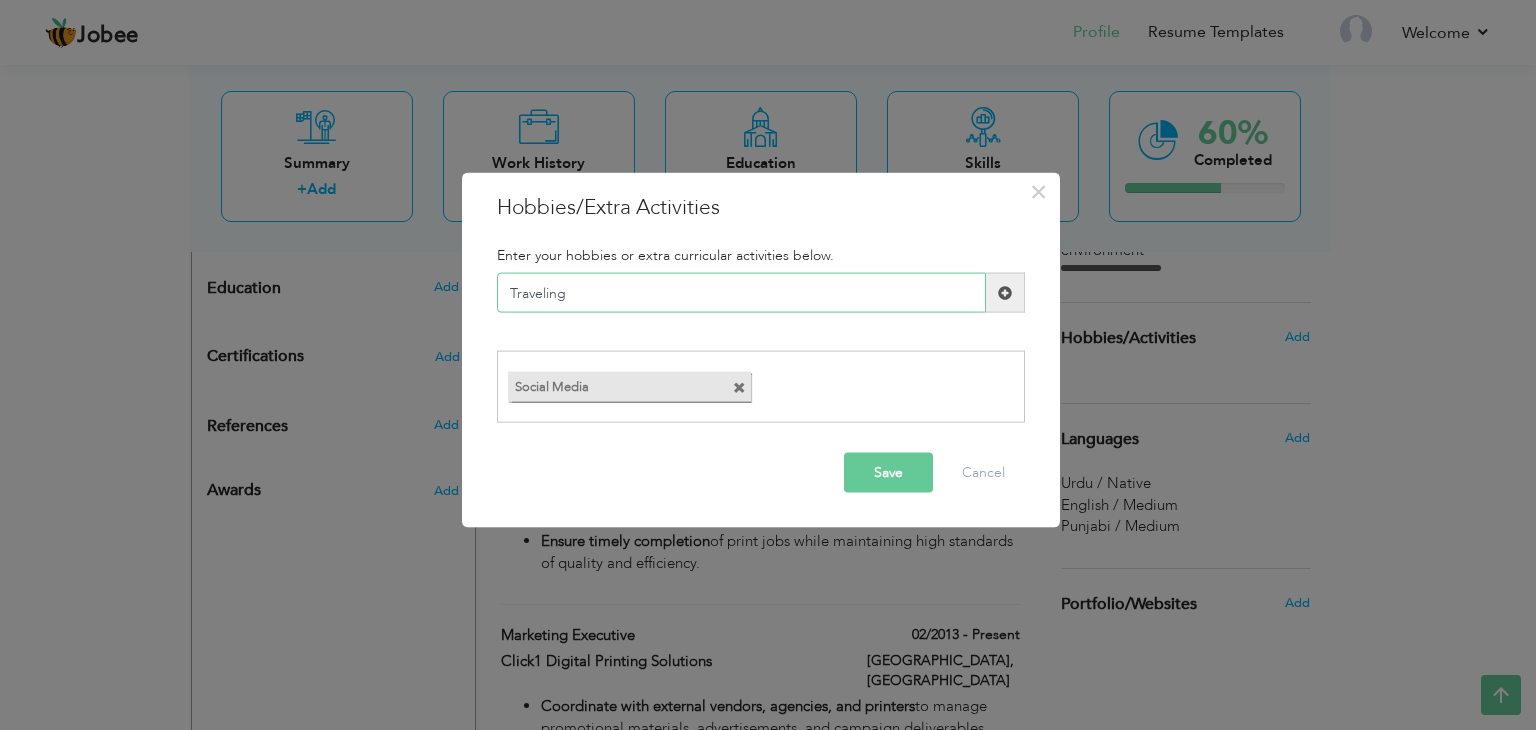 type on "Traveling" 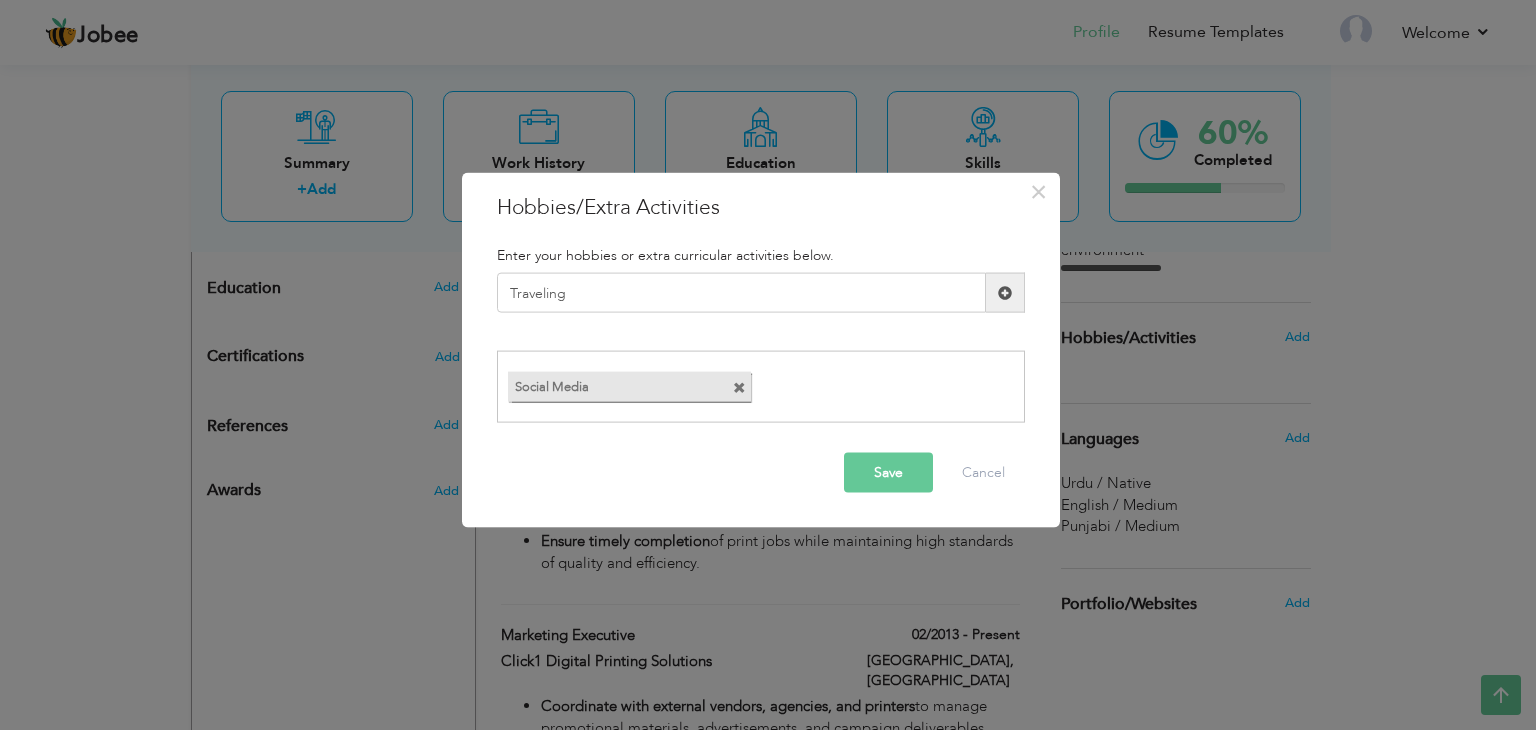 click at bounding box center [1005, 292] 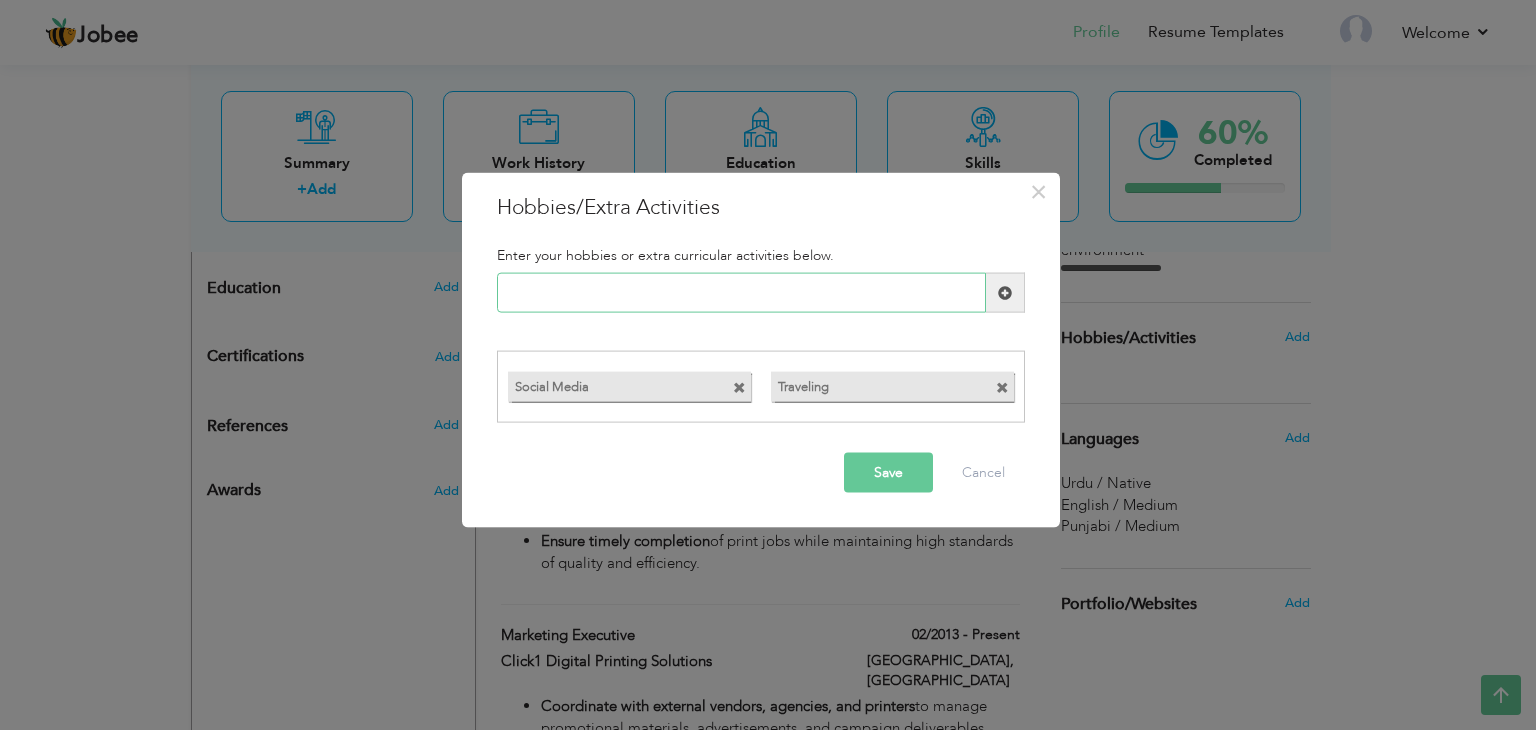 click at bounding box center (741, 293) 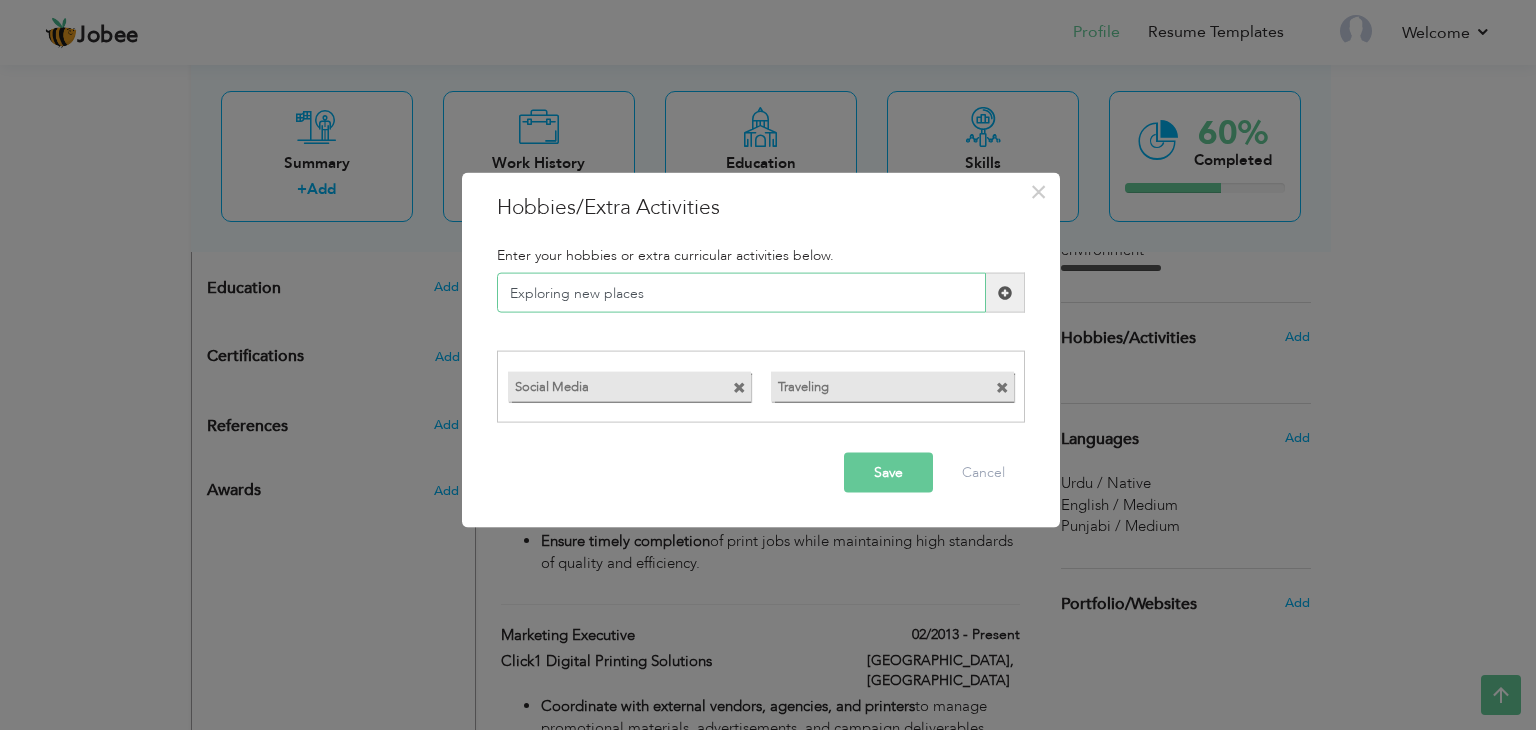 type on "Exploring new places" 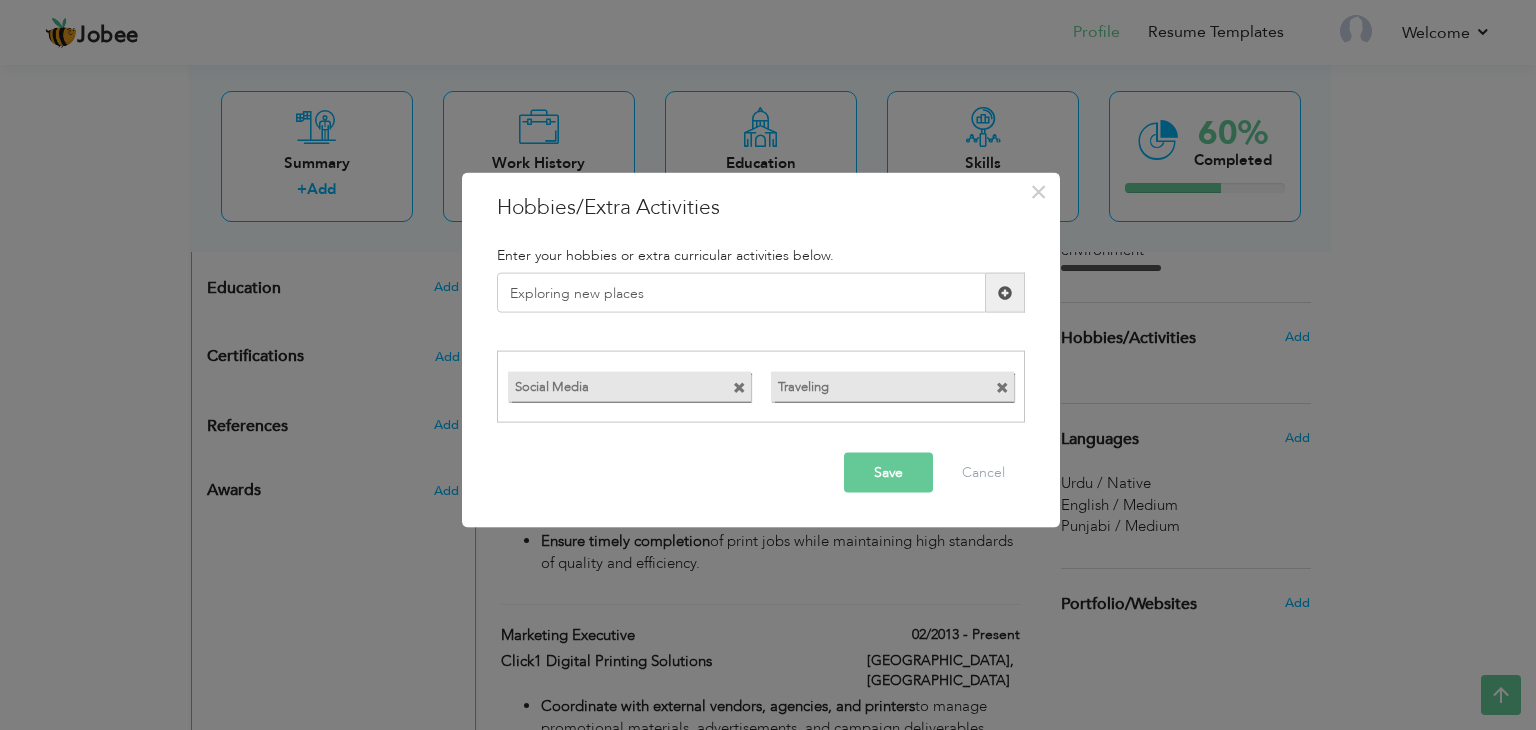 click at bounding box center (1005, 293) 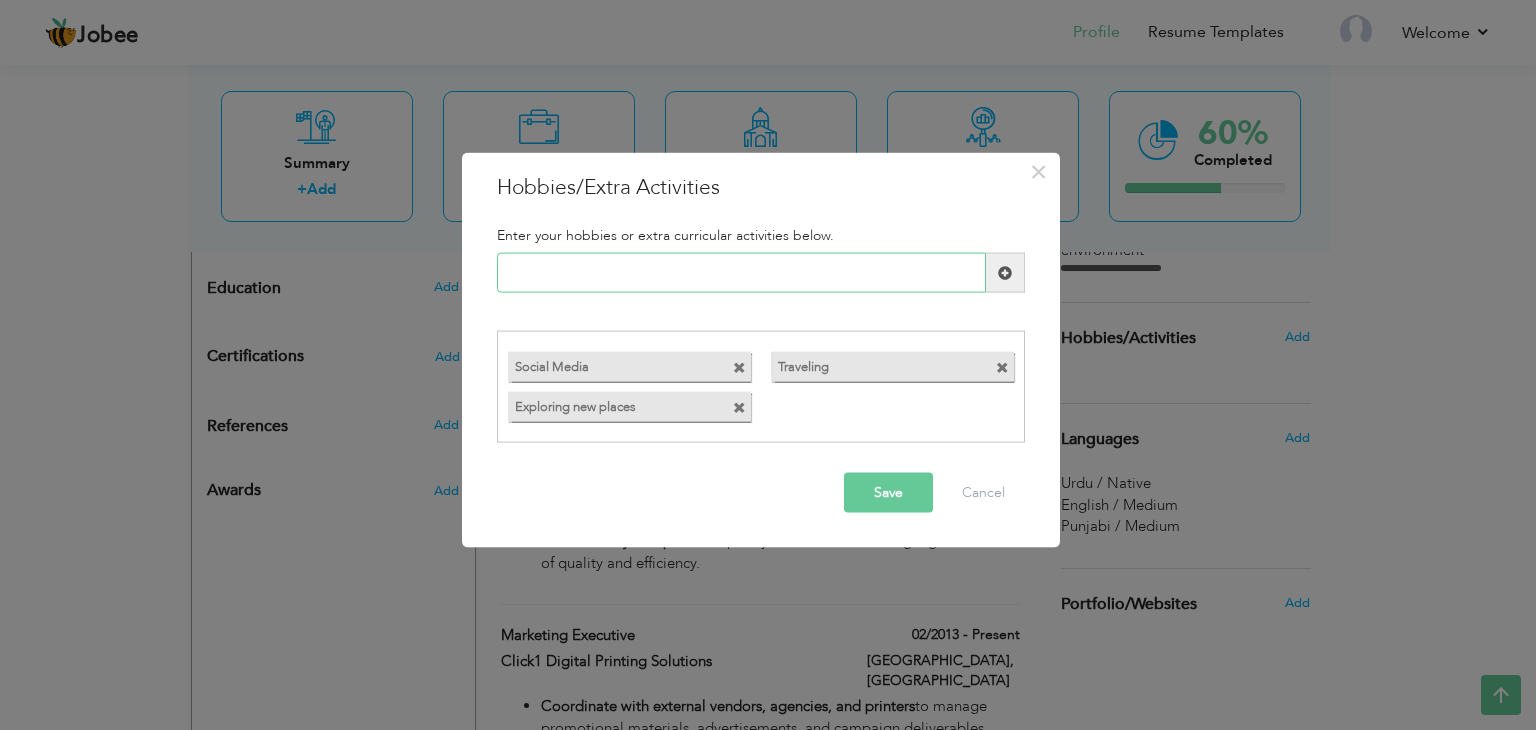 click at bounding box center [741, 273] 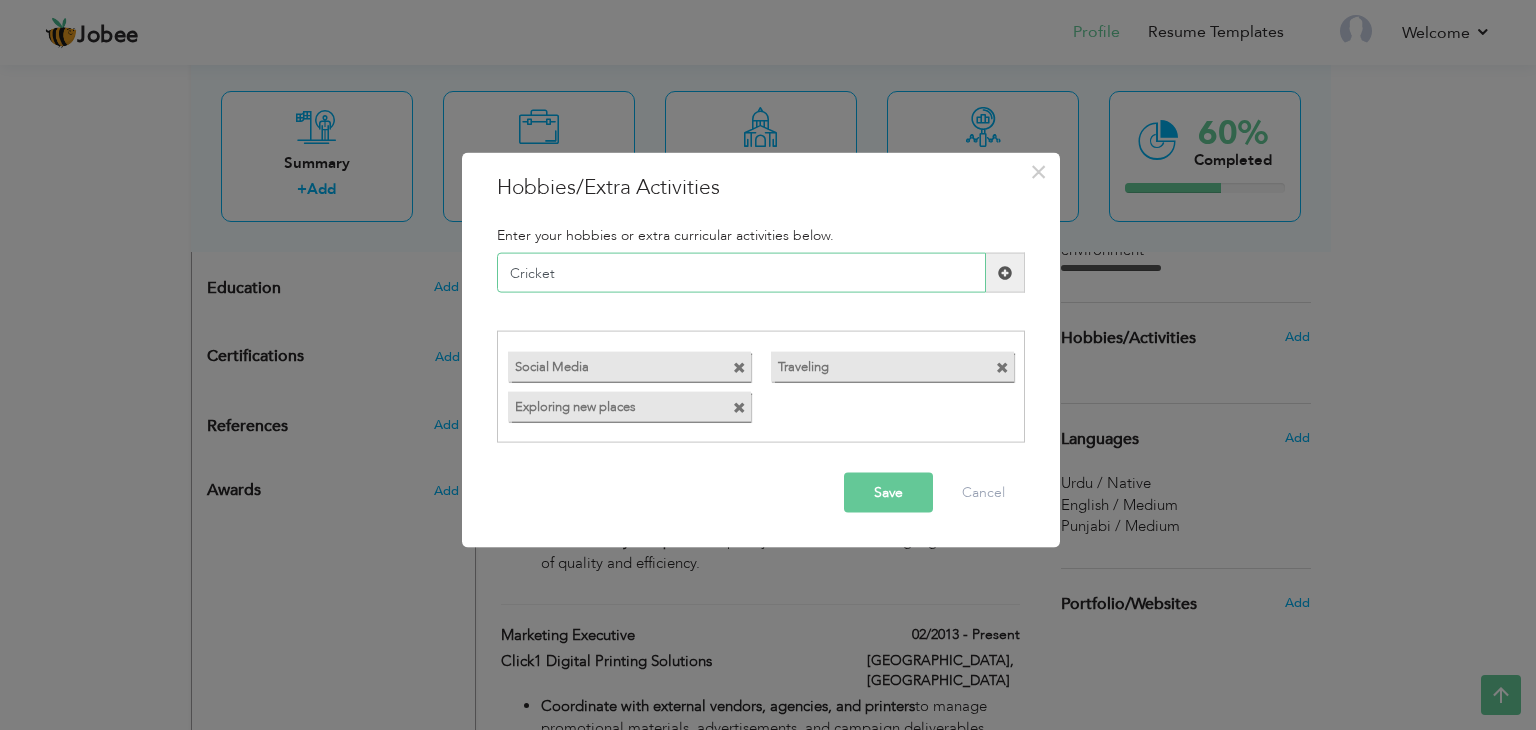 type on "Cricket" 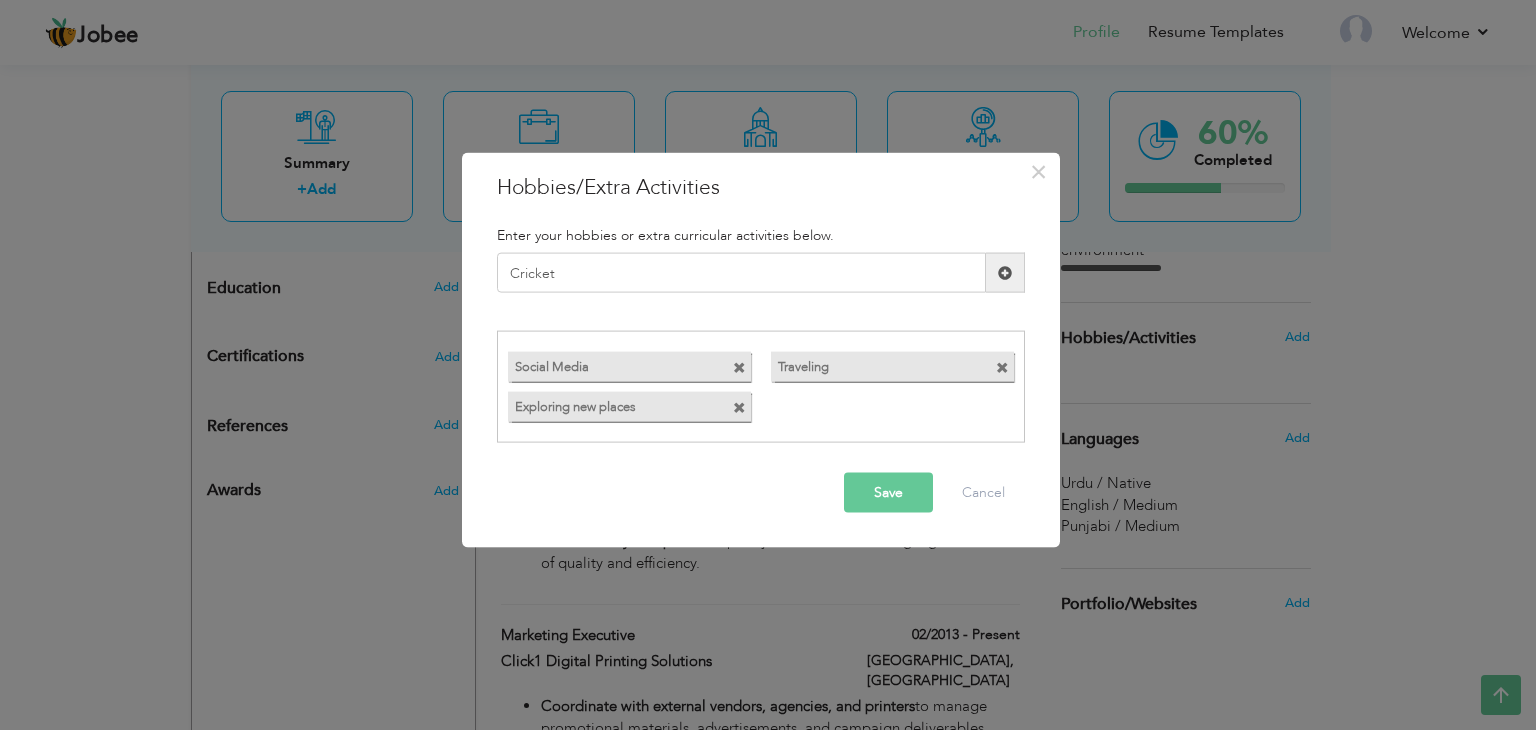 click at bounding box center [1005, 272] 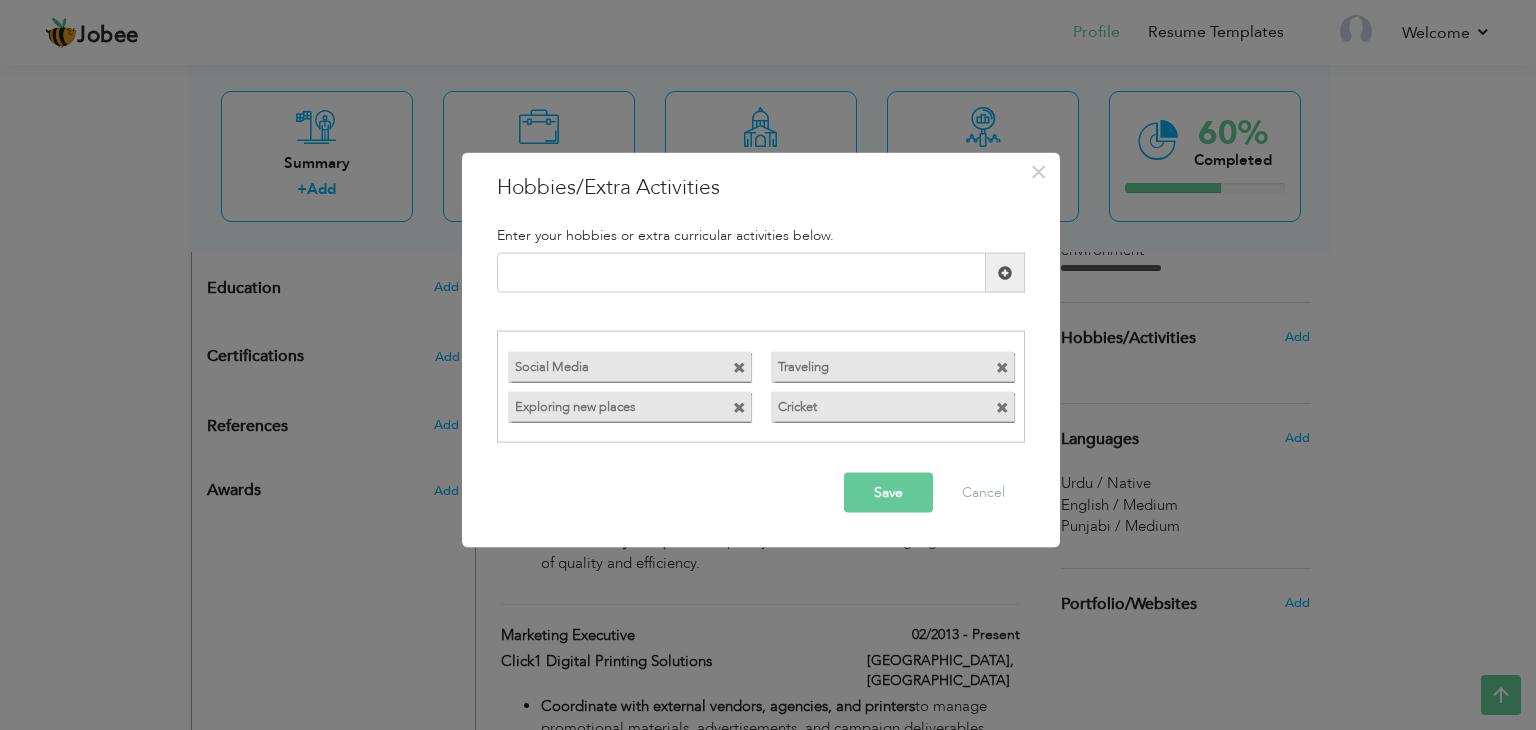 click on "Save" at bounding box center [888, 492] 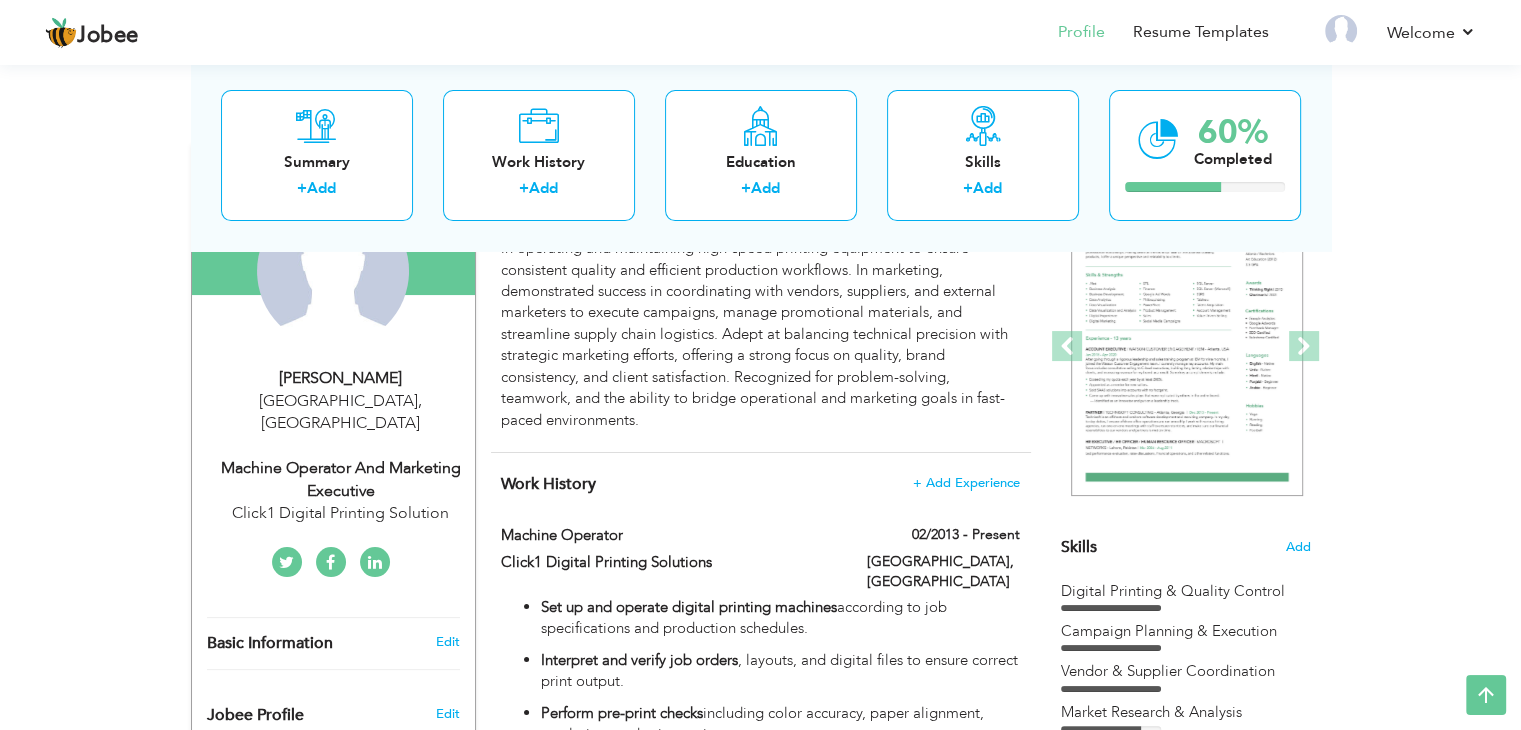 scroll, scrollTop: 244, scrollLeft: 0, axis: vertical 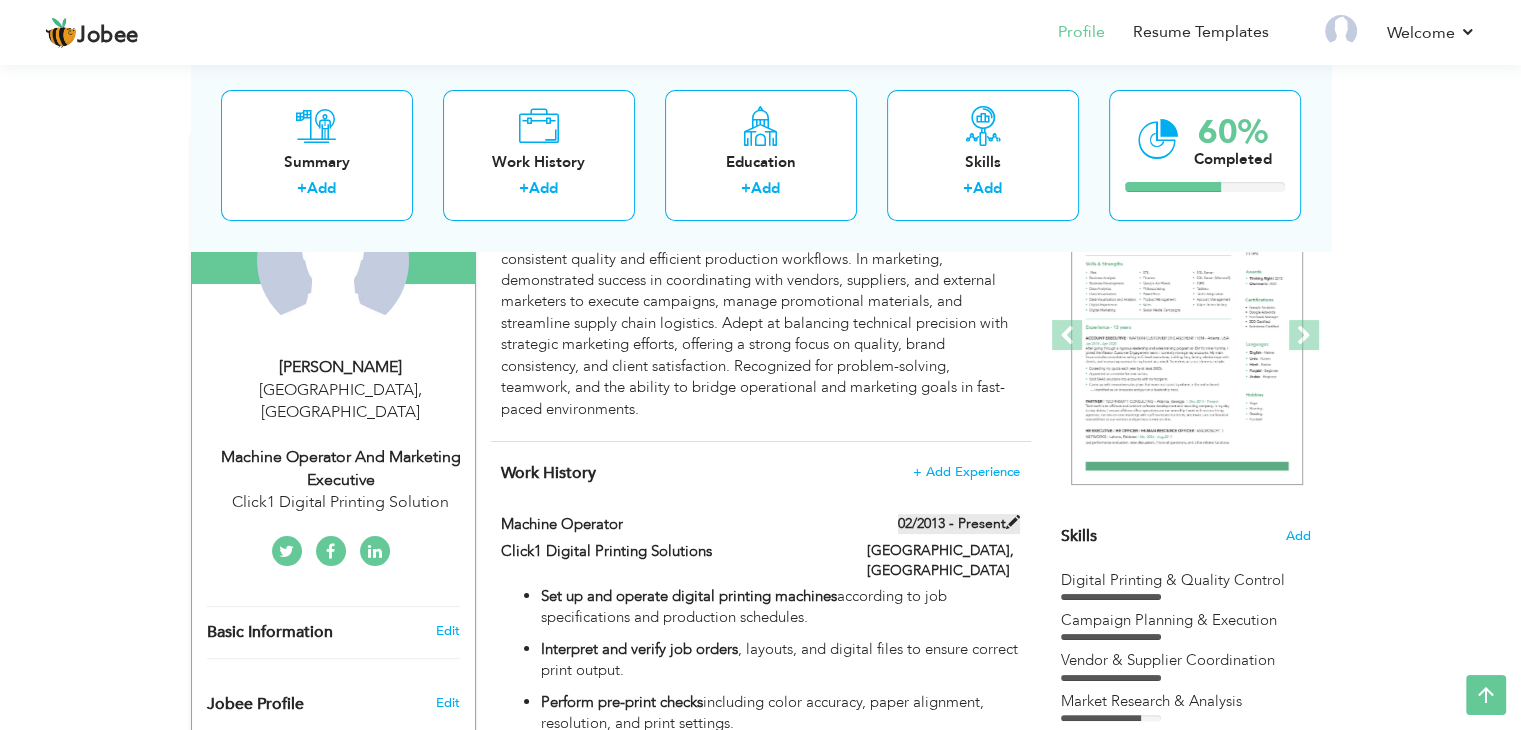 click at bounding box center [1013, 522] 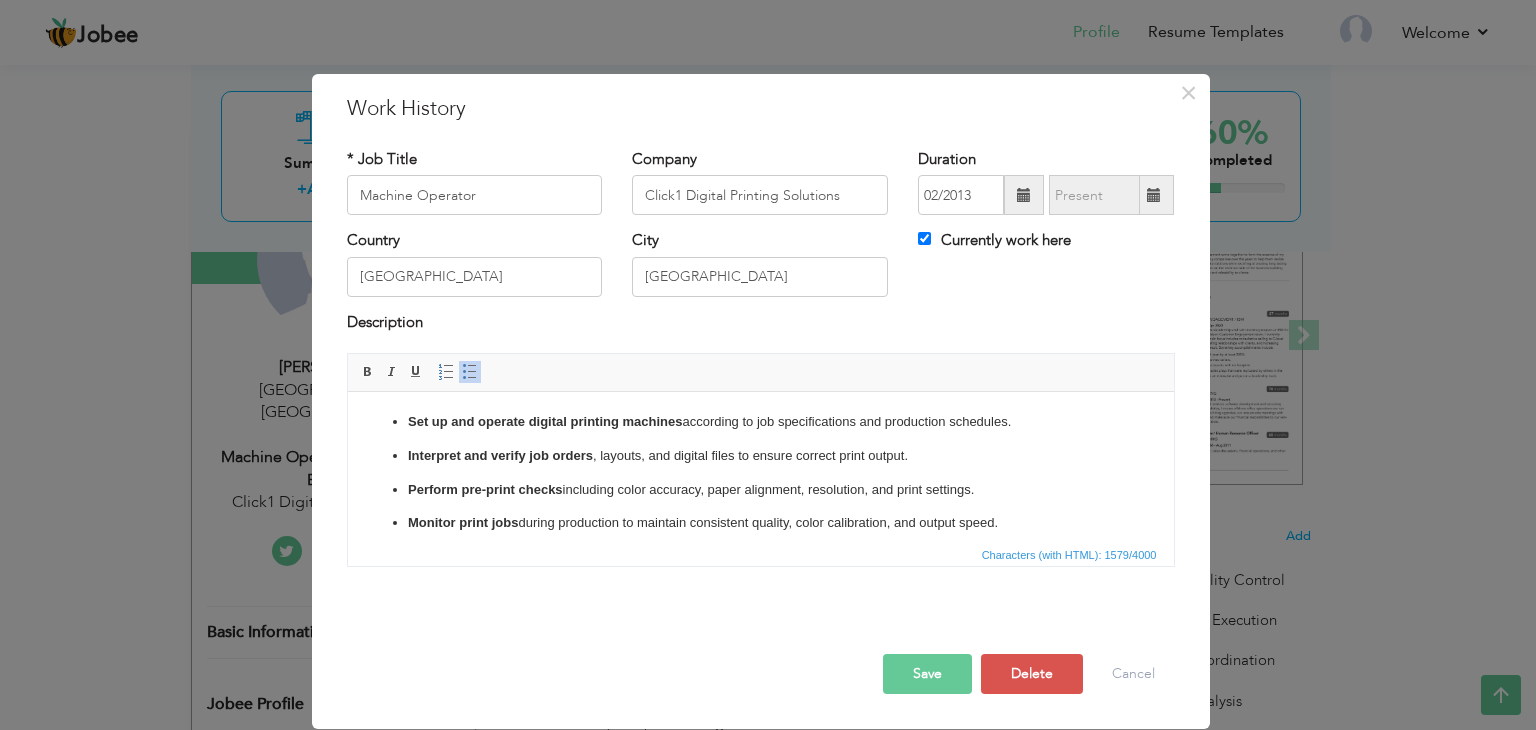 click at bounding box center (1024, 195) 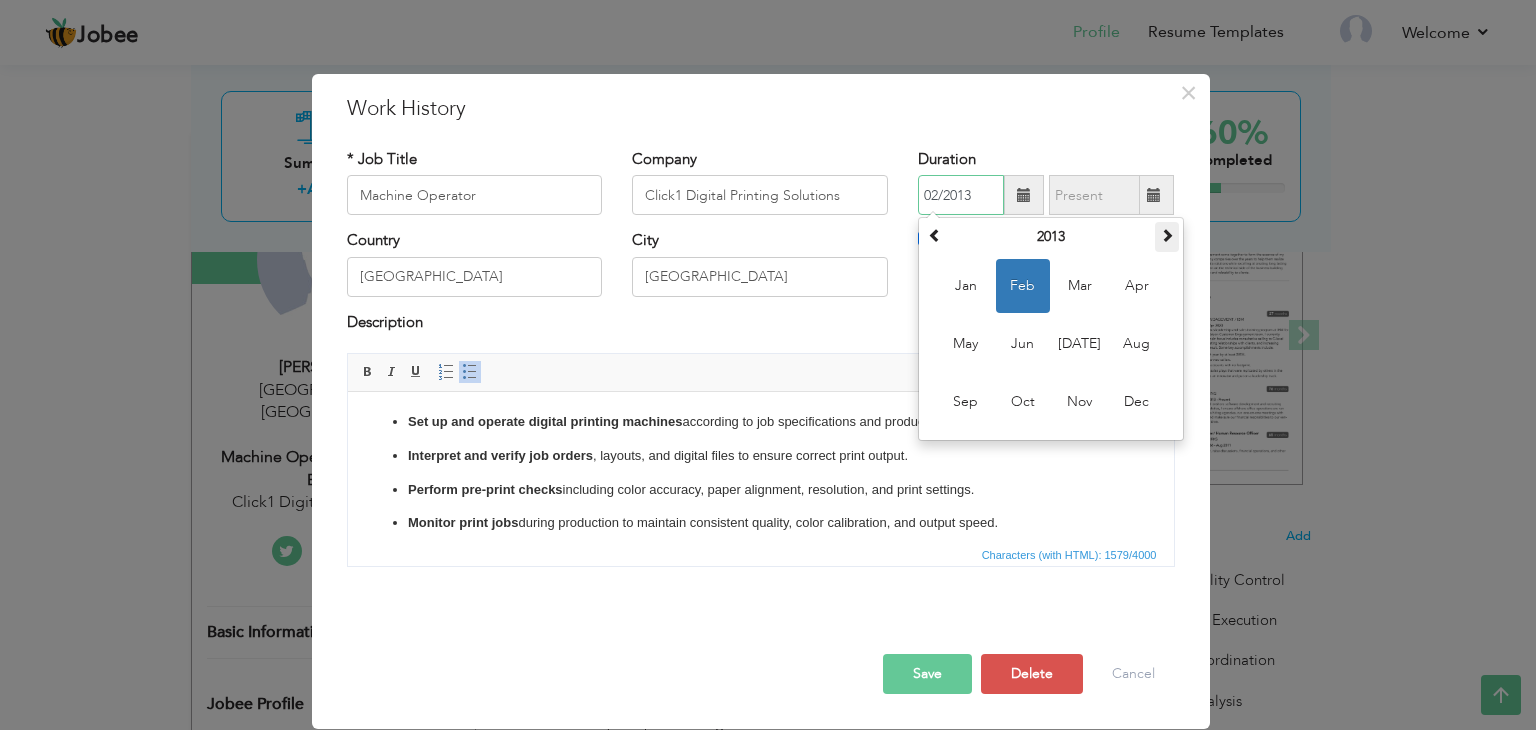 click at bounding box center [1167, 237] 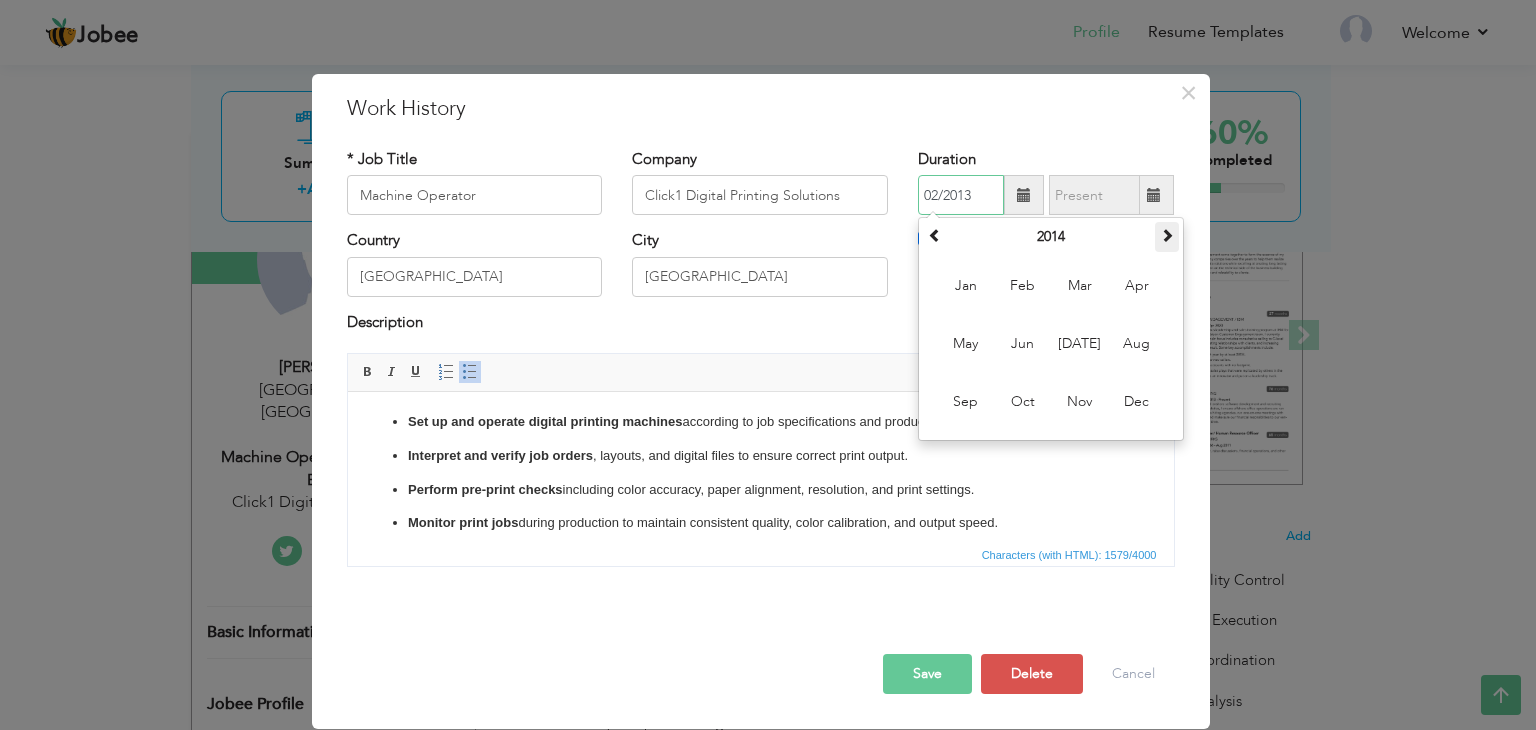 click at bounding box center (1167, 237) 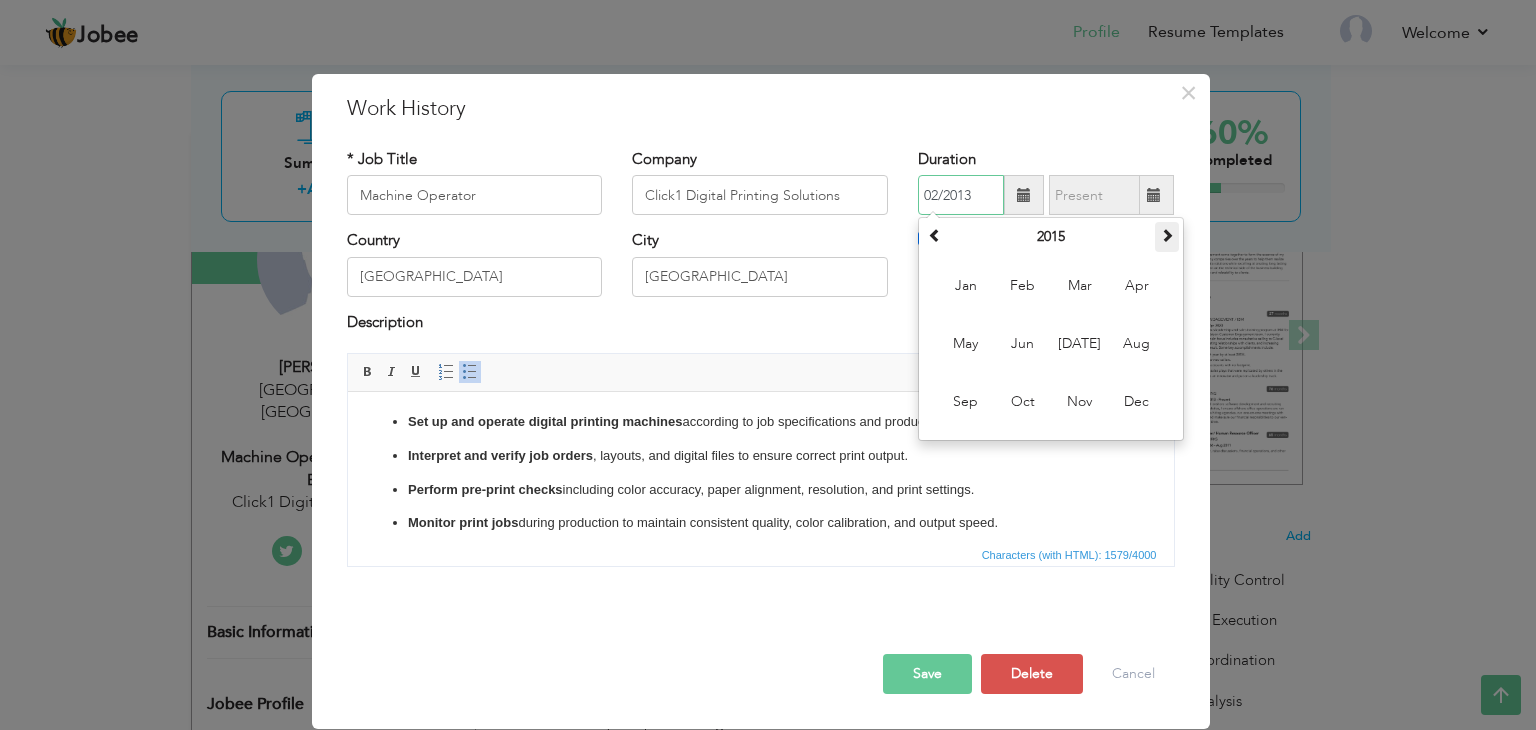click at bounding box center (1167, 237) 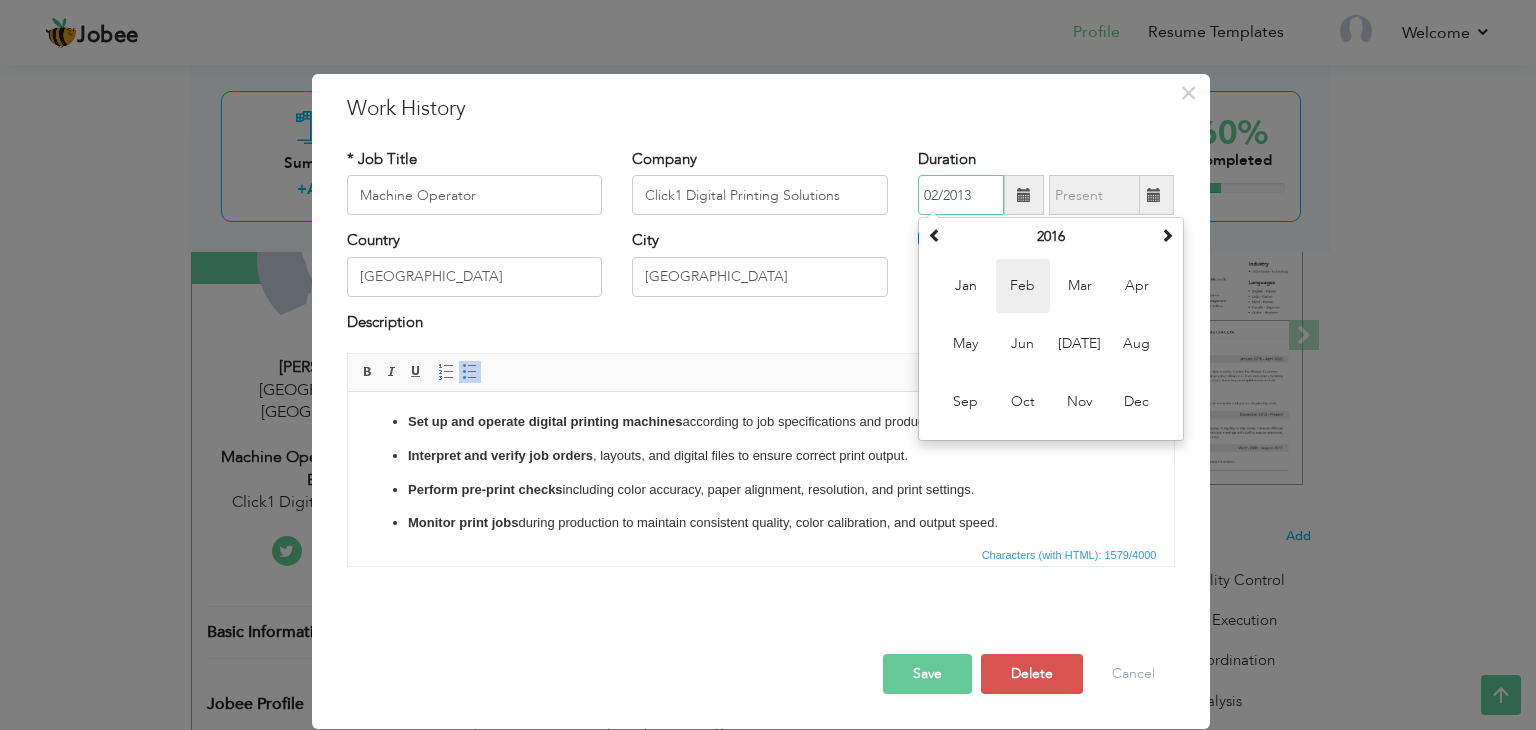 click on "Feb" at bounding box center (1023, 286) 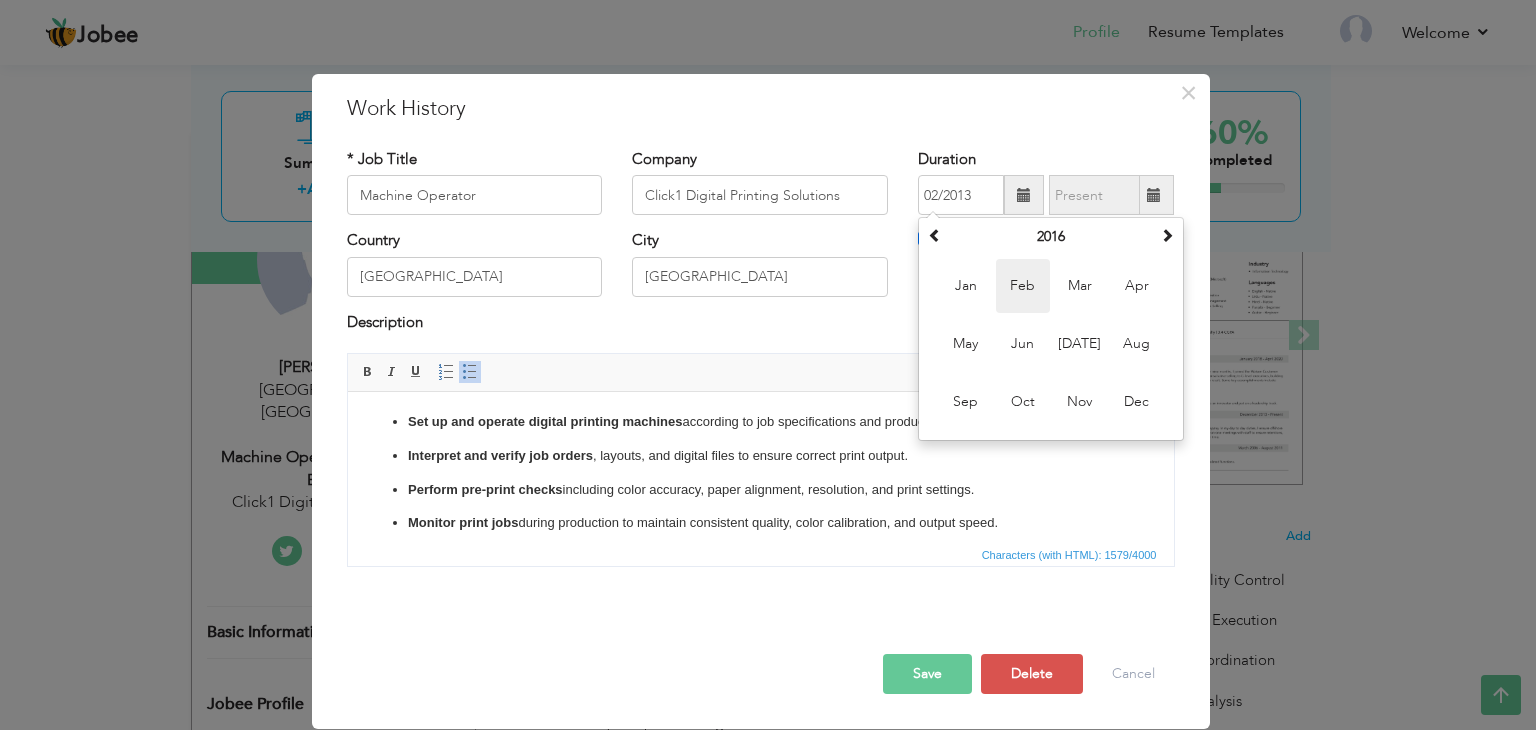 type on "02/2016" 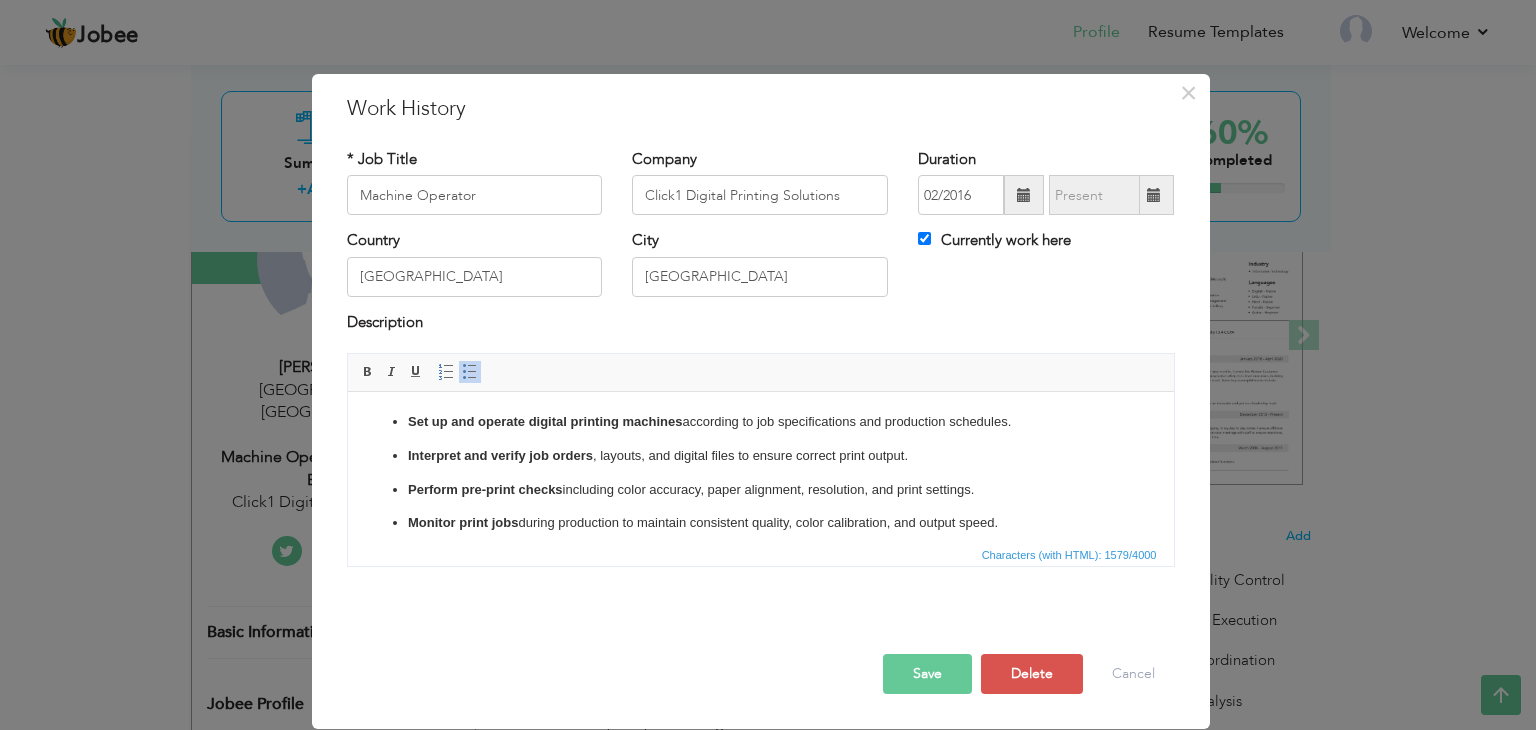 click on "Save" at bounding box center [927, 674] 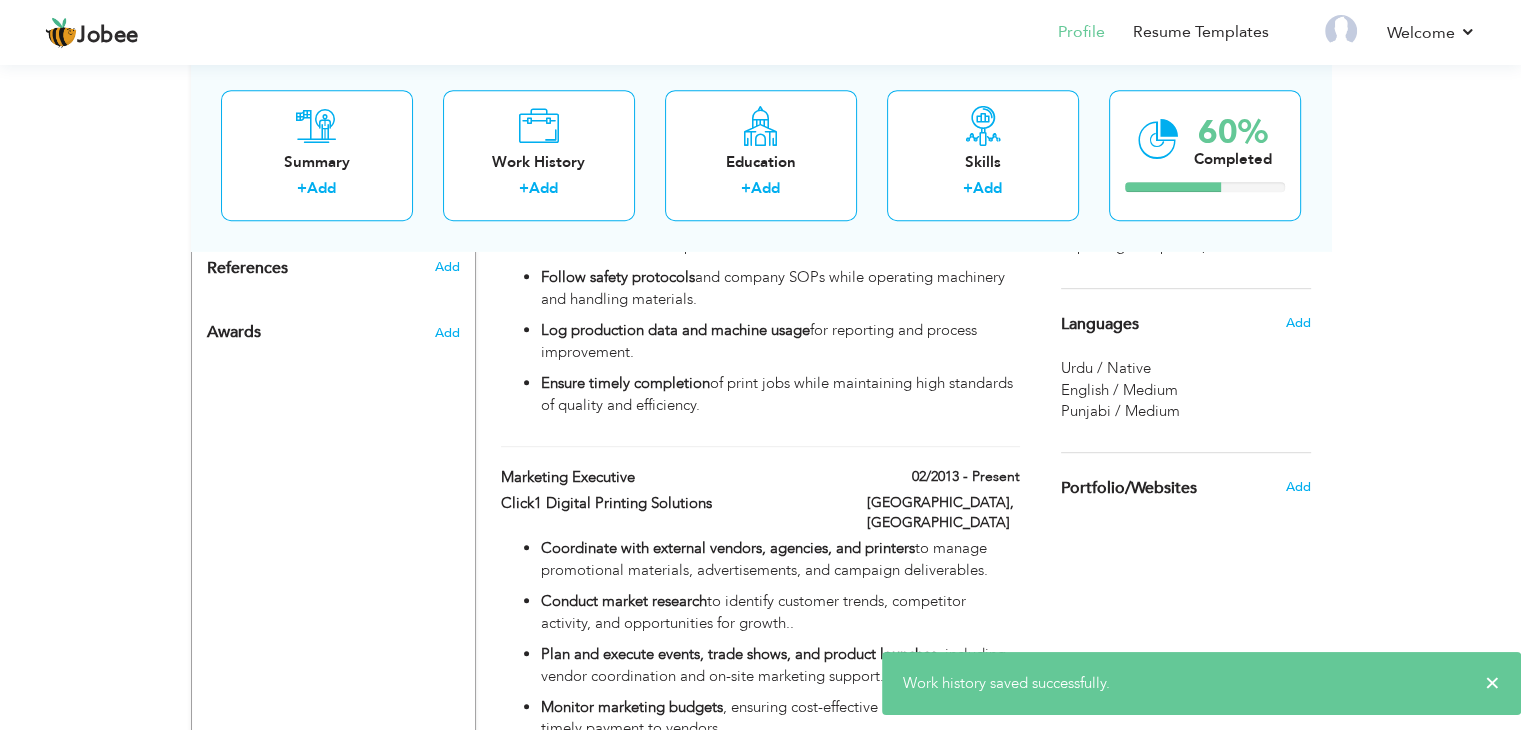 scroll, scrollTop: 1040, scrollLeft: 0, axis: vertical 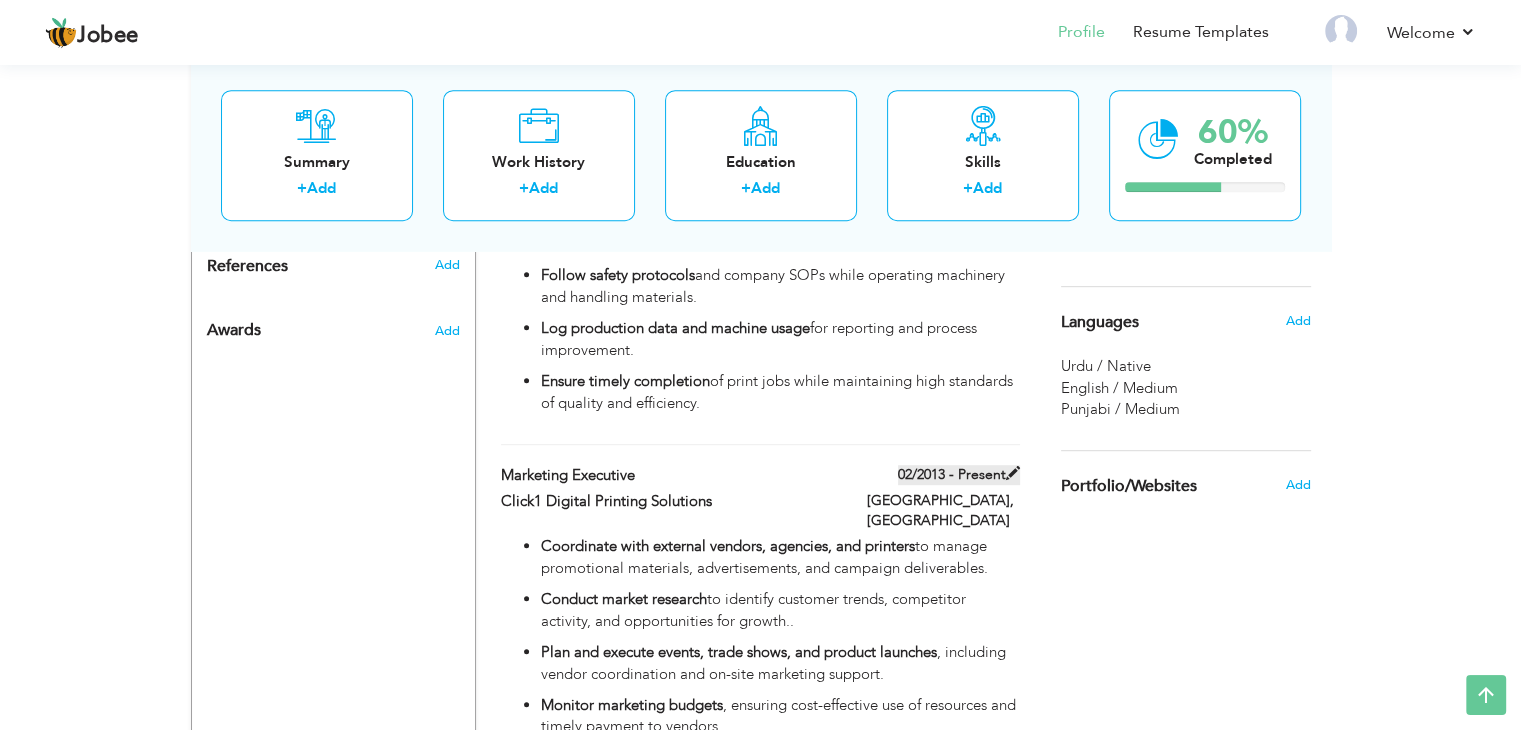click on "02/2013 - Present" at bounding box center (959, 475) 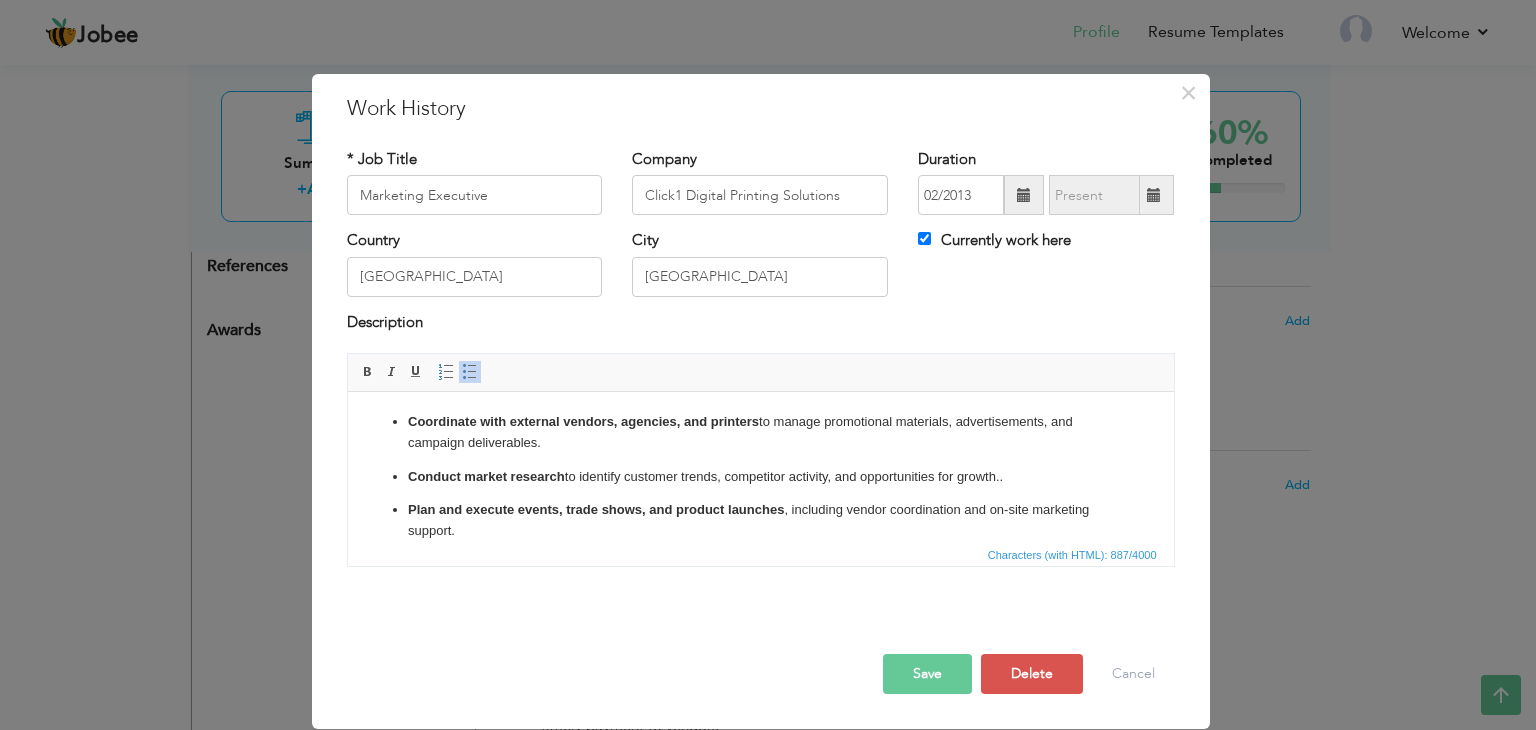 click at bounding box center [1024, 195] 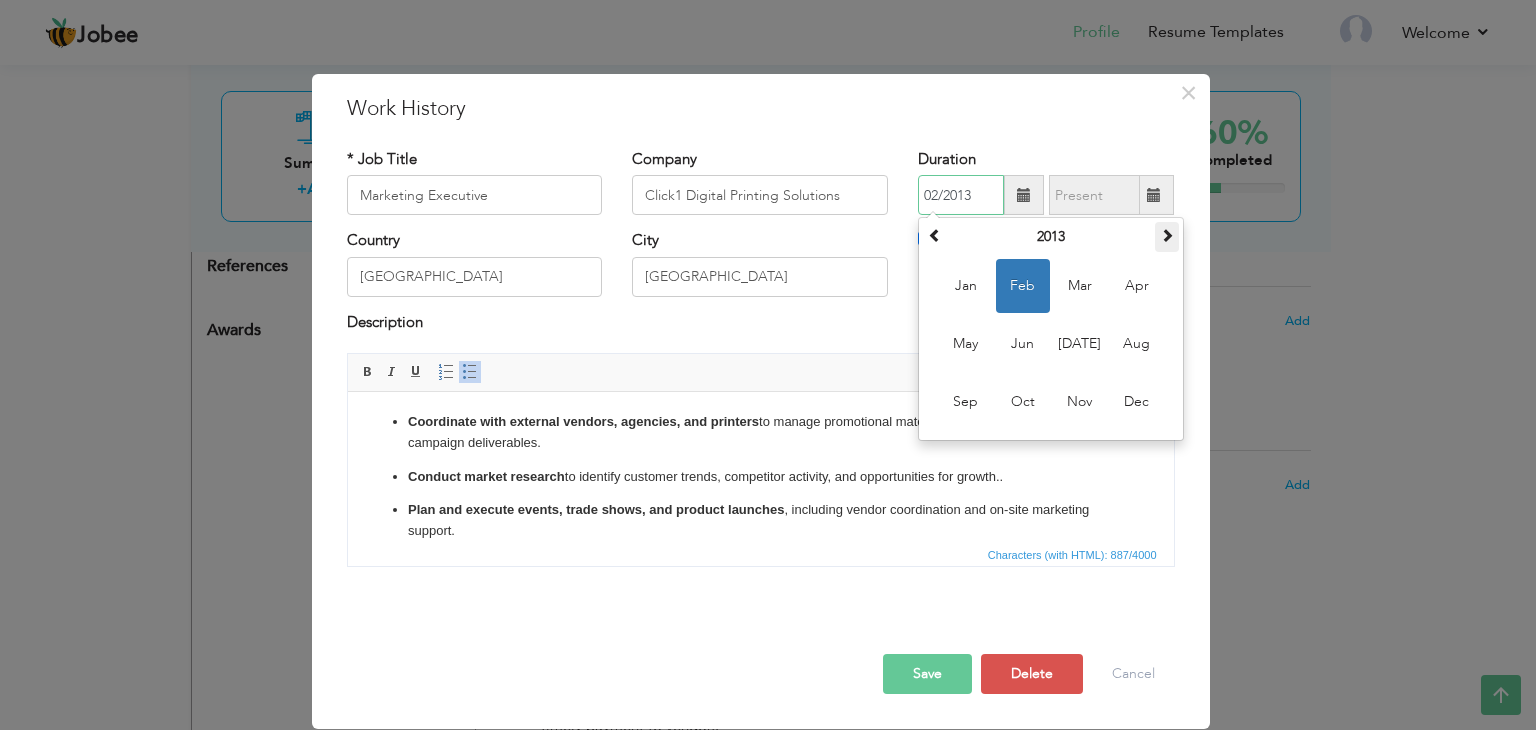 click at bounding box center (1167, 237) 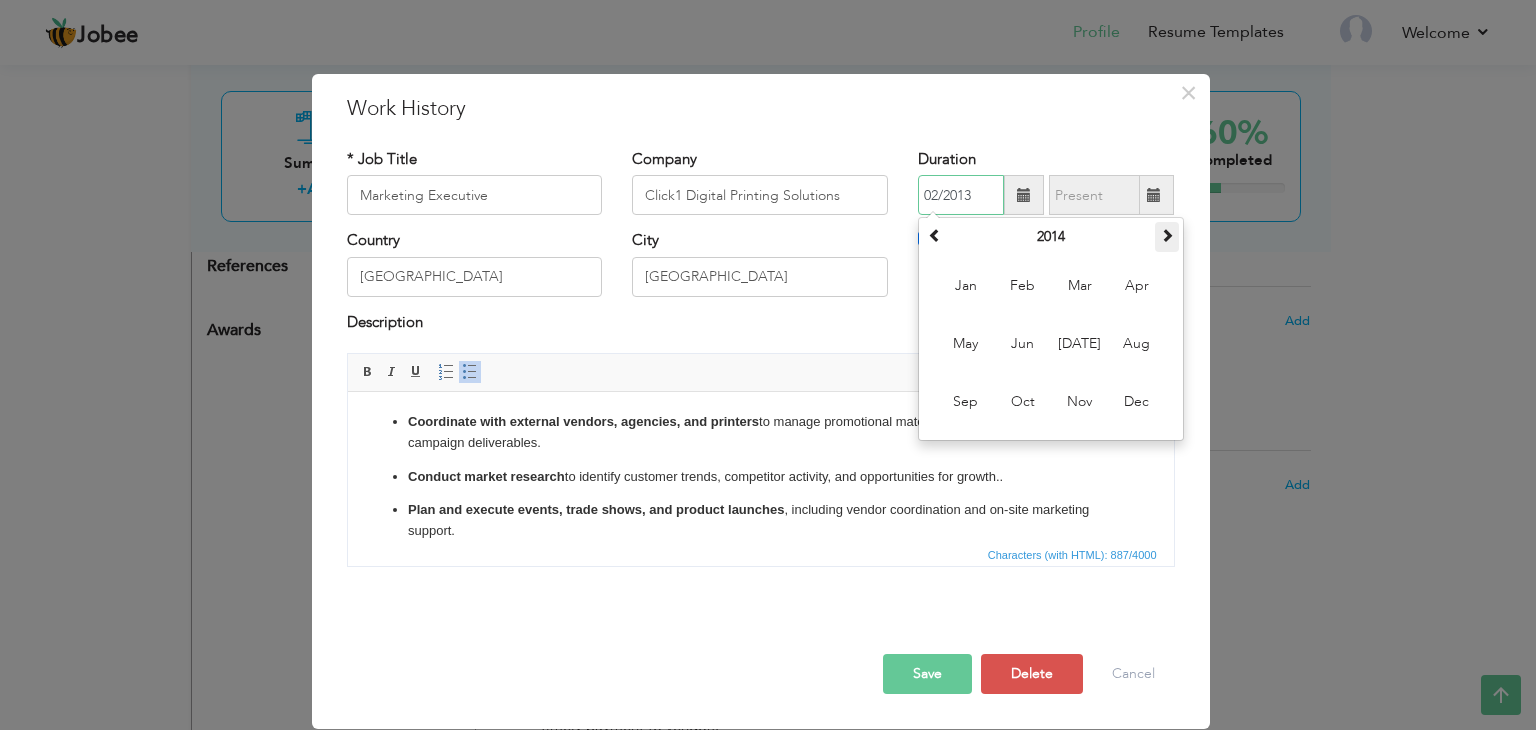 click at bounding box center [1167, 237] 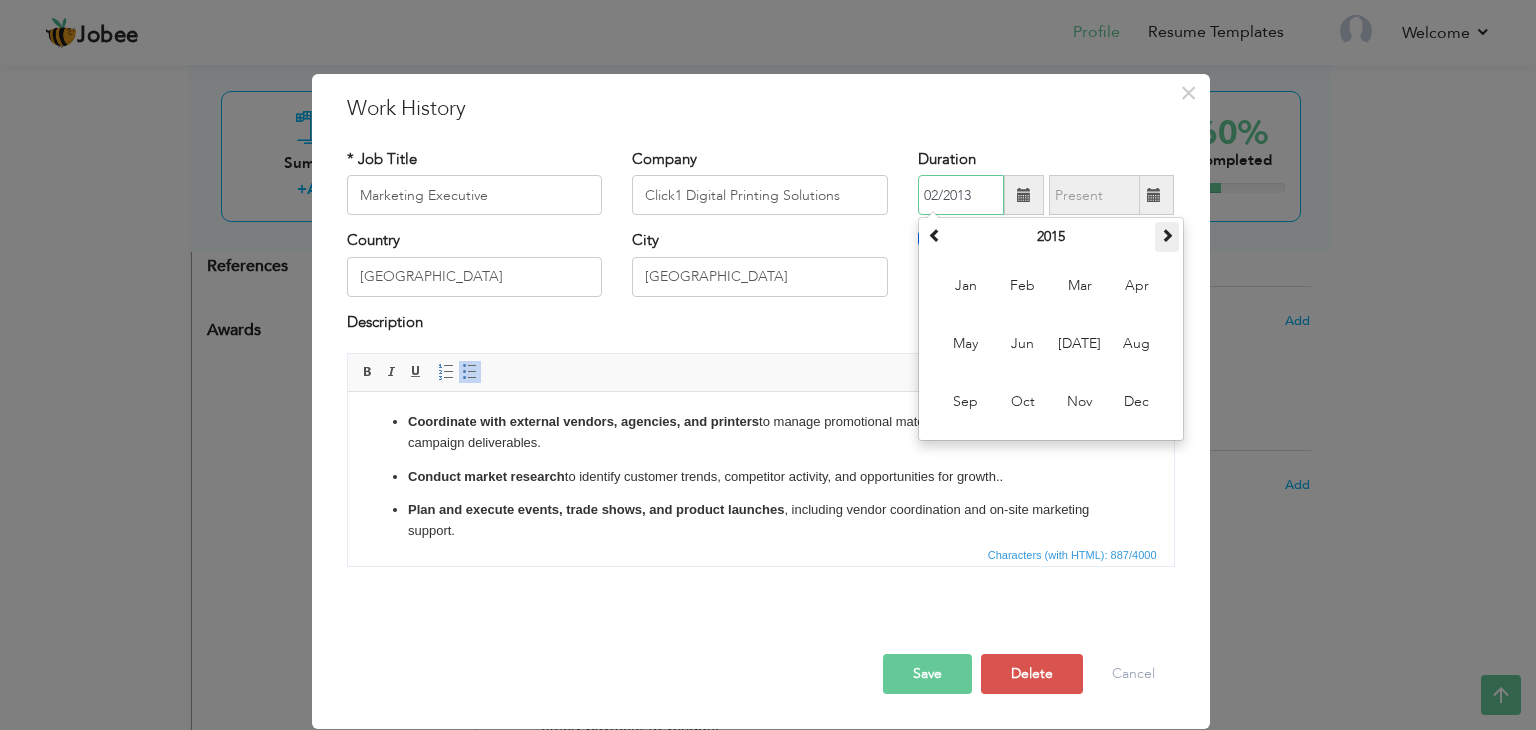 click at bounding box center [1167, 237] 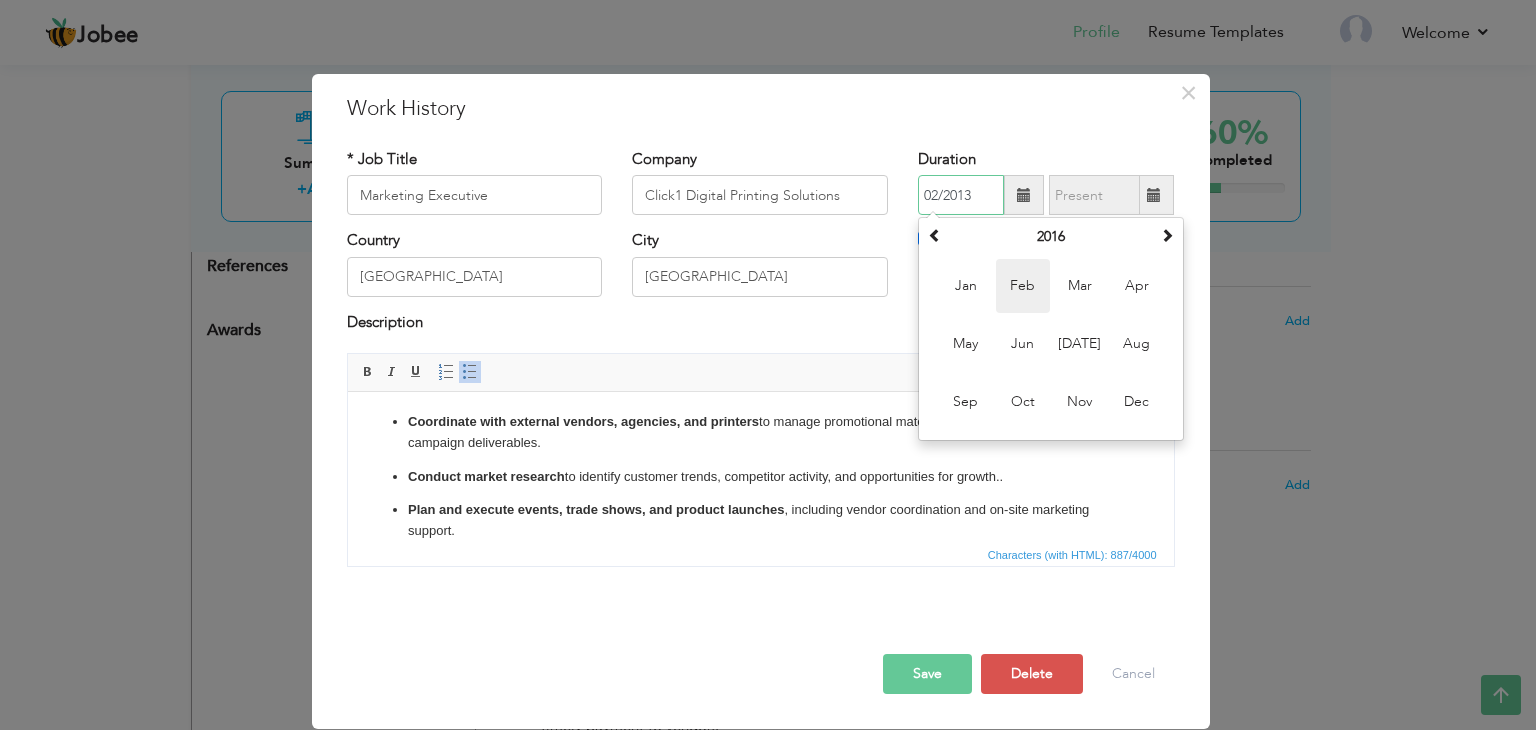 click on "Feb" at bounding box center (1023, 286) 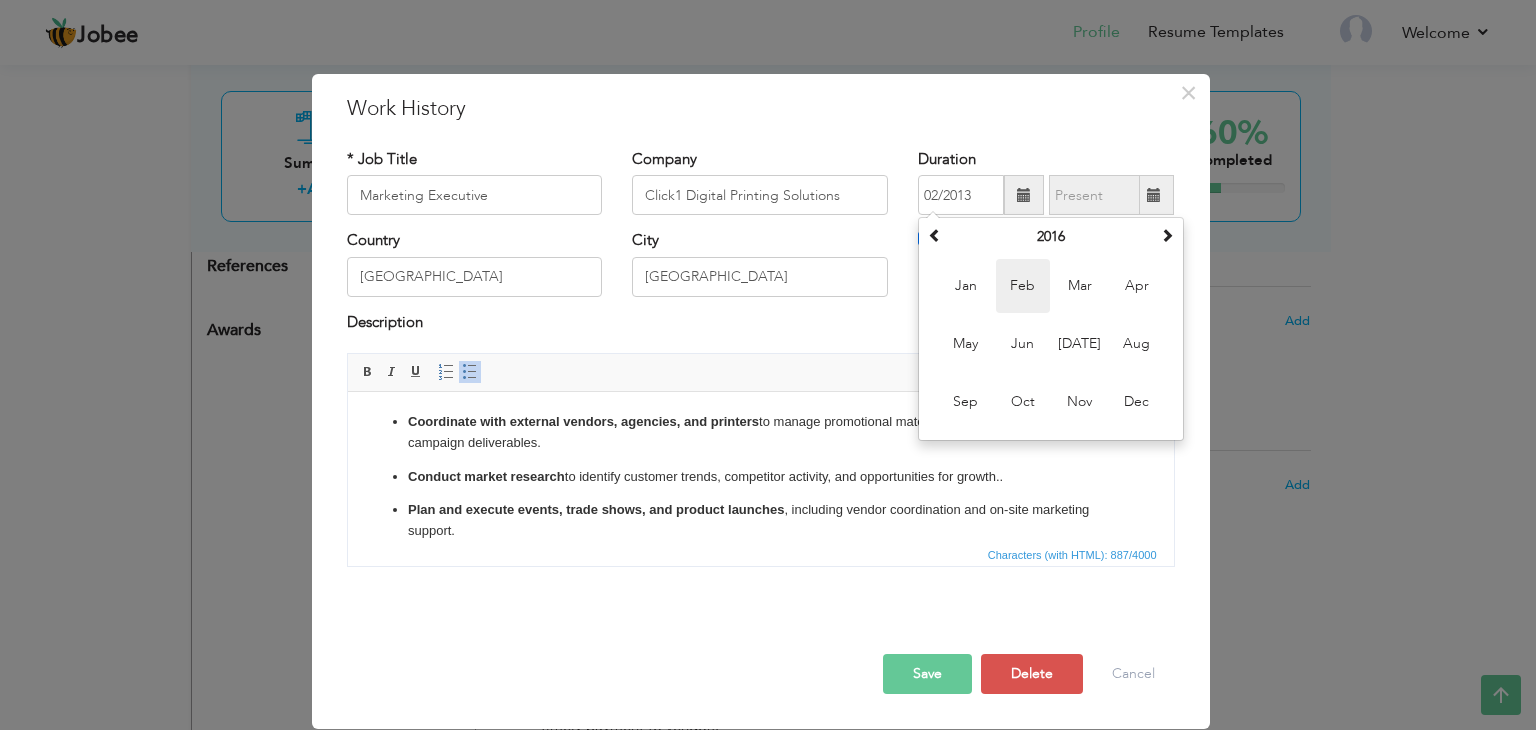 type on "02/2016" 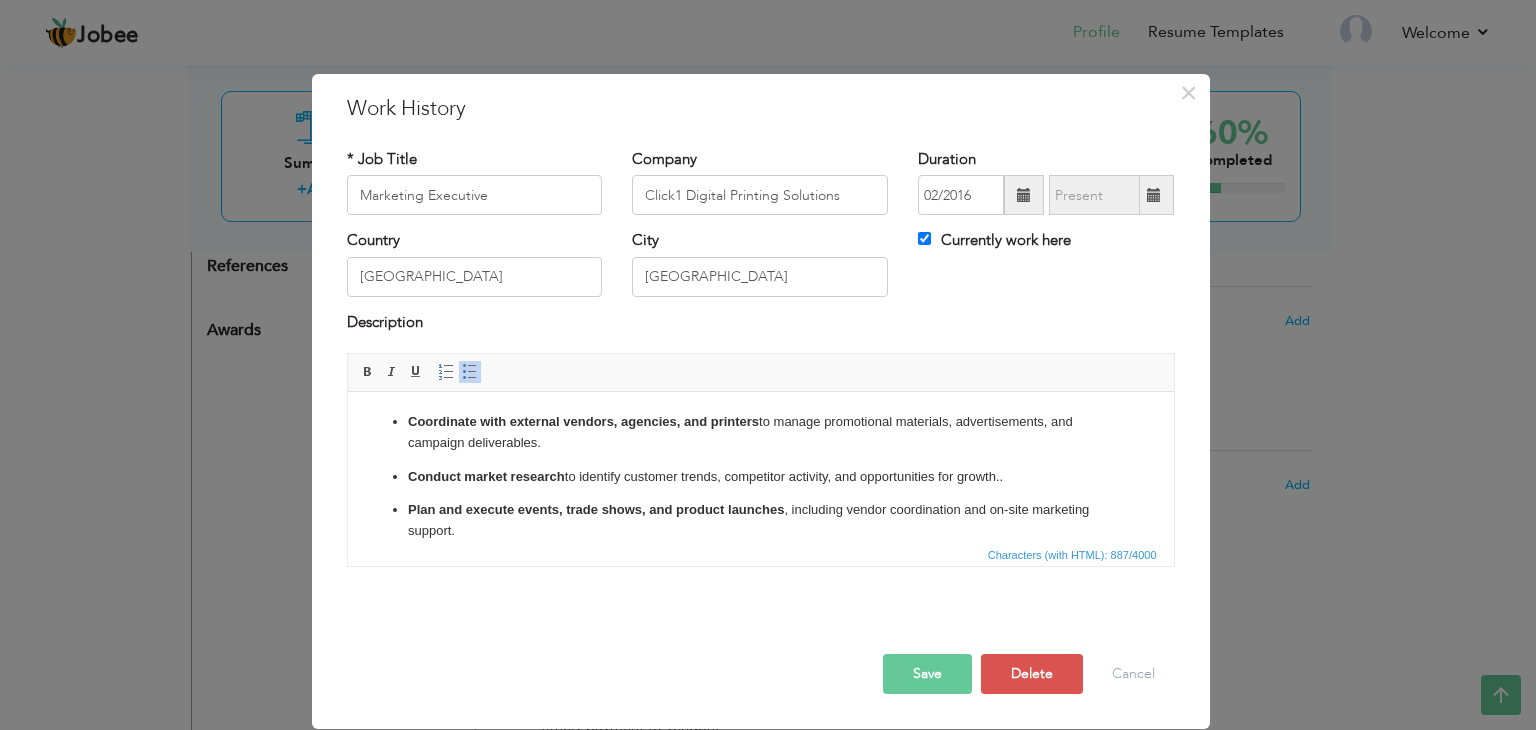 click on "Save" at bounding box center [927, 674] 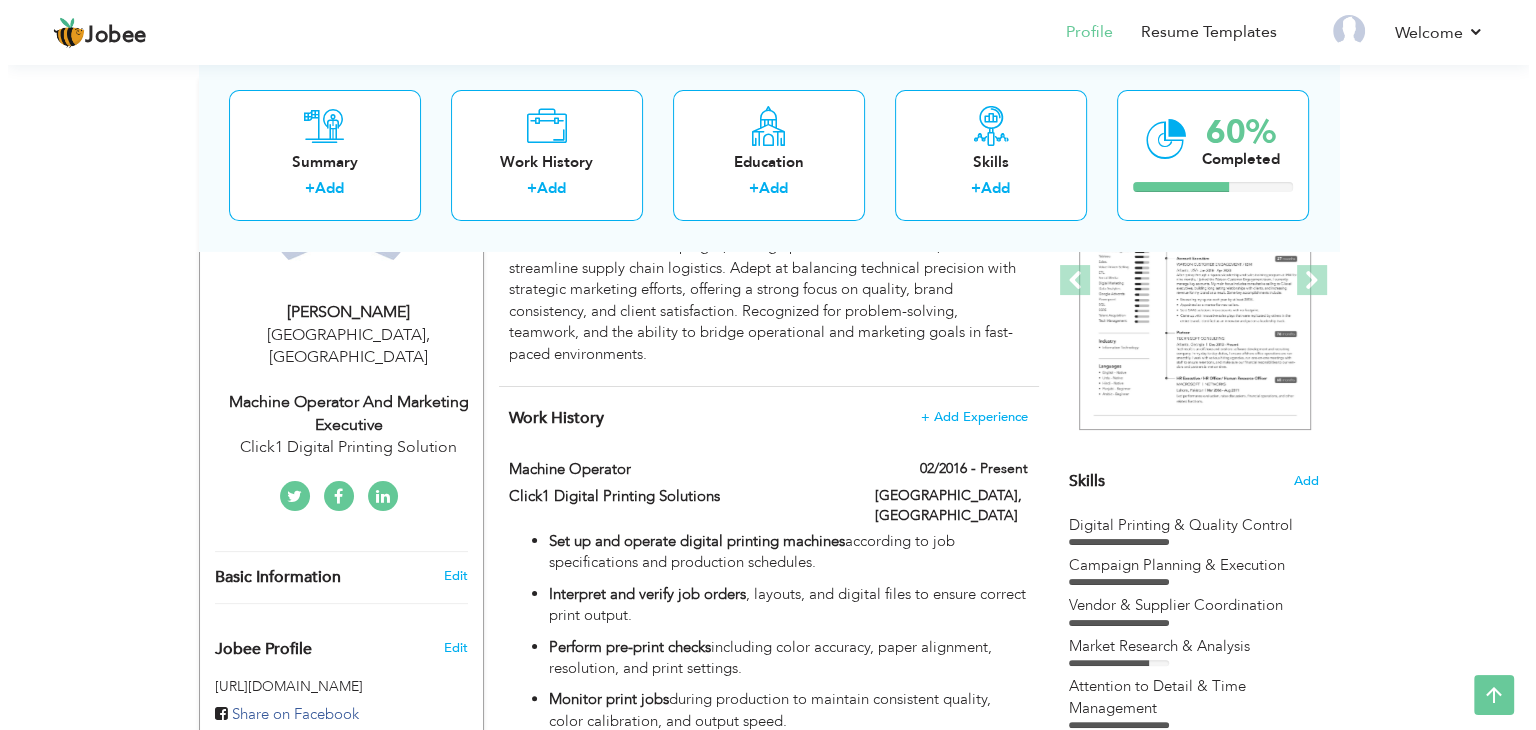 scroll, scrollTop: 390, scrollLeft: 0, axis: vertical 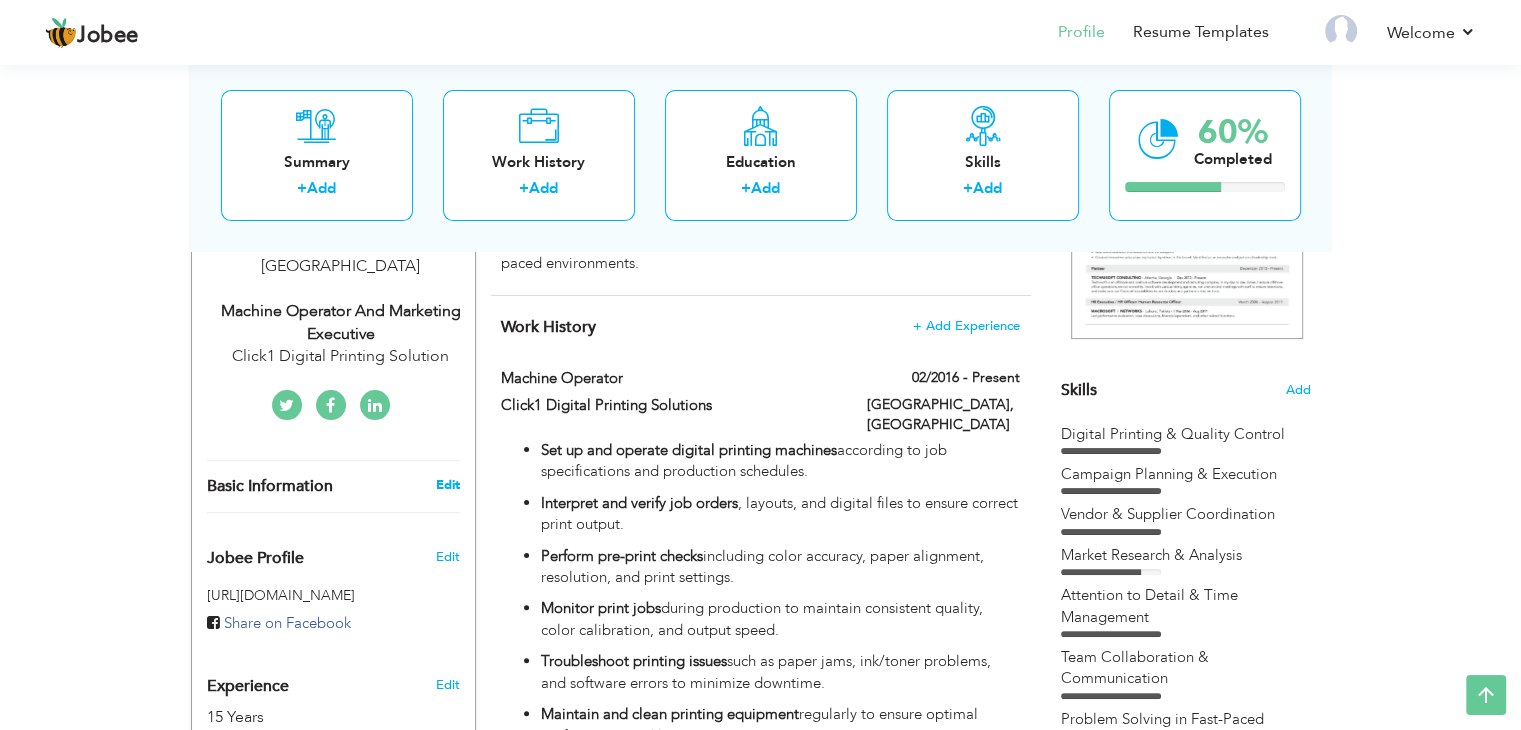 click on "Edit" at bounding box center [447, 485] 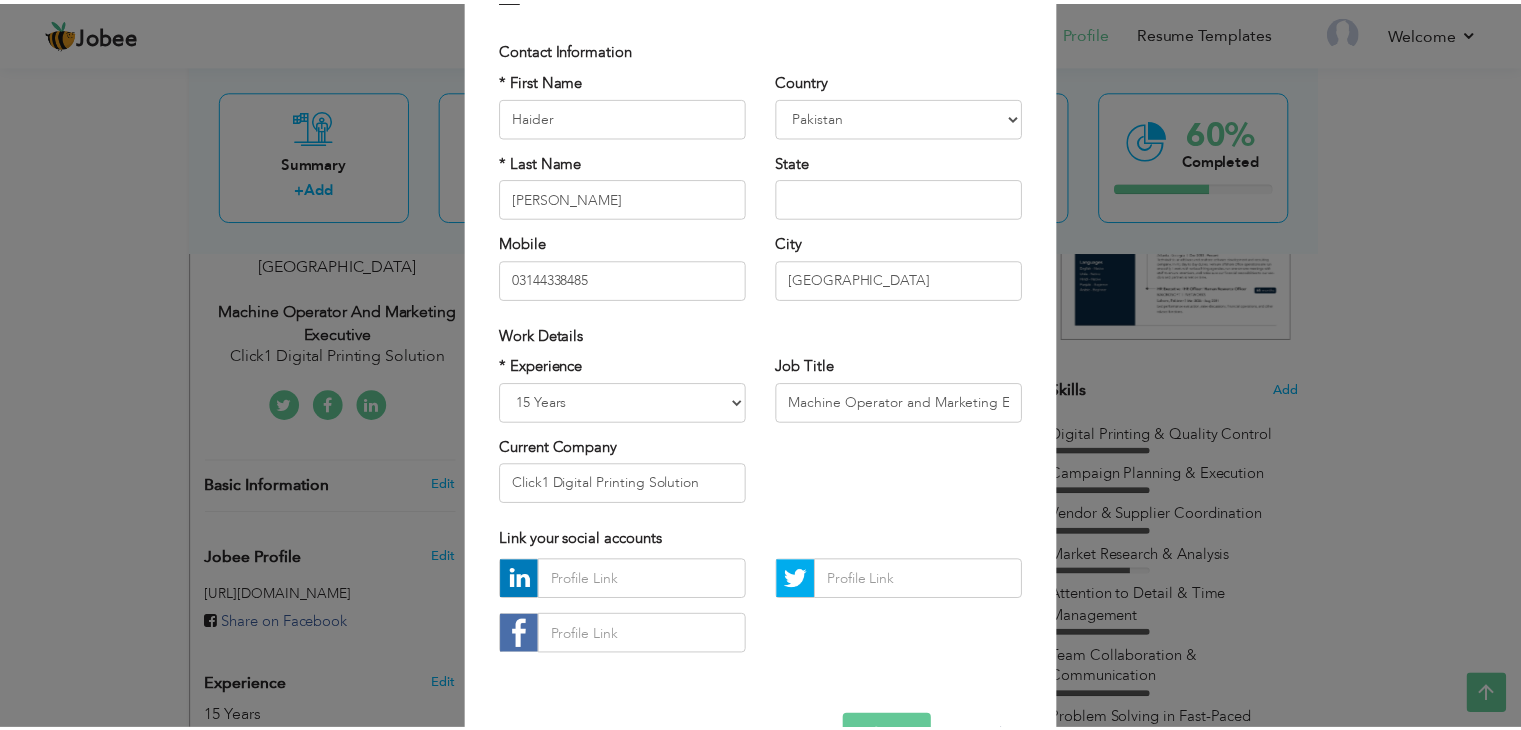 scroll, scrollTop: 181, scrollLeft: 0, axis: vertical 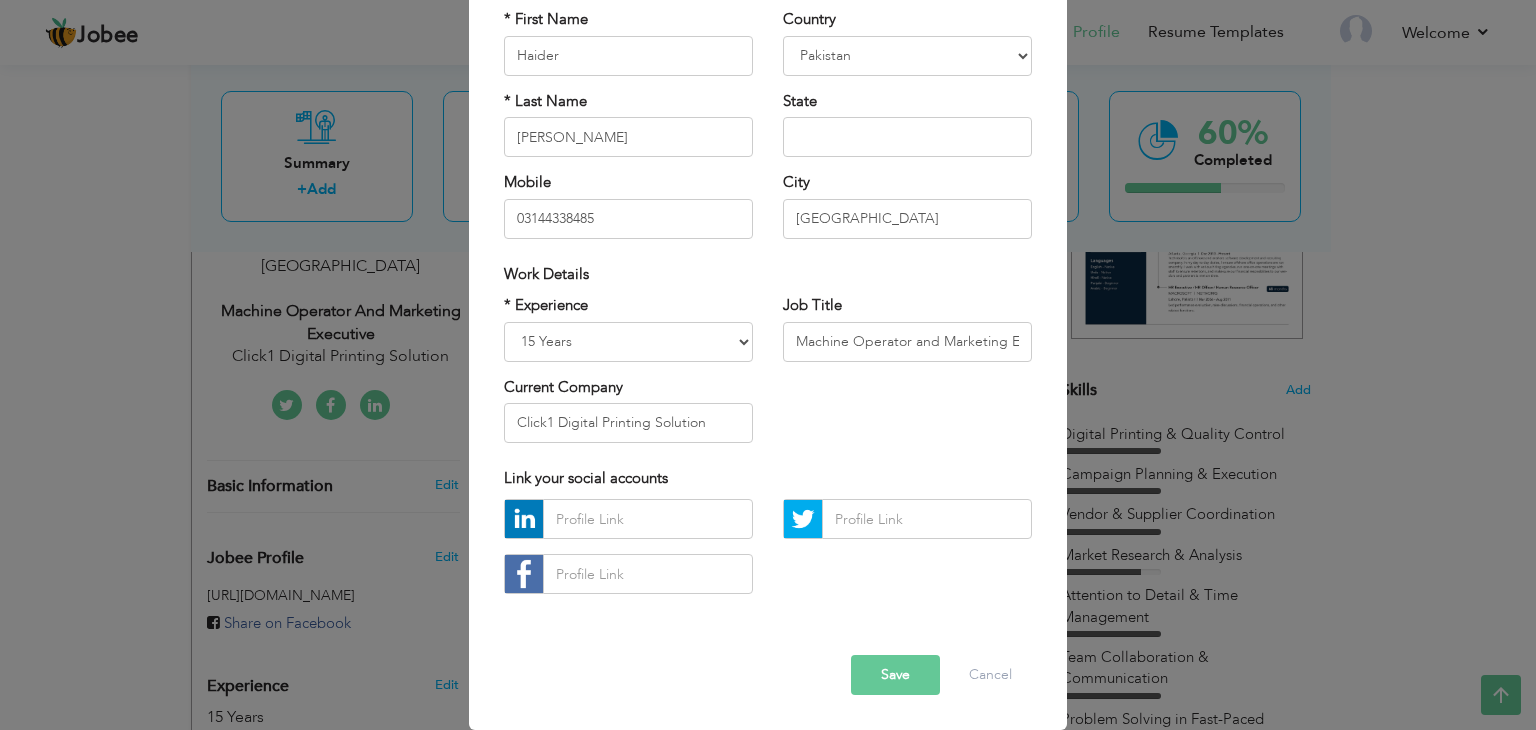 click on "Save" at bounding box center [895, 675] 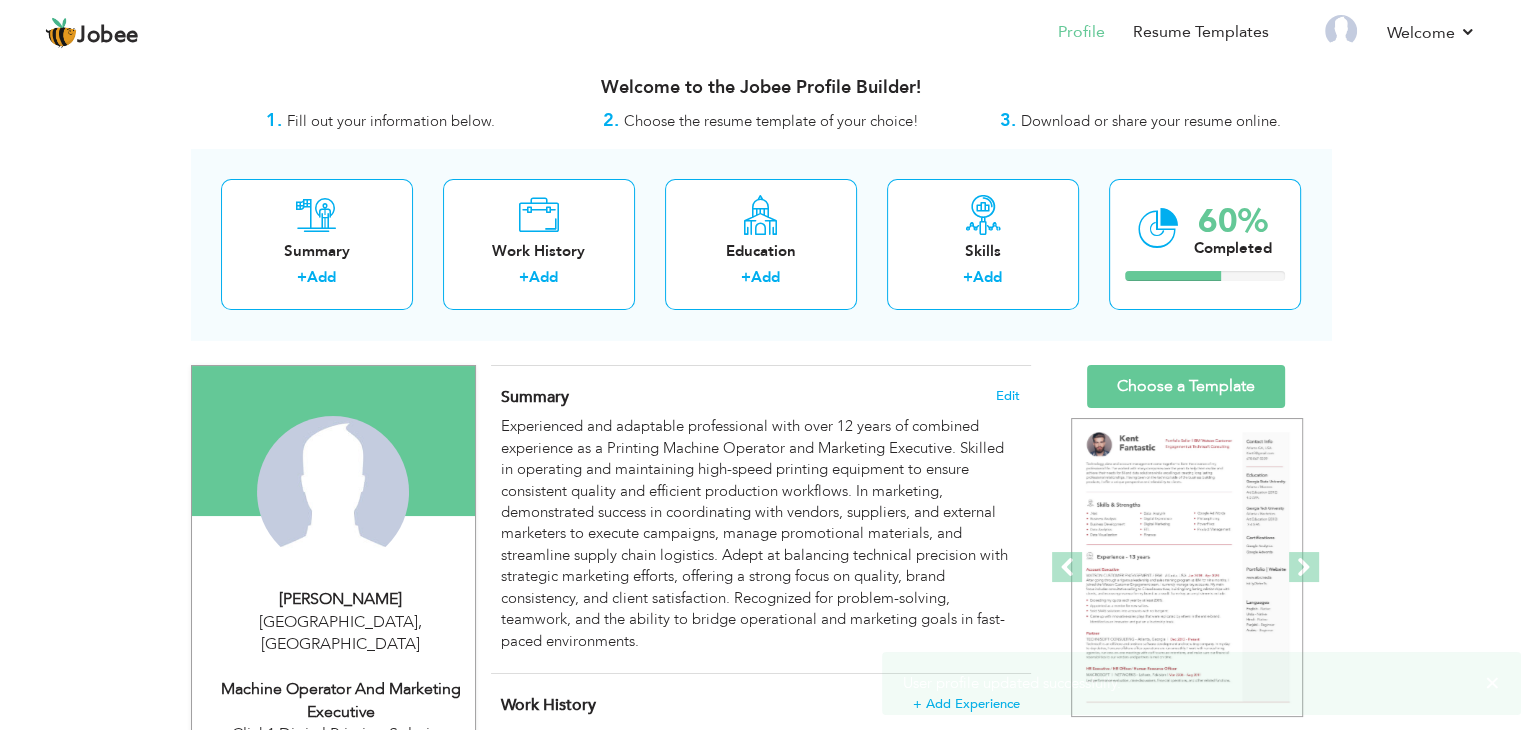 scroll, scrollTop: 22, scrollLeft: 0, axis: vertical 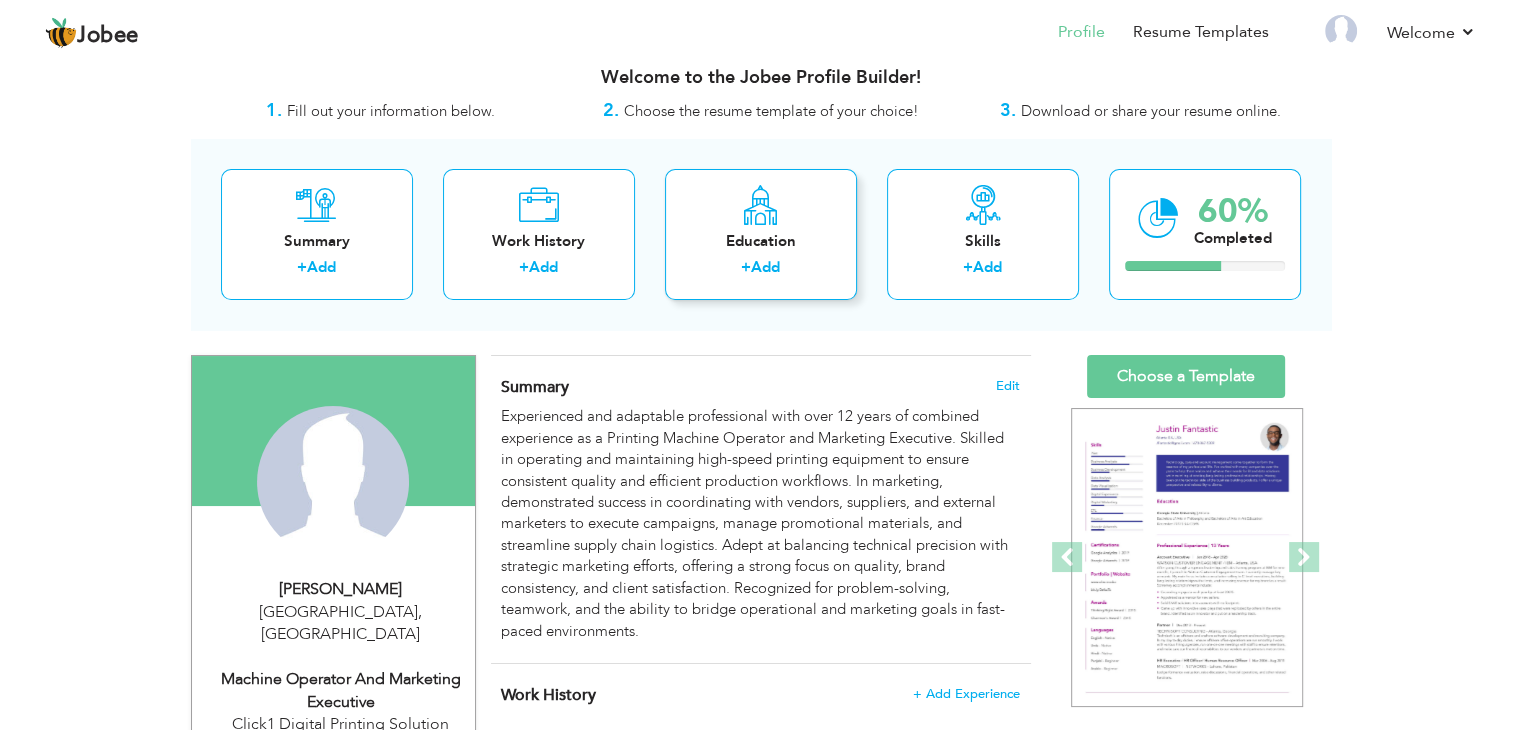 click on "Add" at bounding box center (765, 267) 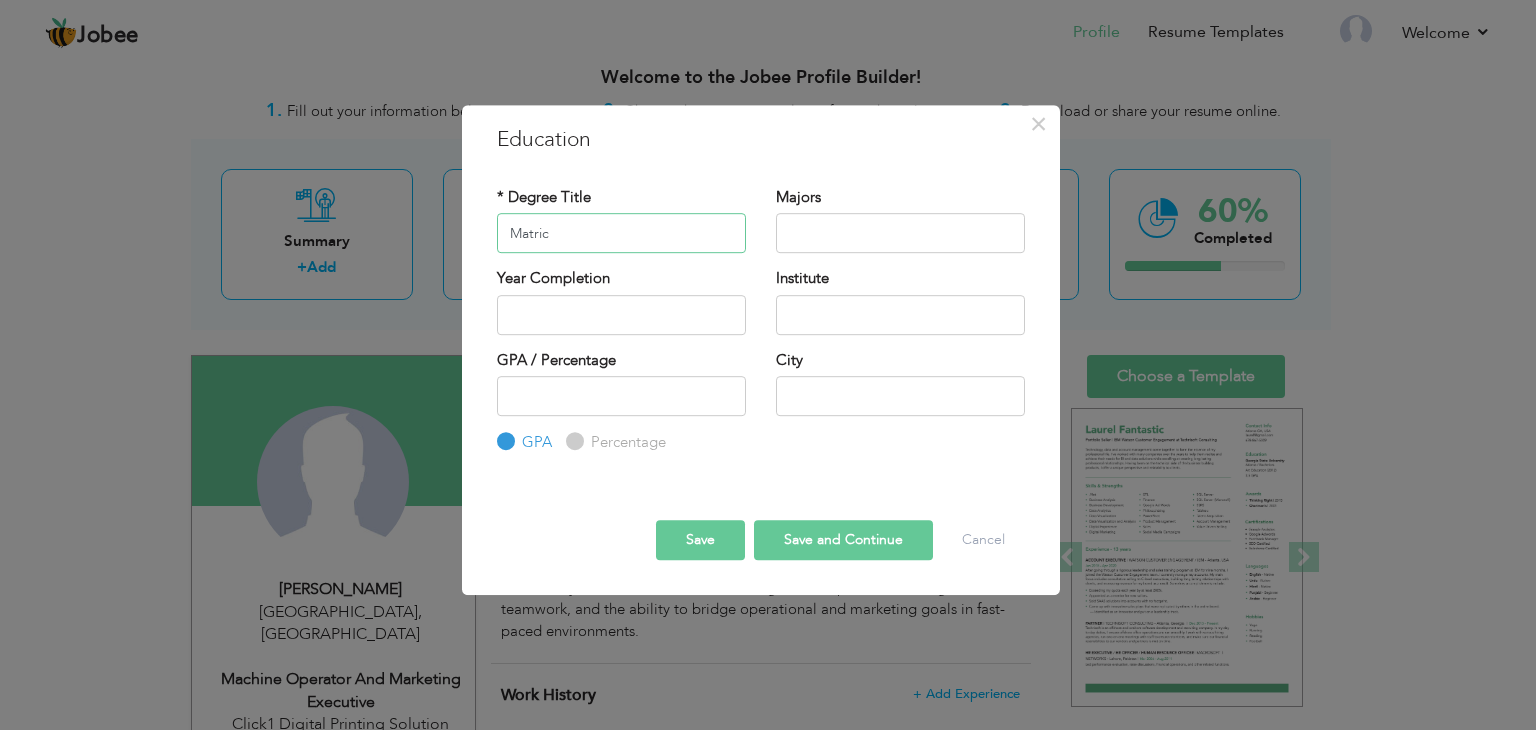 type on "Matric" 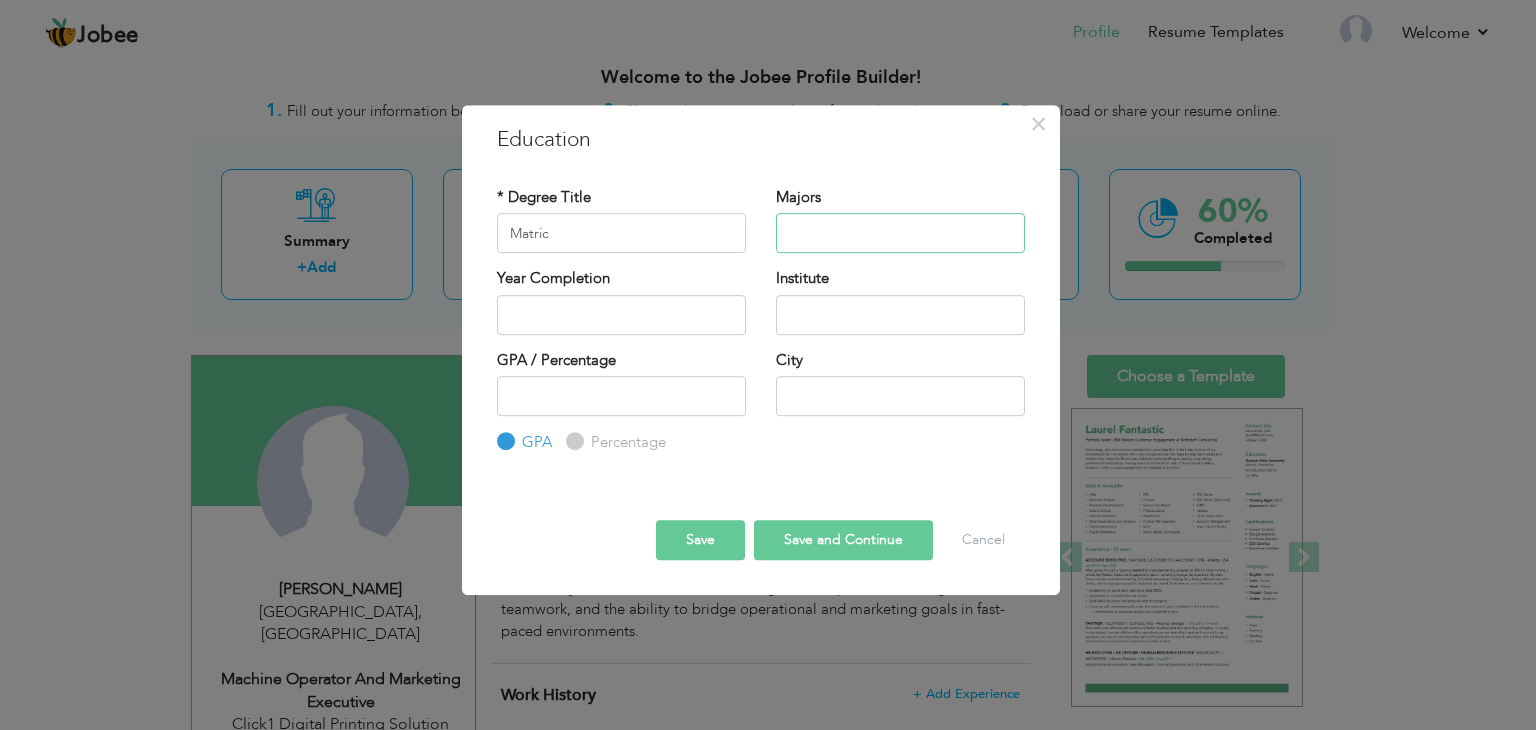 click at bounding box center (900, 233) 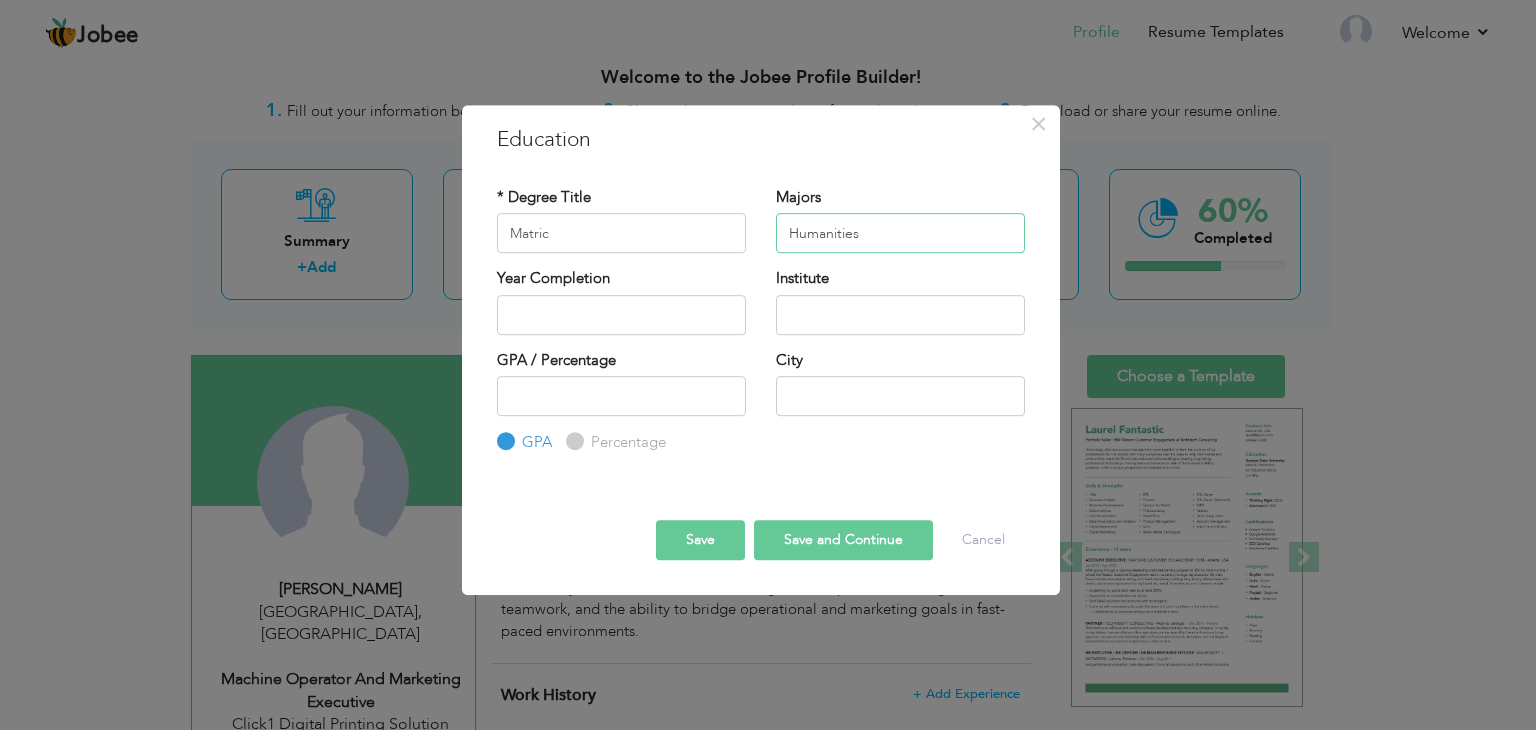 type on "Humanities" 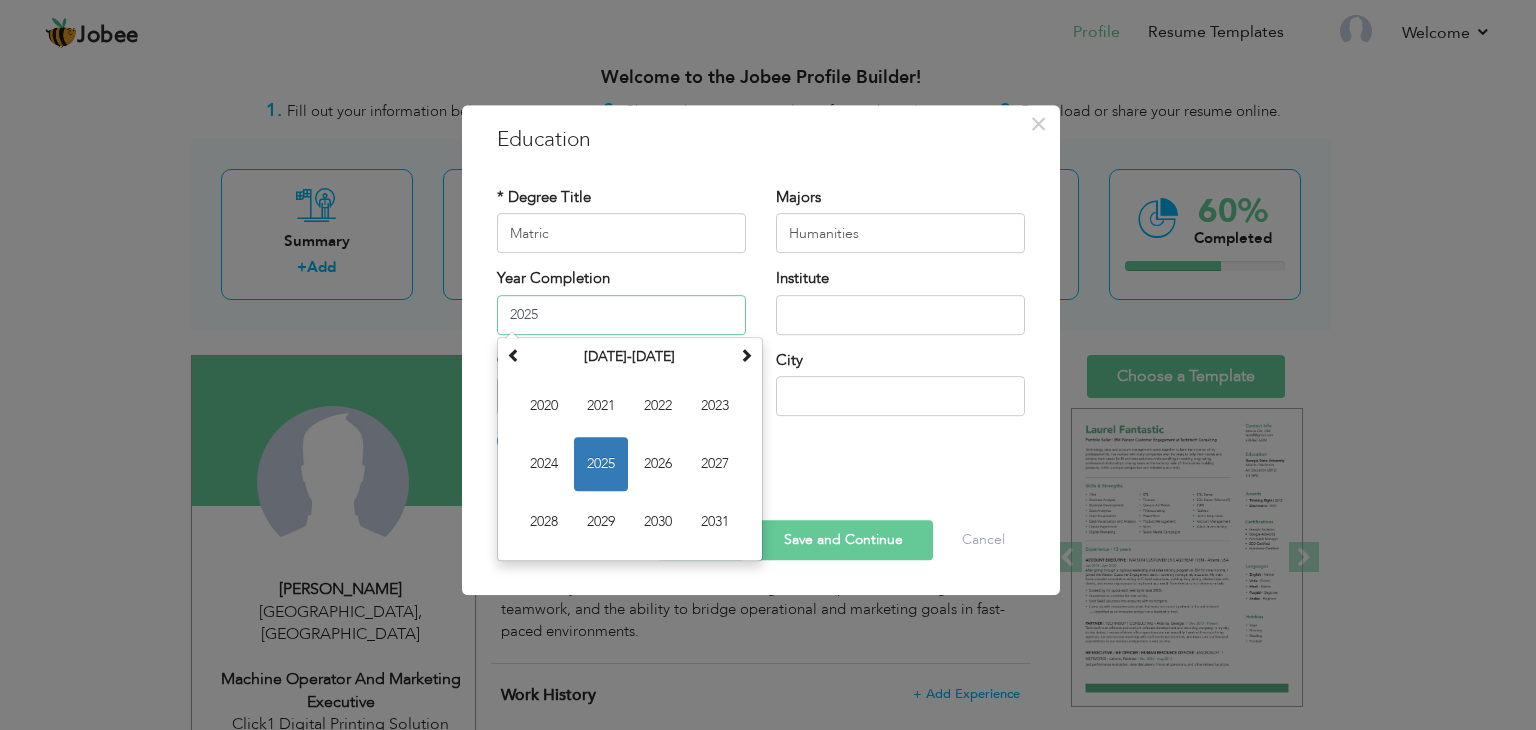 click on "2025" at bounding box center (621, 315) 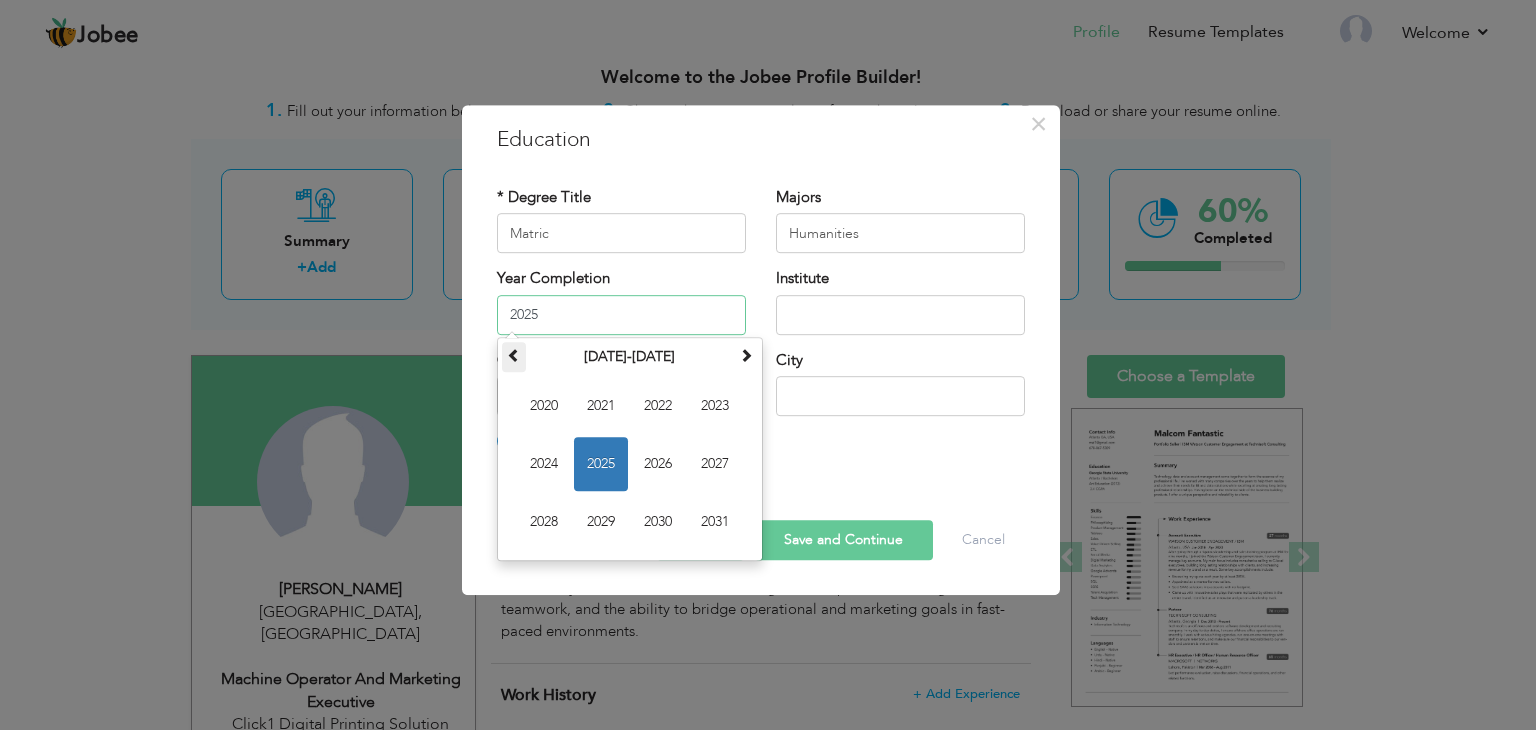 click at bounding box center (514, 357) 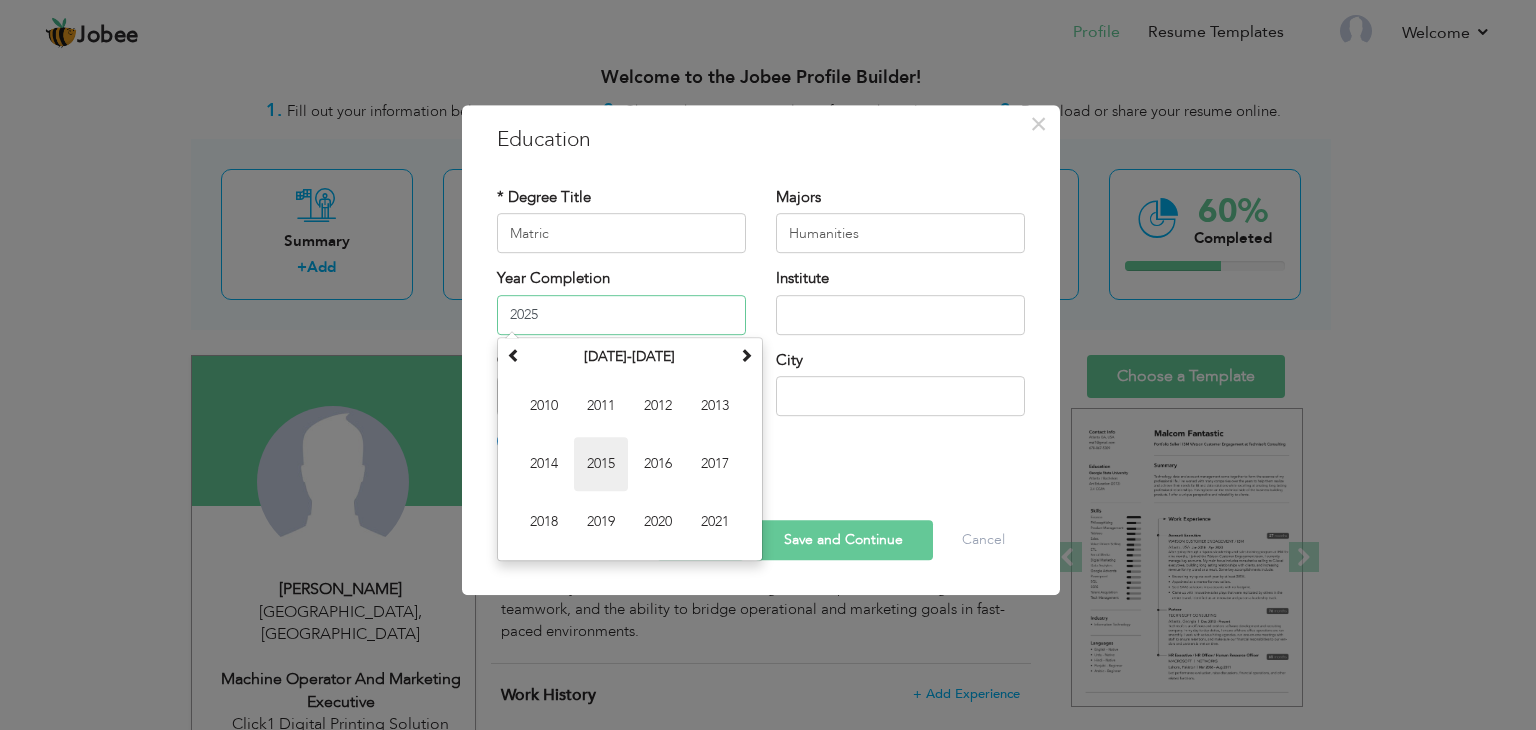 click on "2015" at bounding box center [601, 464] 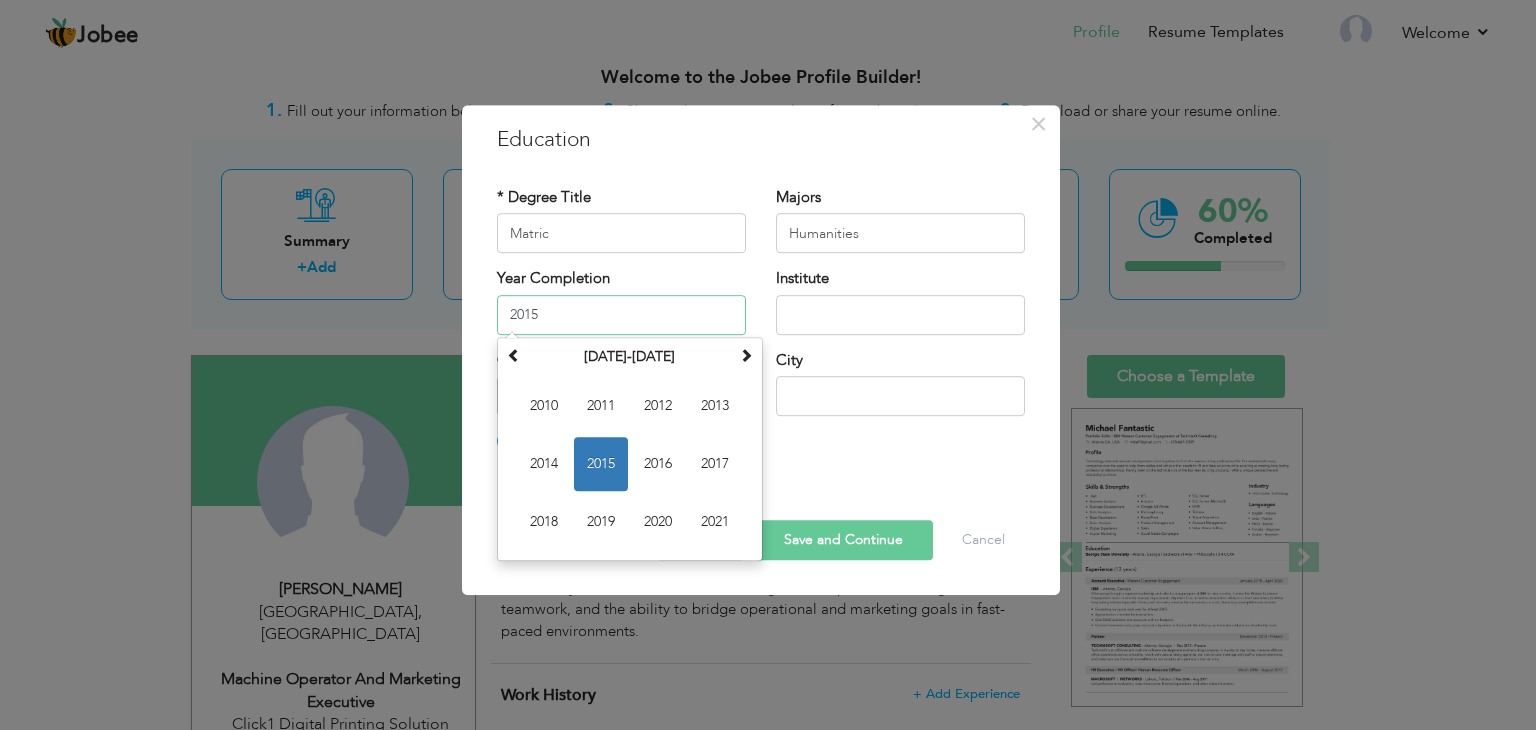 click on "2015" at bounding box center (621, 315) 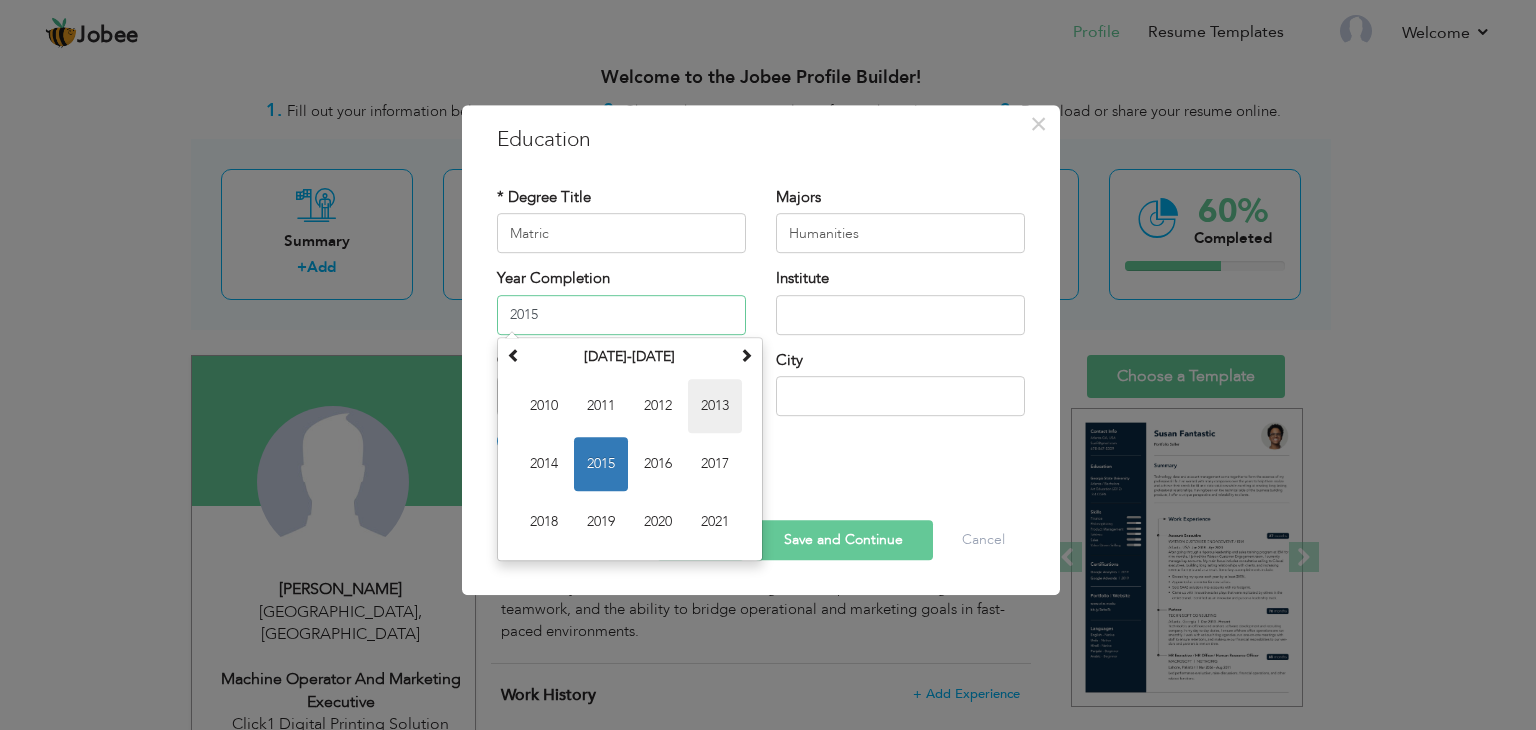 click on "2013" at bounding box center [715, 406] 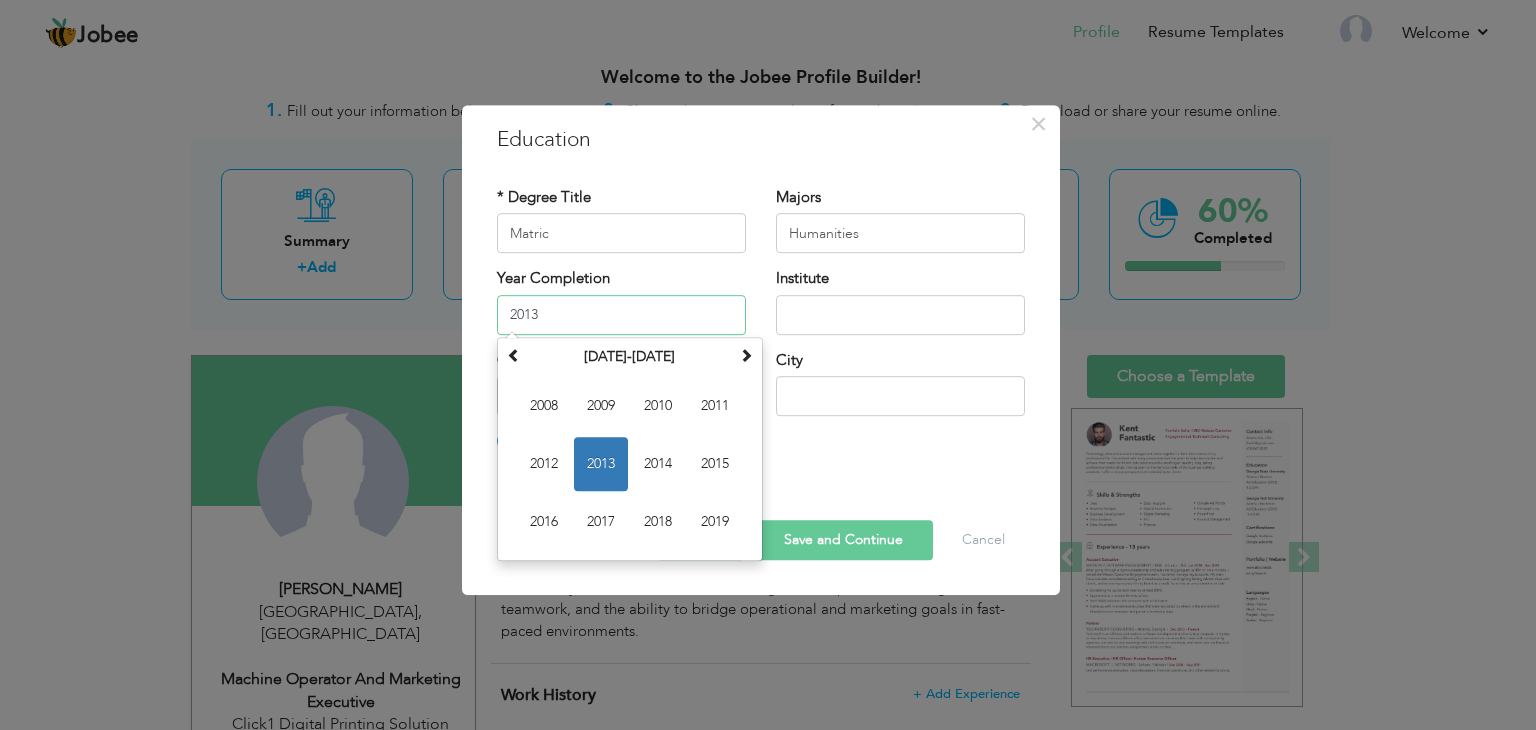click on "2013" at bounding box center [621, 315] 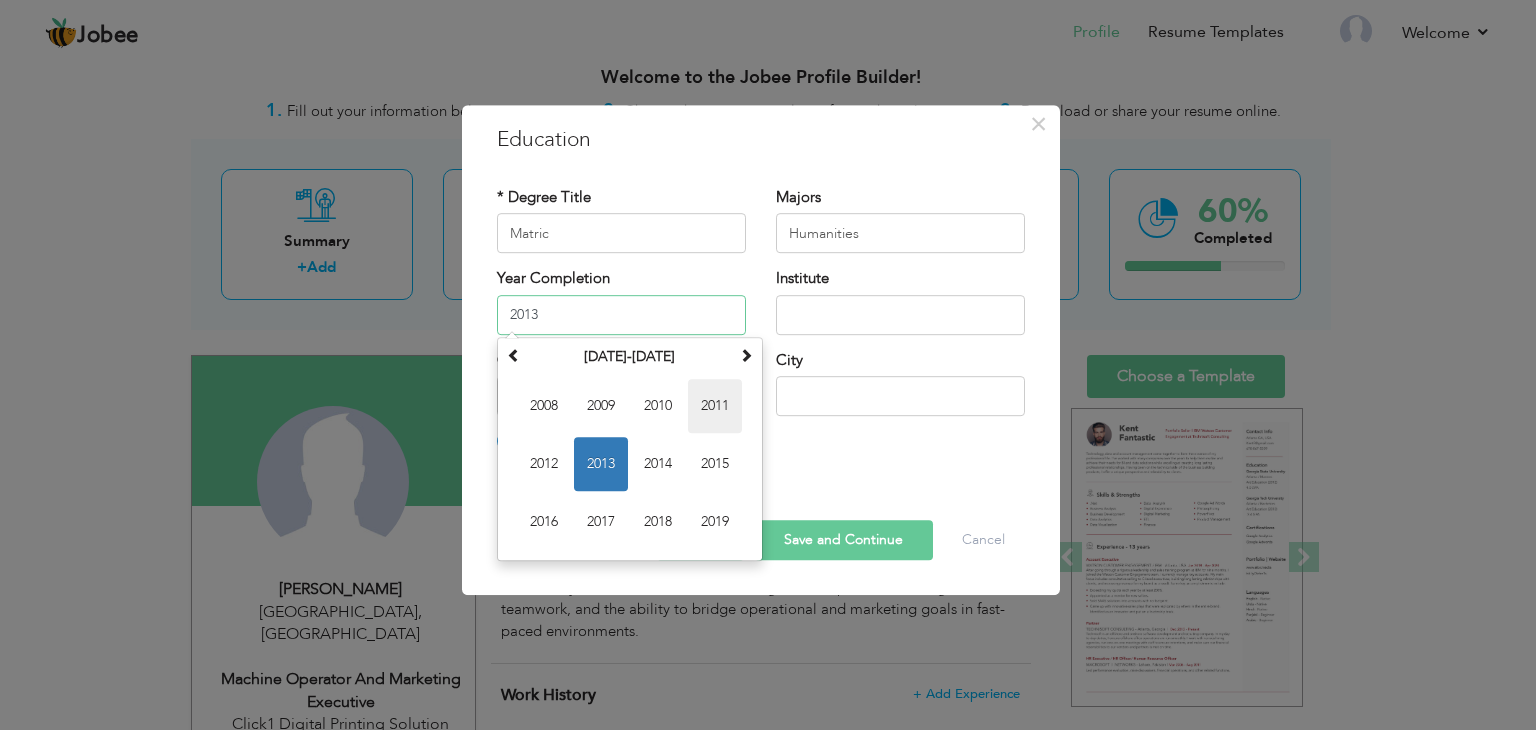 click on "2011" at bounding box center [715, 406] 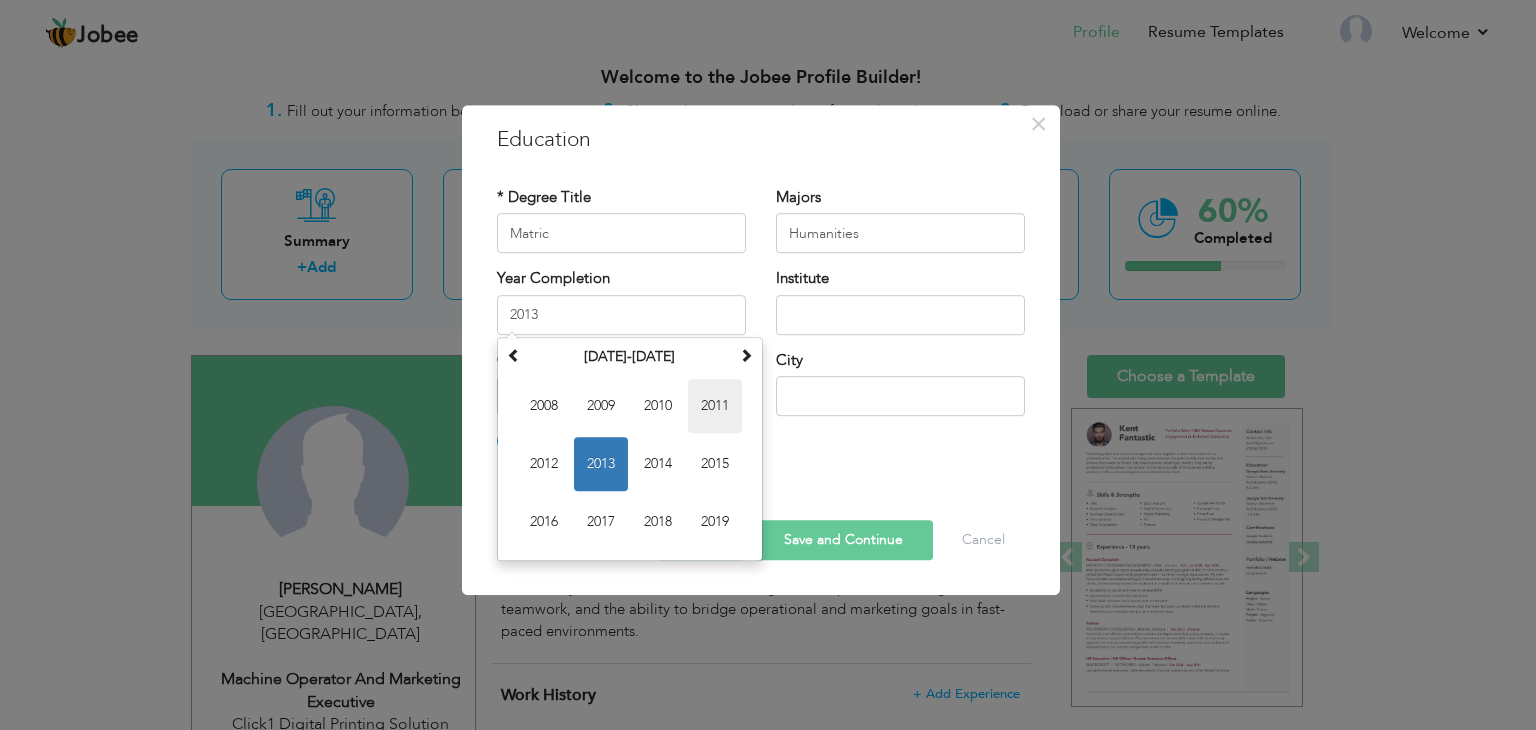 type on "2011" 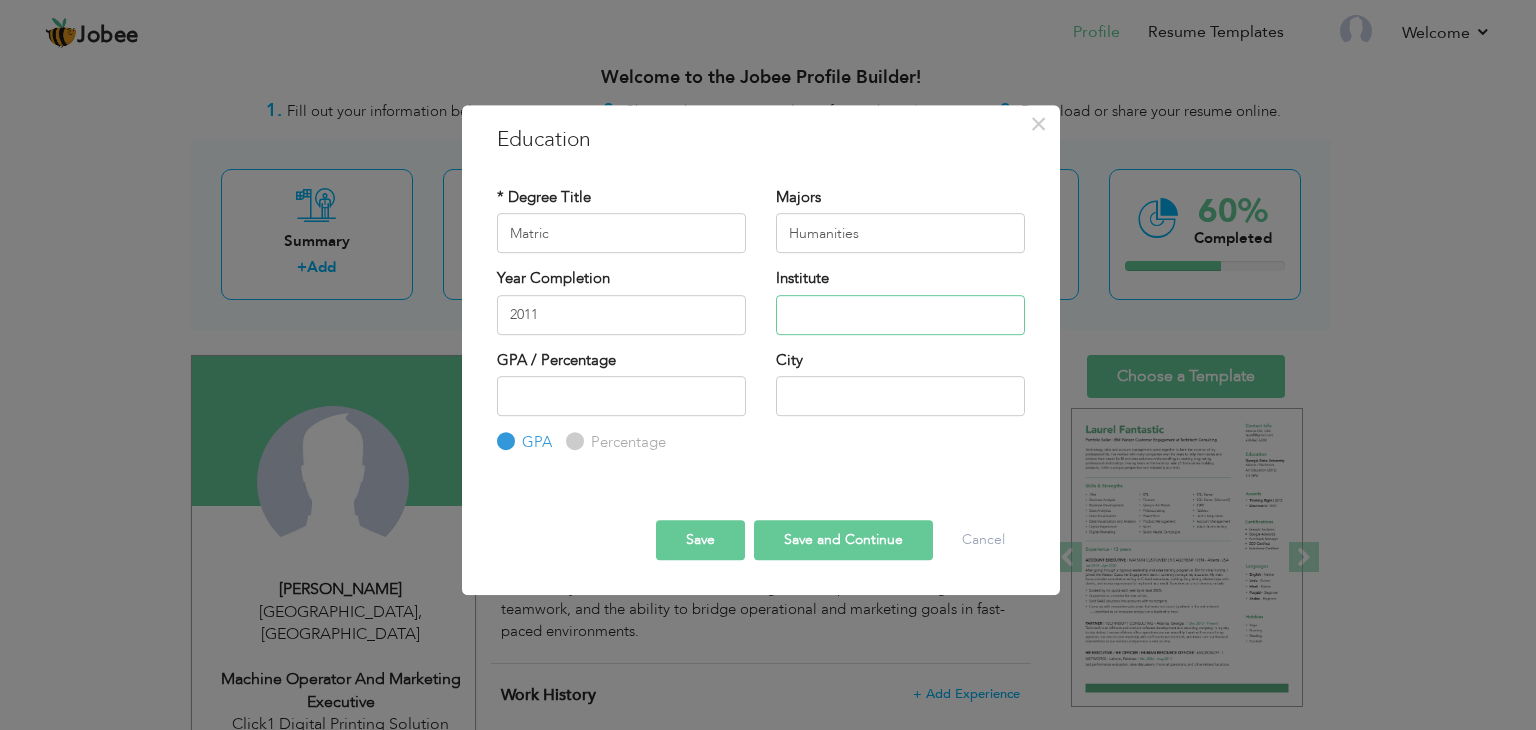 click at bounding box center (900, 315) 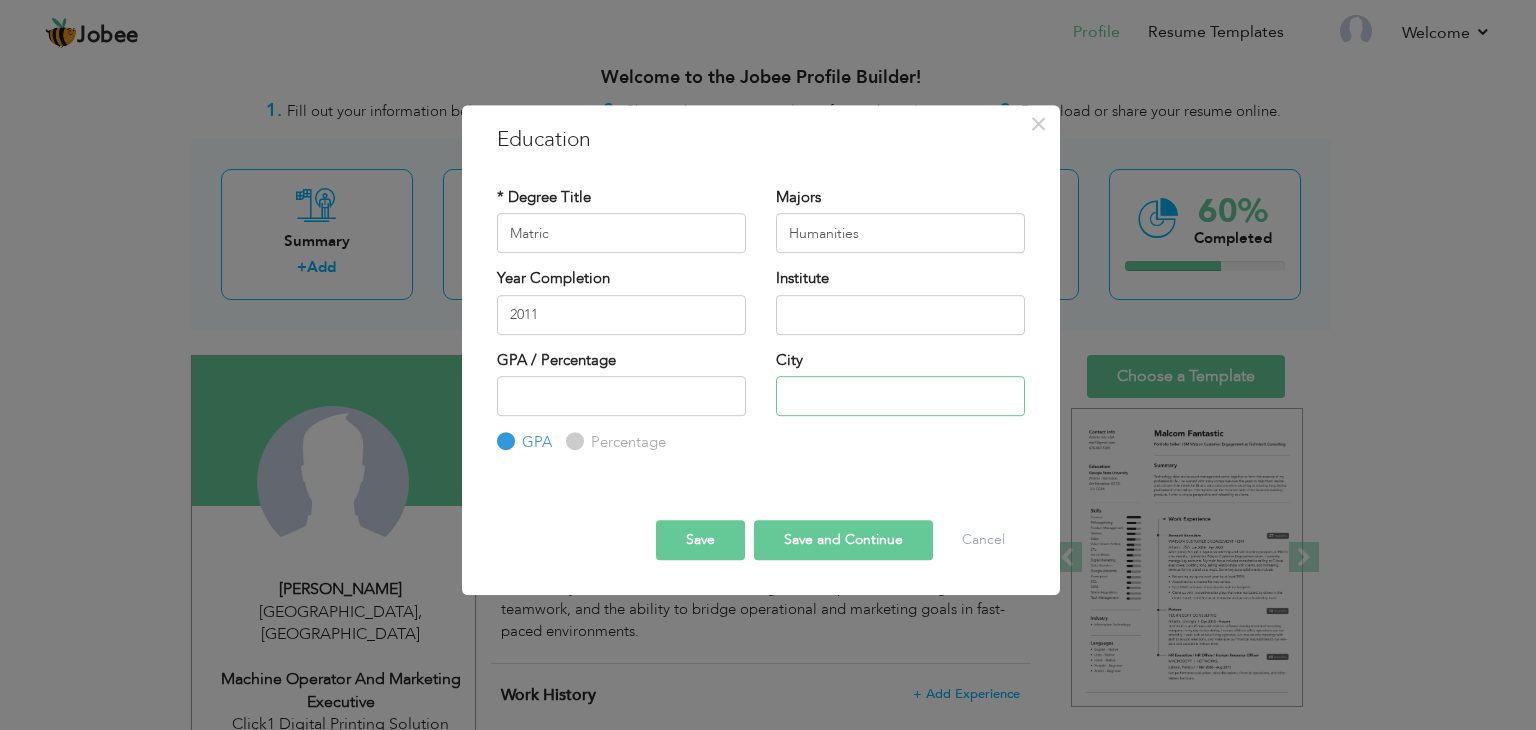 click at bounding box center (900, 396) 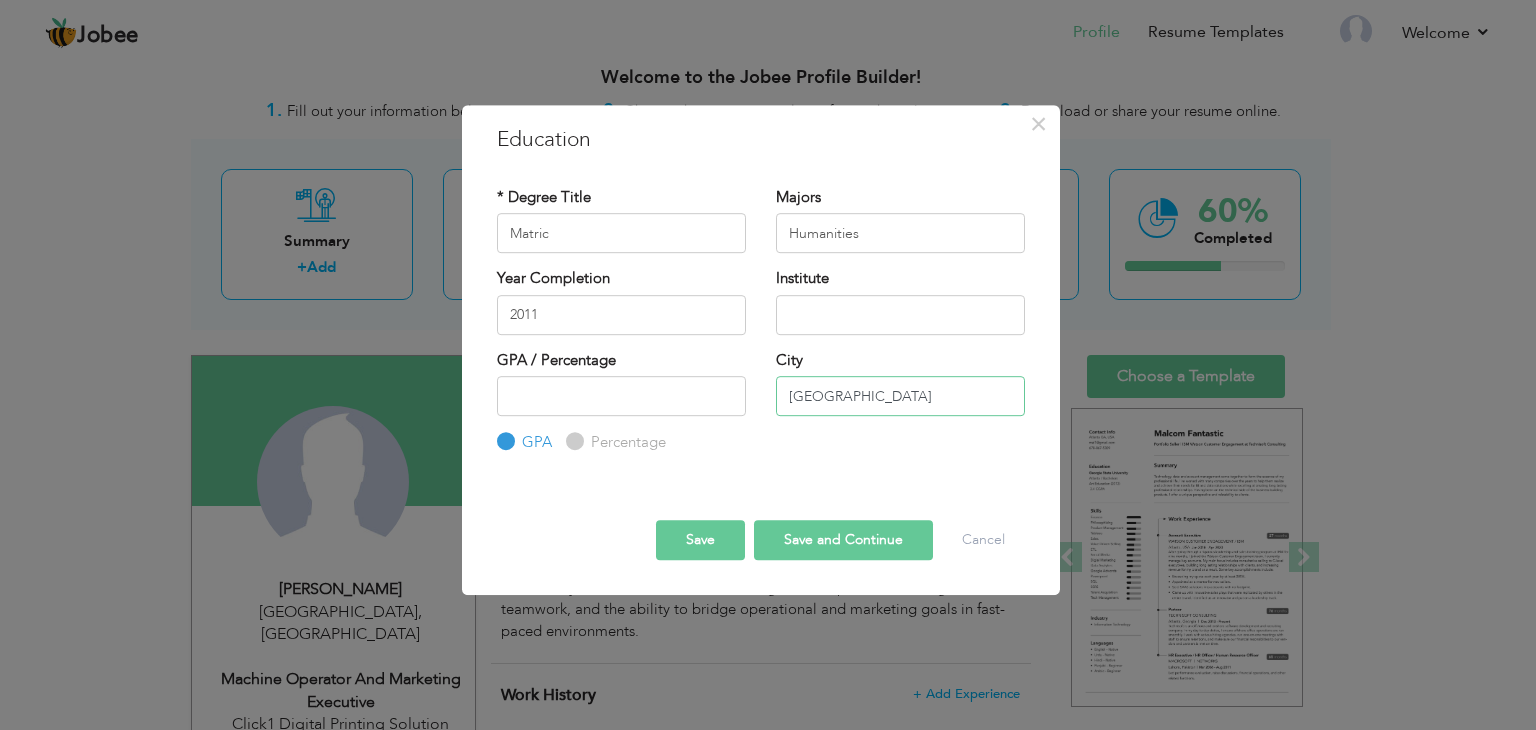 type on "[GEOGRAPHIC_DATA]" 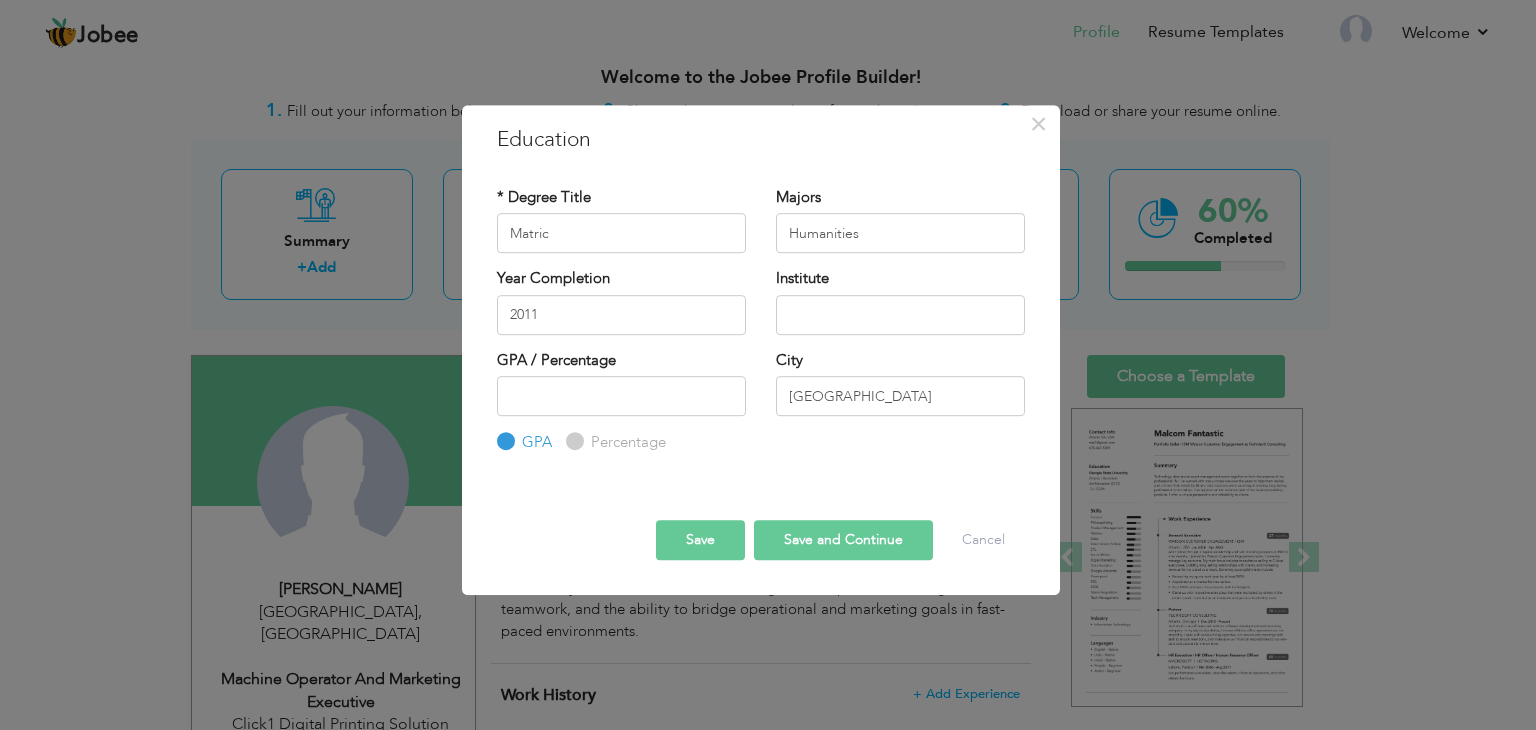 click on "Percentage" at bounding box center [626, 442] 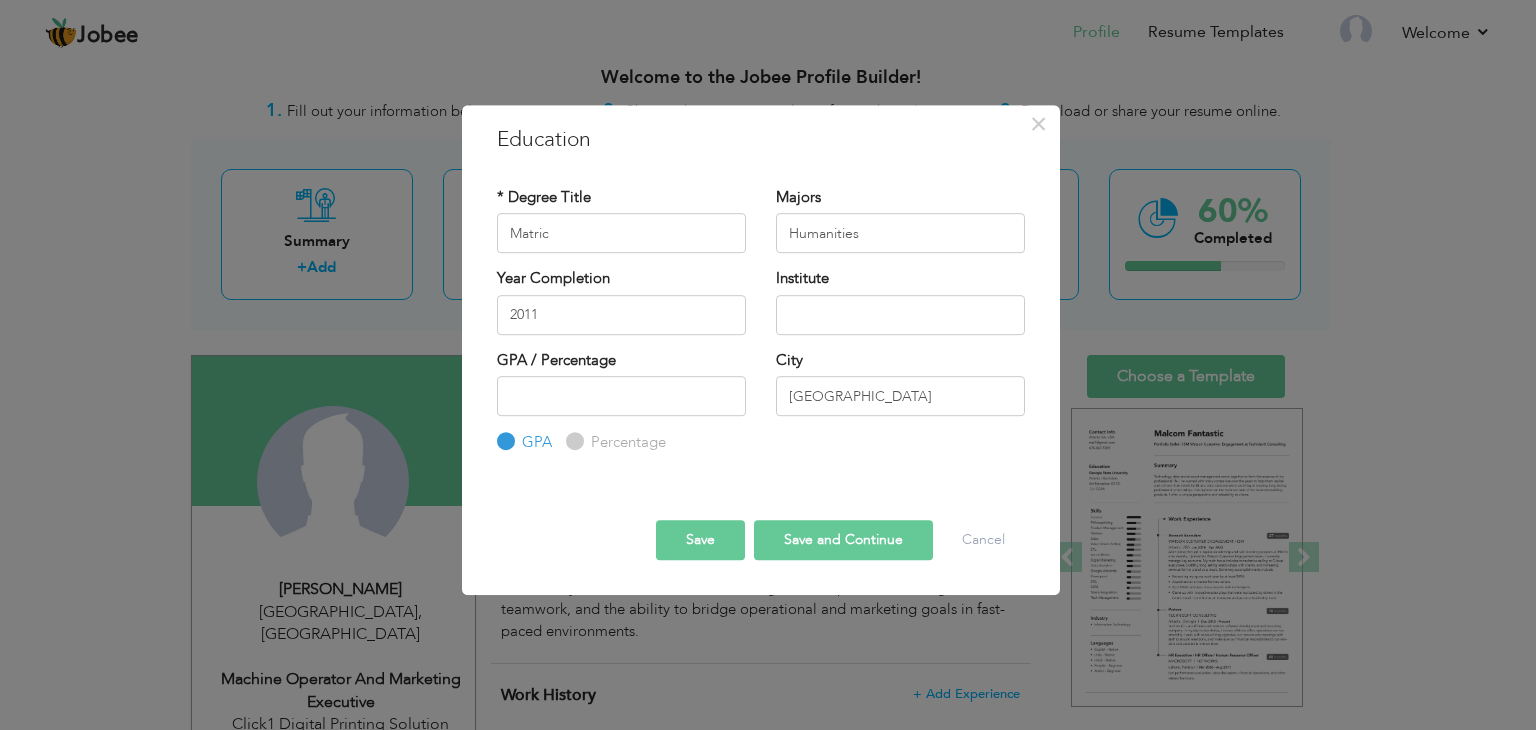 click on "Percentage" at bounding box center (572, 442) 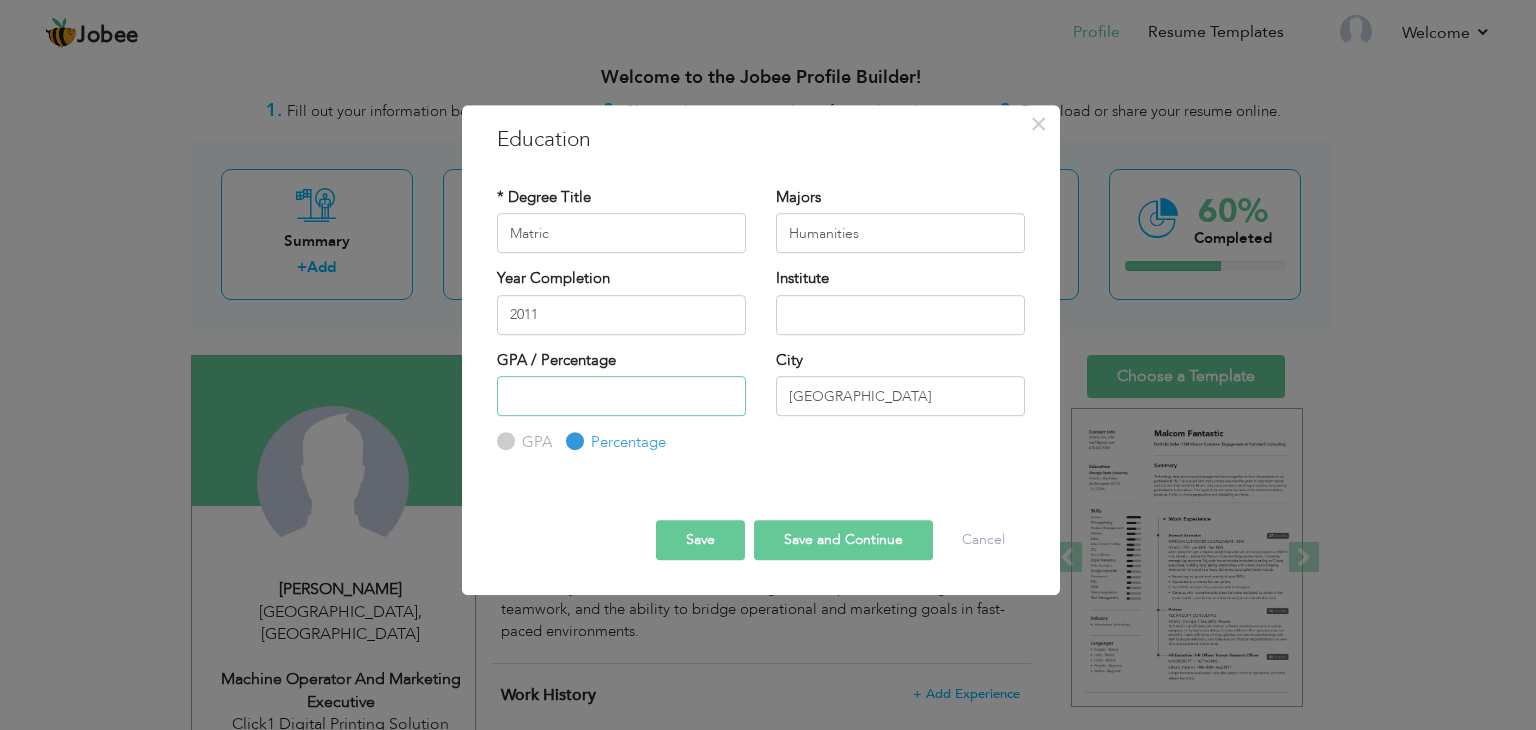 click at bounding box center (621, 396) 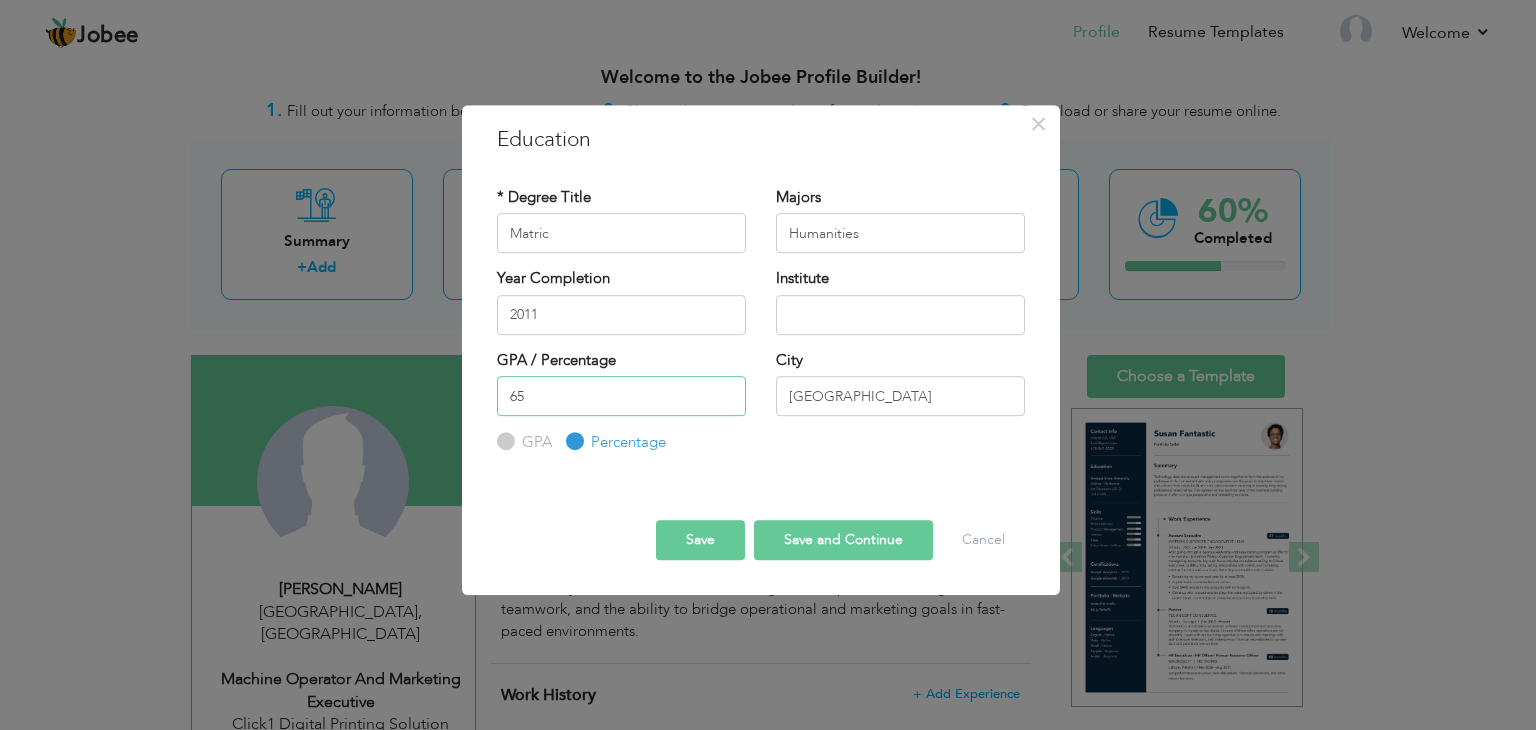 type on "65" 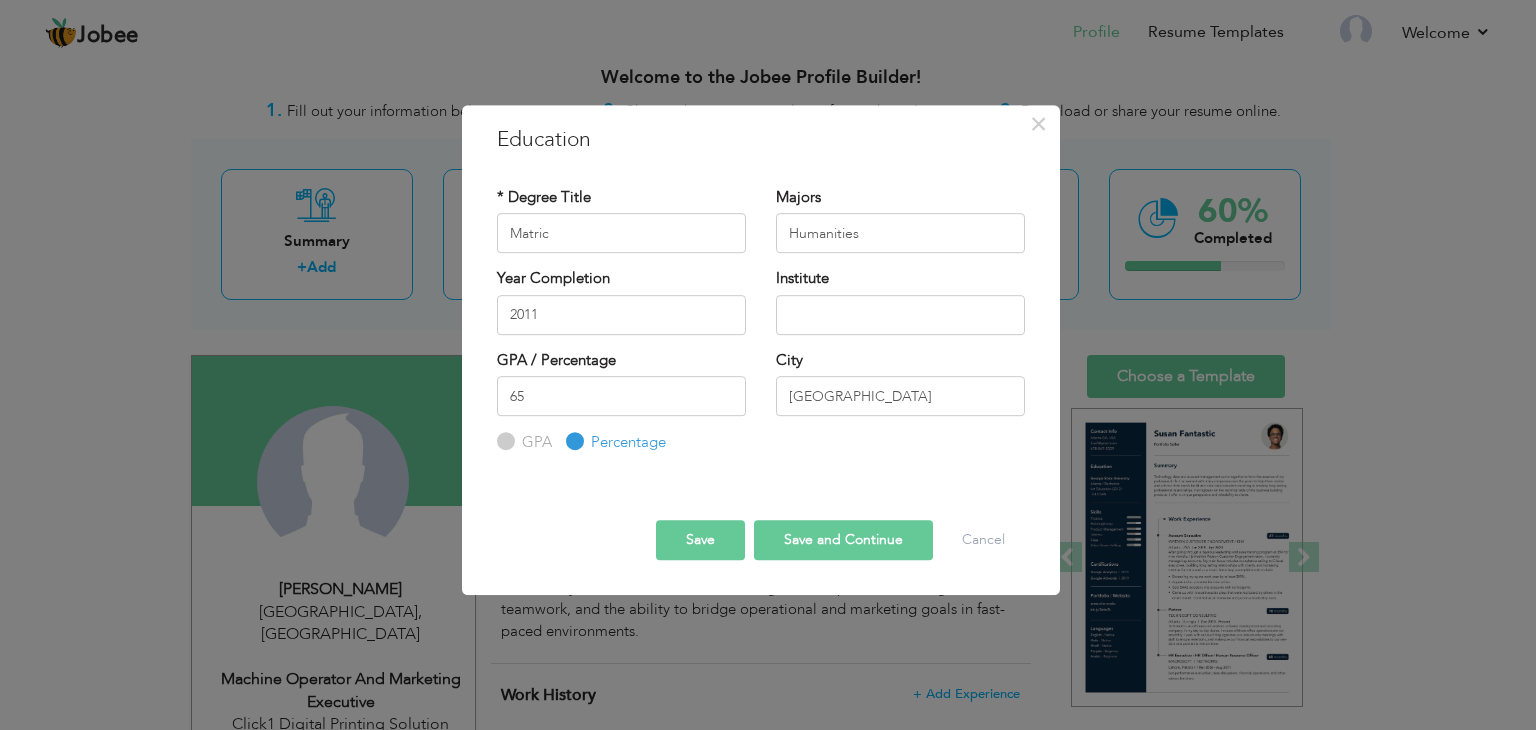 click on "Save and Continue" at bounding box center (843, 540) 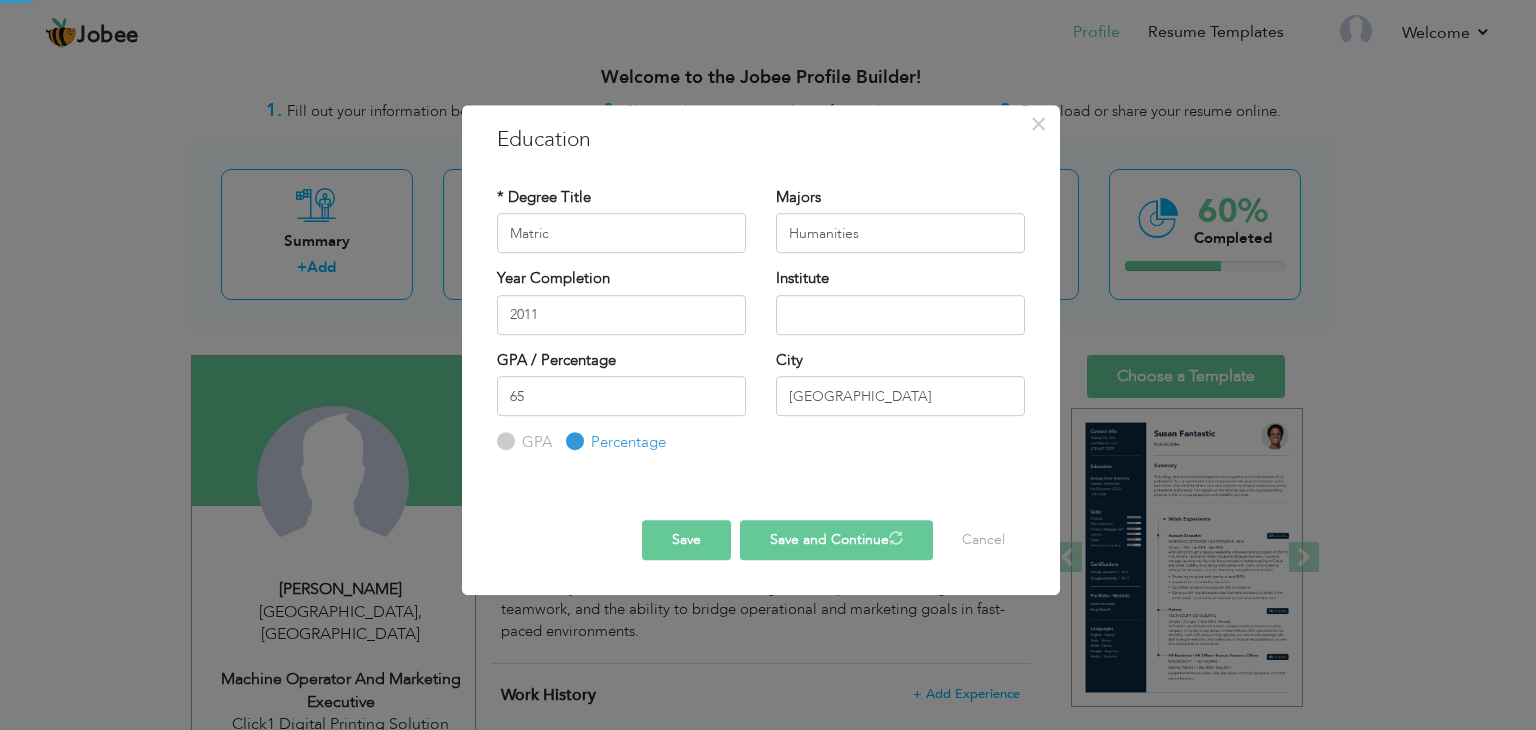 type 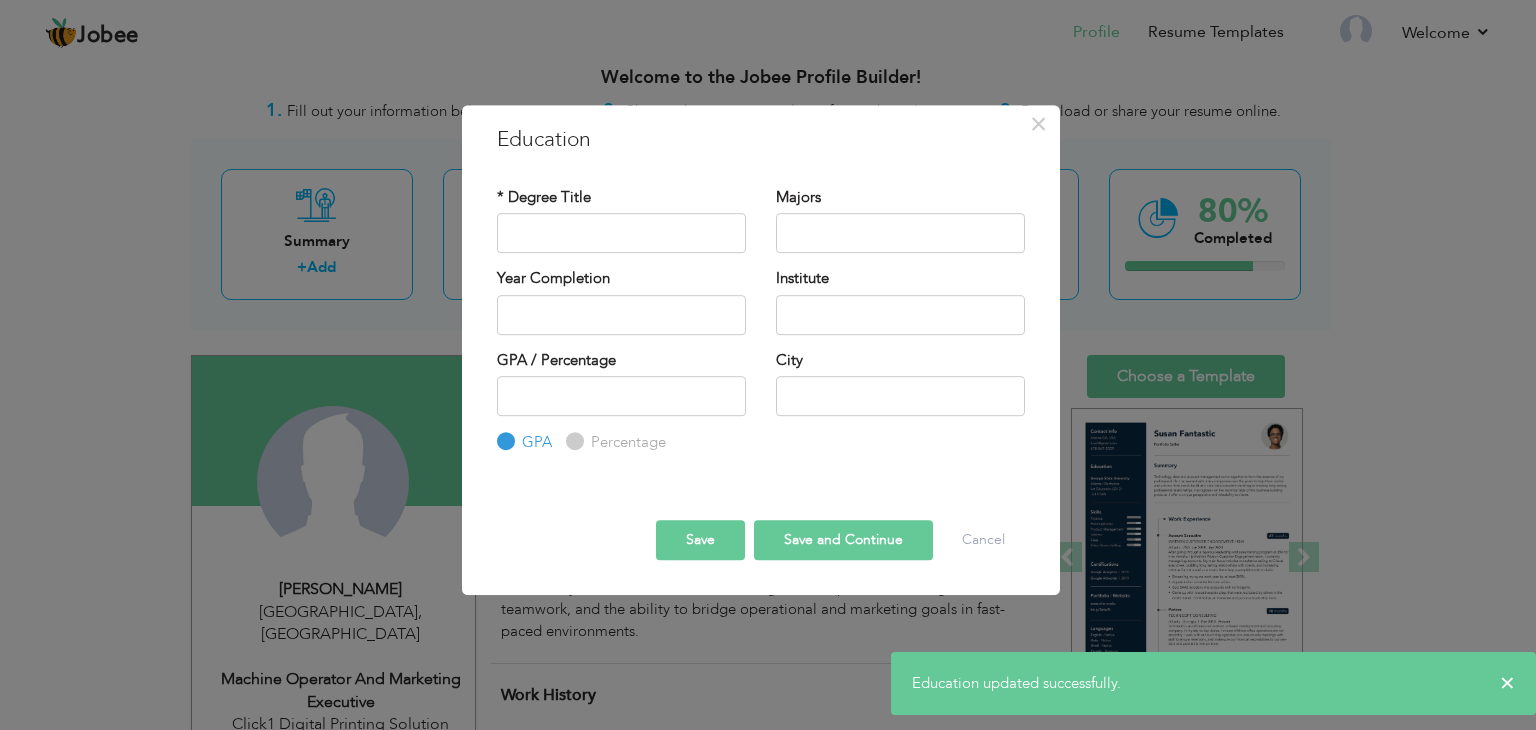 click on "Save" at bounding box center [700, 540] 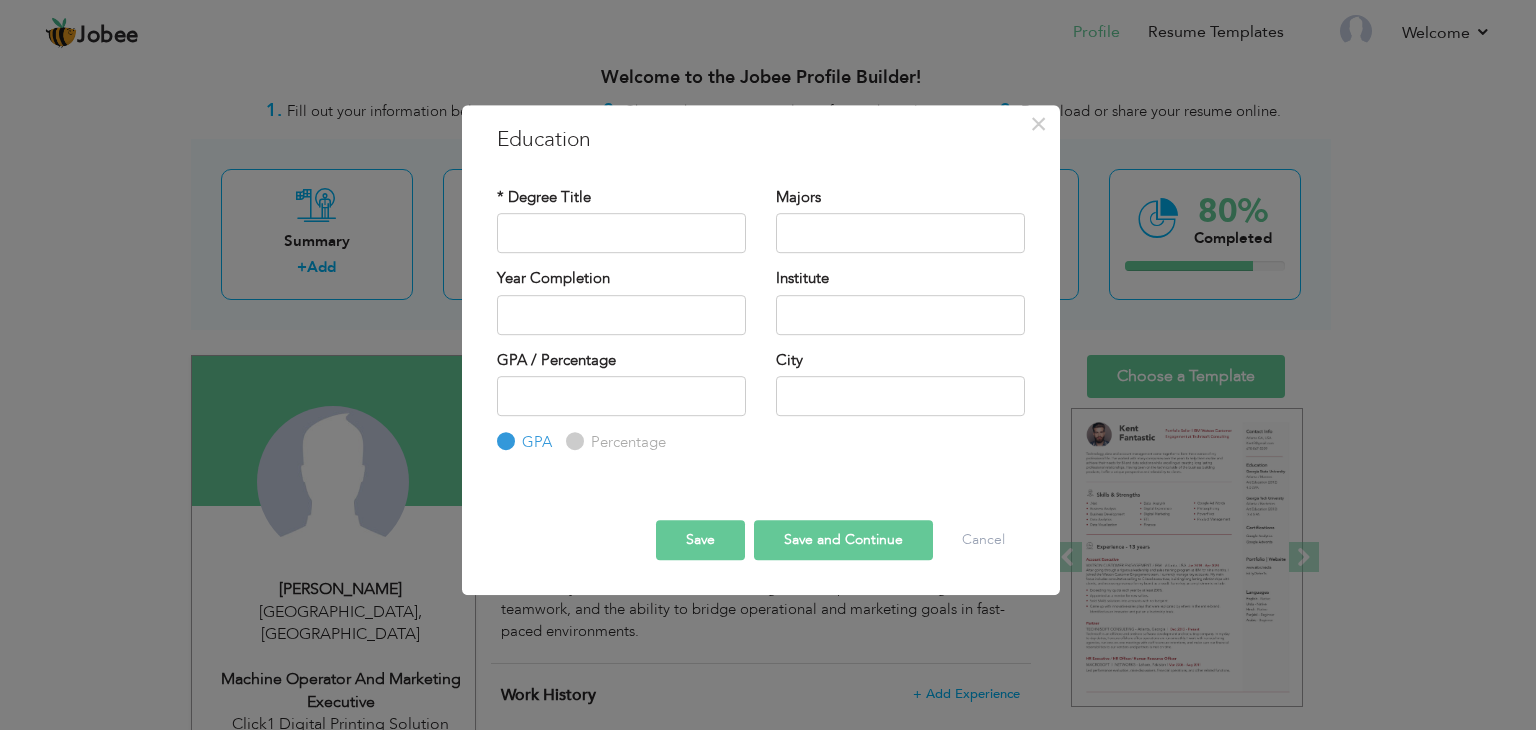 click on "Save" at bounding box center [700, 540] 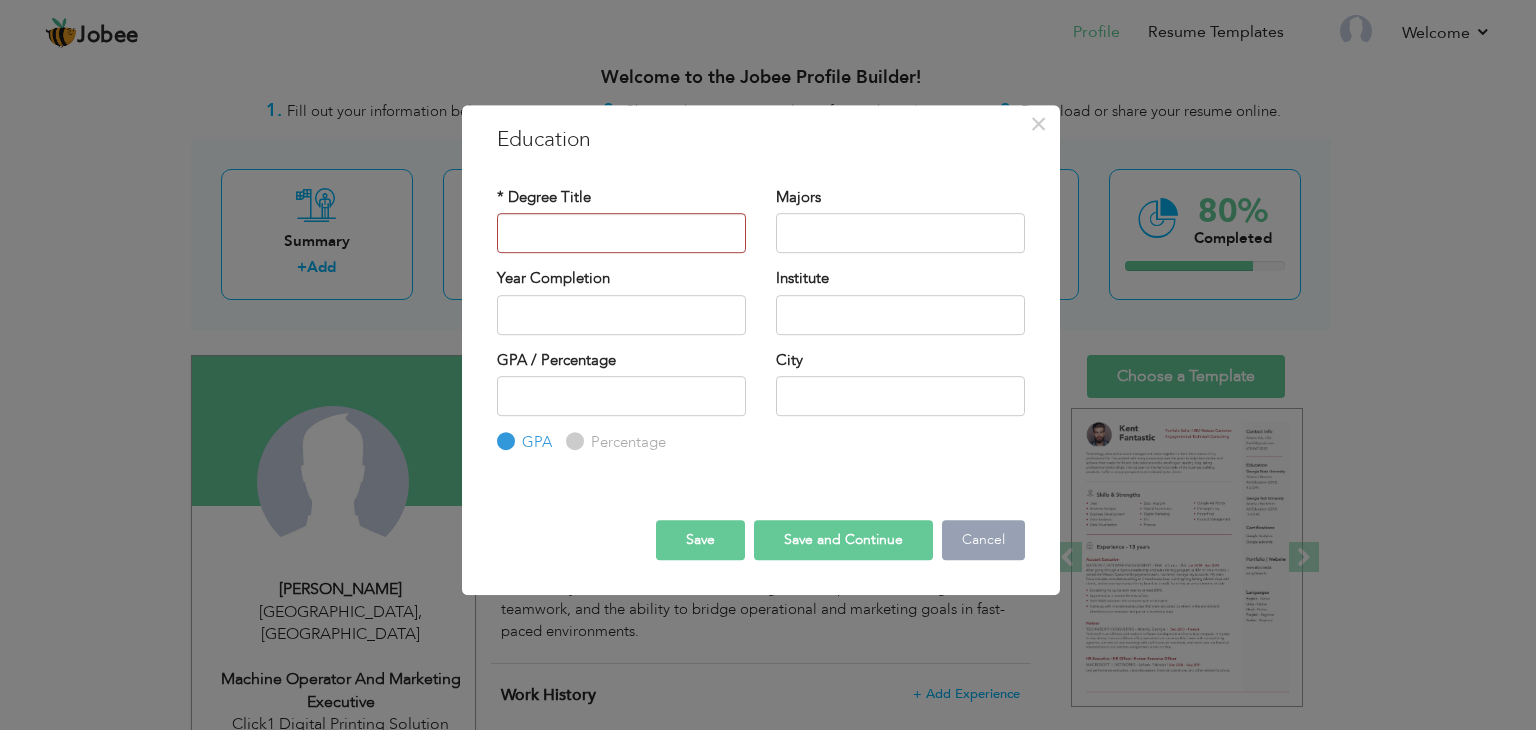 click on "Cancel" at bounding box center (983, 540) 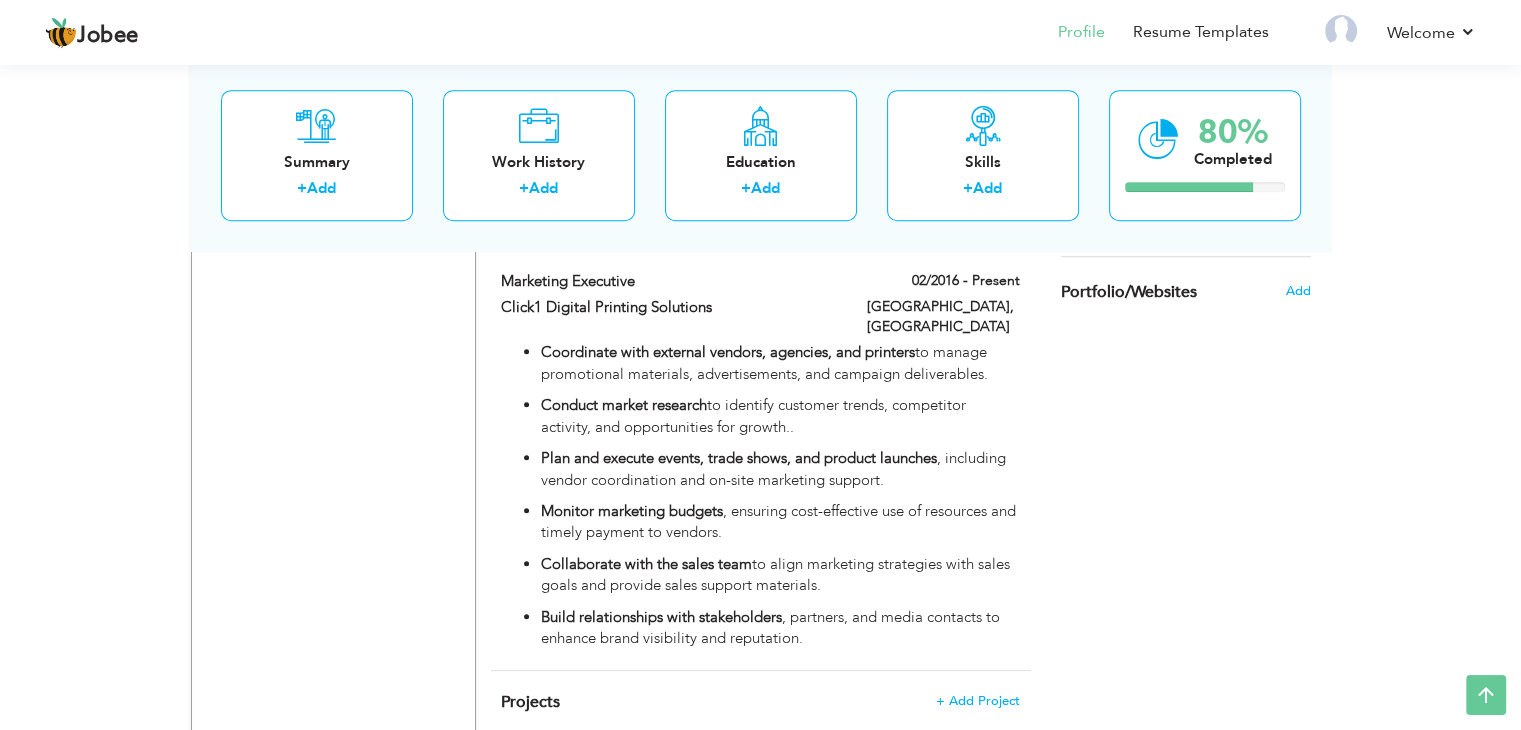scroll, scrollTop: 1297, scrollLeft: 0, axis: vertical 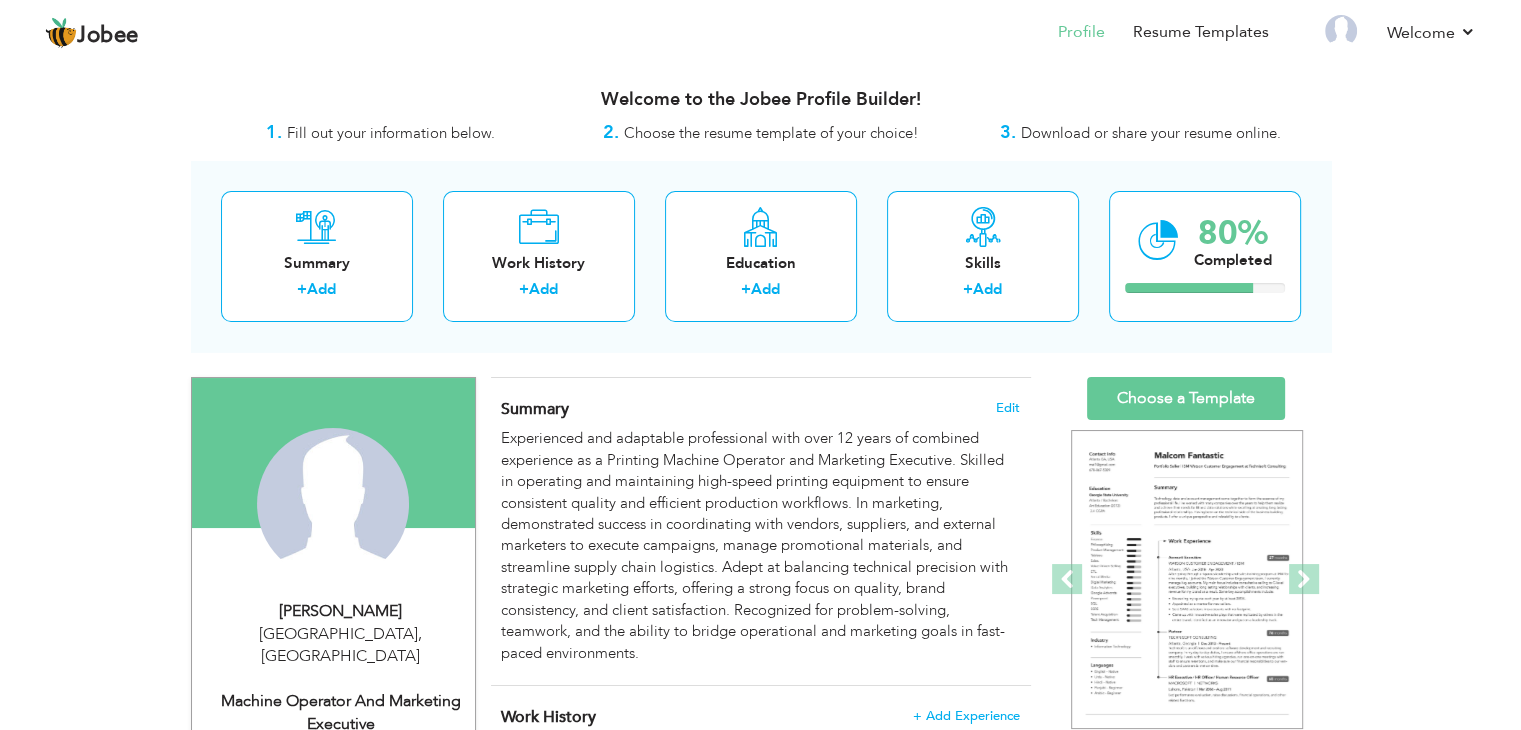 click on "3. Download or share your resume online." at bounding box center (1141, 133) 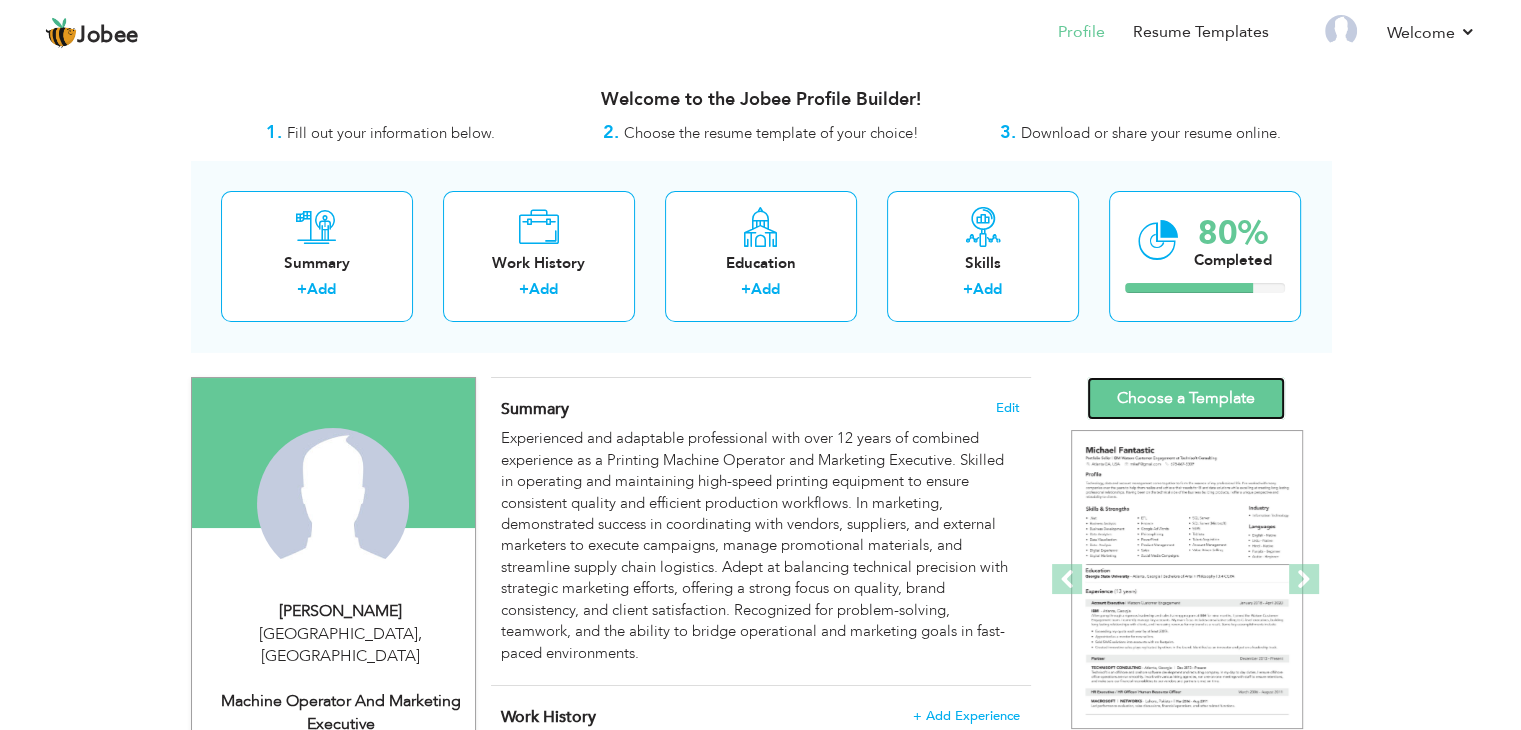 click on "Choose a Template" at bounding box center [1186, 398] 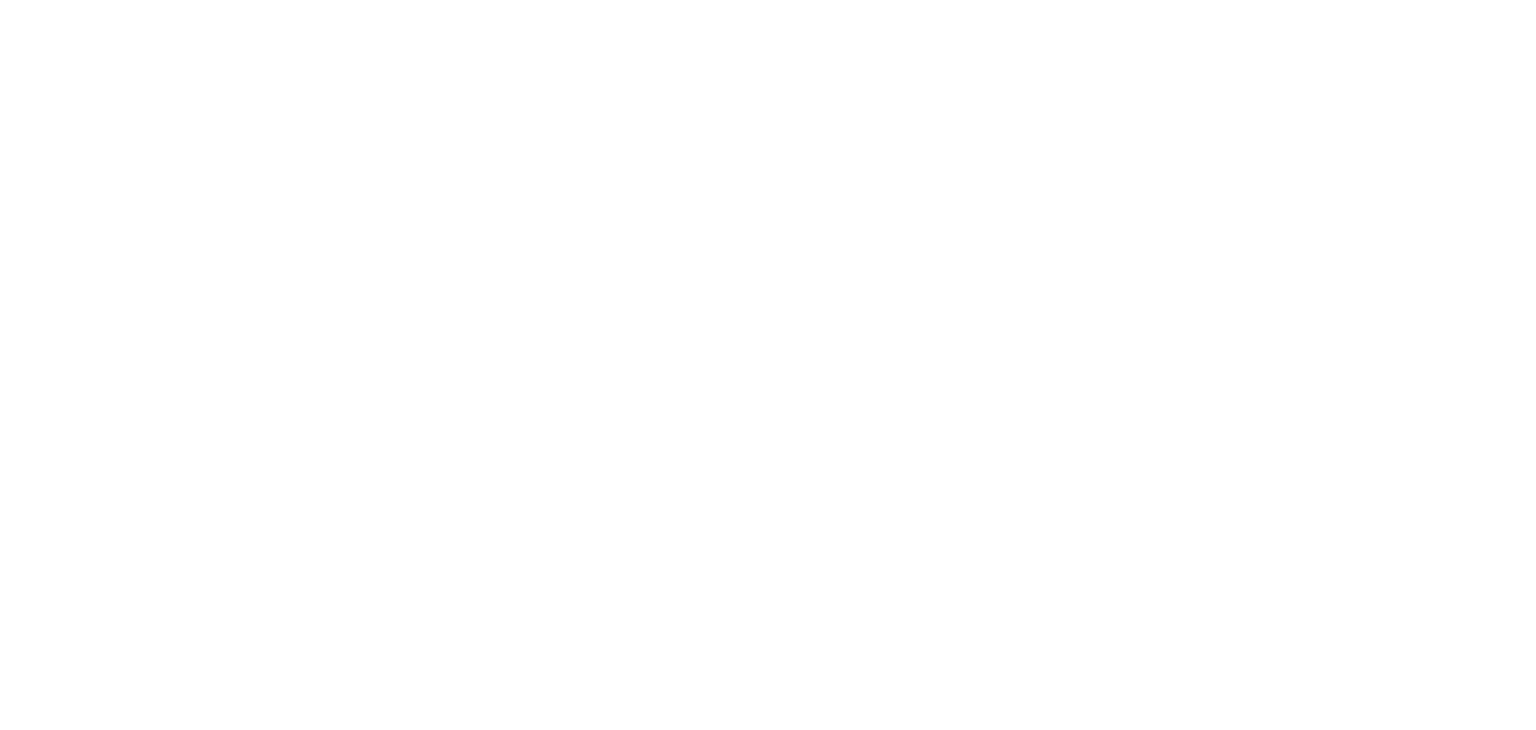 scroll, scrollTop: 0, scrollLeft: 0, axis: both 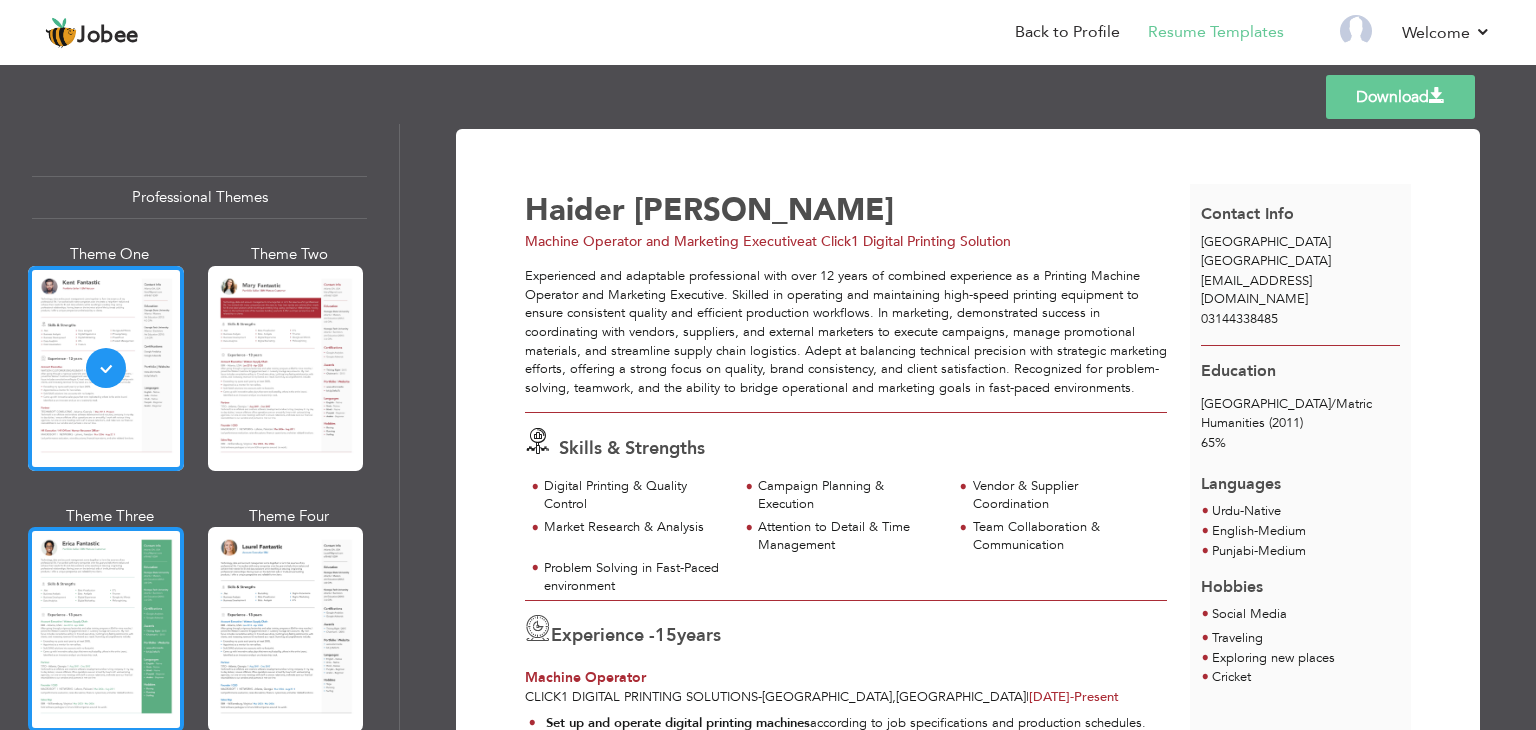 click at bounding box center (106, 629) 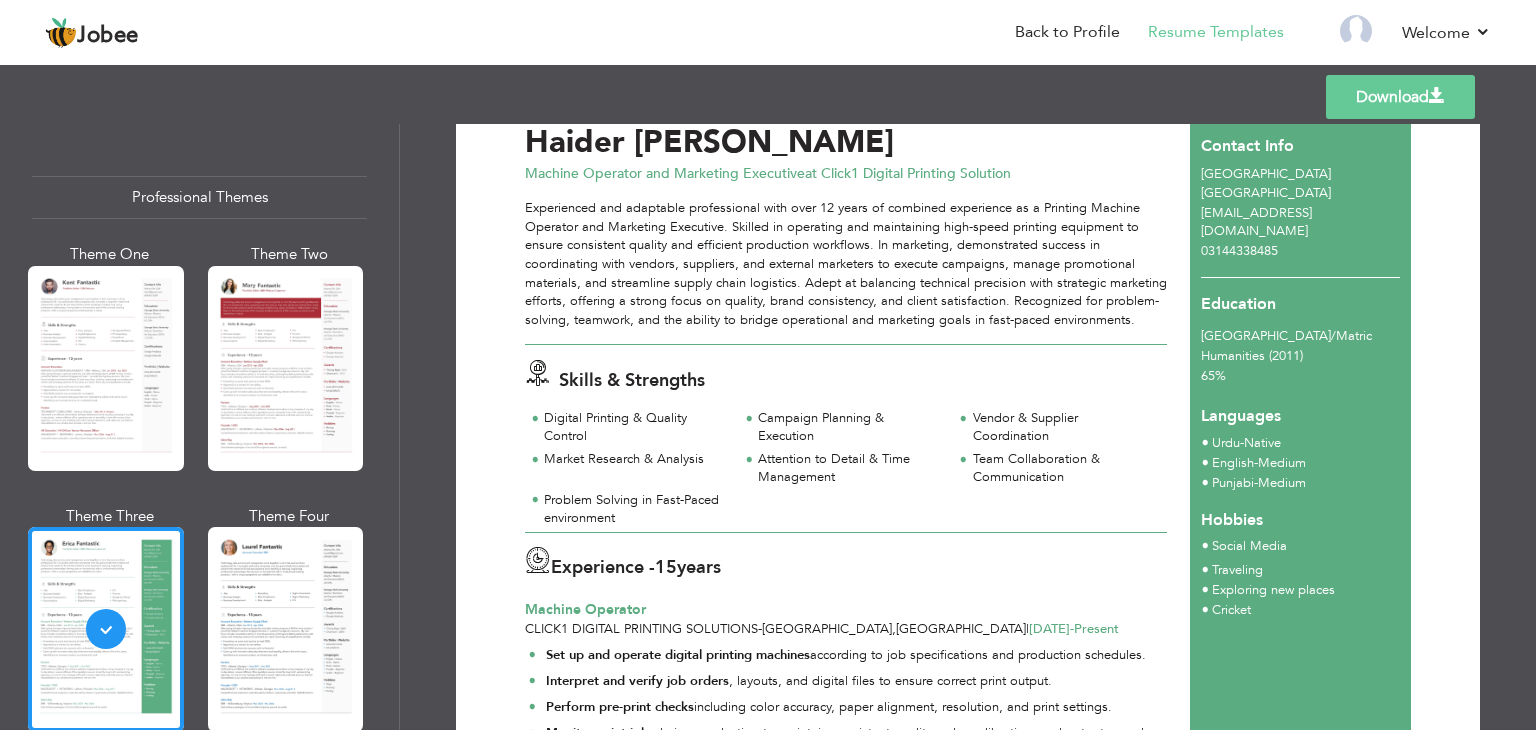scroll, scrollTop: 64, scrollLeft: 0, axis: vertical 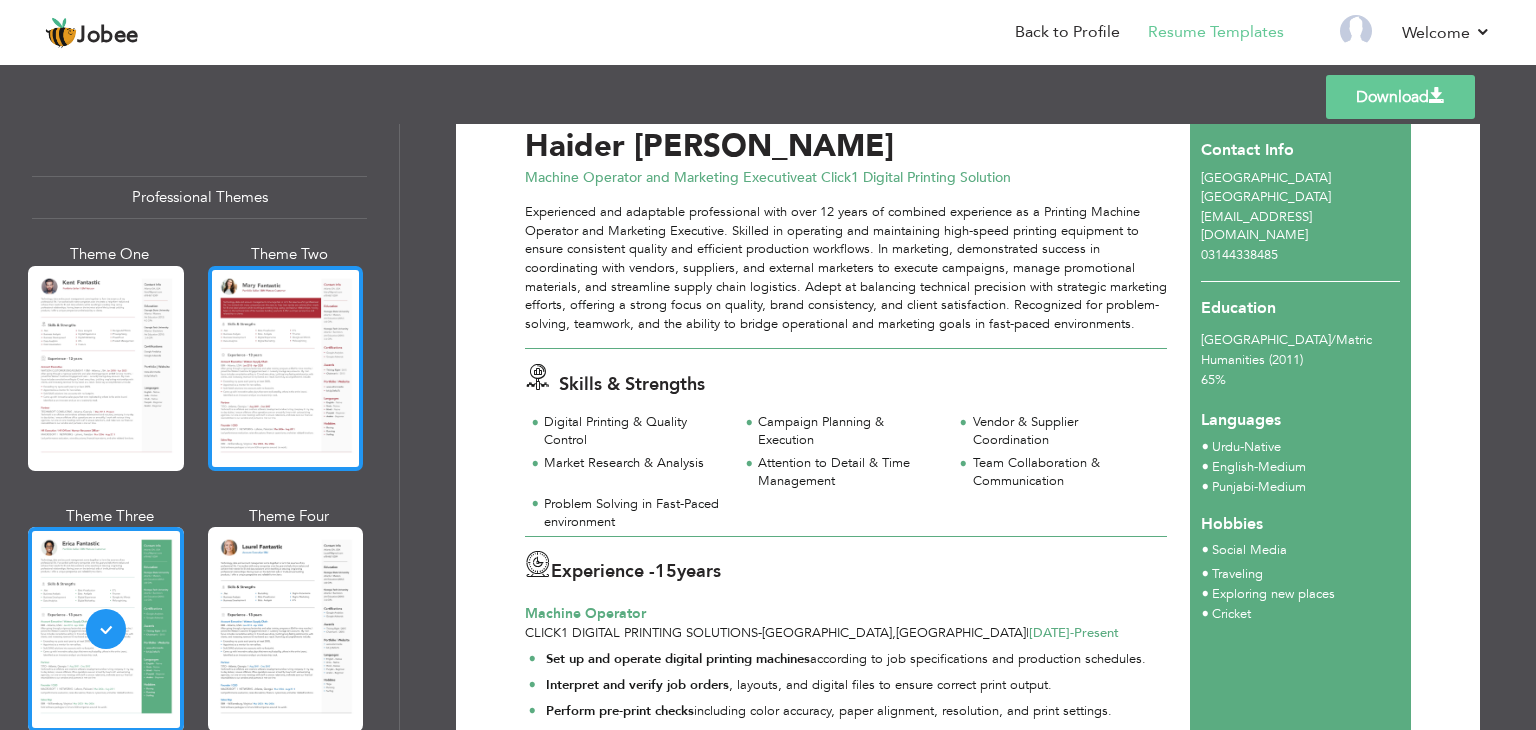 click at bounding box center [286, 368] 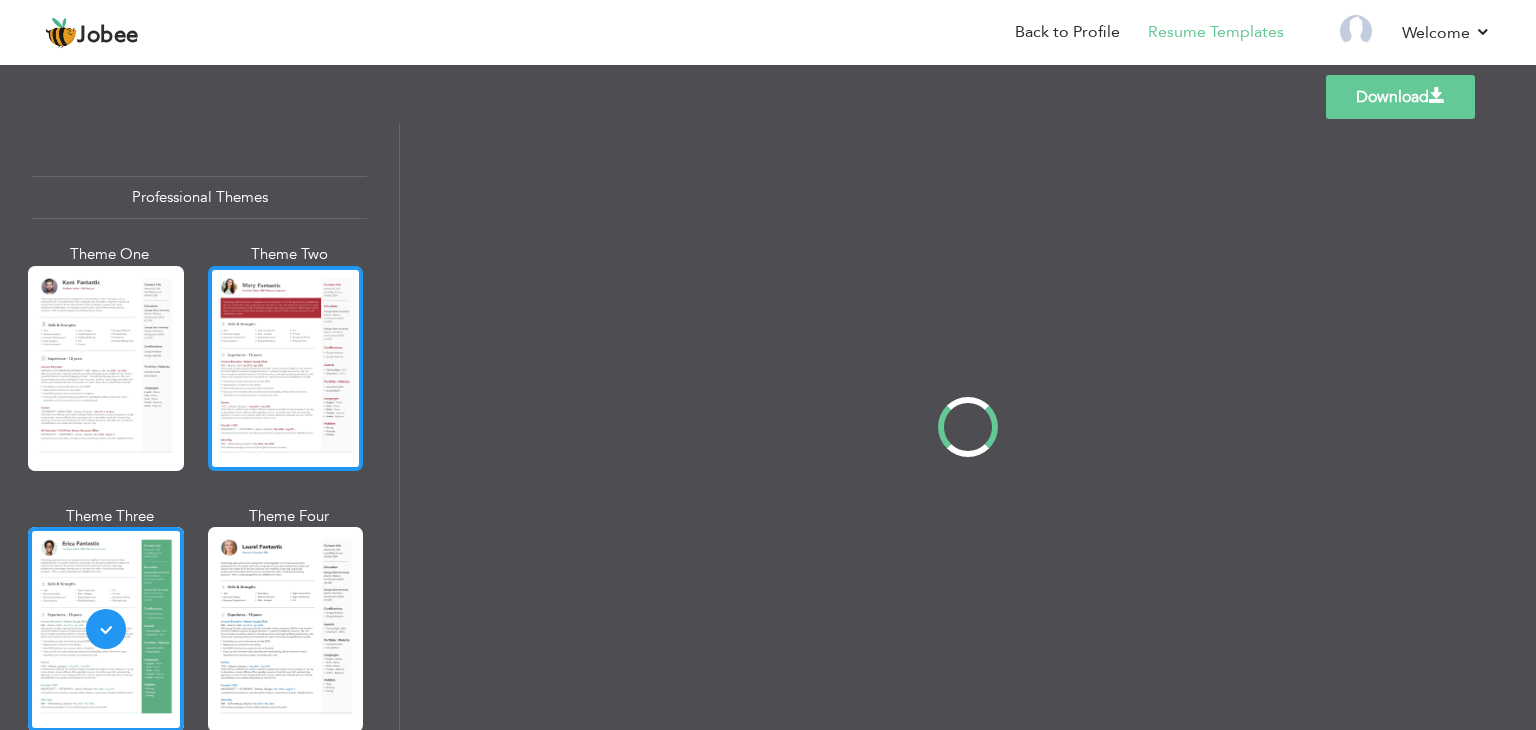 scroll, scrollTop: 0, scrollLeft: 0, axis: both 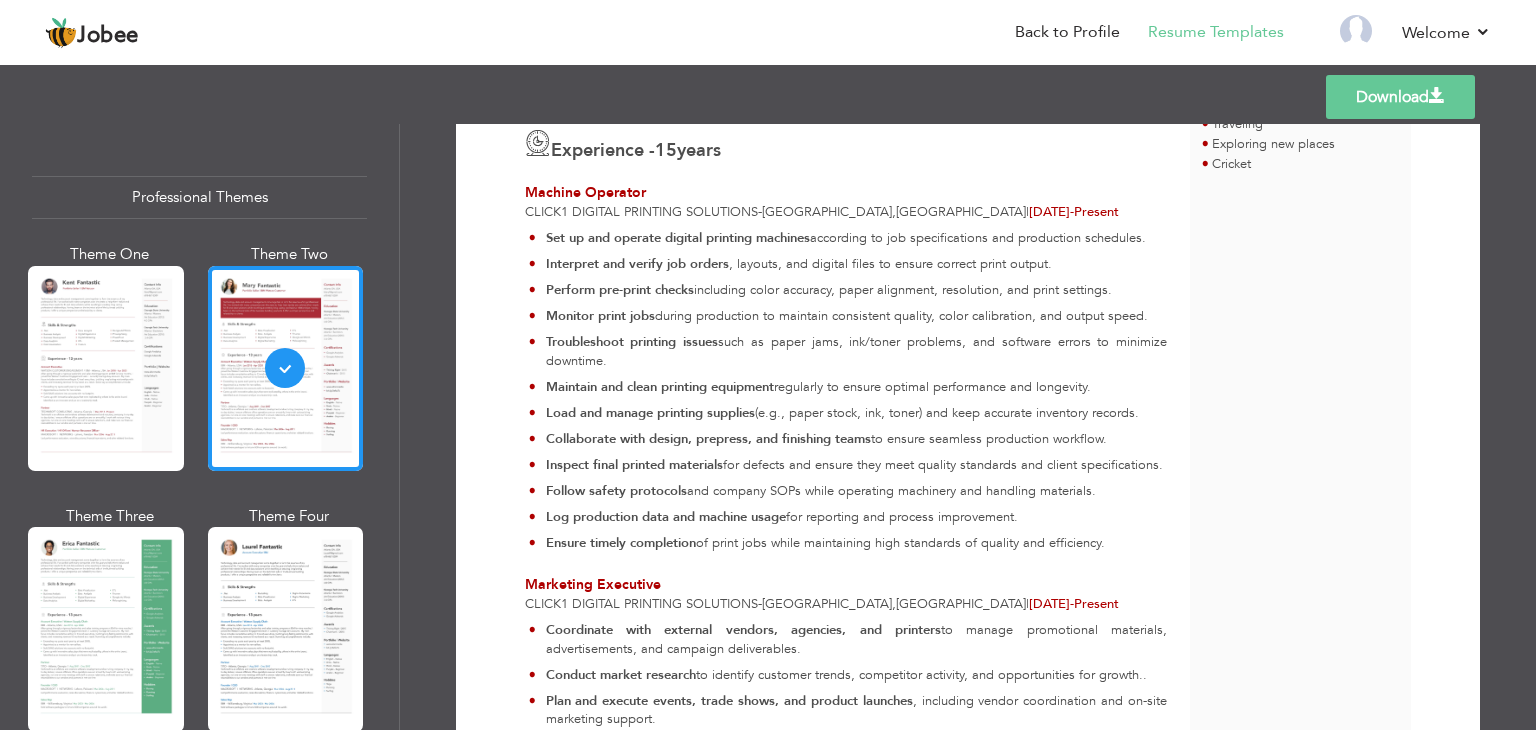 drag, startPoint x: 1528, startPoint y: 415, endPoint x: 1528, endPoint y: 574, distance: 159 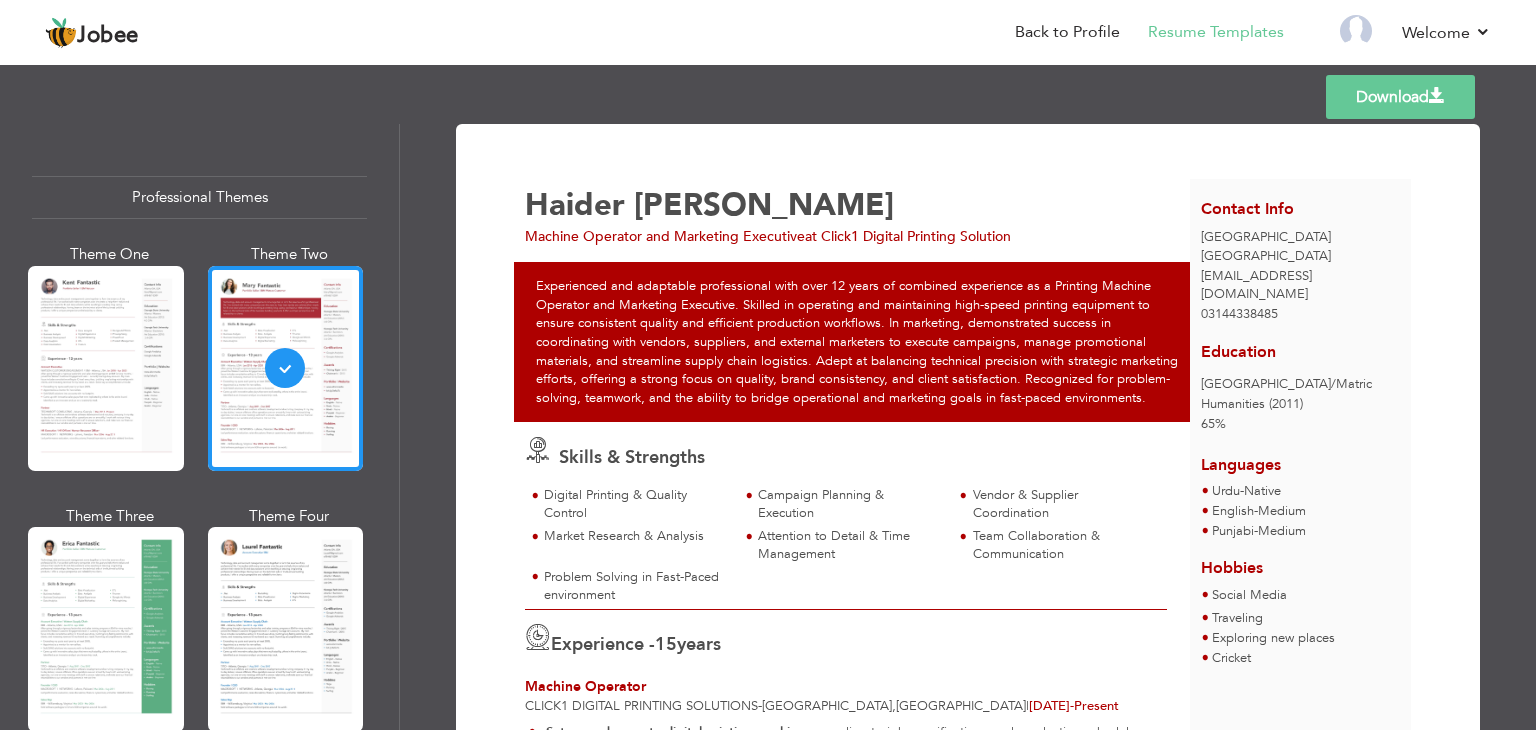 scroll, scrollTop: 0, scrollLeft: 0, axis: both 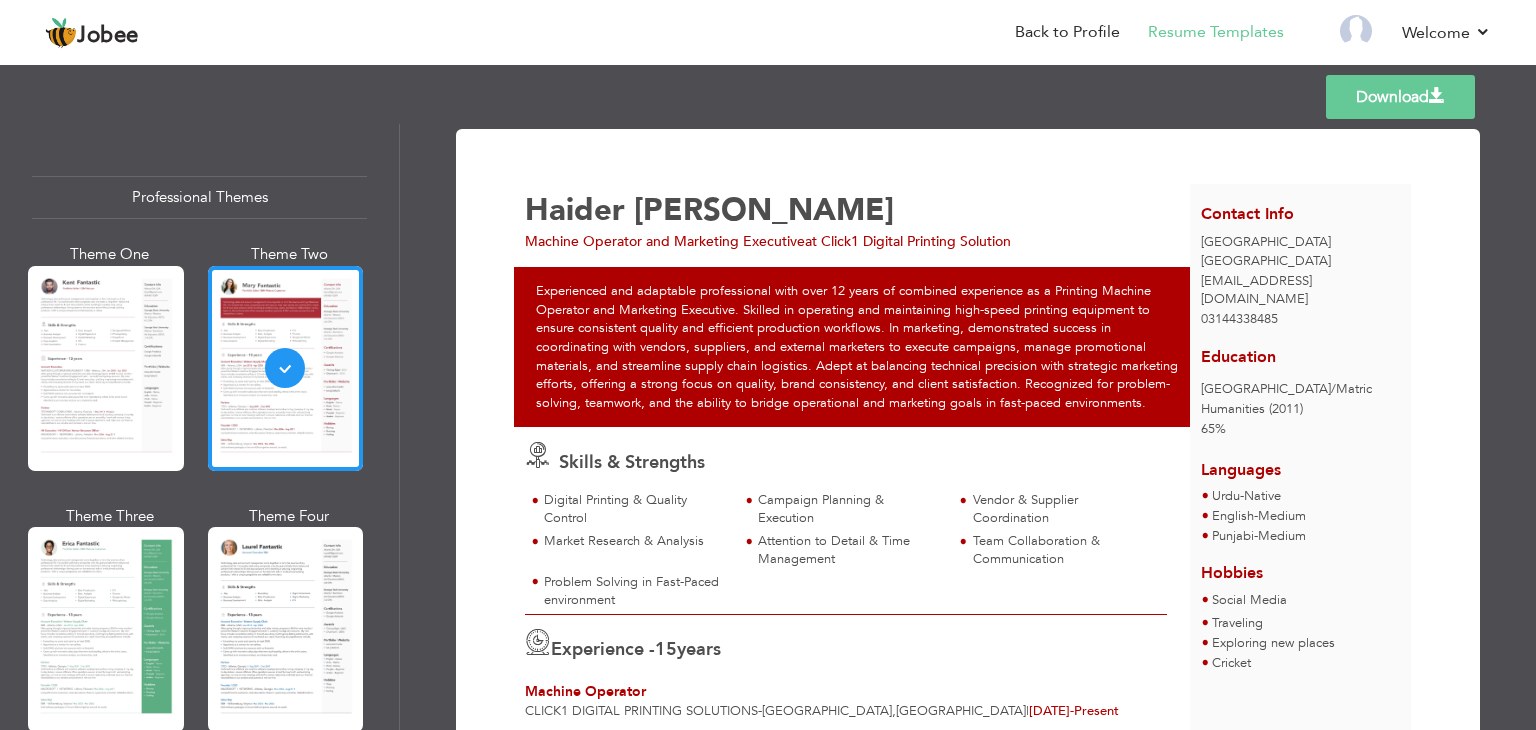 click on "Download" at bounding box center (1400, 97) 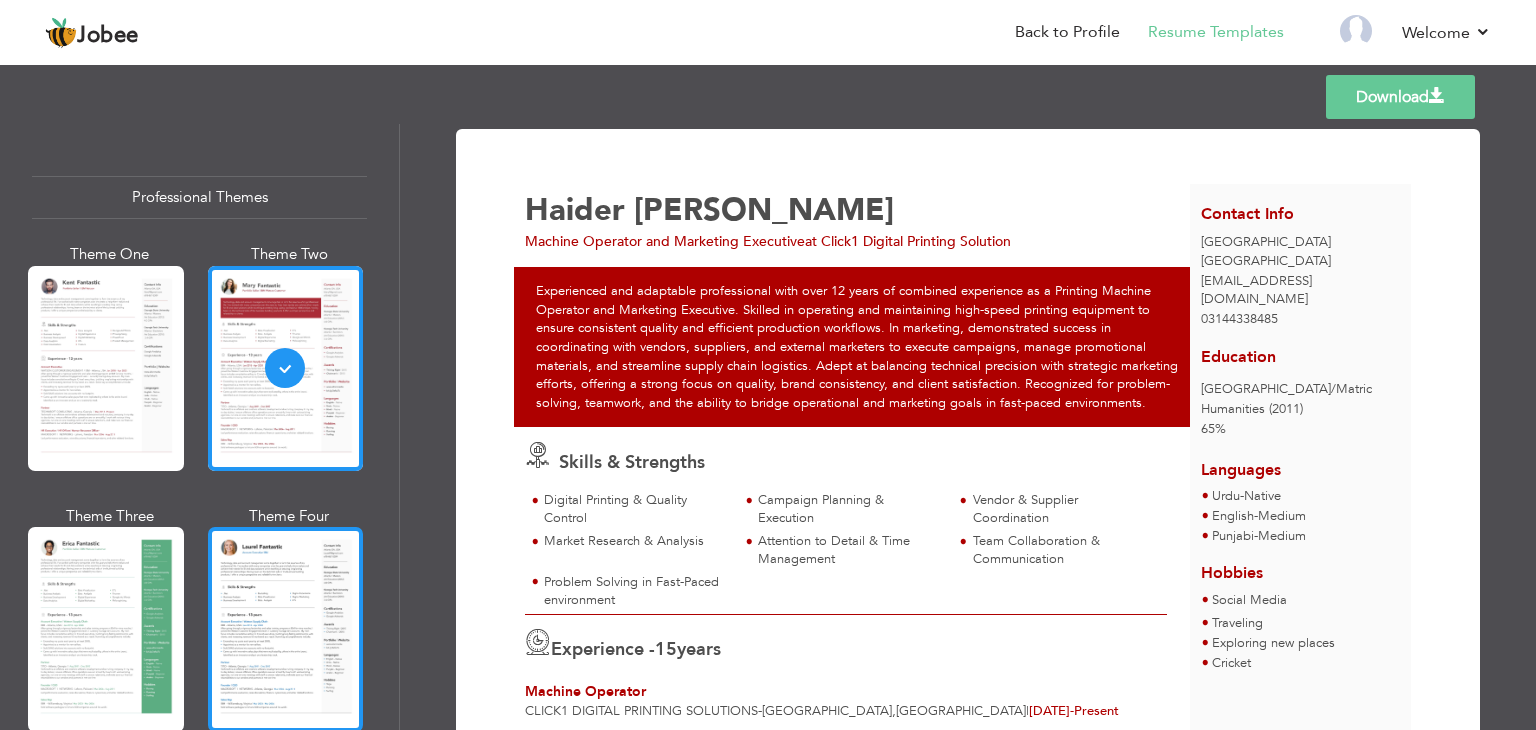 click at bounding box center (286, 629) 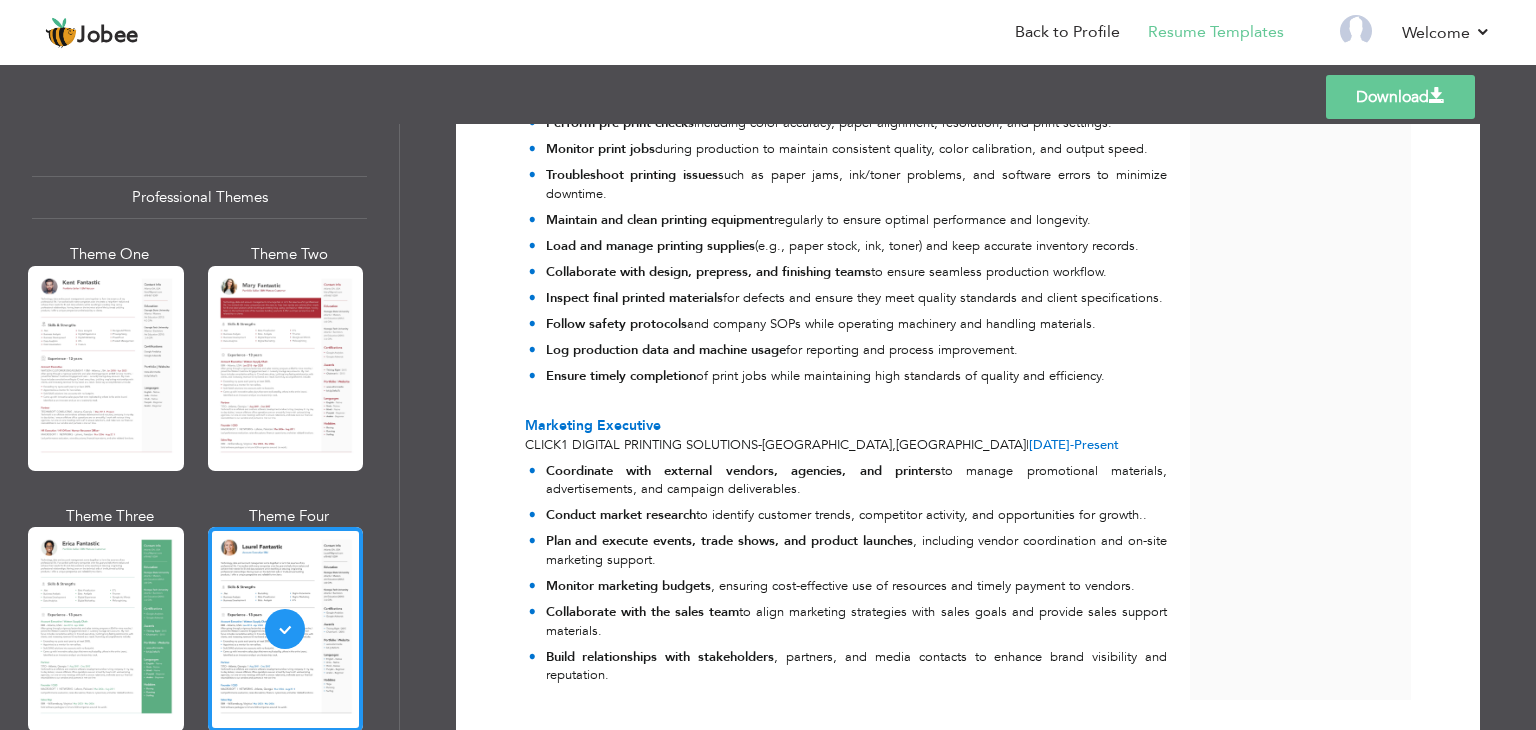 scroll, scrollTop: 752, scrollLeft: 0, axis: vertical 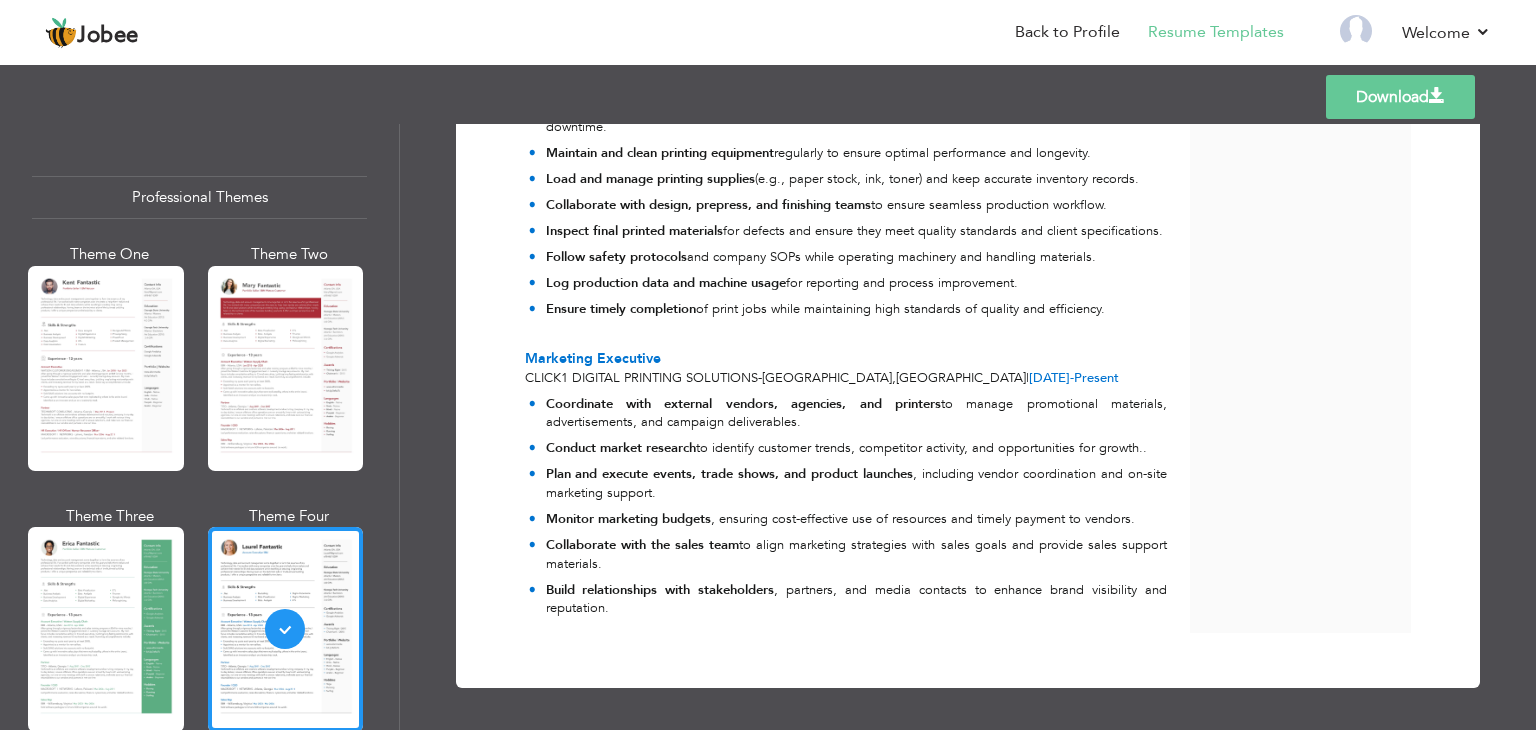 click on "Download" at bounding box center [1400, 97] 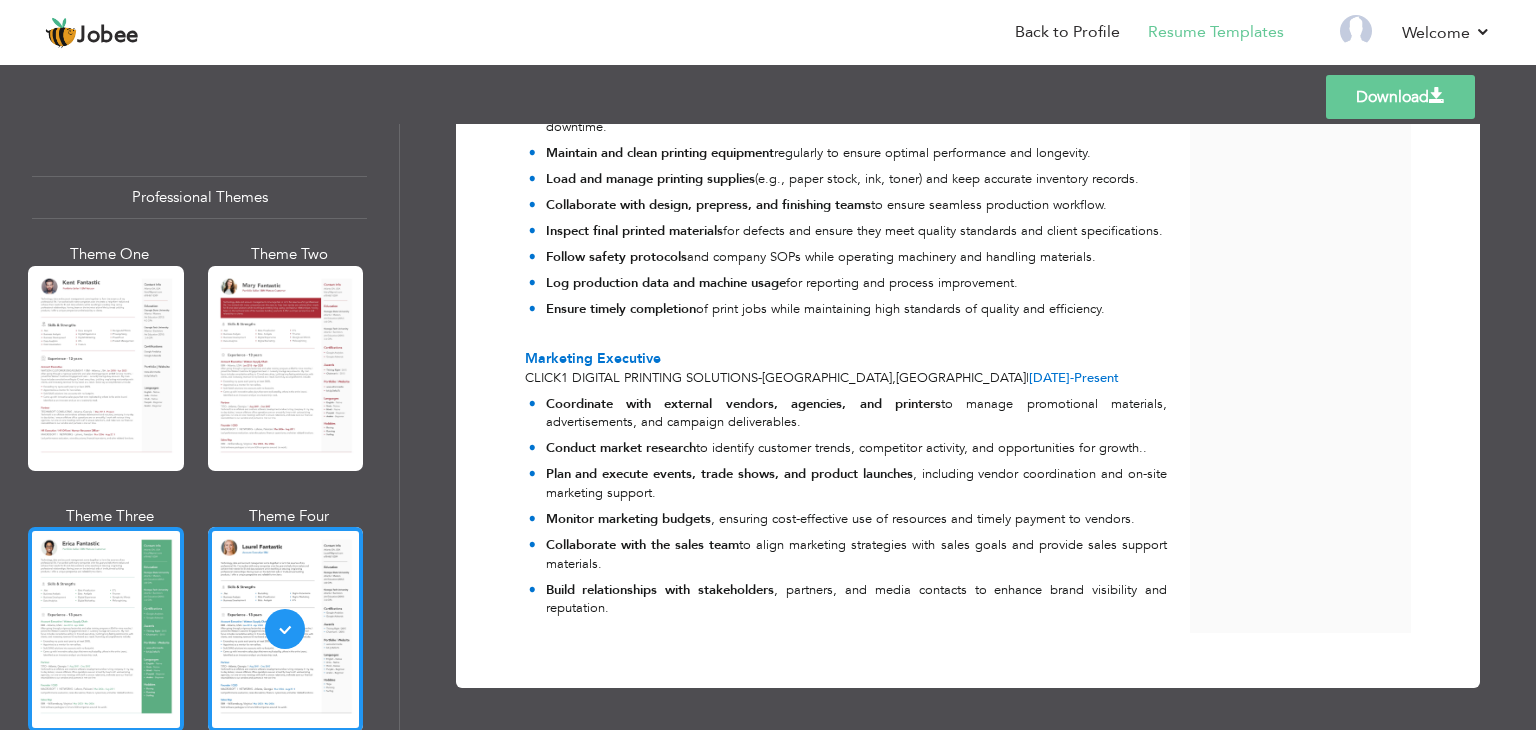 click at bounding box center (106, 629) 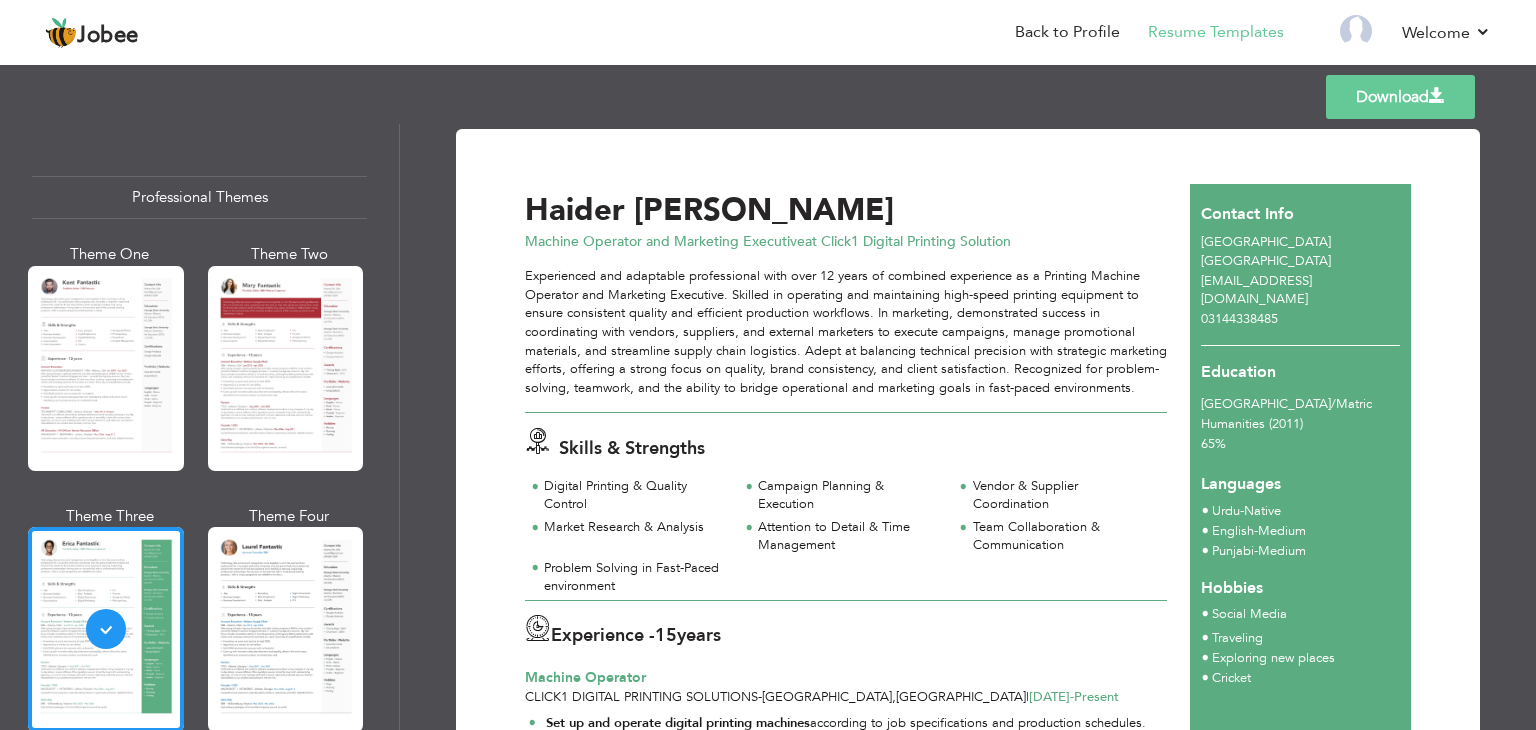 click on "Download" at bounding box center (1400, 97) 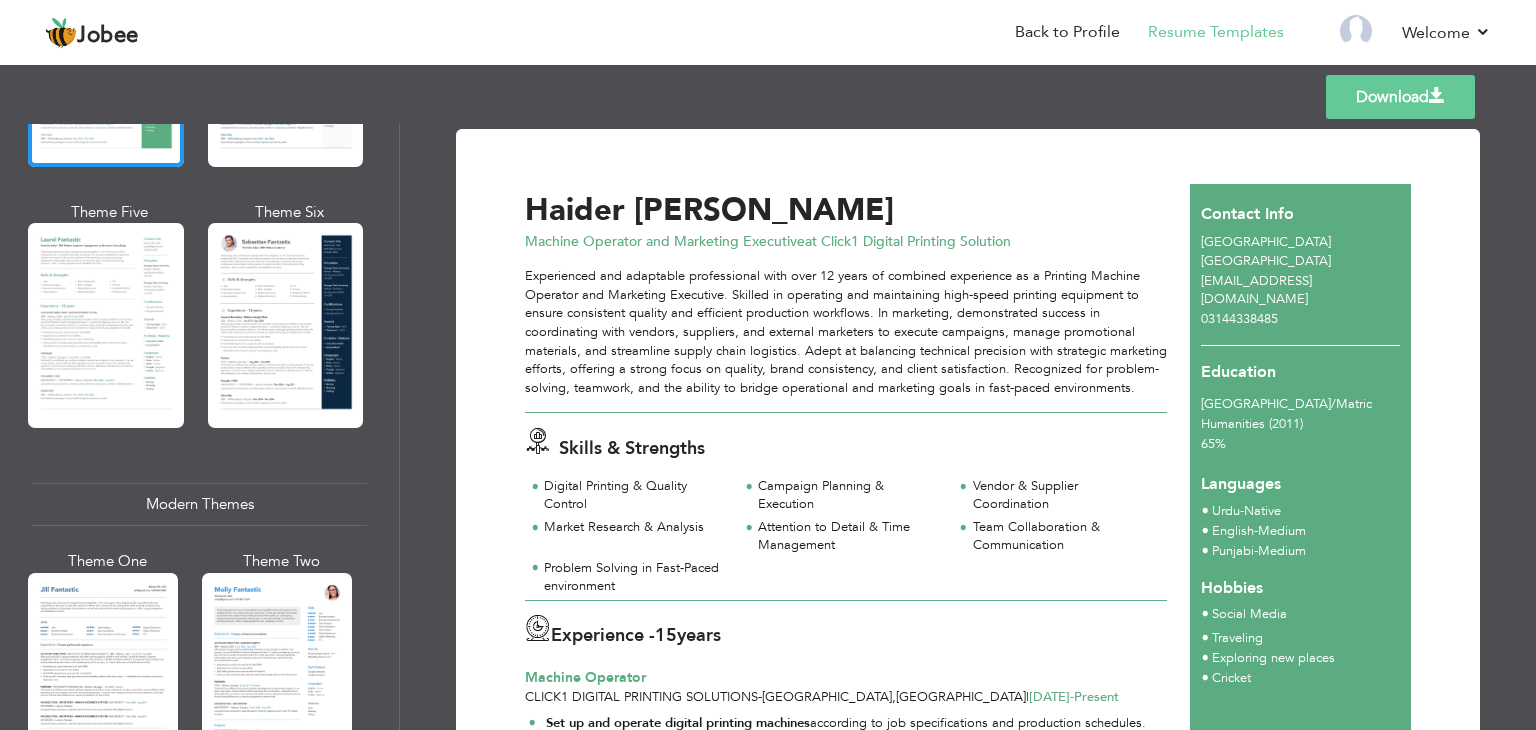 scroll, scrollTop: 554, scrollLeft: 0, axis: vertical 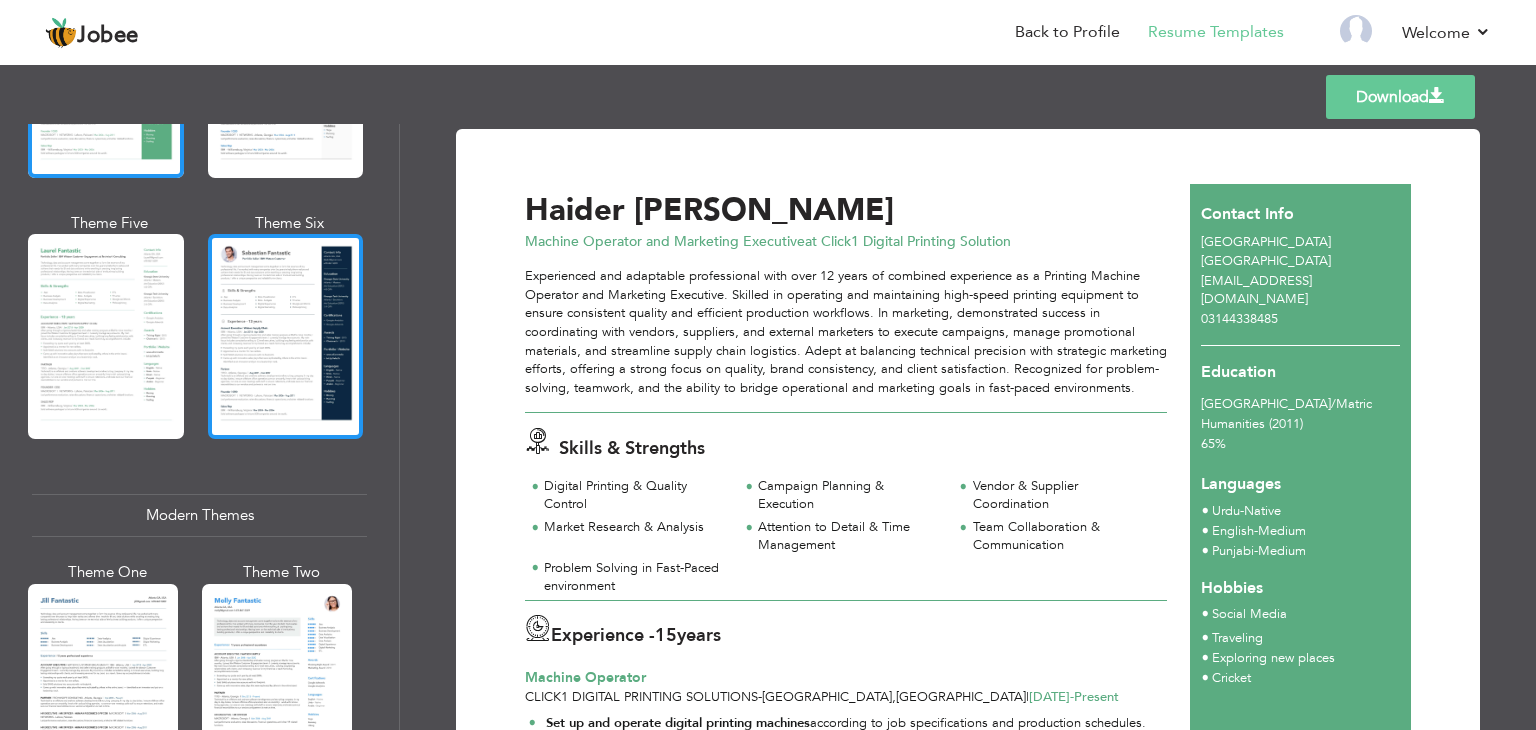 click at bounding box center (286, 336) 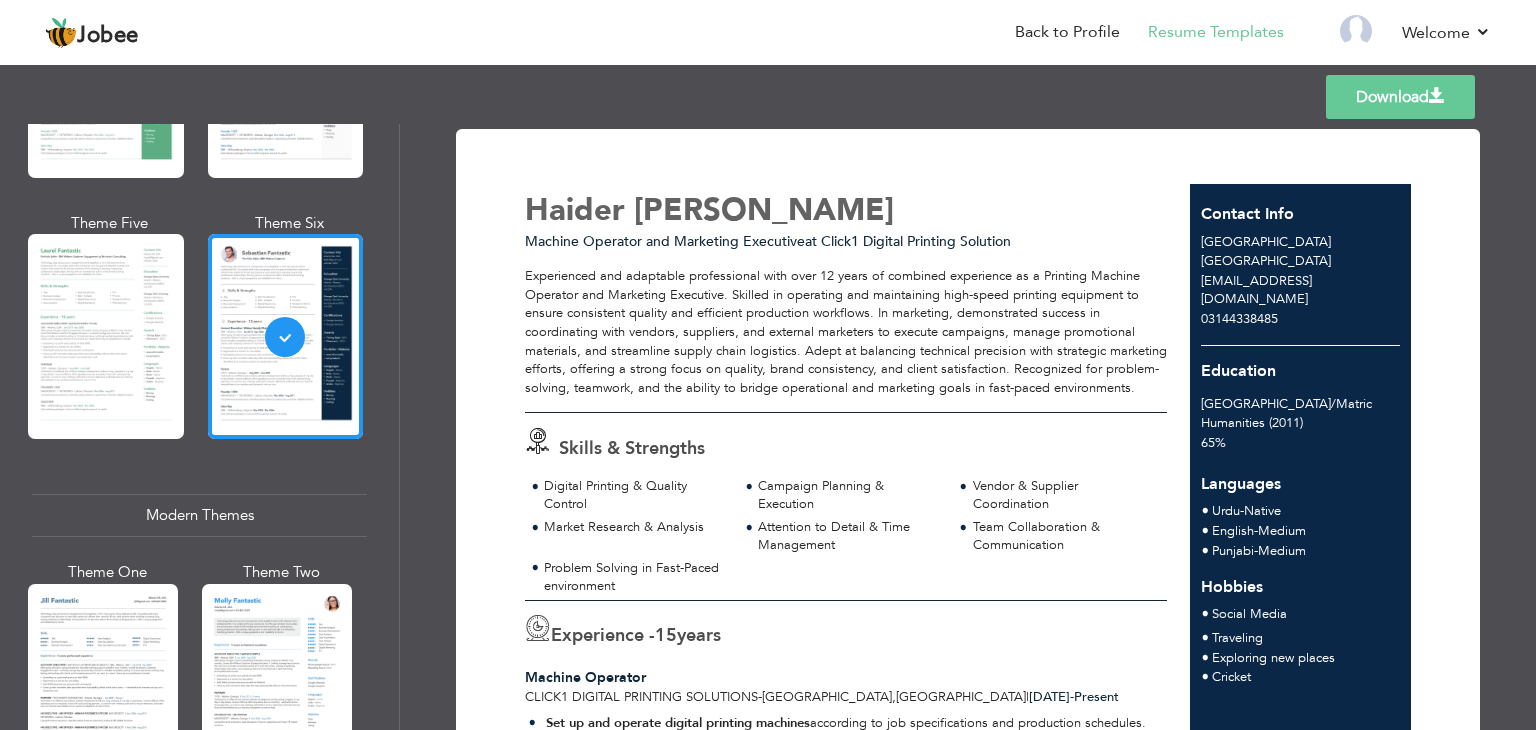 drag, startPoint x: 1521, startPoint y: 293, endPoint x: 1517, endPoint y: 403, distance: 110.0727 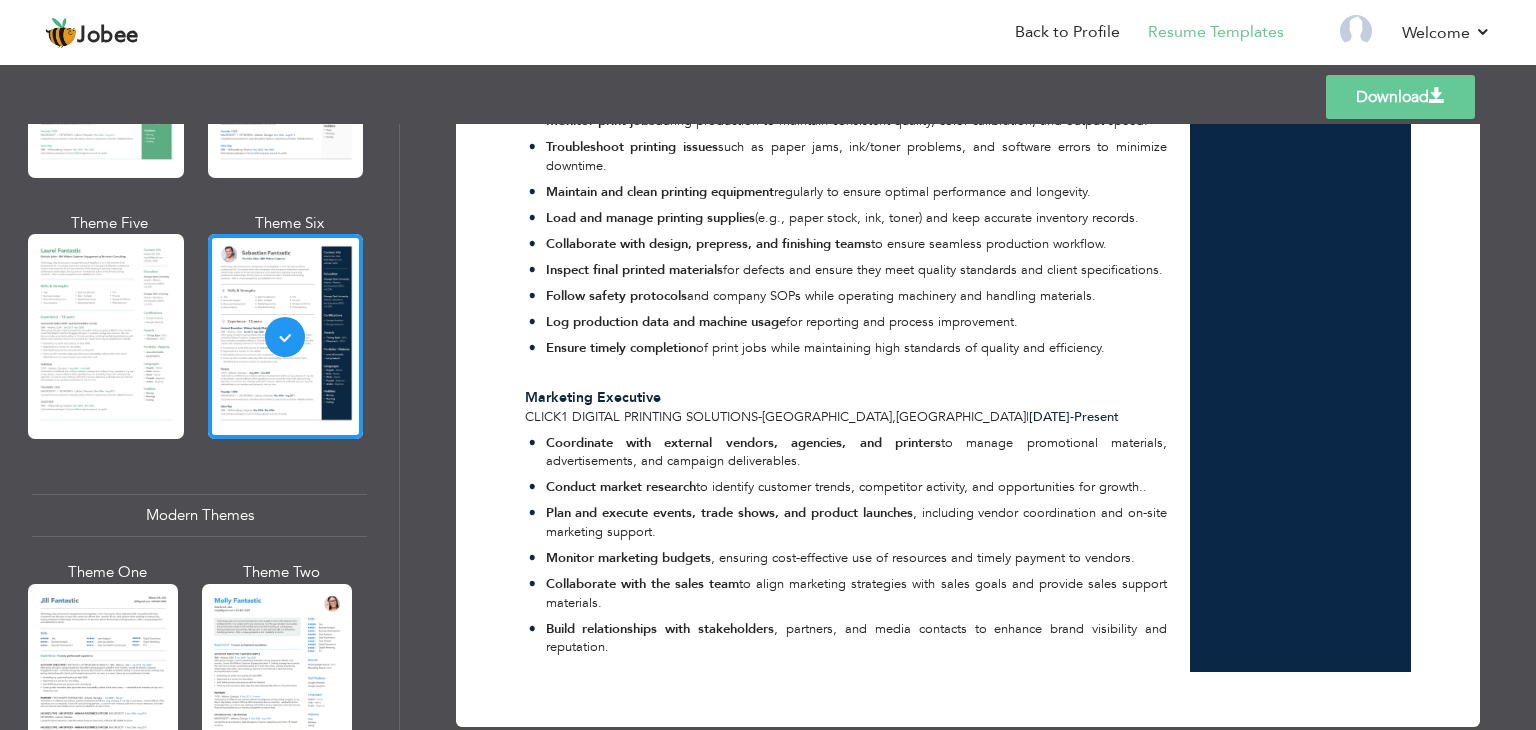 scroll, scrollTop: 700, scrollLeft: 0, axis: vertical 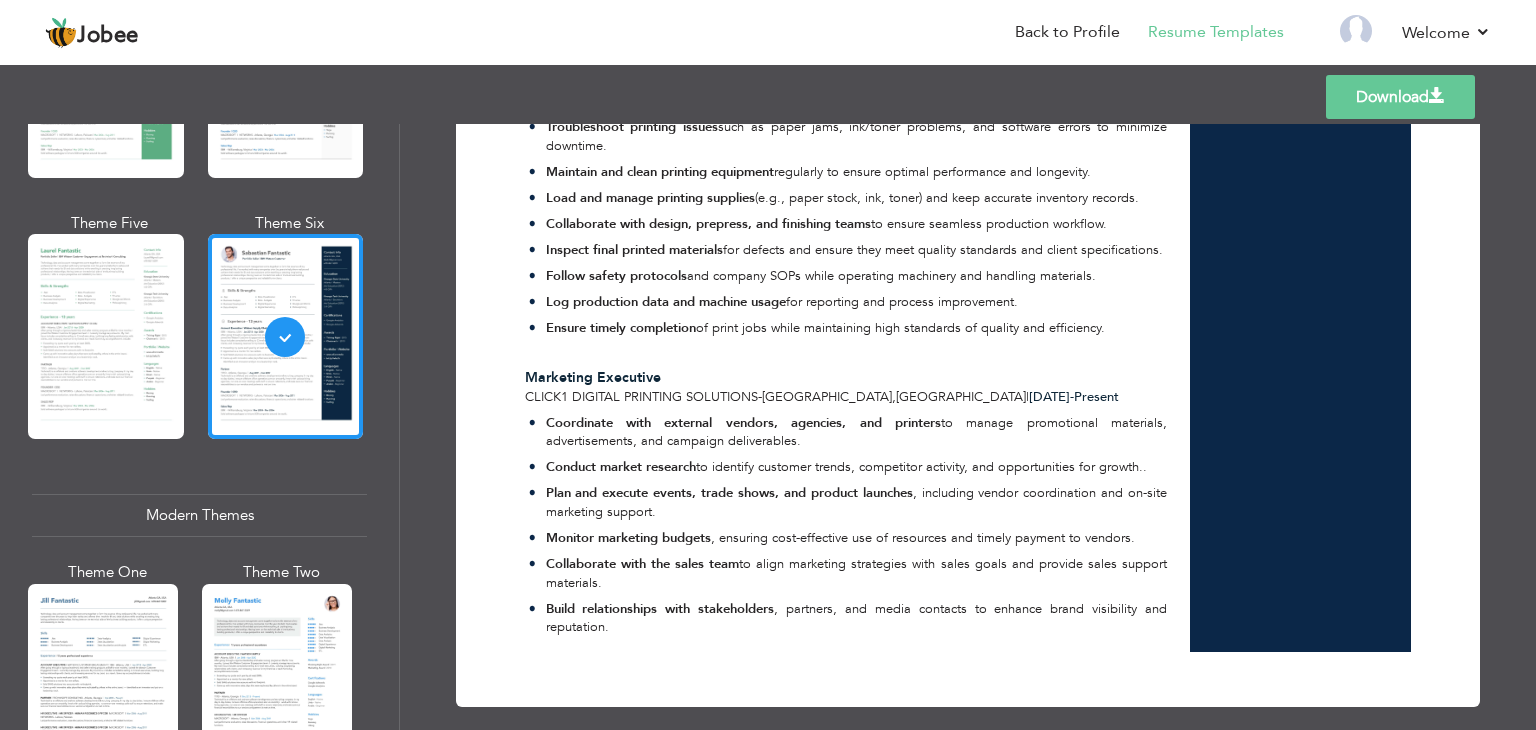 click on "Download" at bounding box center (1400, 97) 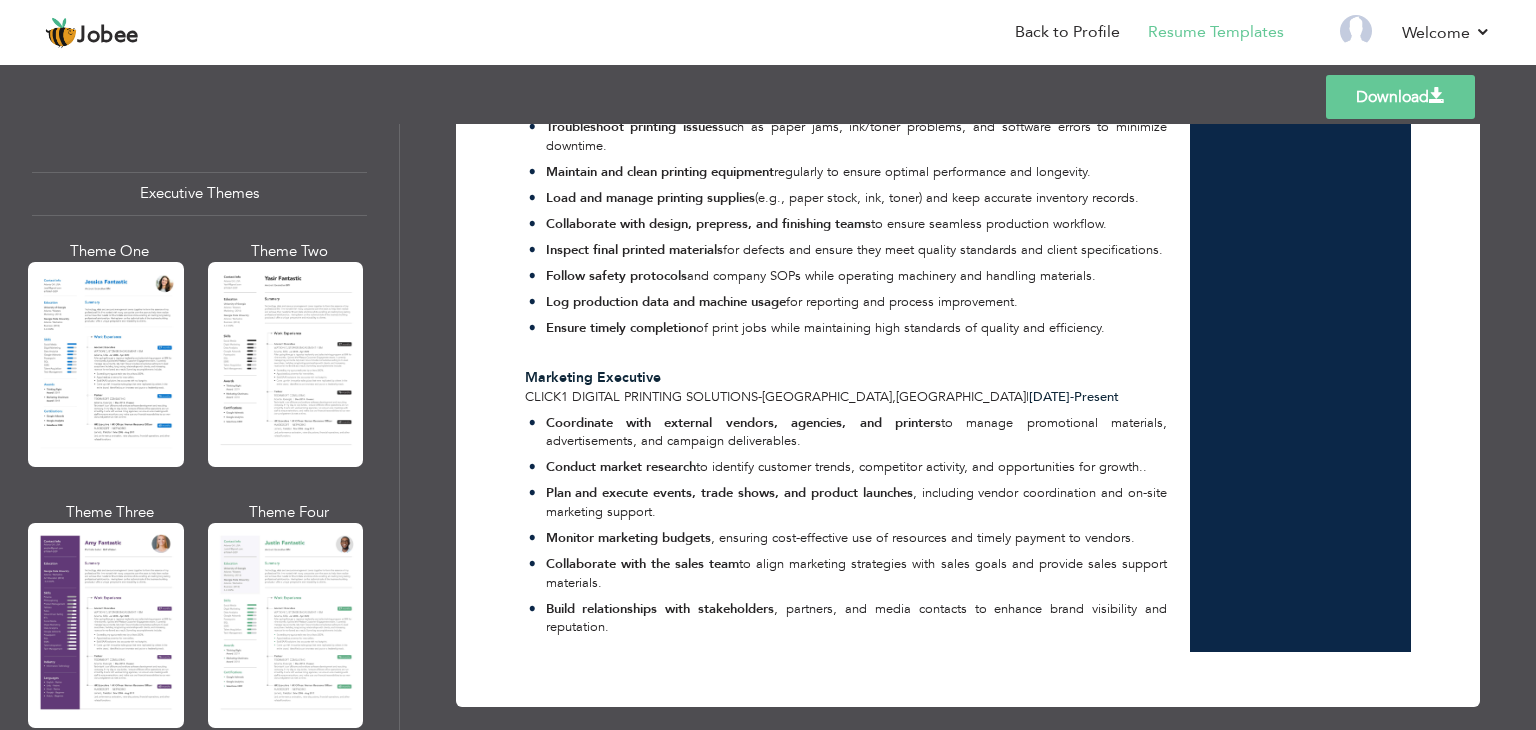 scroll, scrollTop: 1476, scrollLeft: 0, axis: vertical 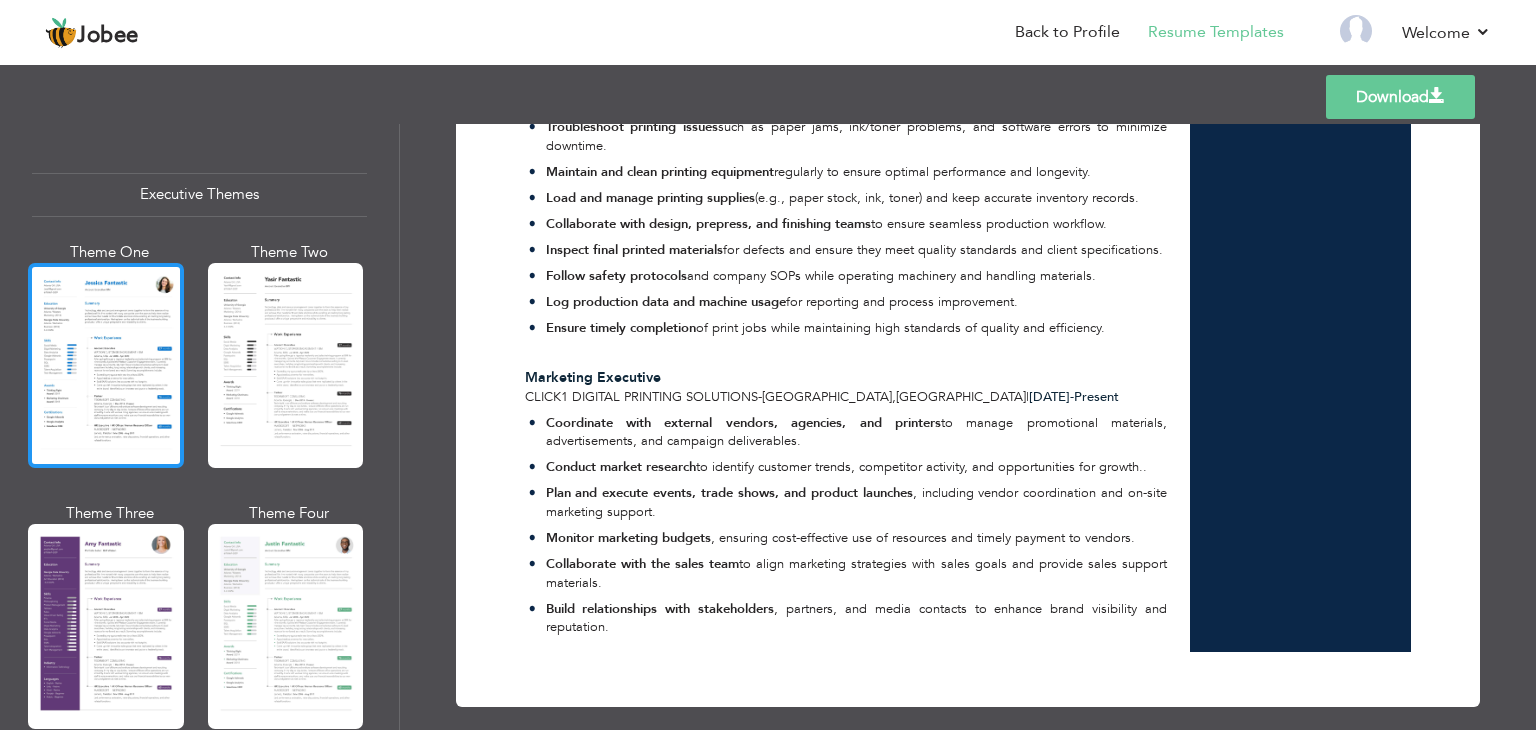 click at bounding box center [106, 365] 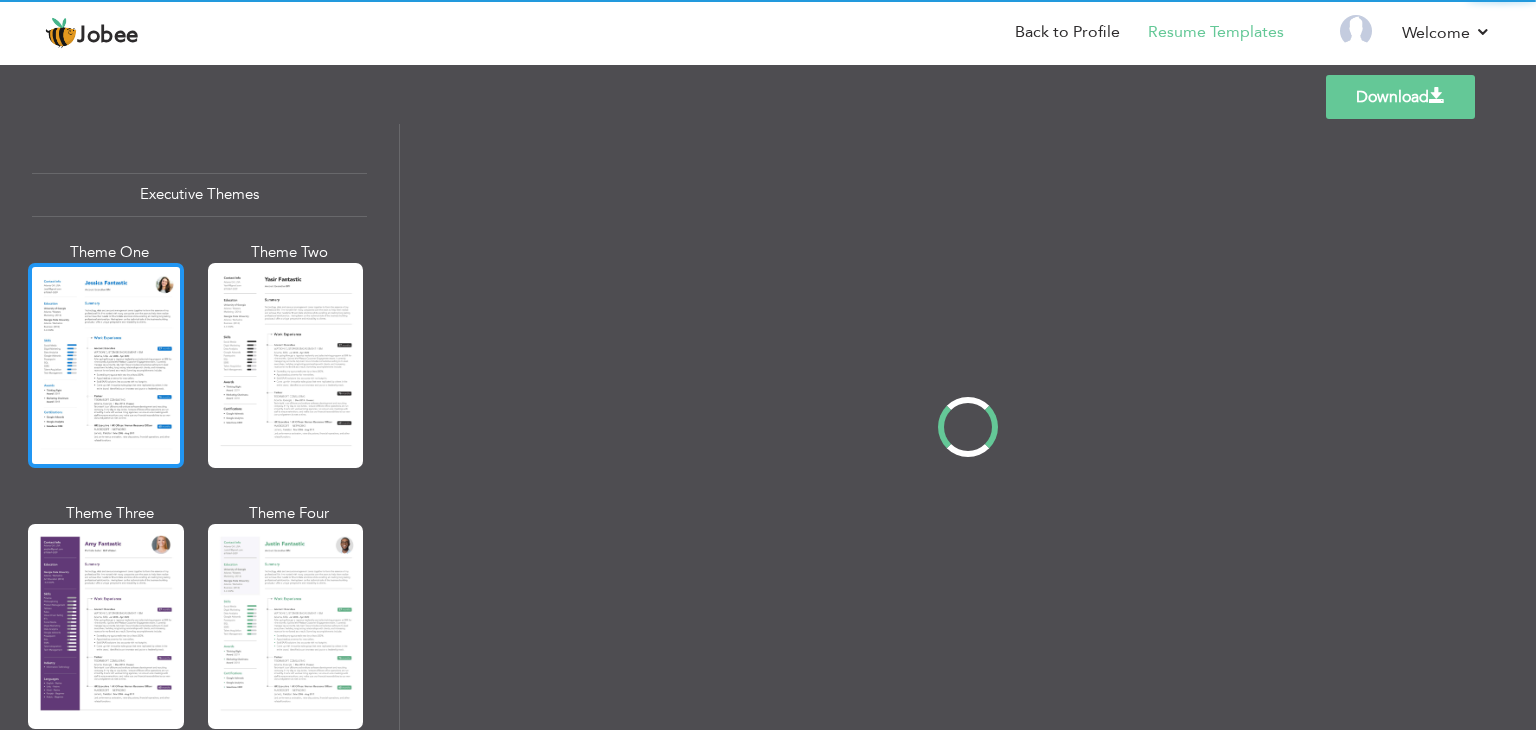 scroll, scrollTop: 0, scrollLeft: 0, axis: both 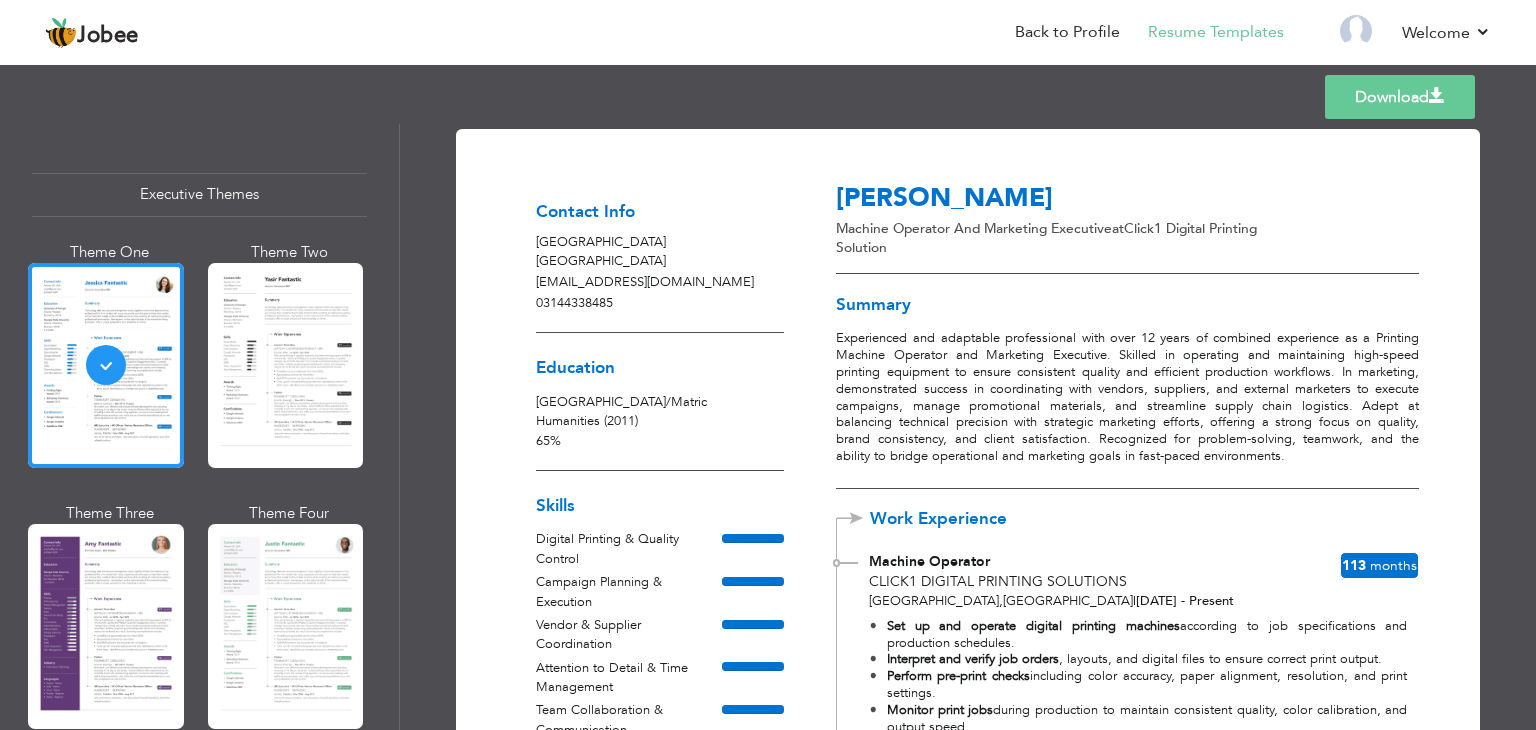 click on "Download" at bounding box center [1400, 97] 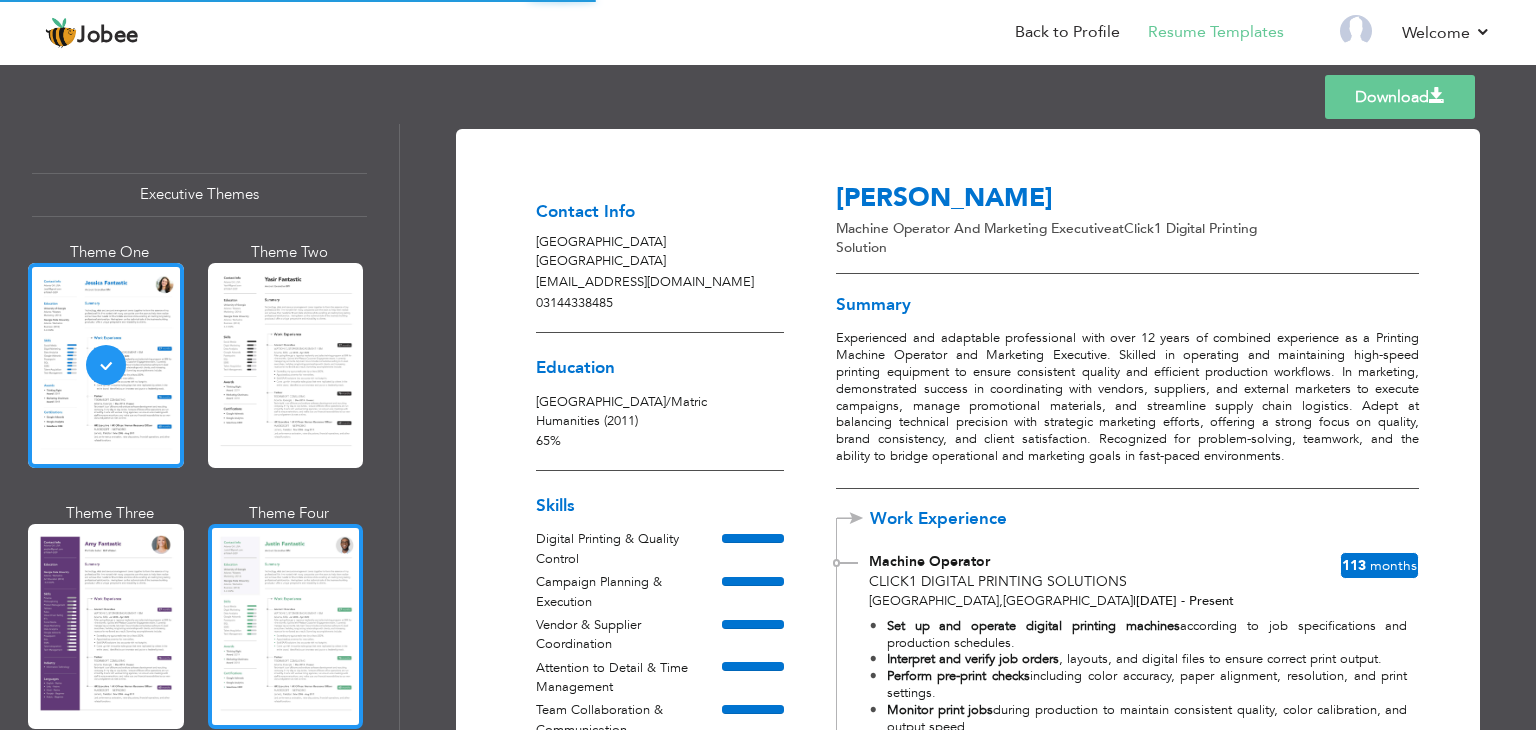 click at bounding box center (286, 626) 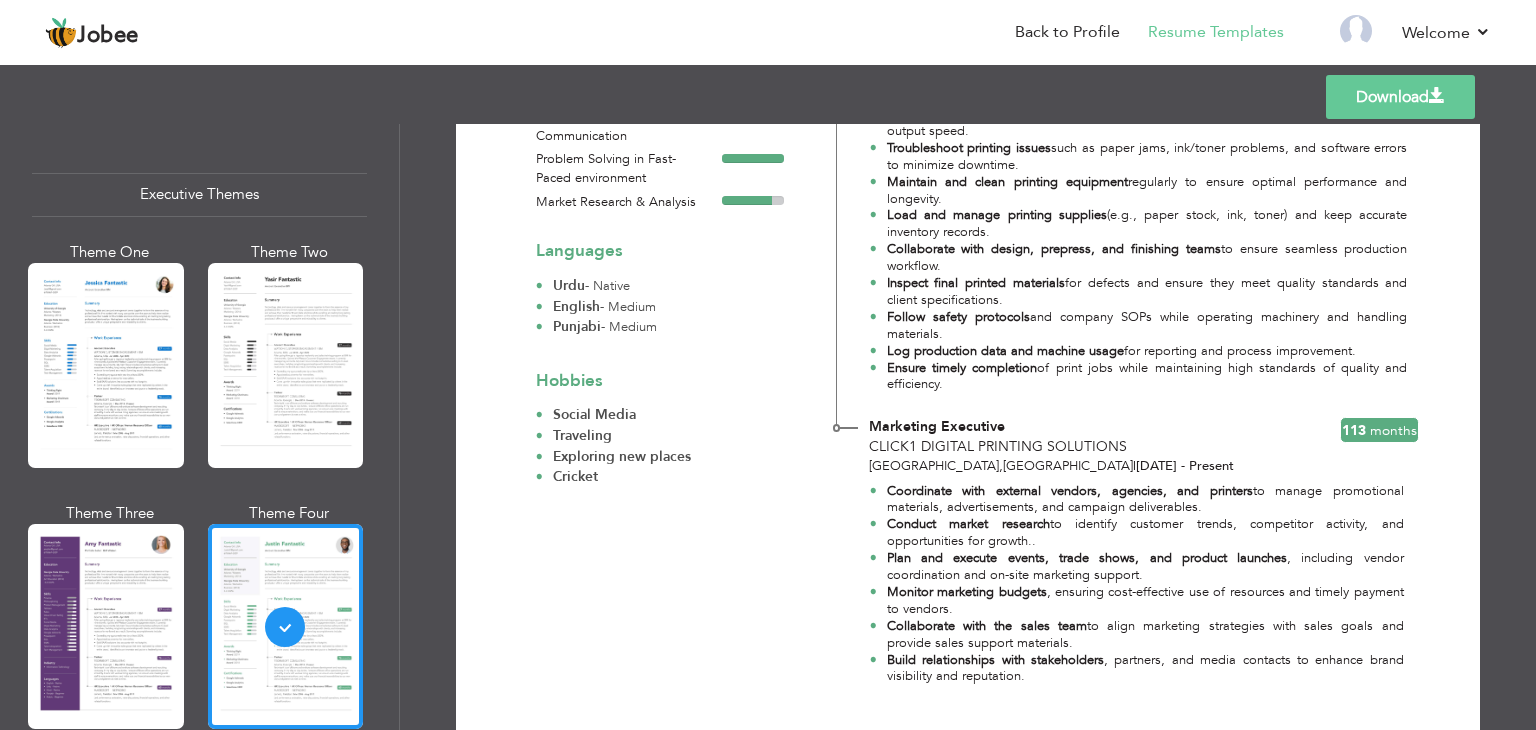scroll, scrollTop: 658, scrollLeft: 0, axis: vertical 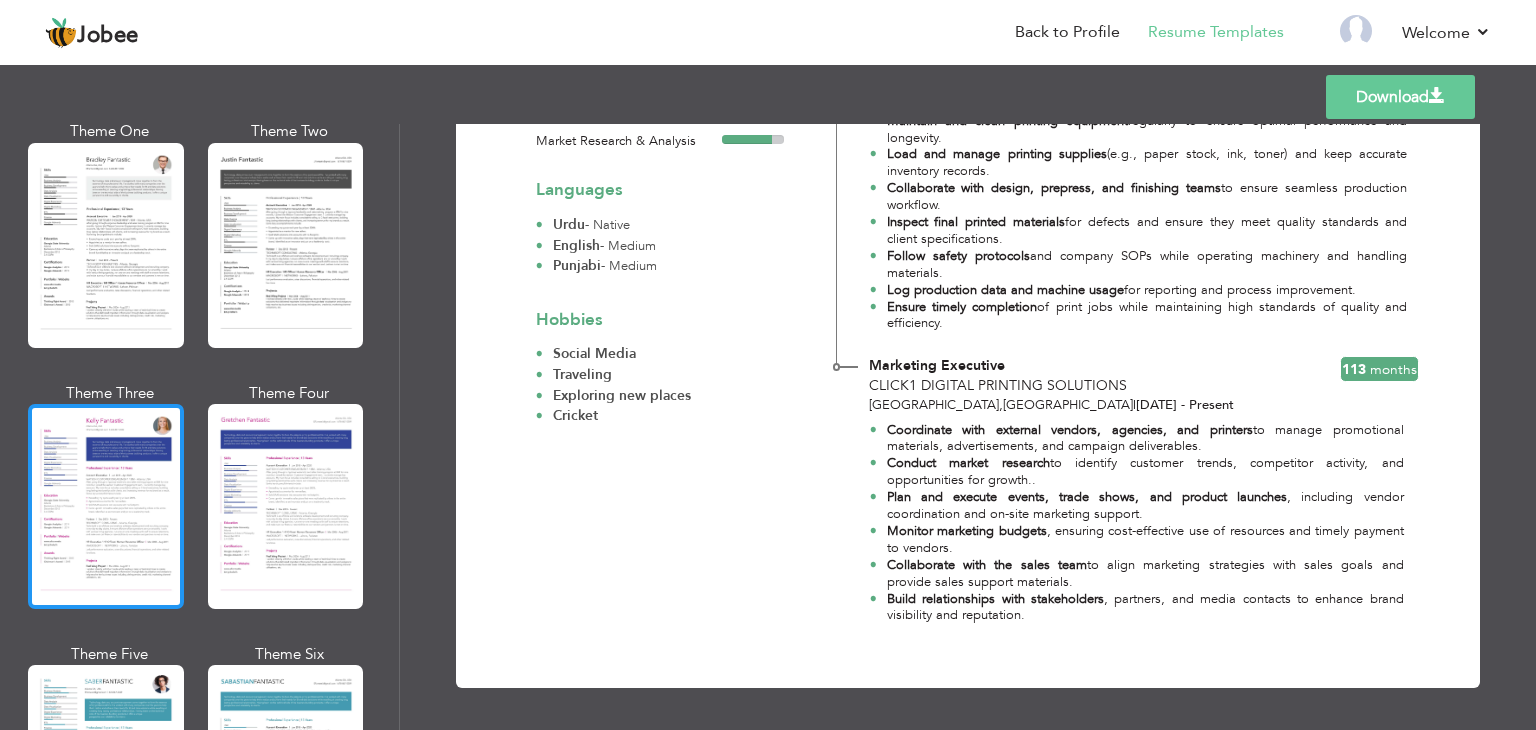 click at bounding box center [106, 506] 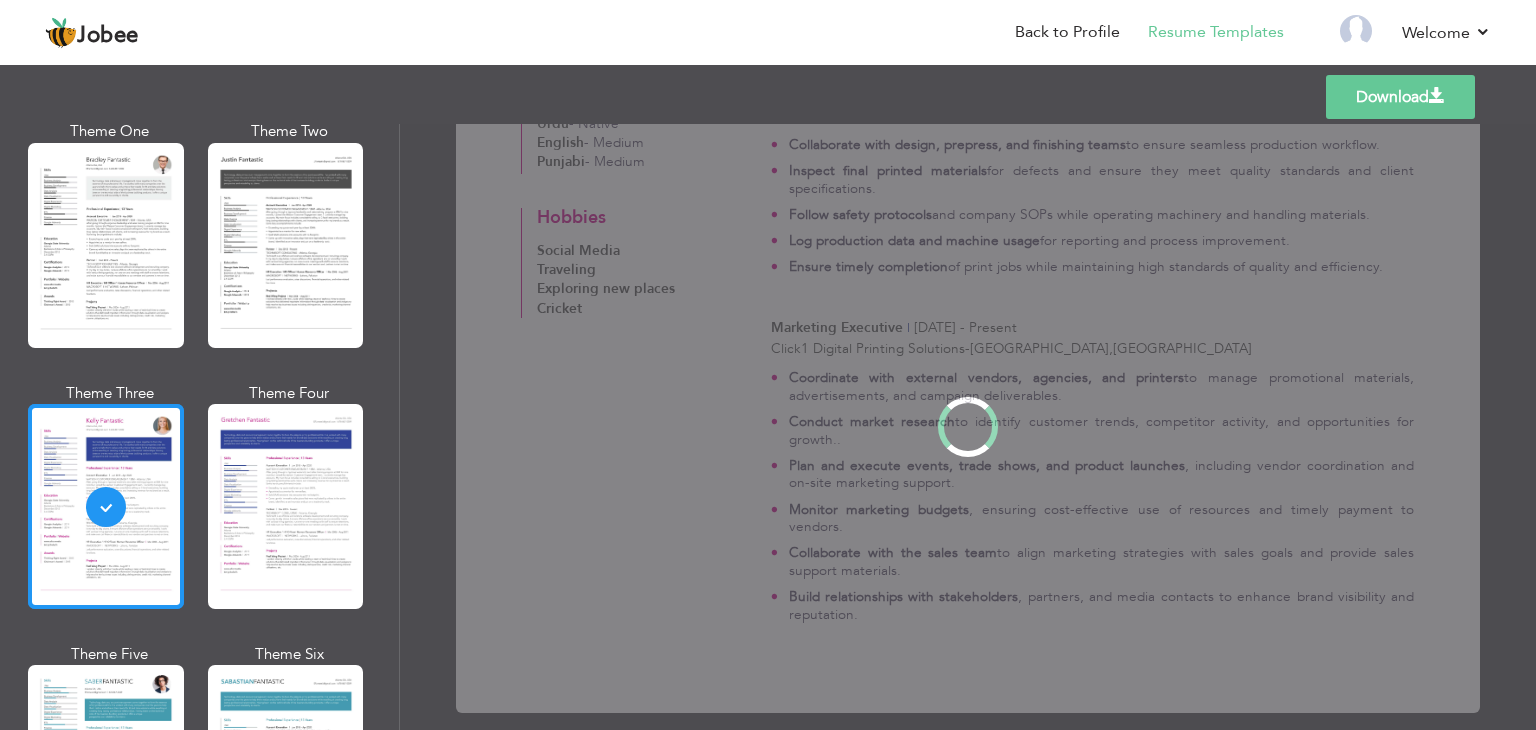 scroll, scrollTop: 0, scrollLeft: 0, axis: both 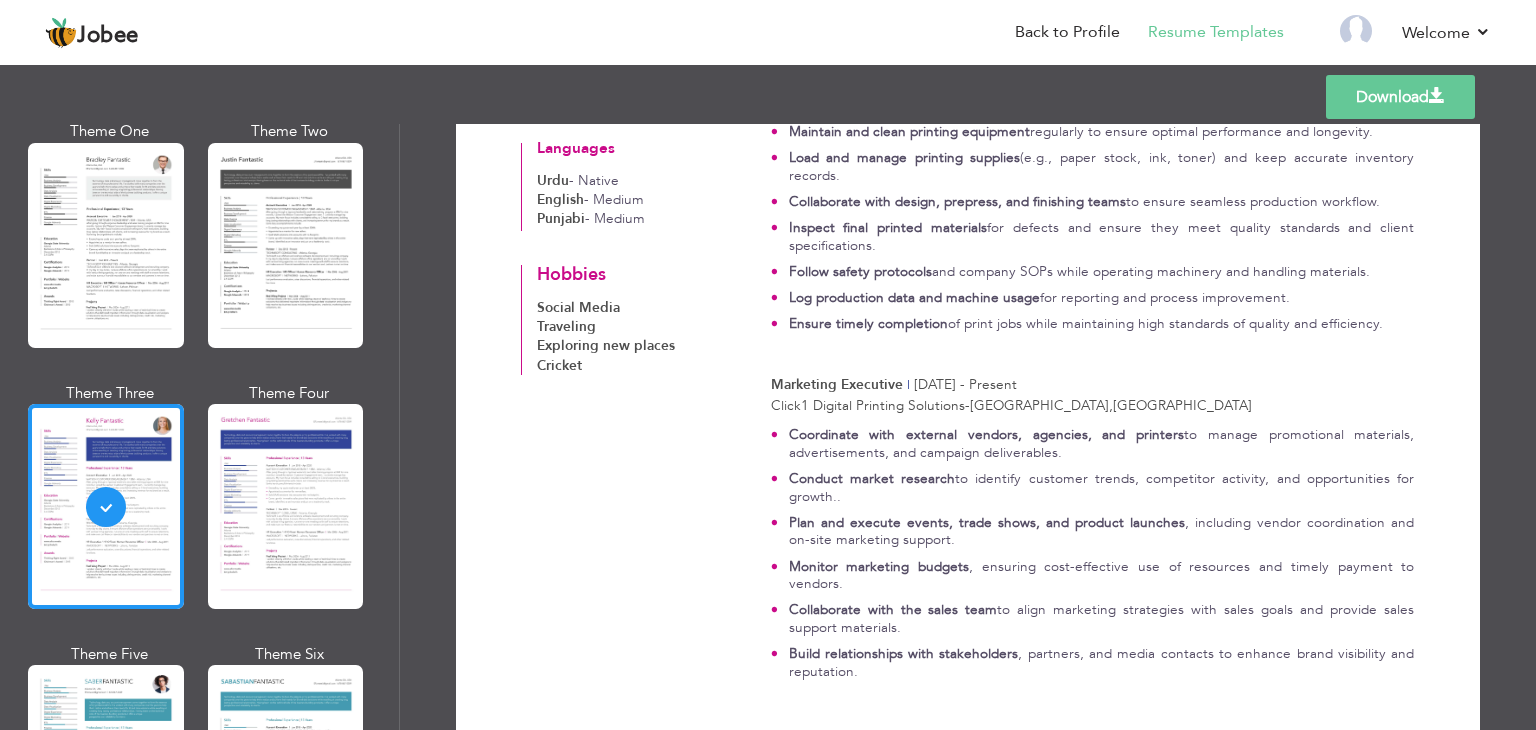 click on "Download" at bounding box center [1400, 97] 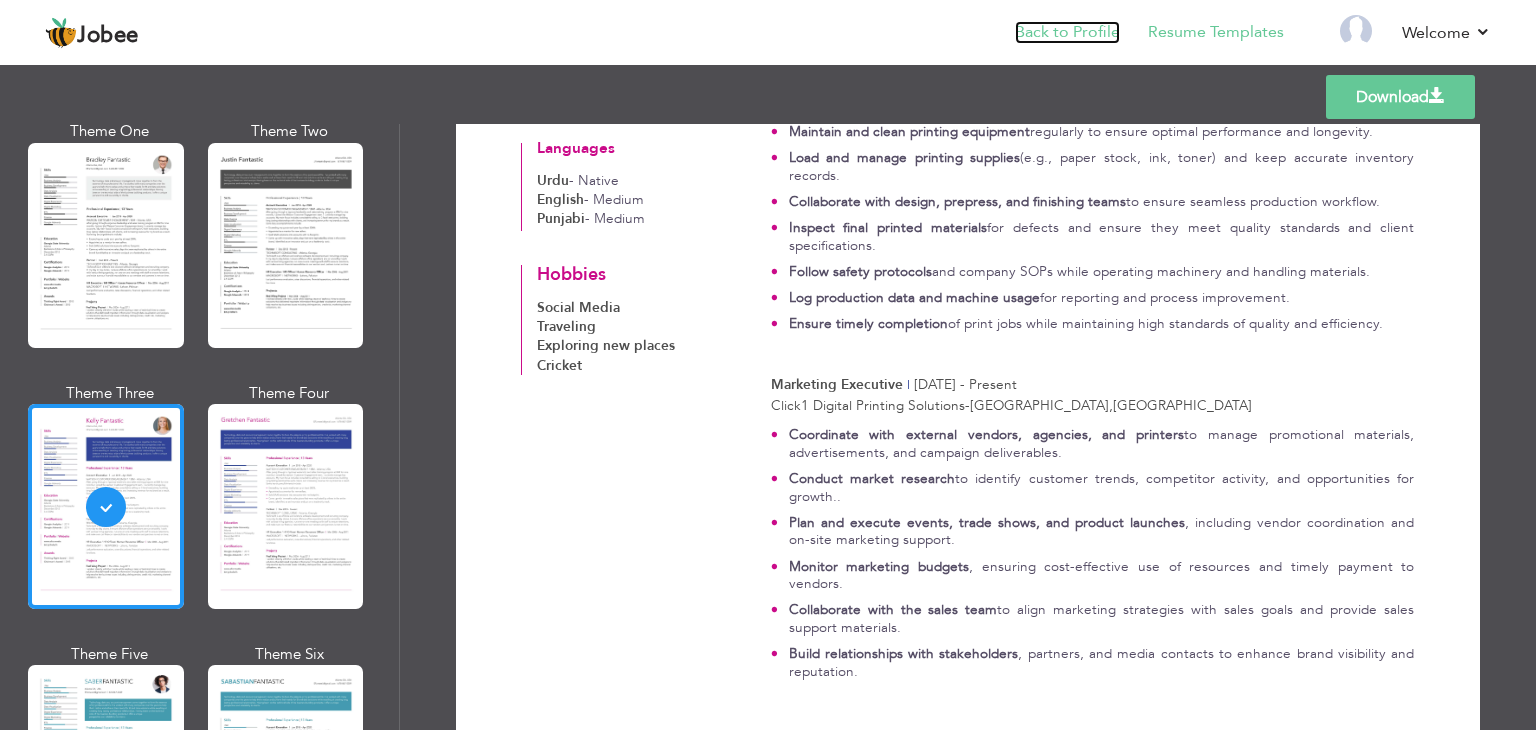 click on "Back to Profile" at bounding box center [1067, 32] 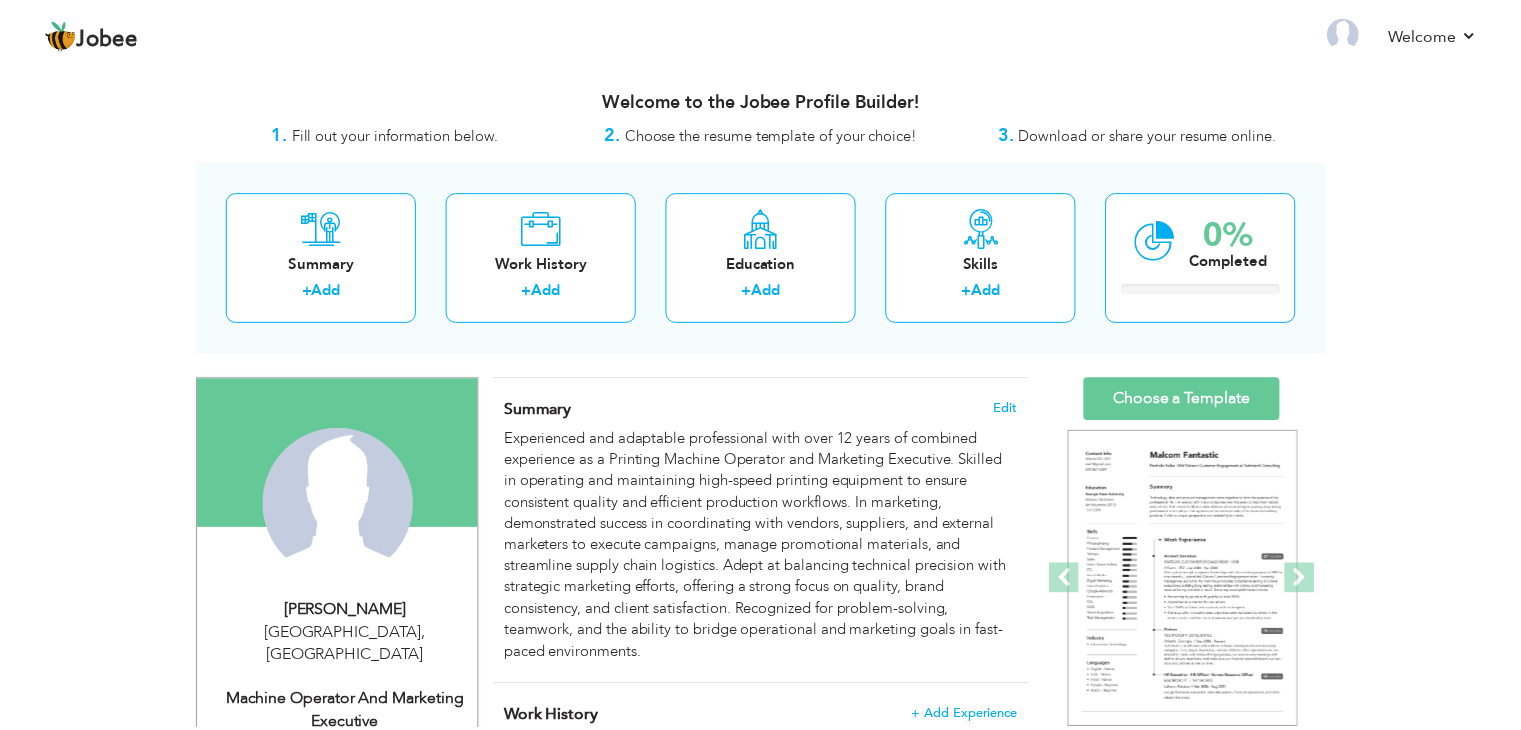 scroll, scrollTop: 0, scrollLeft: 0, axis: both 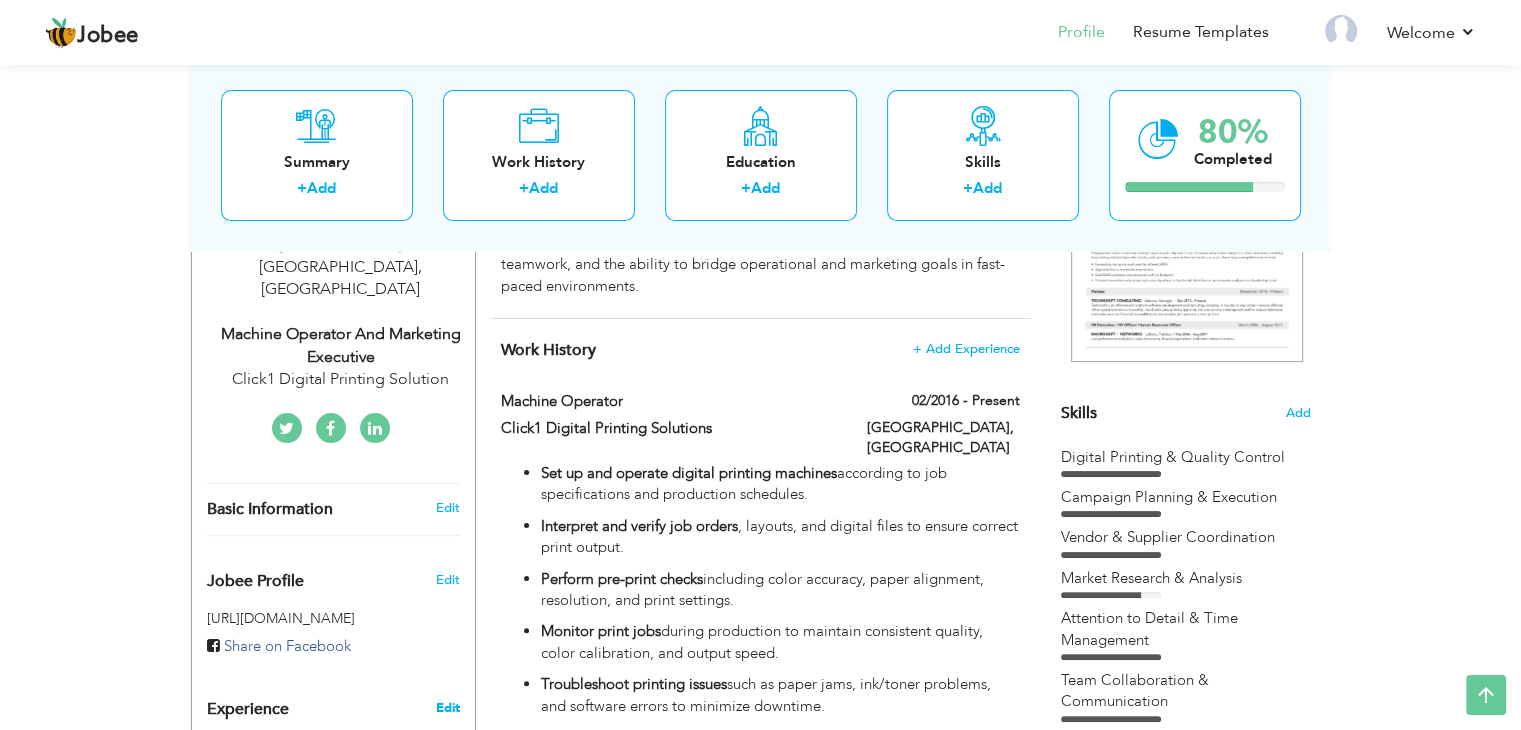 click on "Edit" at bounding box center (447, 708) 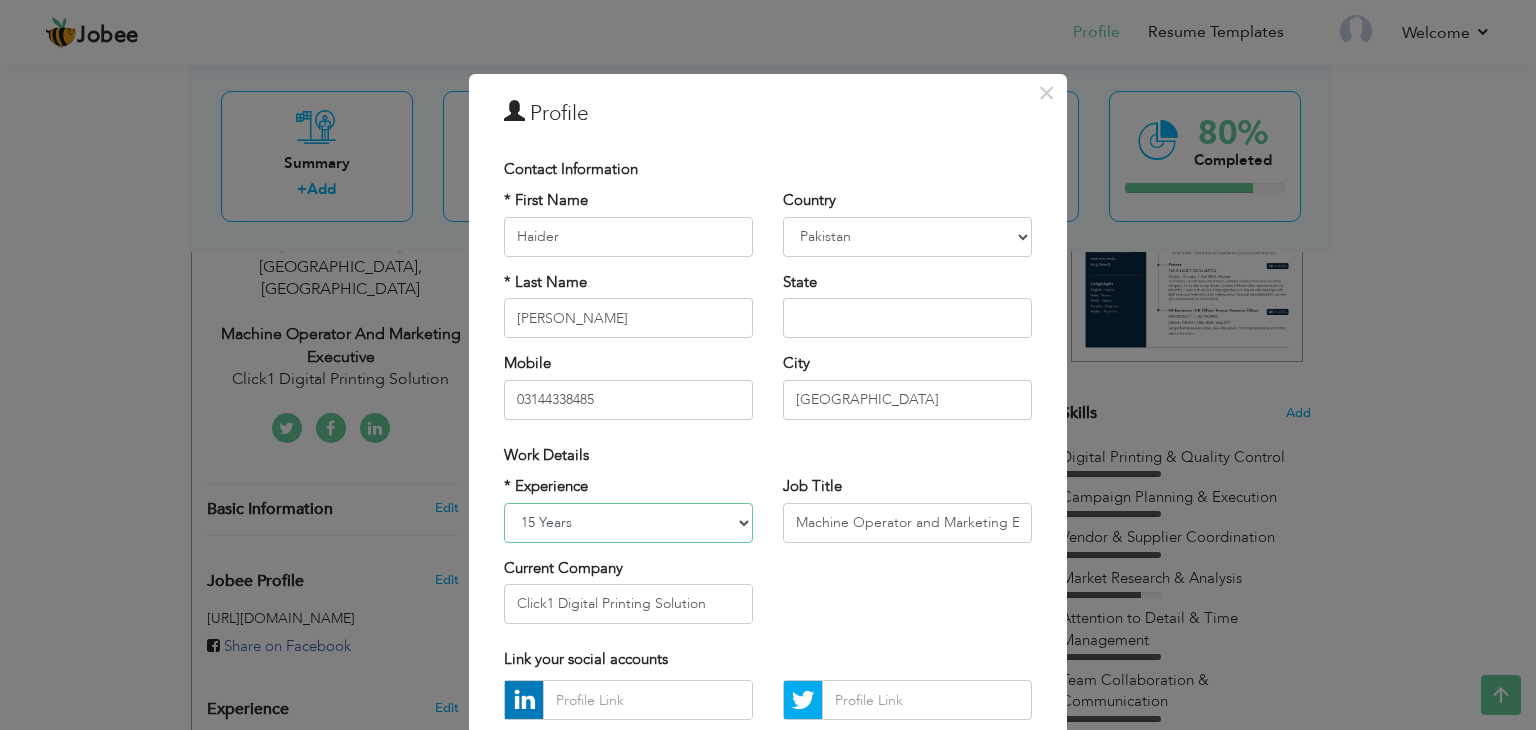click on "Entry Level Less than 1 Year 1 Year 2 Years 3 Years 4 Years 5 Years 6 Years 7 Years 8 Years 9 Years 10 Years 11 Years 12 Years 13 Years 14 Years 15 Years 16 Years 17 Years 18 Years 19 Years 20 Years 21 Years 22 Years 23 Years 24 Years 25 Years 26 Years 27 Years 28 Years 29 Years 30 Years 31 Years 32 Years 33 Years 34 Years 35 Years More than 35 Years" at bounding box center [628, 523] 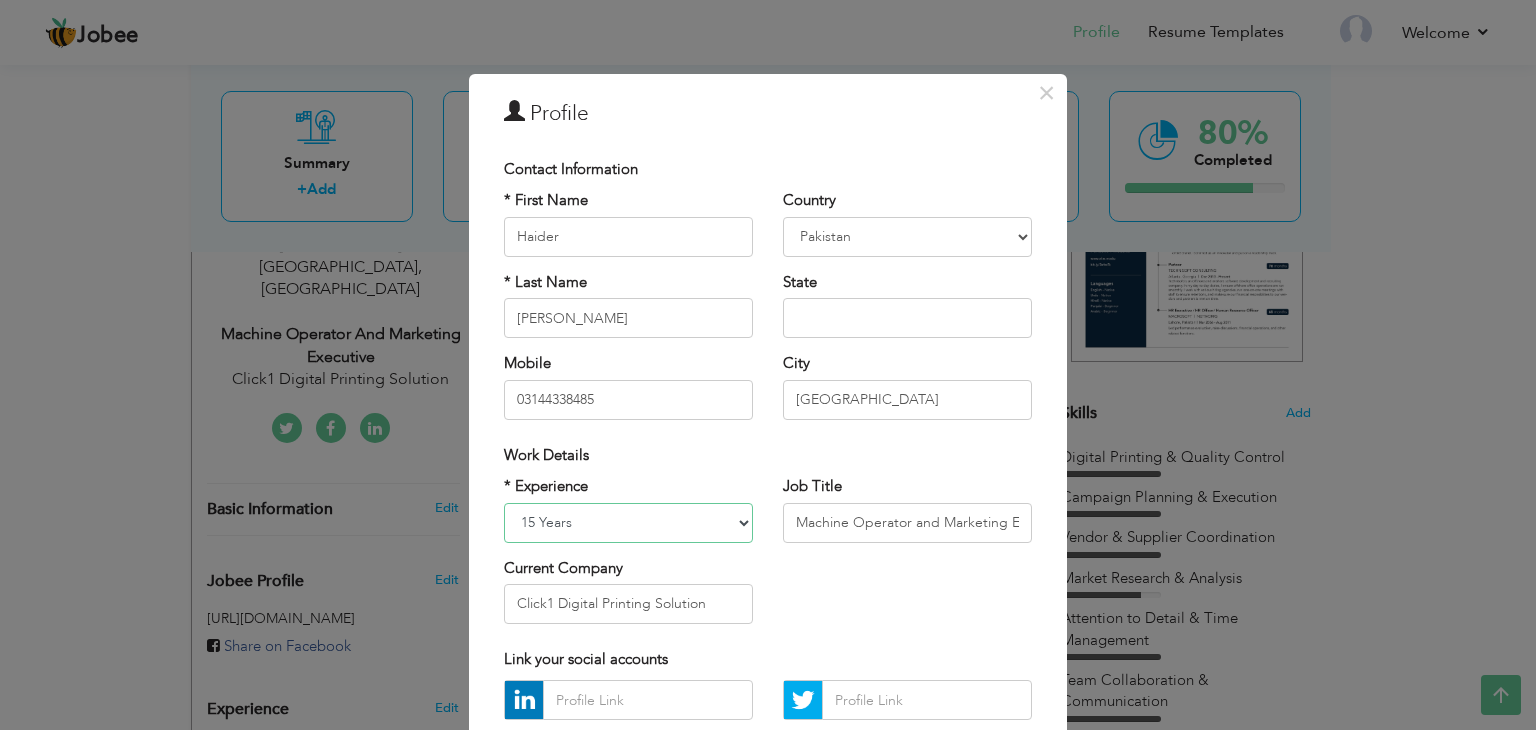 select on "number:13" 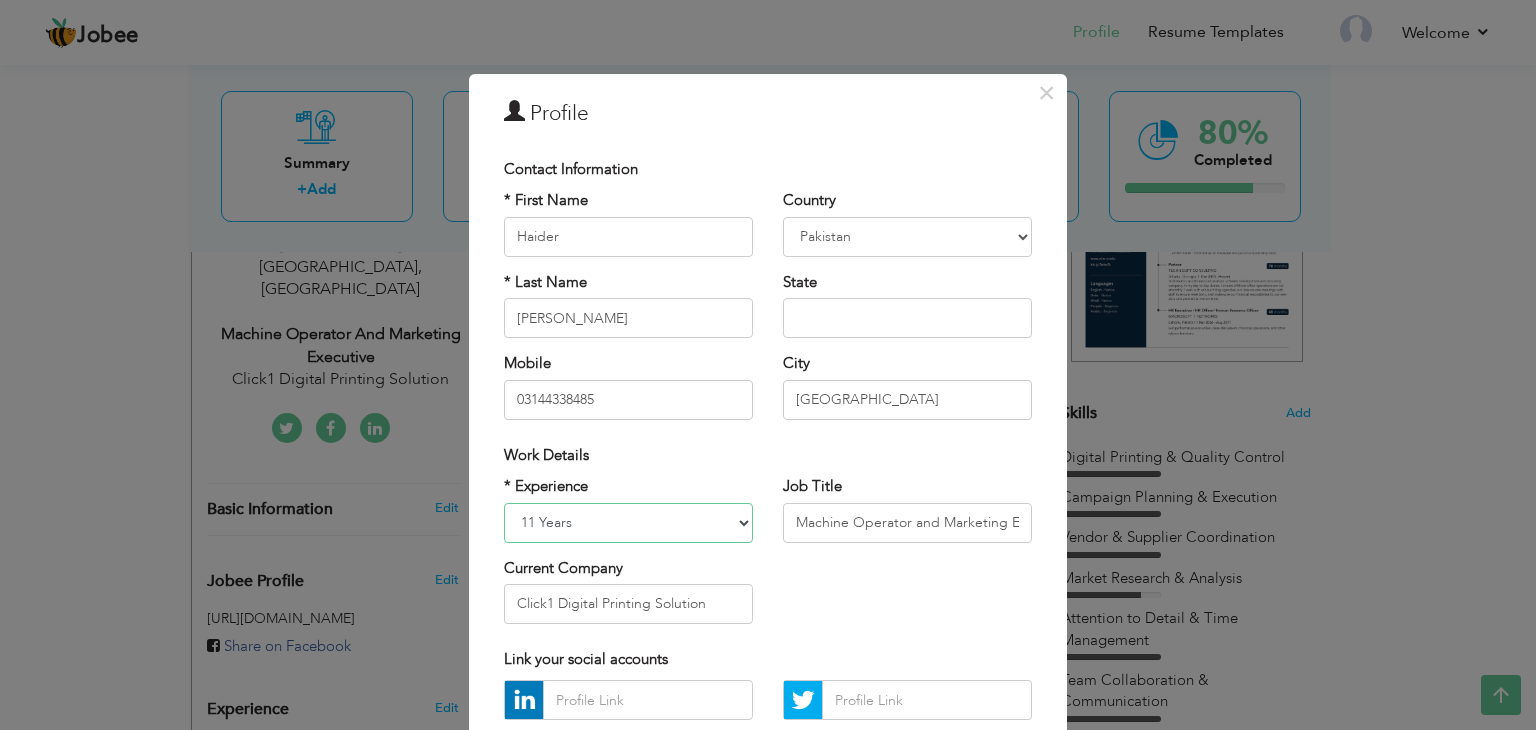 click on "Entry Level Less than 1 Year 1 Year 2 Years 3 Years 4 Years 5 Years 6 Years 7 Years 8 Years 9 Years 10 Years 11 Years 12 Years 13 Years 14 Years 15 Years 16 Years 17 Years 18 Years 19 Years 20 Years 21 Years 22 Years 23 Years 24 Years 25 Years 26 Years 27 Years 28 Years 29 Years 30 Years 31 Years 32 Years 33 Years 34 Years 35 Years More than 35 Years" at bounding box center (628, 523) 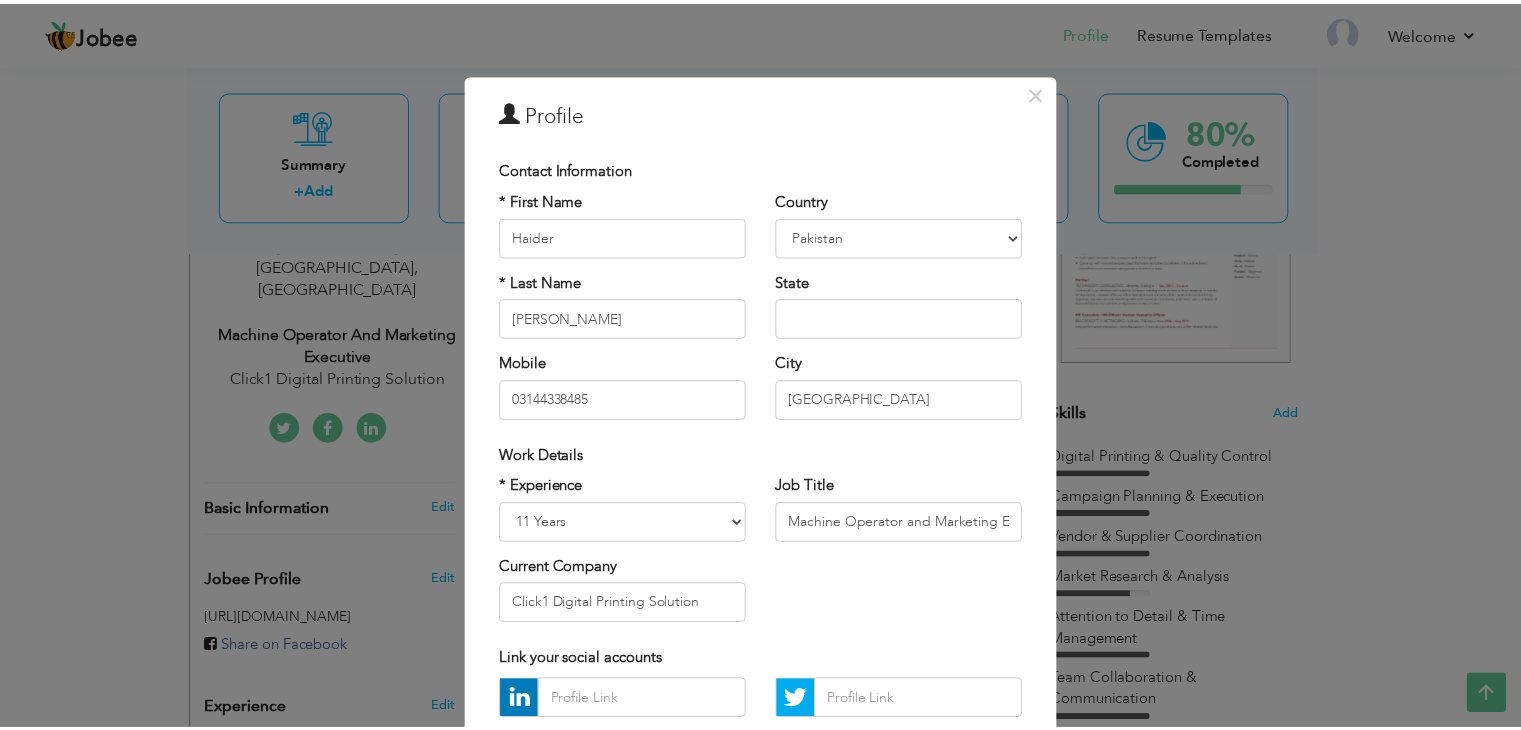 scroll, scrollTop: 181, scrollLeft: 0, axis: vertical 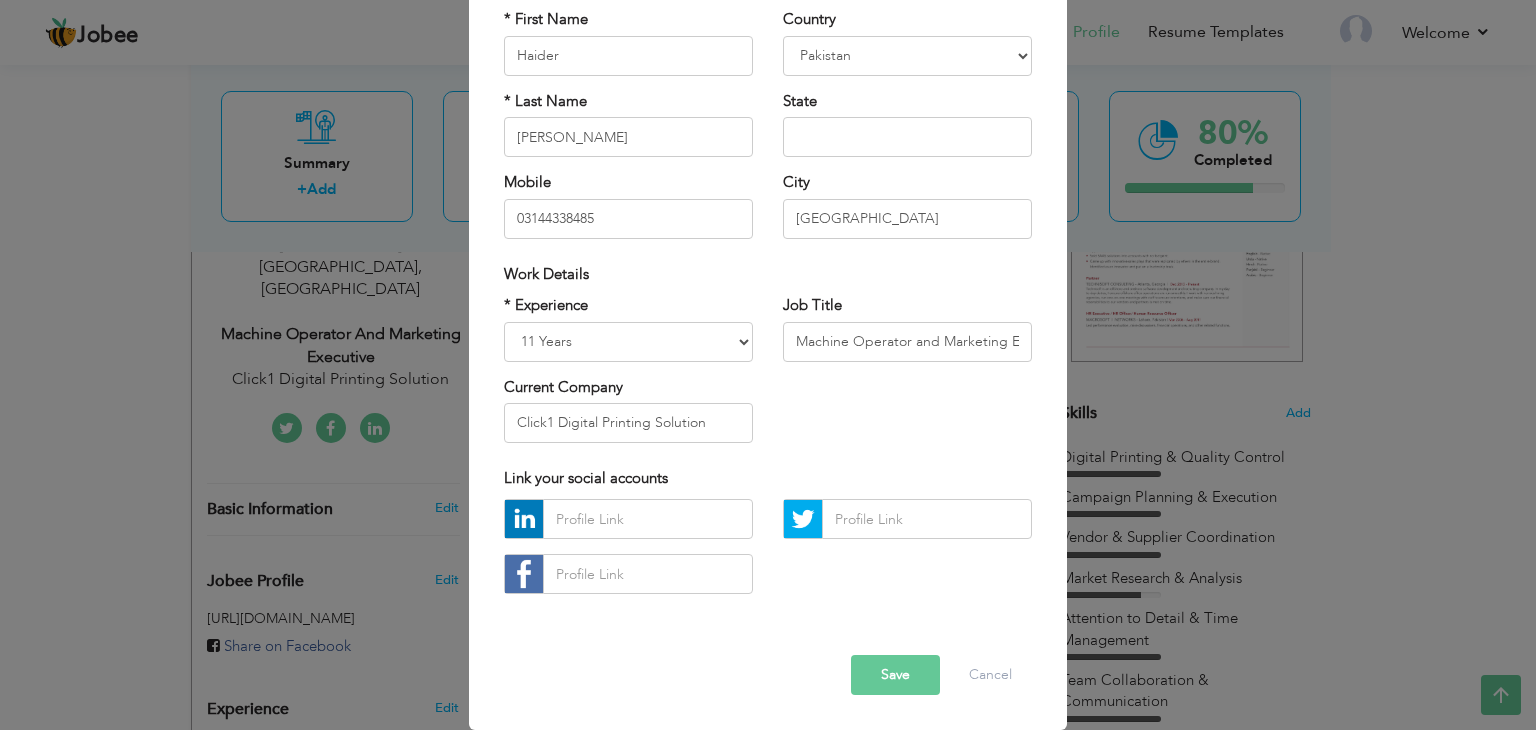 click on "Save" at bounding box center [895, 675] 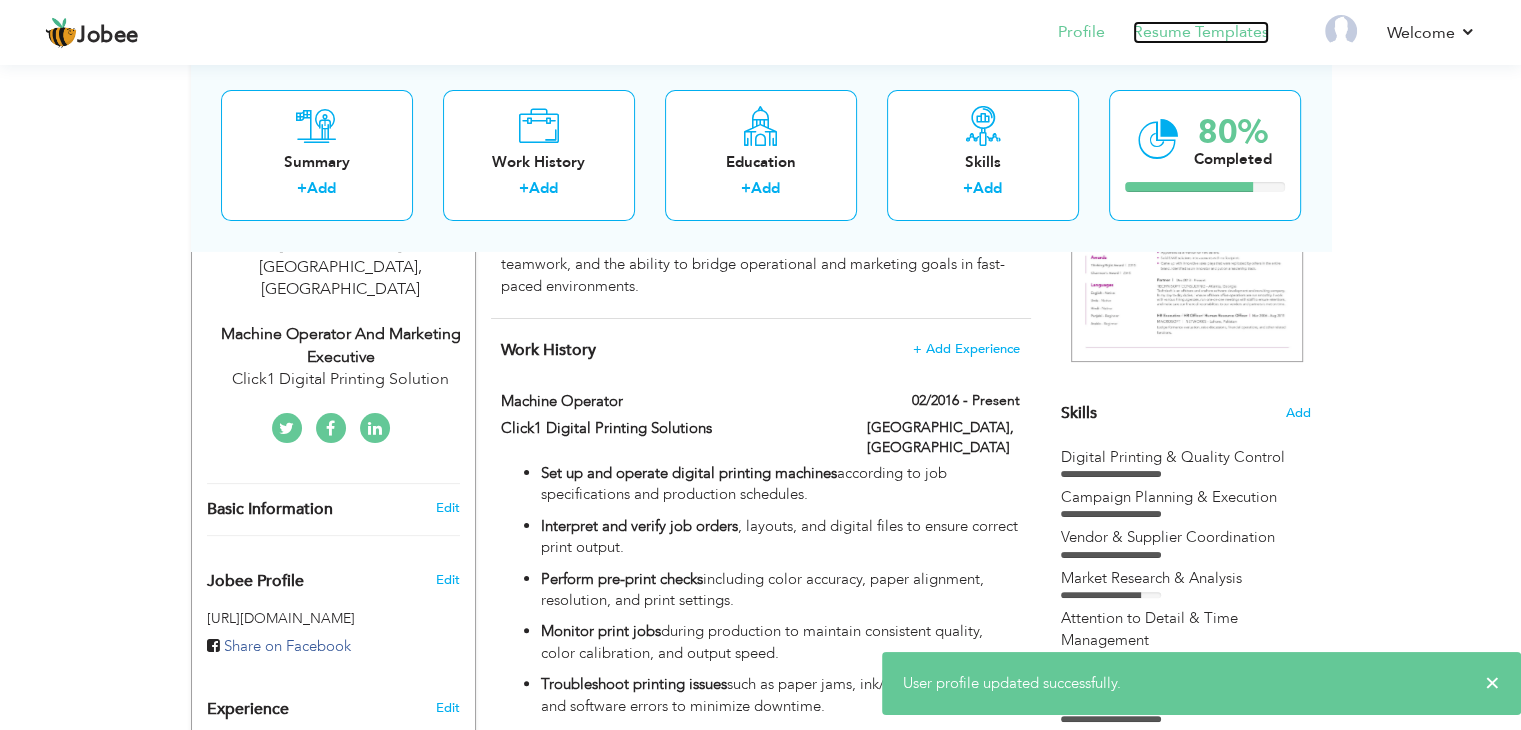 click on "Resume Templates" at bounding box center [1201, 32] 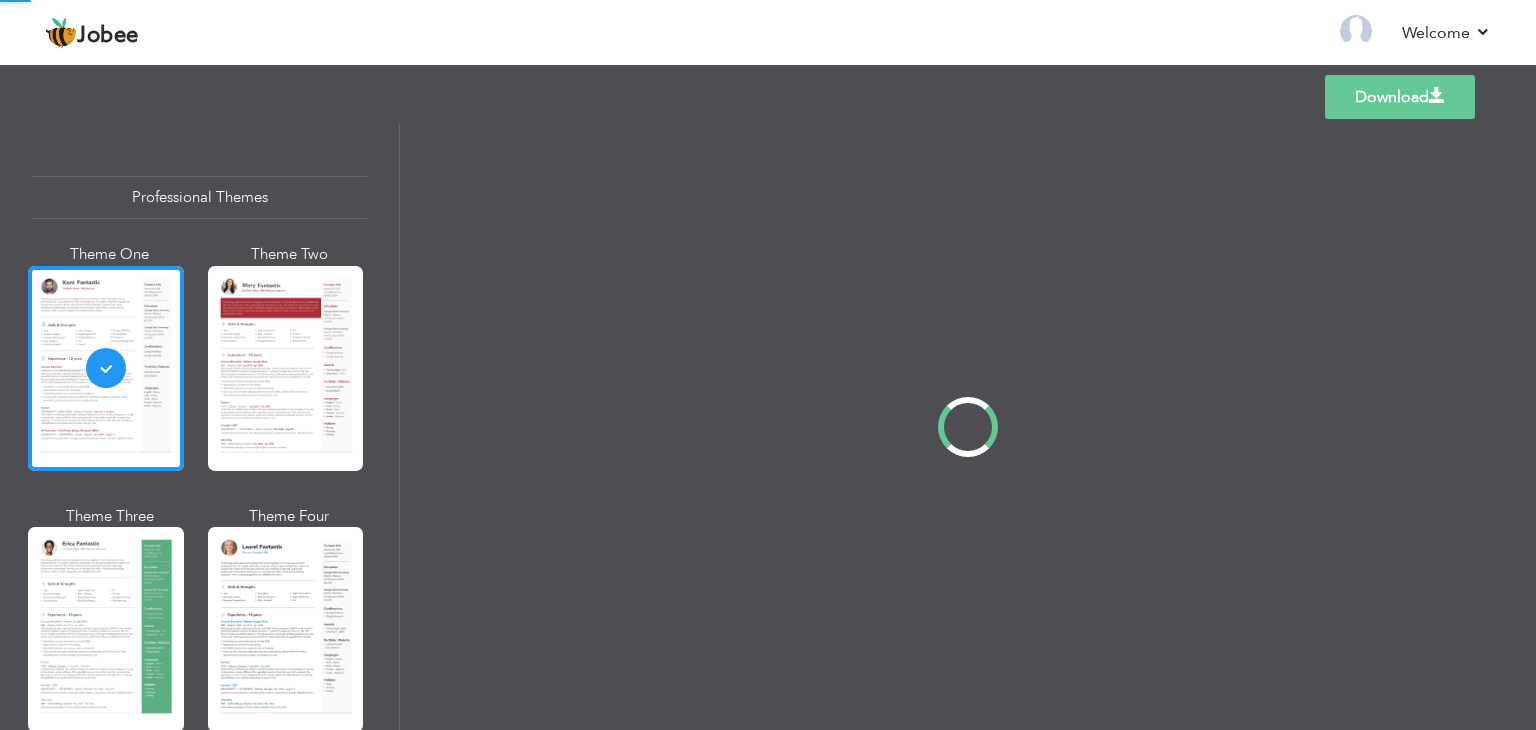 scroll, scrollTop: 0, scrollLeft: 0, axis: both 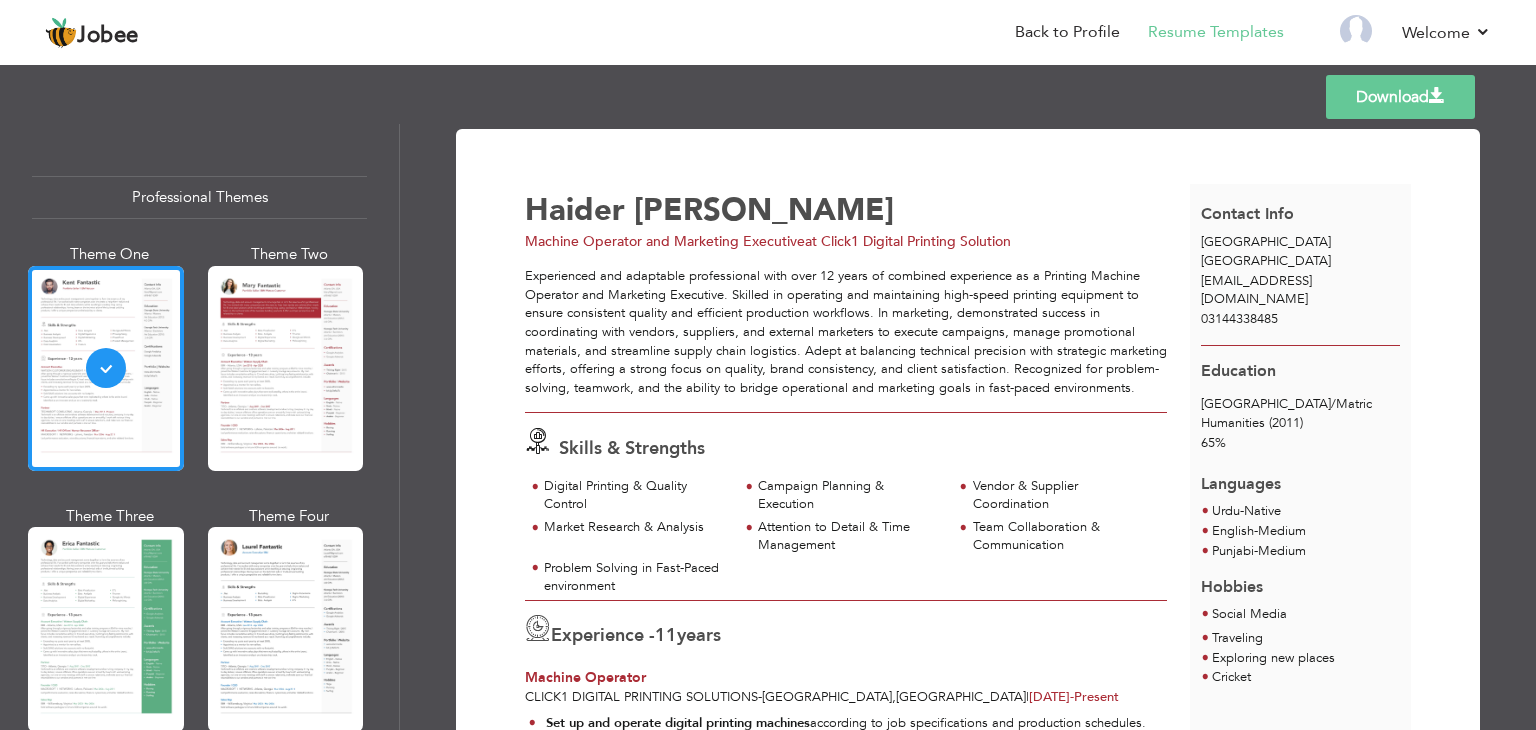 drag, startPoint x: 389, startPoint y: 152, endPoint x: 383, endPoint y: 220, distance: 68.26419 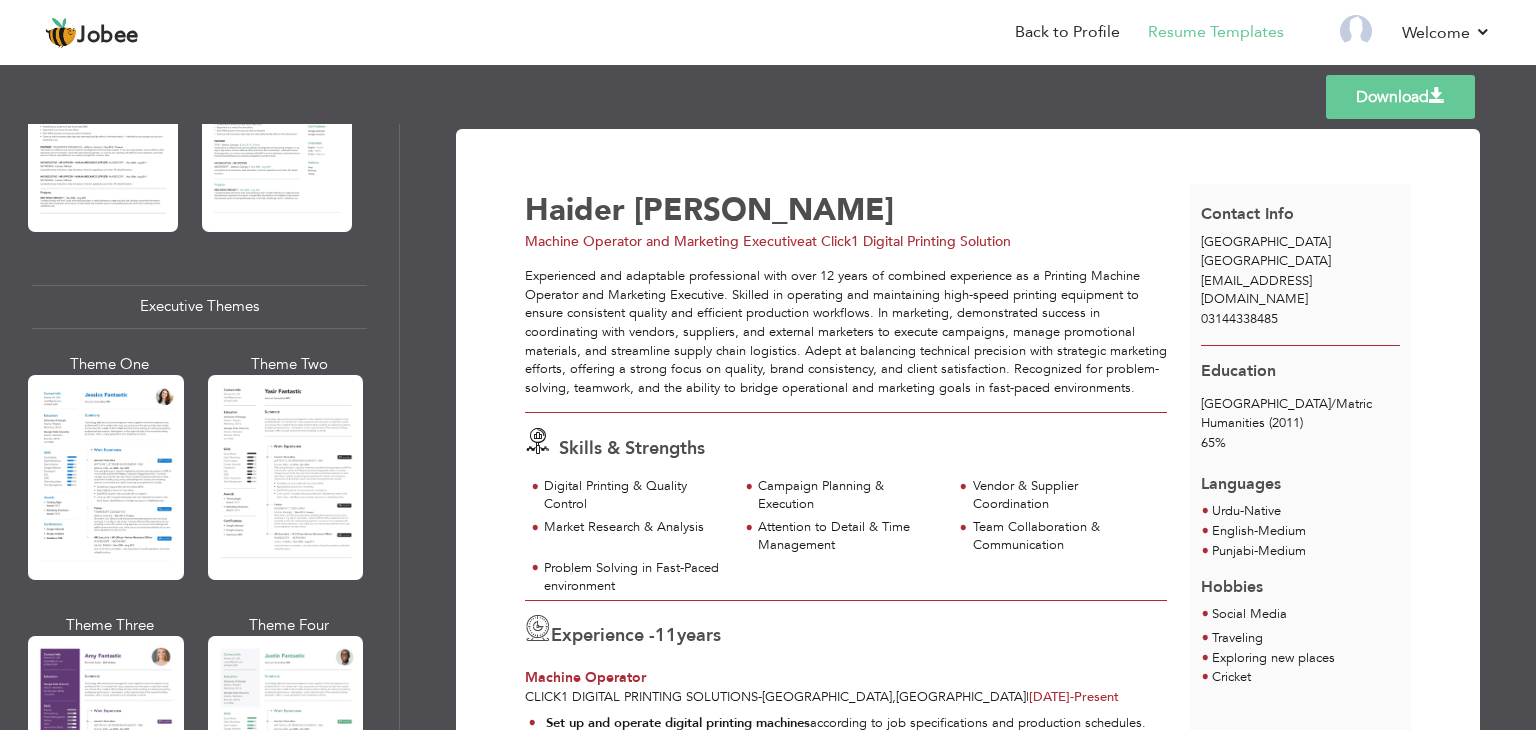 scroll, scrollTop: 1362, scrollLeft: 0, axis: vertical 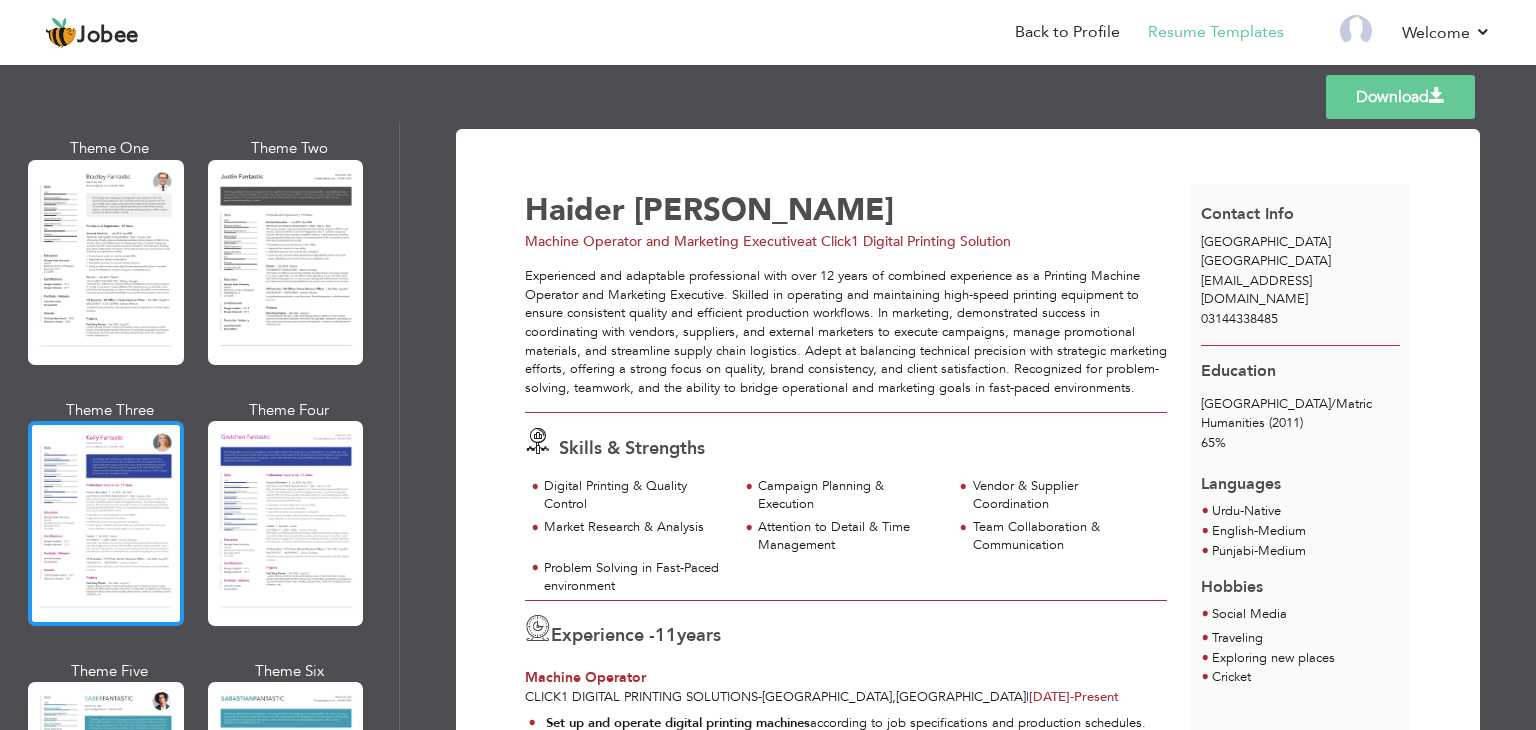 click at bounding box center (106, 523) 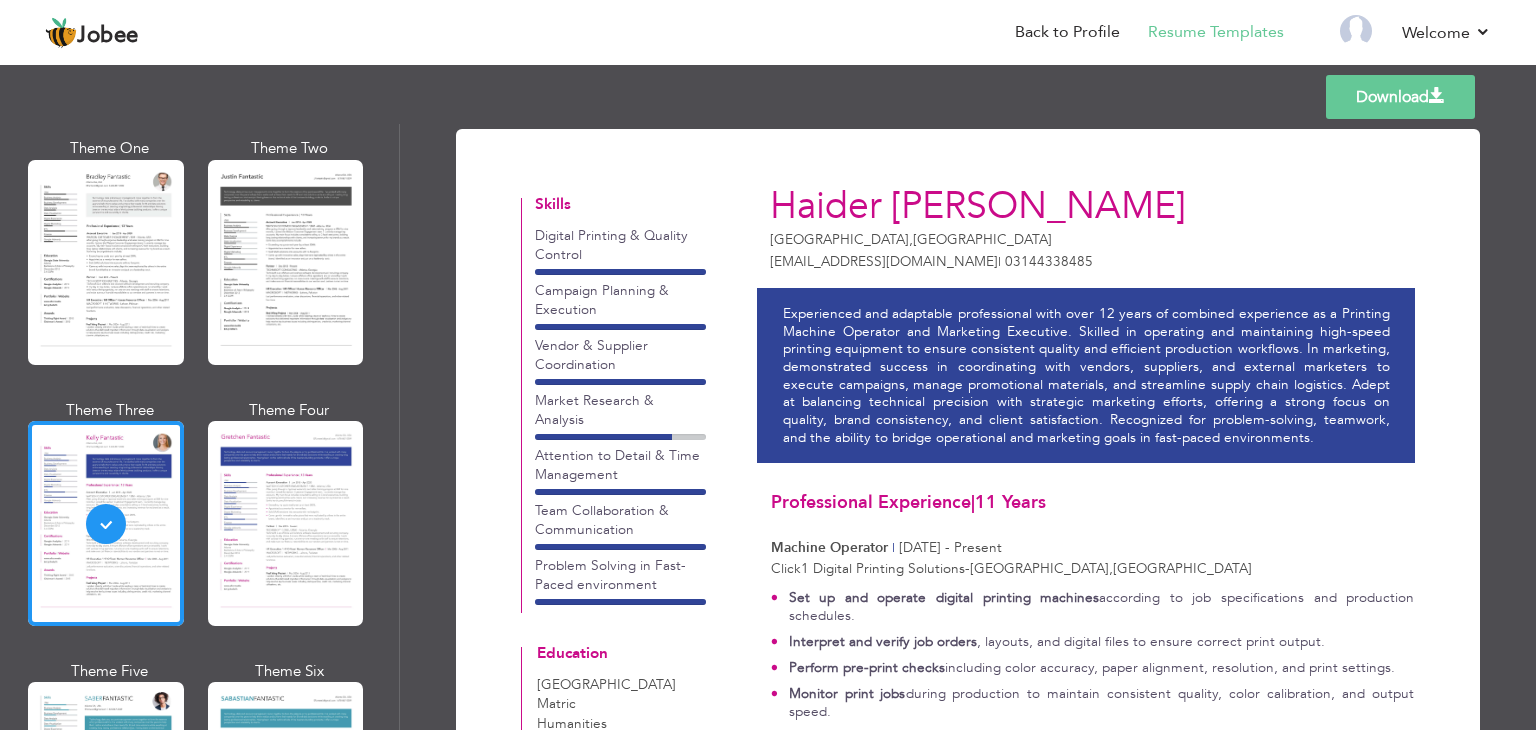 click on "Download" at bounding box center [1400, 97] 